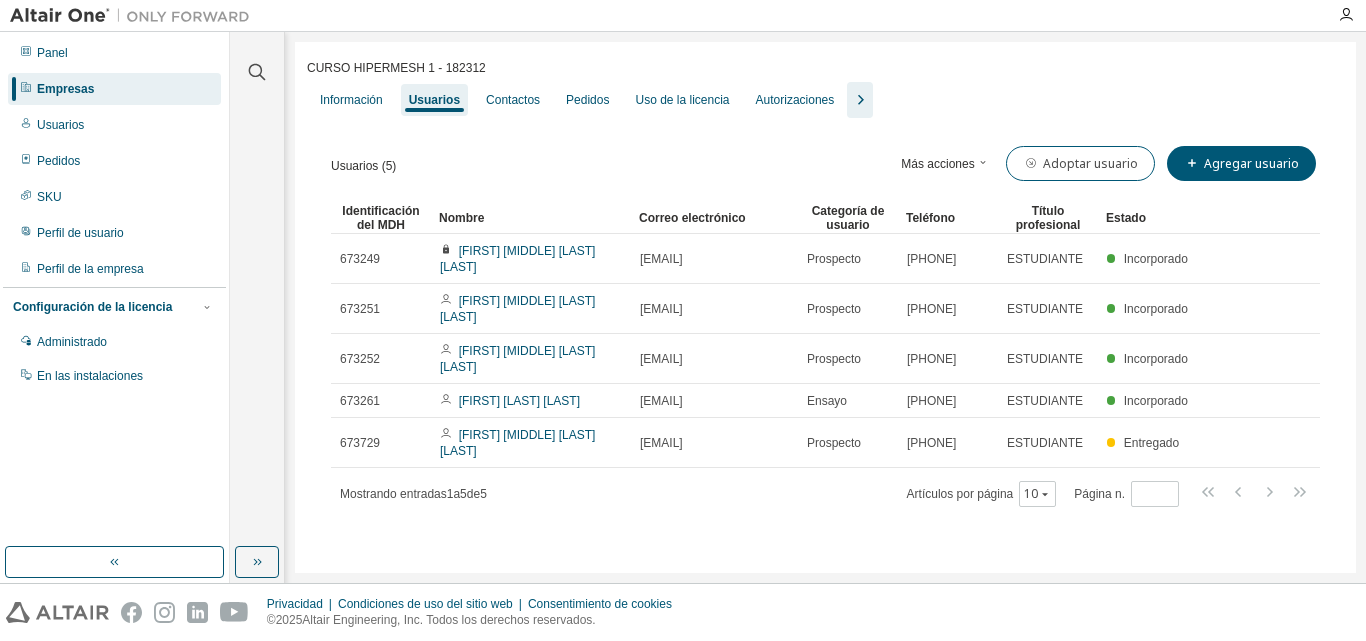 scroll, scrollTop: 0, scrollLeft: 0, axis: both 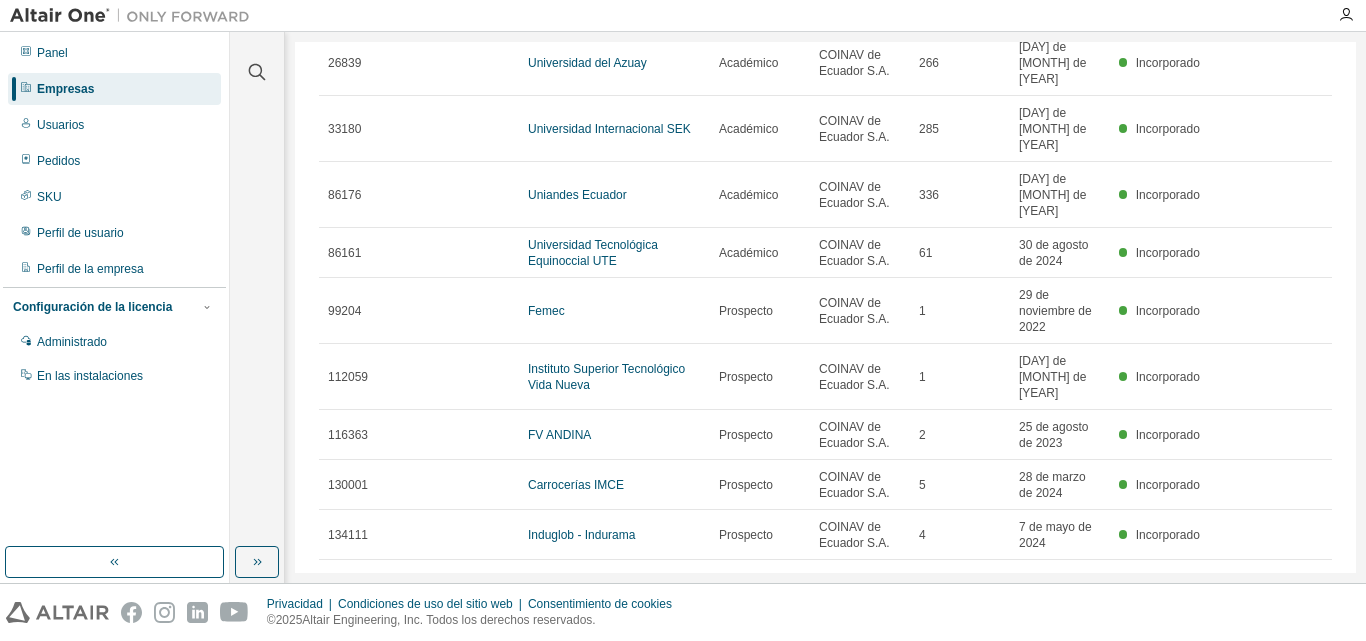 click on "10" at bounding box center (1049, 586) 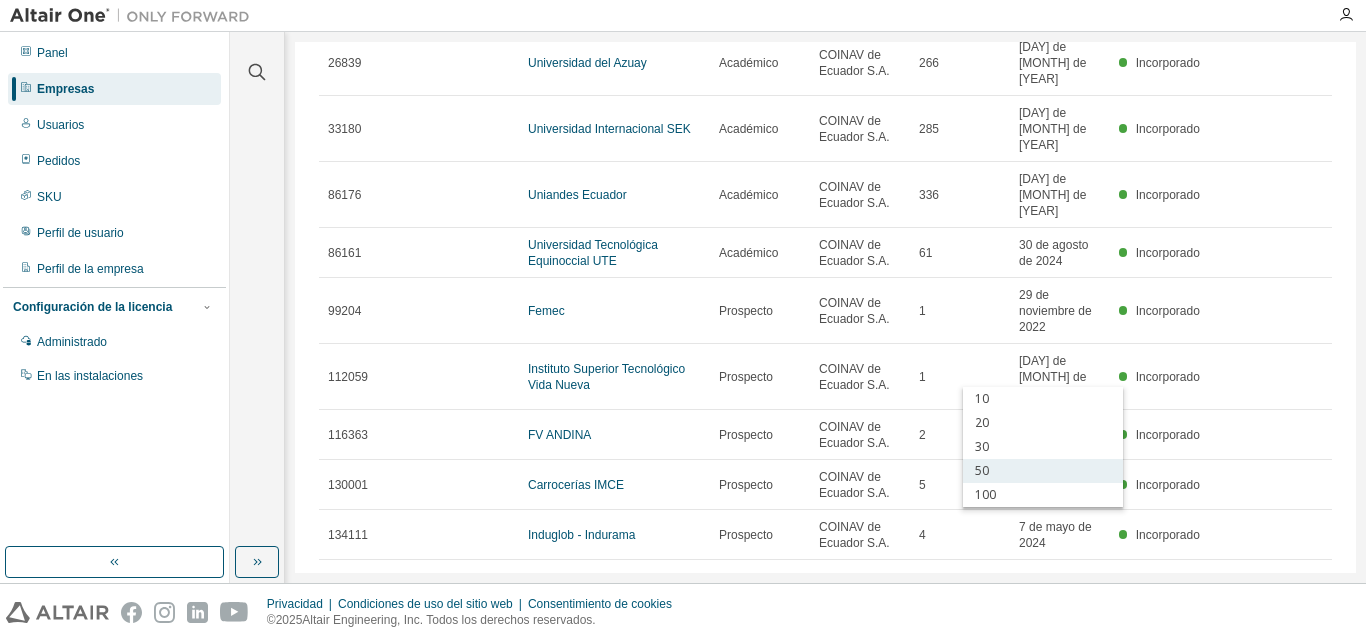 click on "50" at bounding box center [1043, 471] 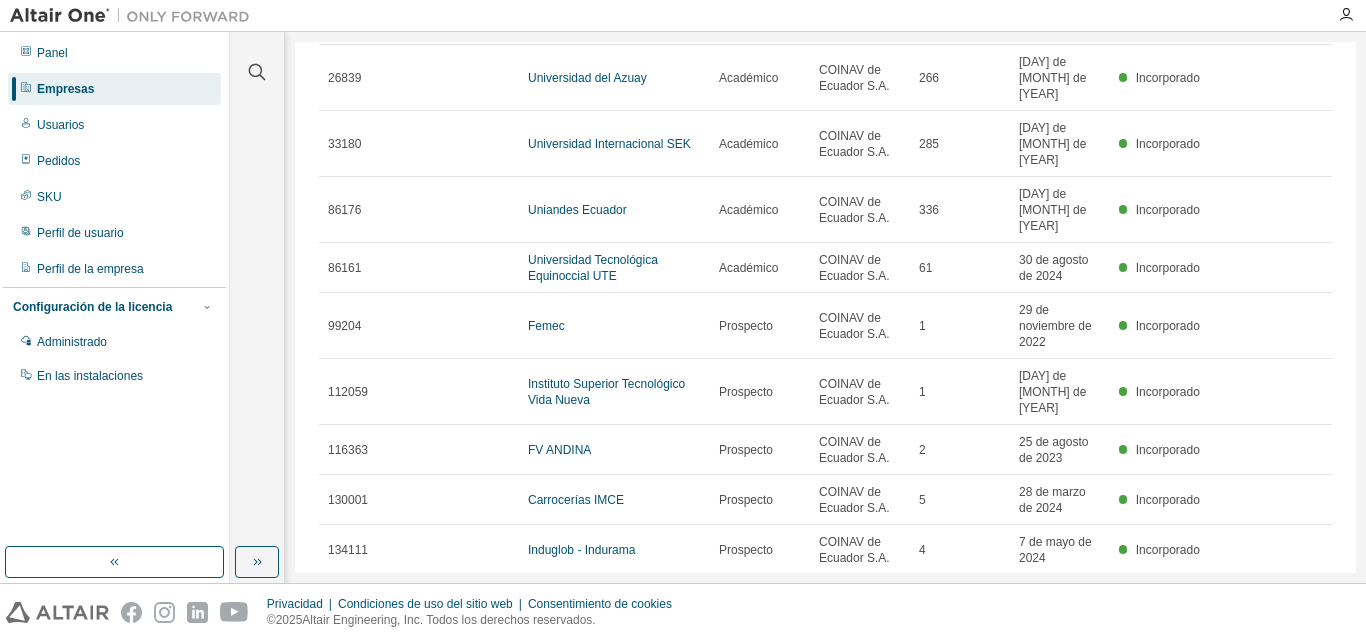 scroll, scrollTop: 160, scrollLeft: 0, axis: vertical 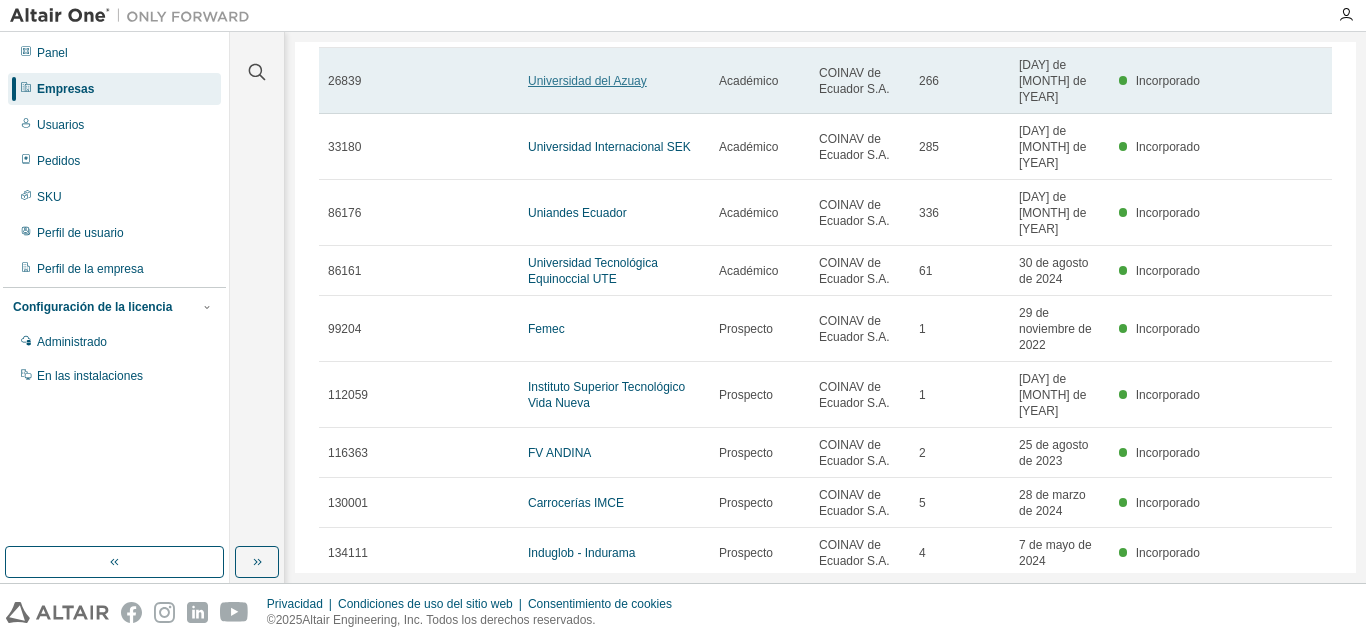 click on "Universidad del Azuay" at bounding box center (587, 81) 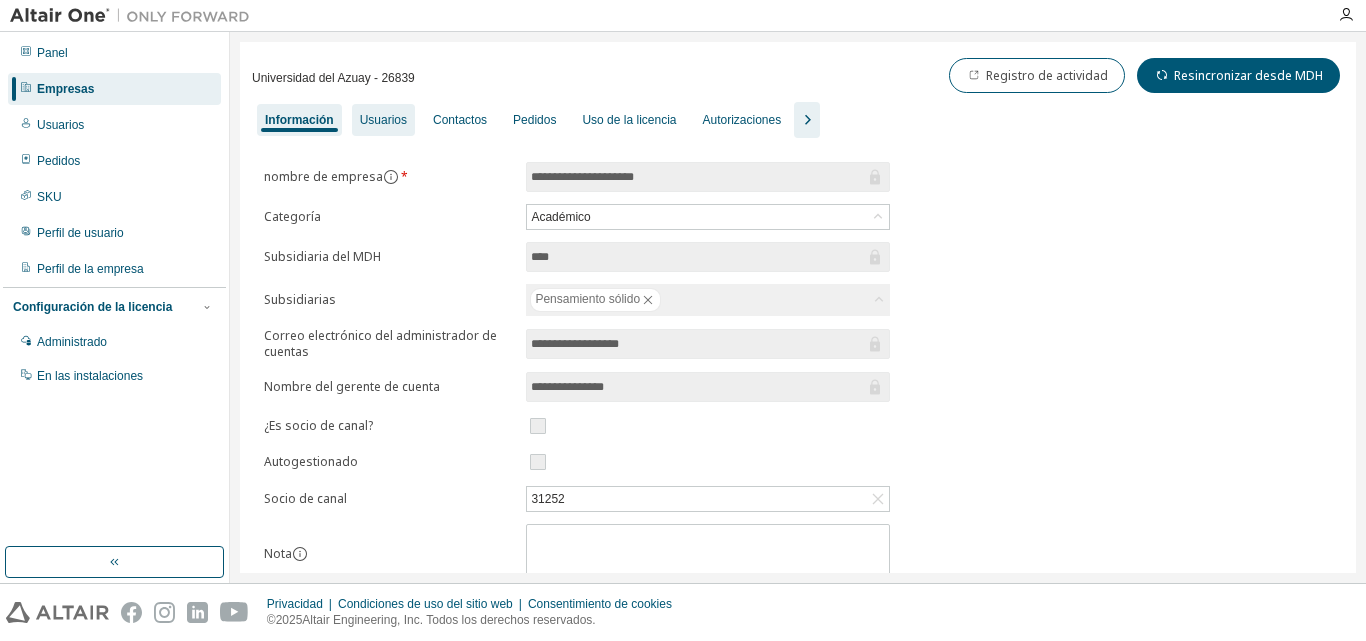 click on "Usuarios" at bounding box center [383, 120] 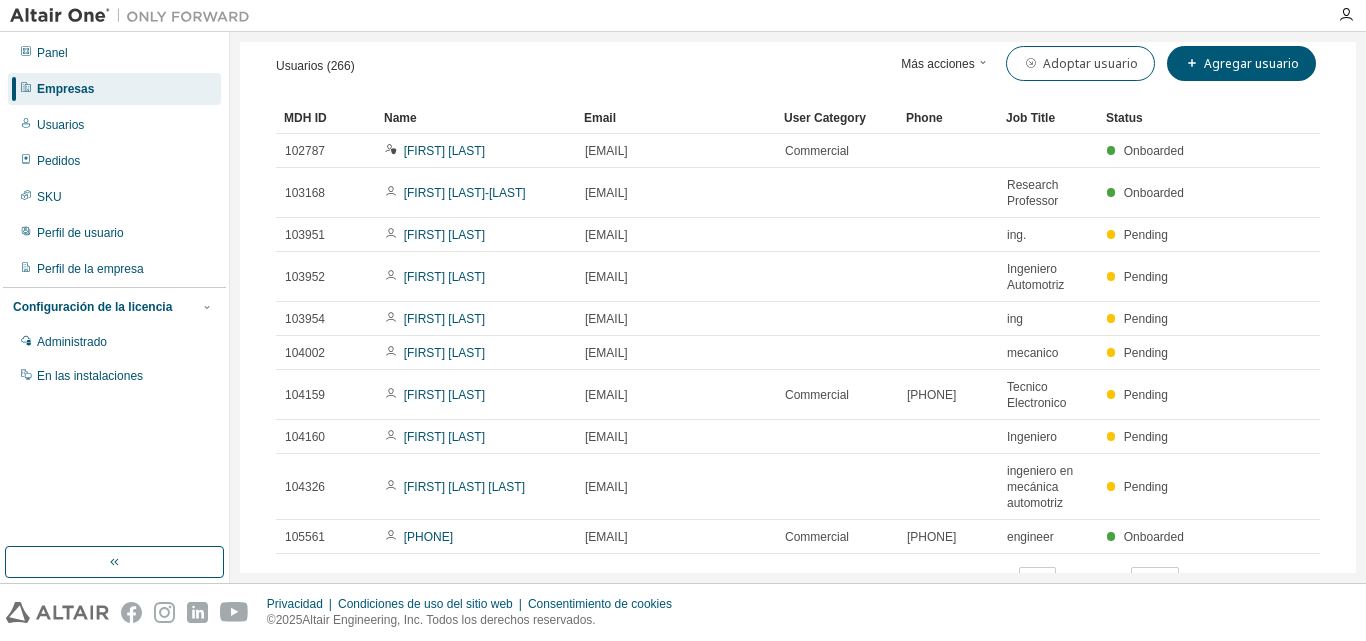 scroll, scrollTop: 190, scrollLeft: 0, axis: vertical 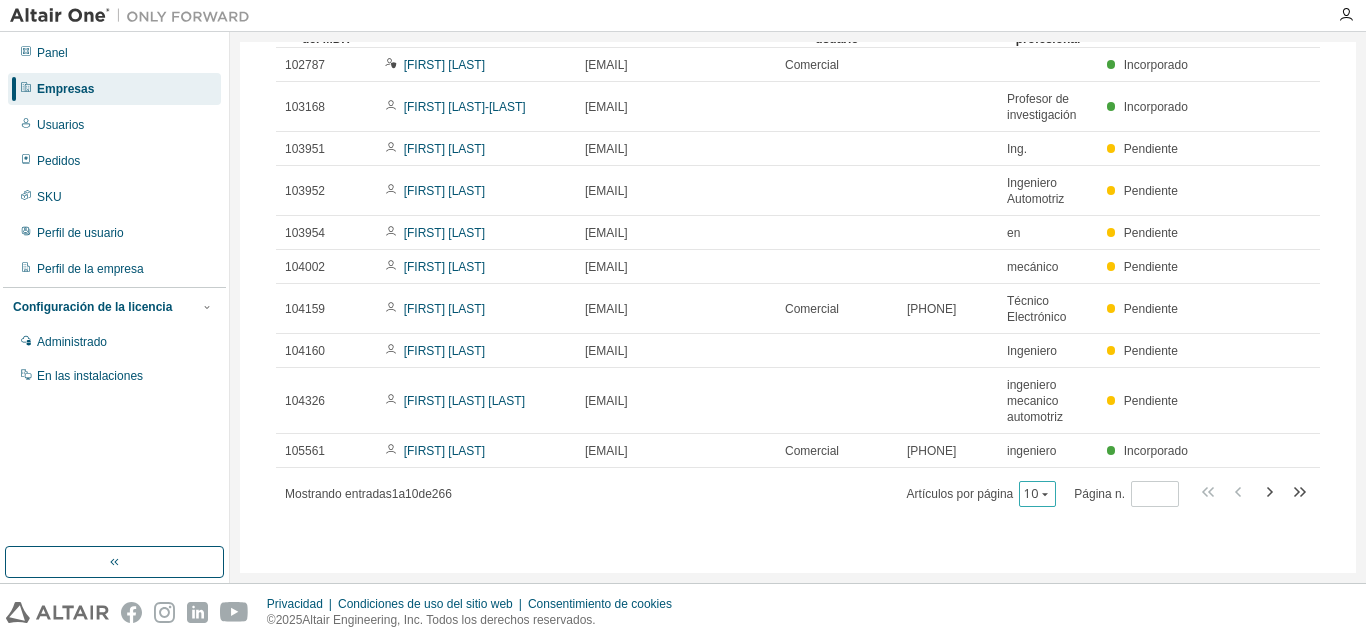 click 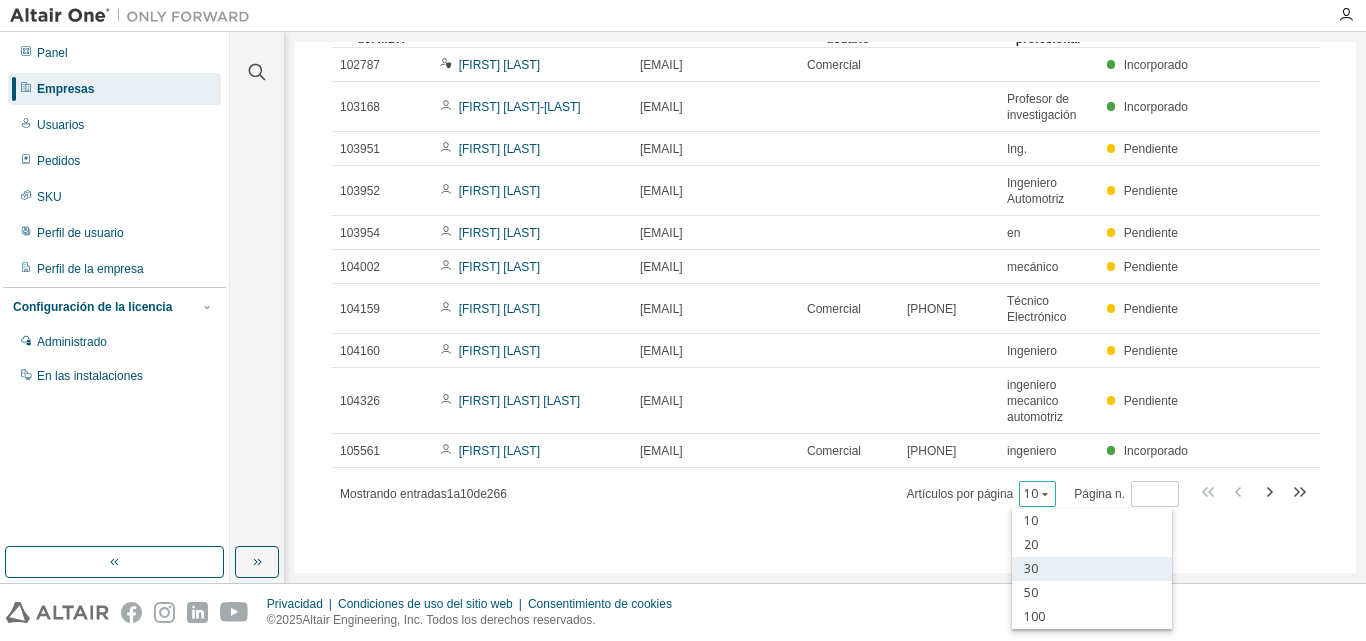 click on "30" at bounding box center [1092, 569] 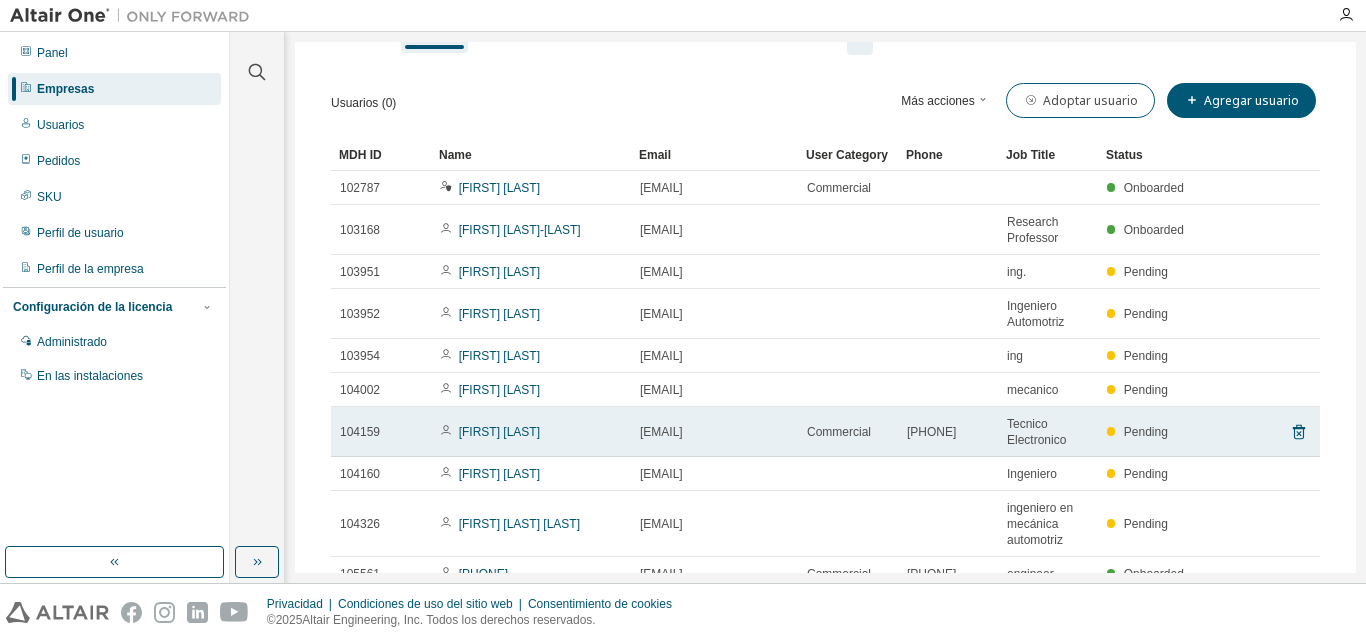 scroll, scrollTop: 0, scrollLeft: 0, axis: both 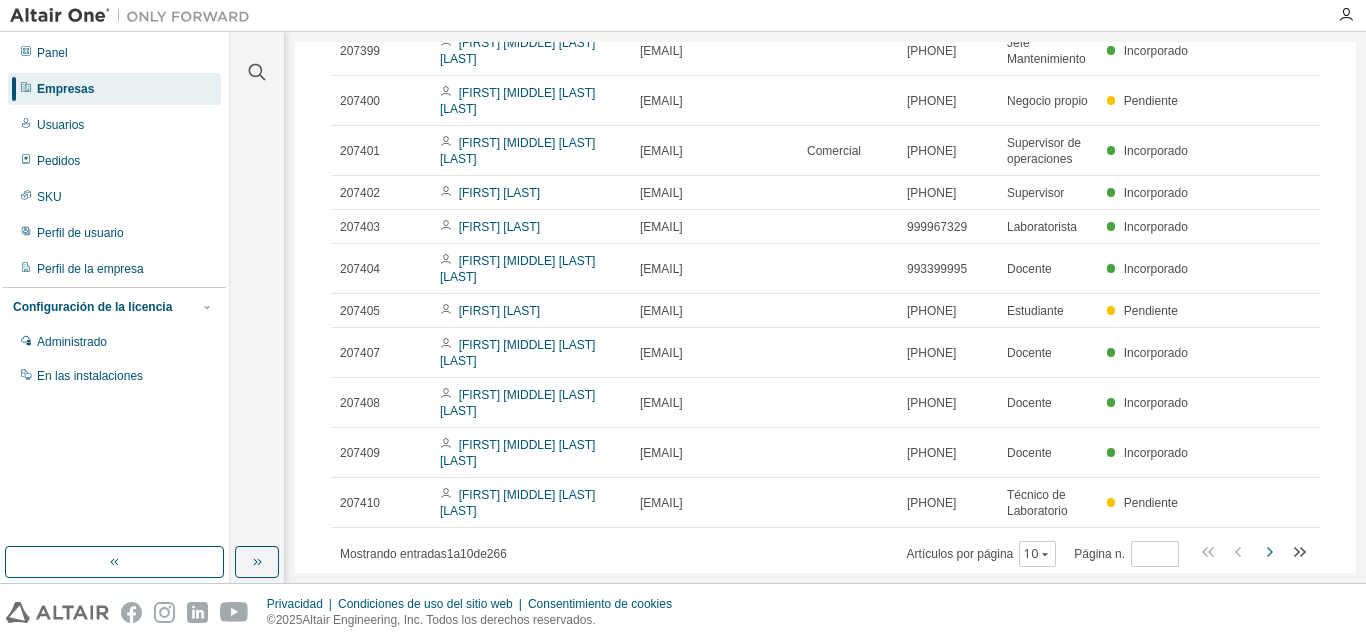 click 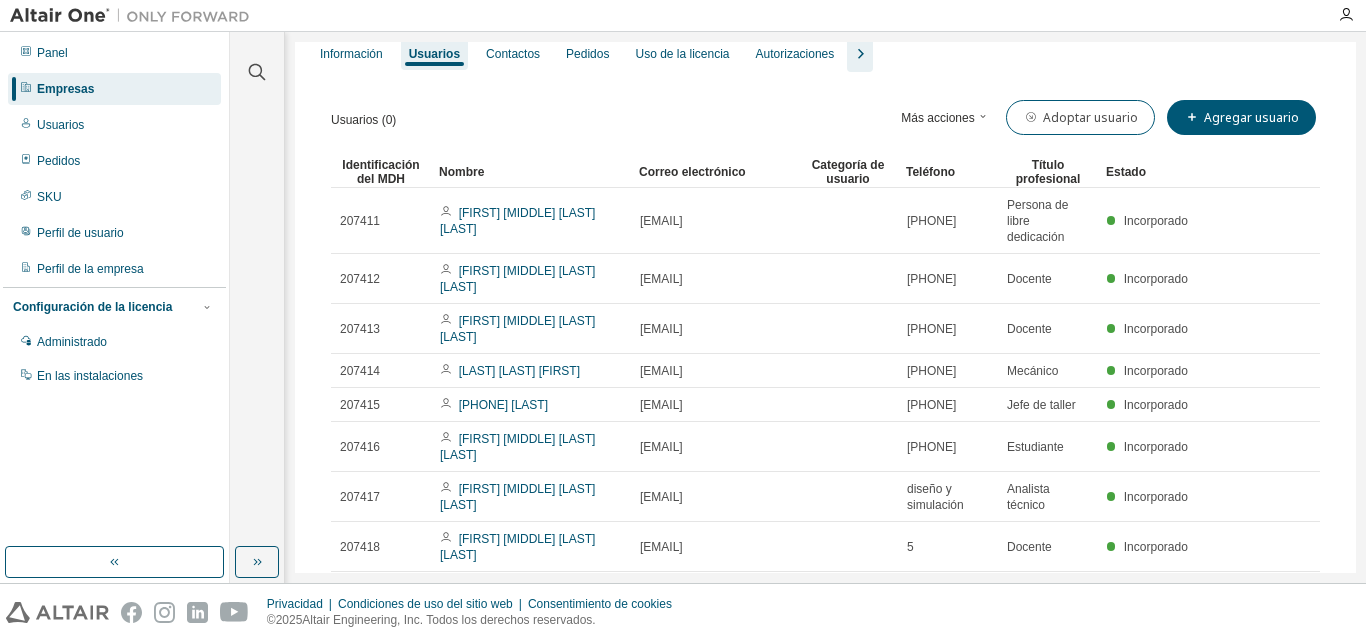 scroll, scrollTop: 0, scrollLeft: 0, axis: both 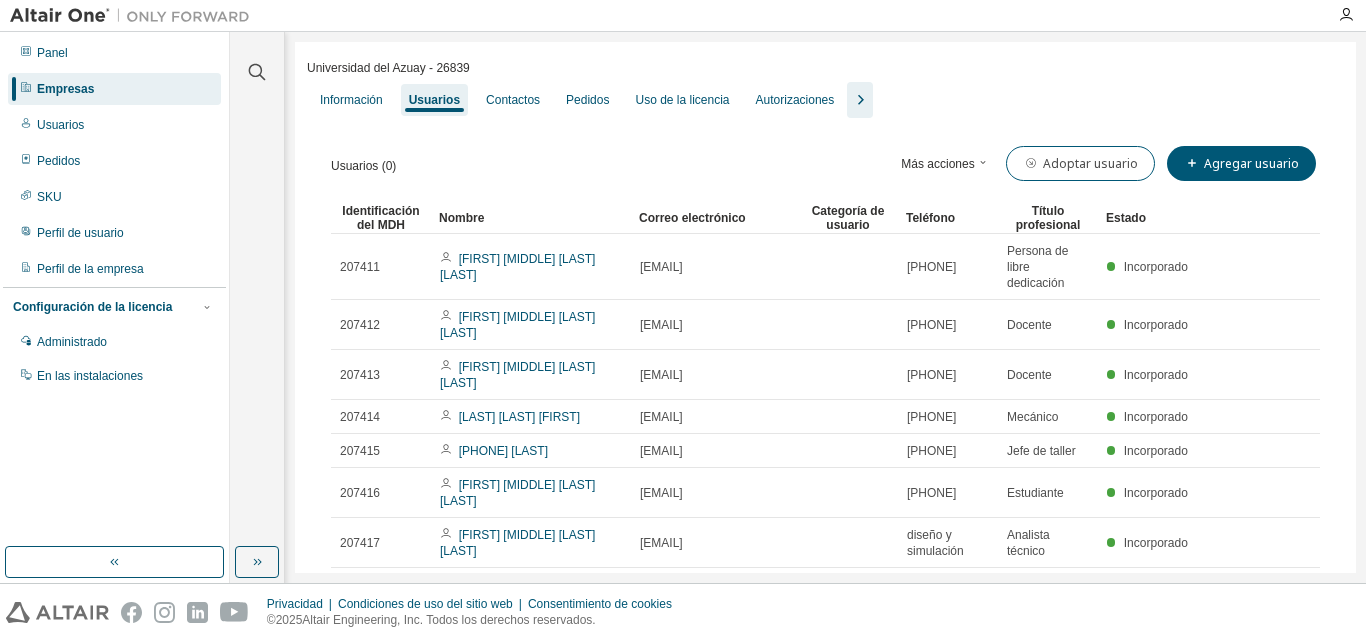 click on "Más acciones" at bounding box center [946, 163] 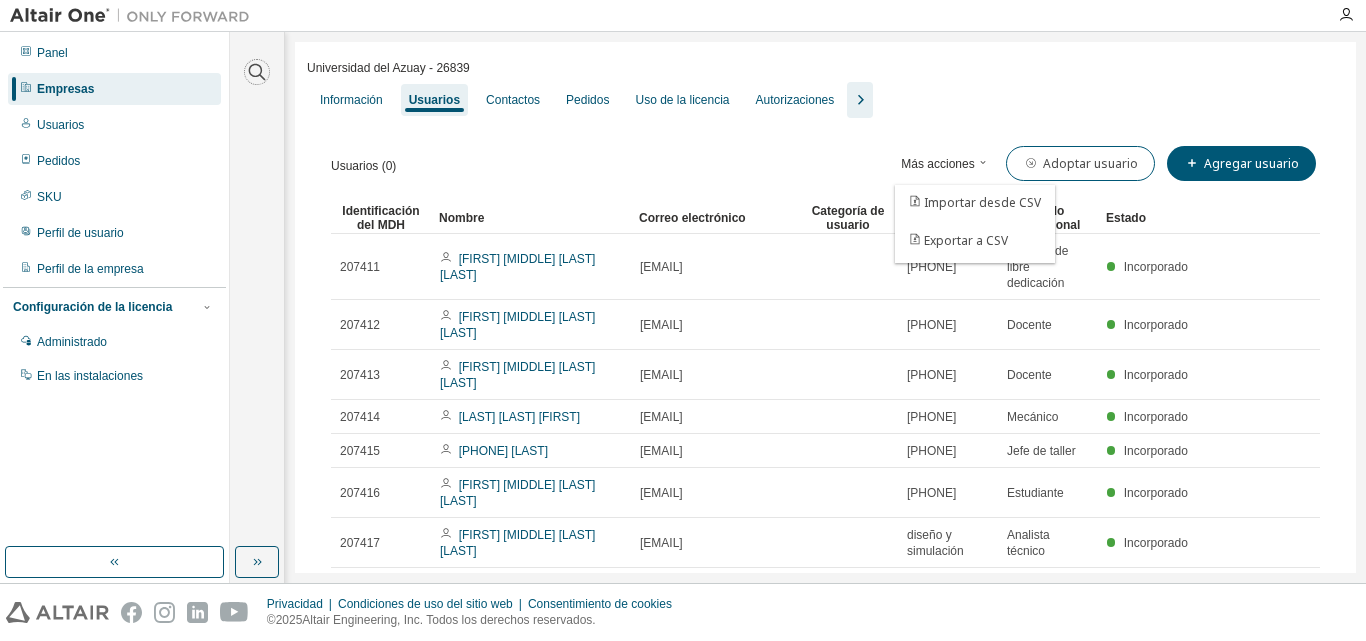 click 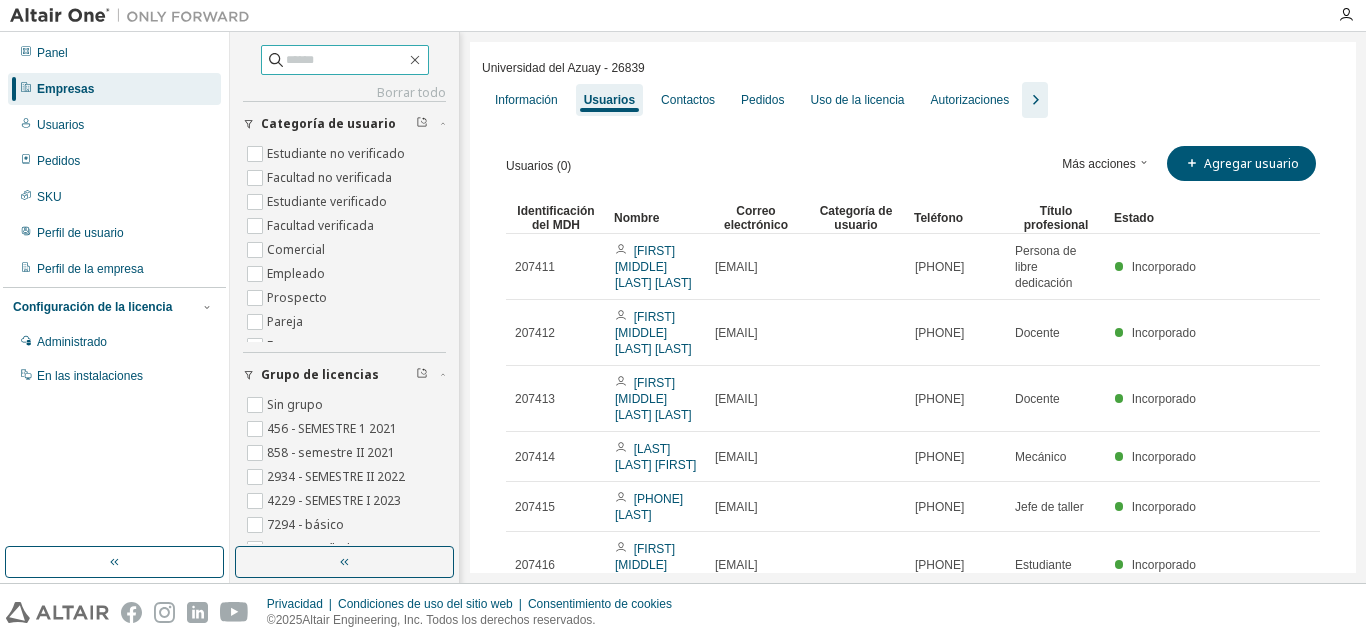 click at bounding box center [346, 60] 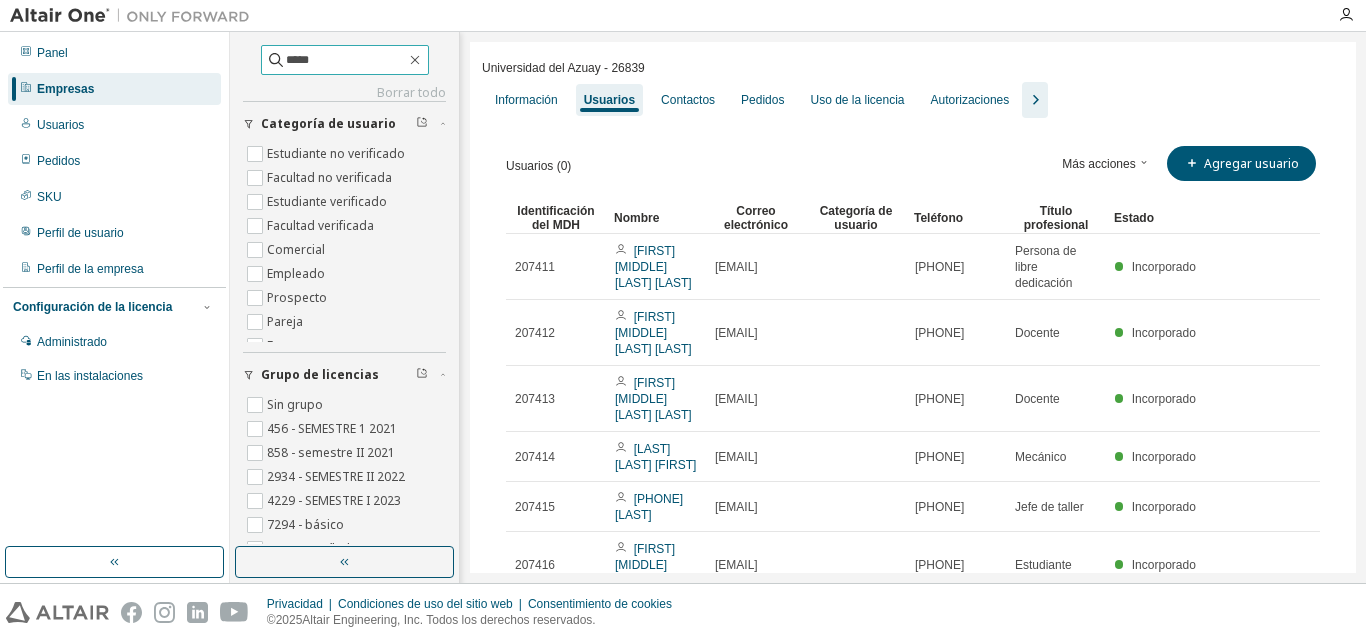 type on "*****" 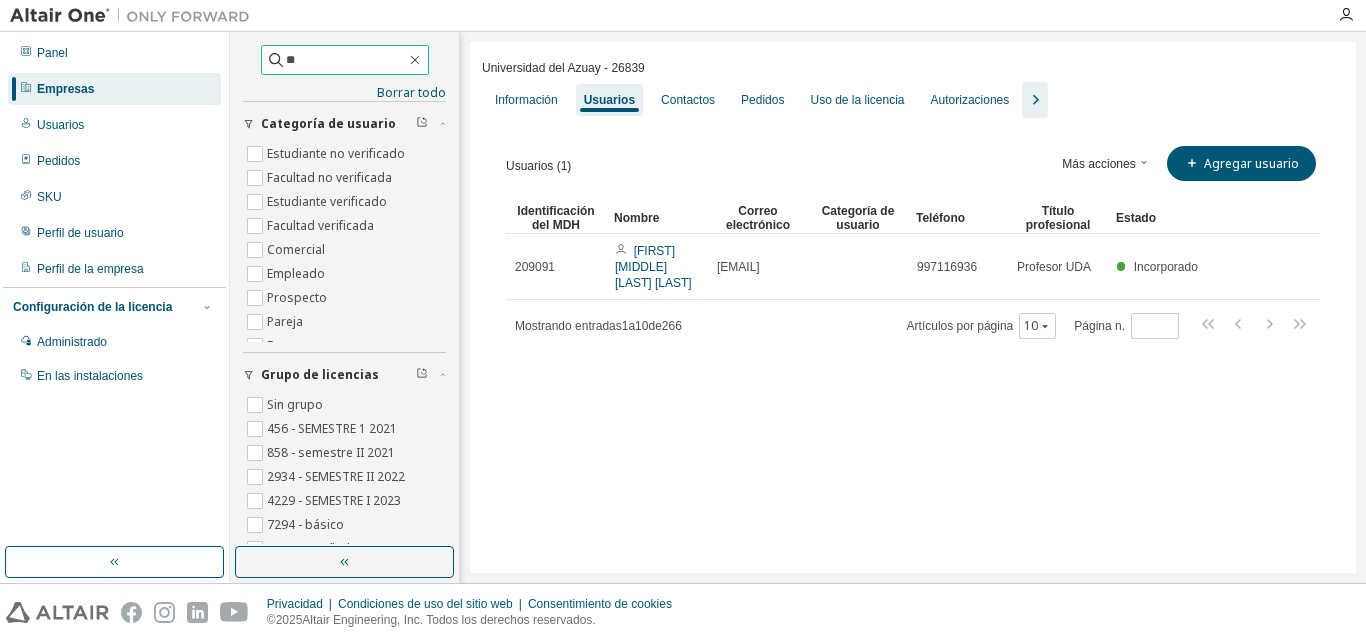 type on "*" 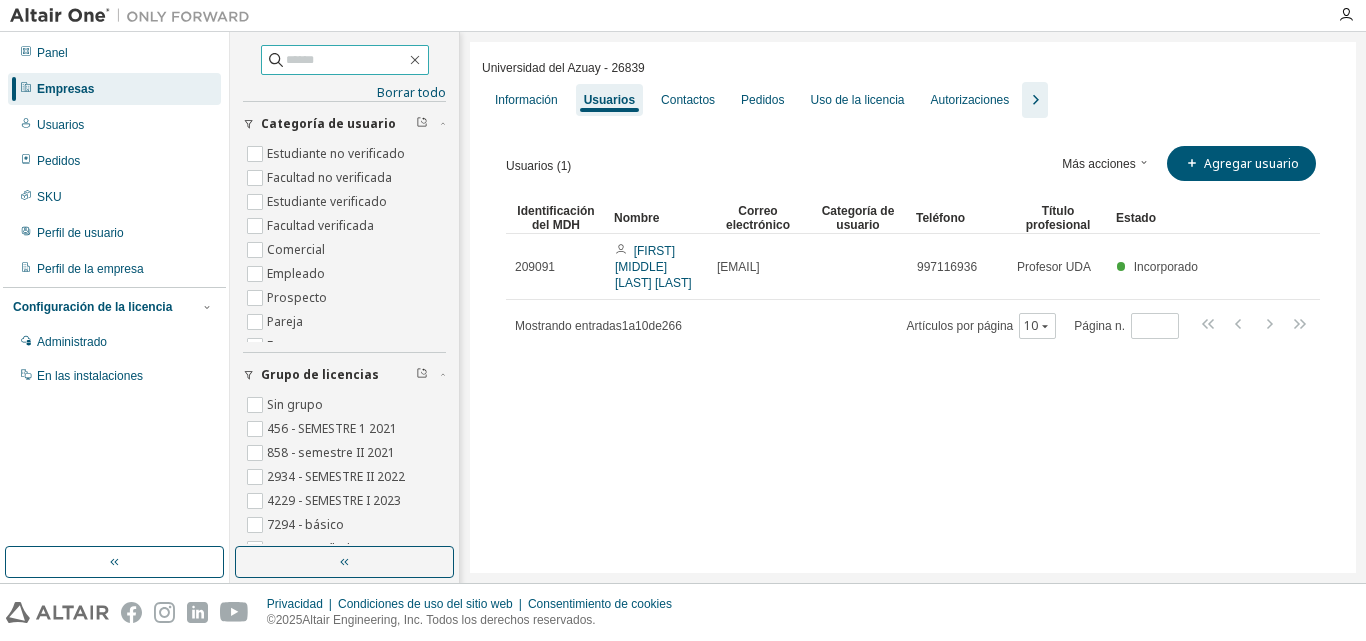 type 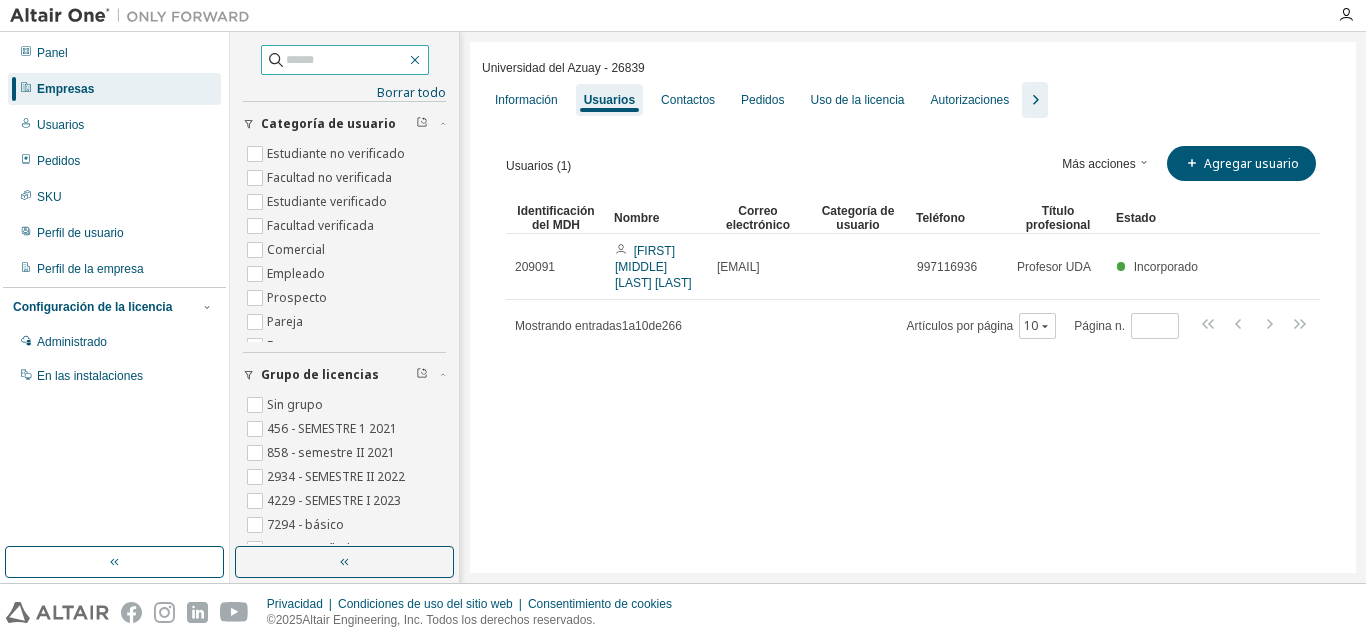 click 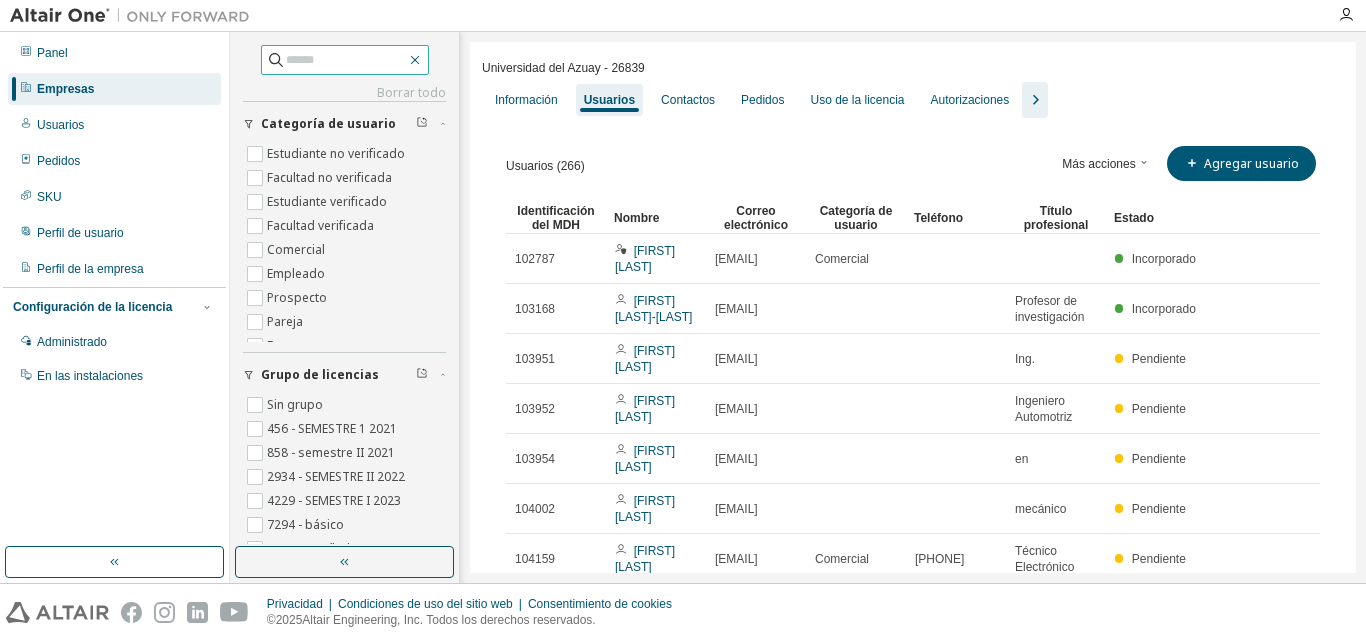 click 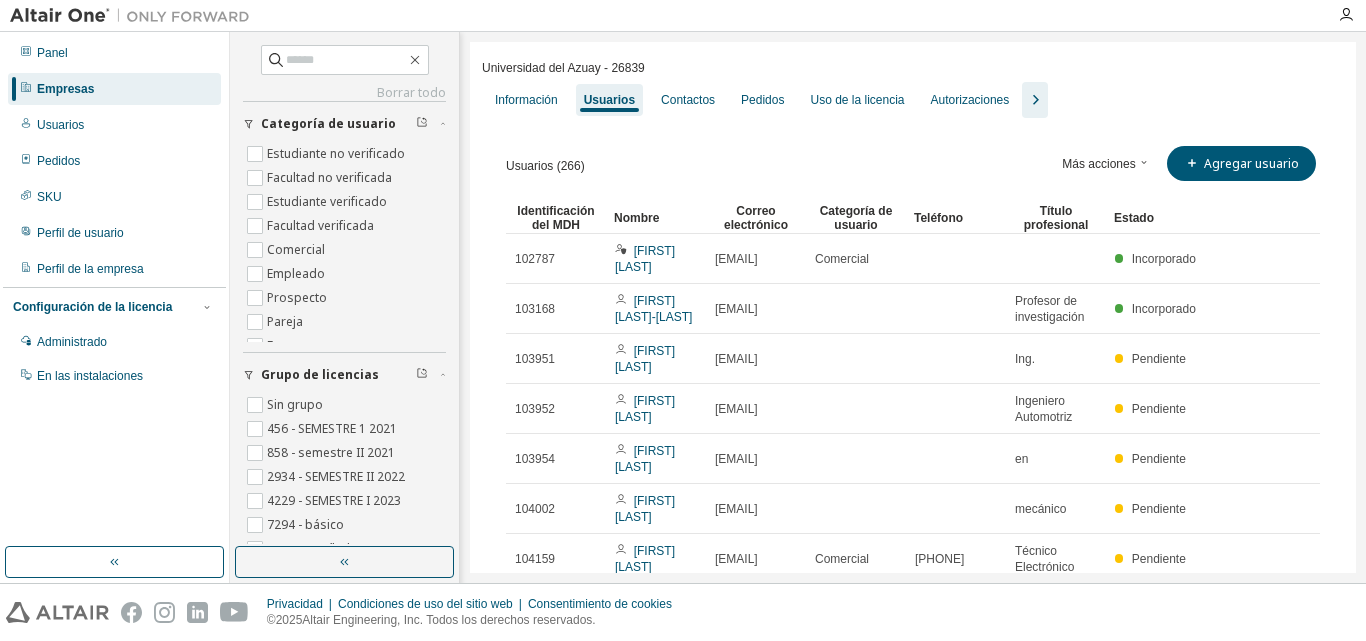 click on "Empresas" at bounding box center [114, 89] 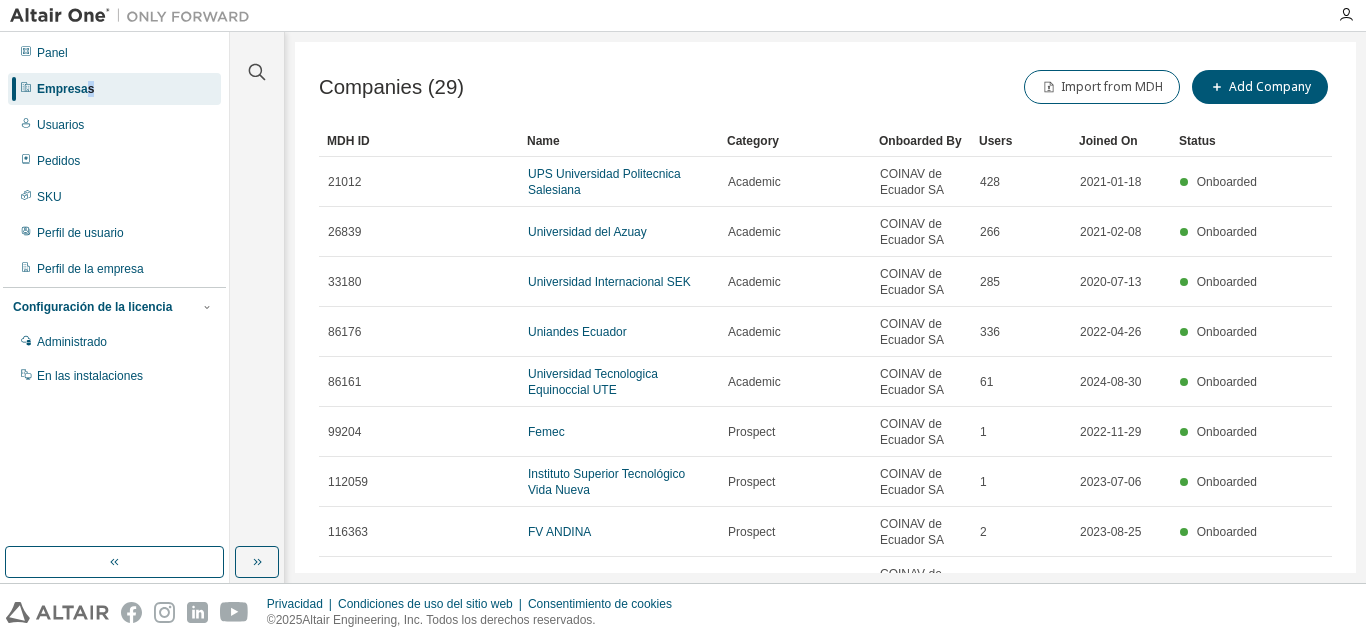 click on "Empresas" at bounding box center (65, 89) 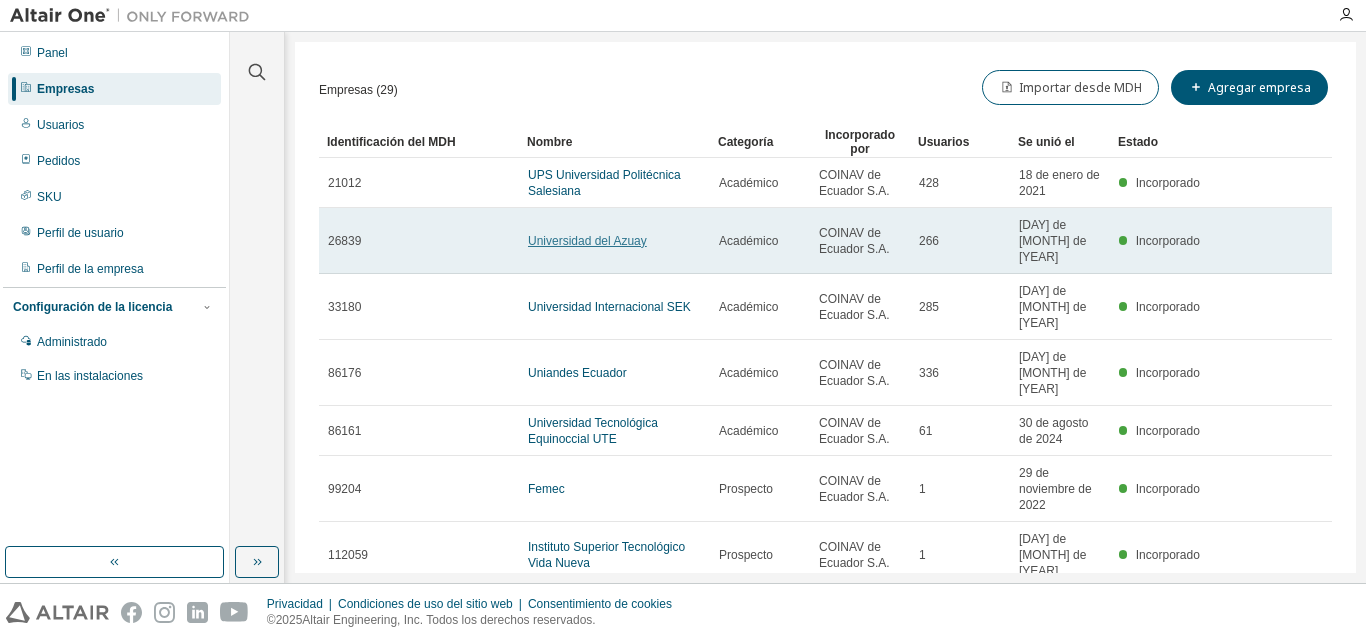 click on "Universidad del Azuay" at bounding box center (587, 241) 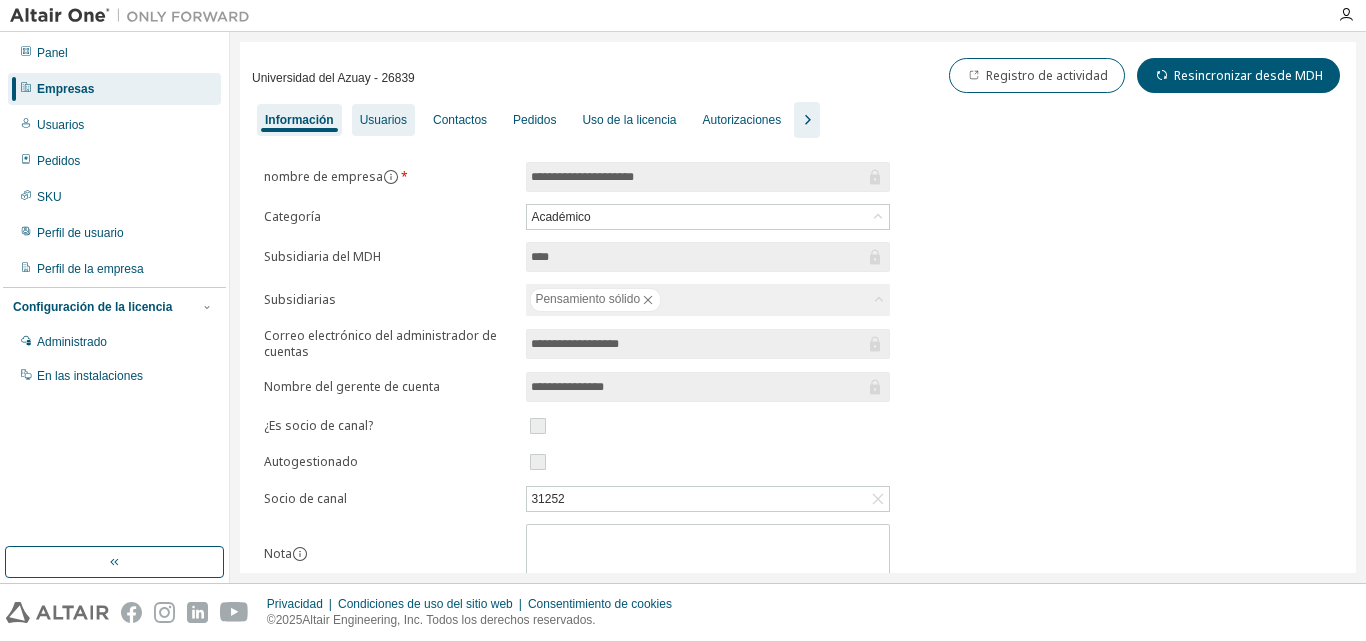 click on "Usuarios" at bounding box center (383, 120) 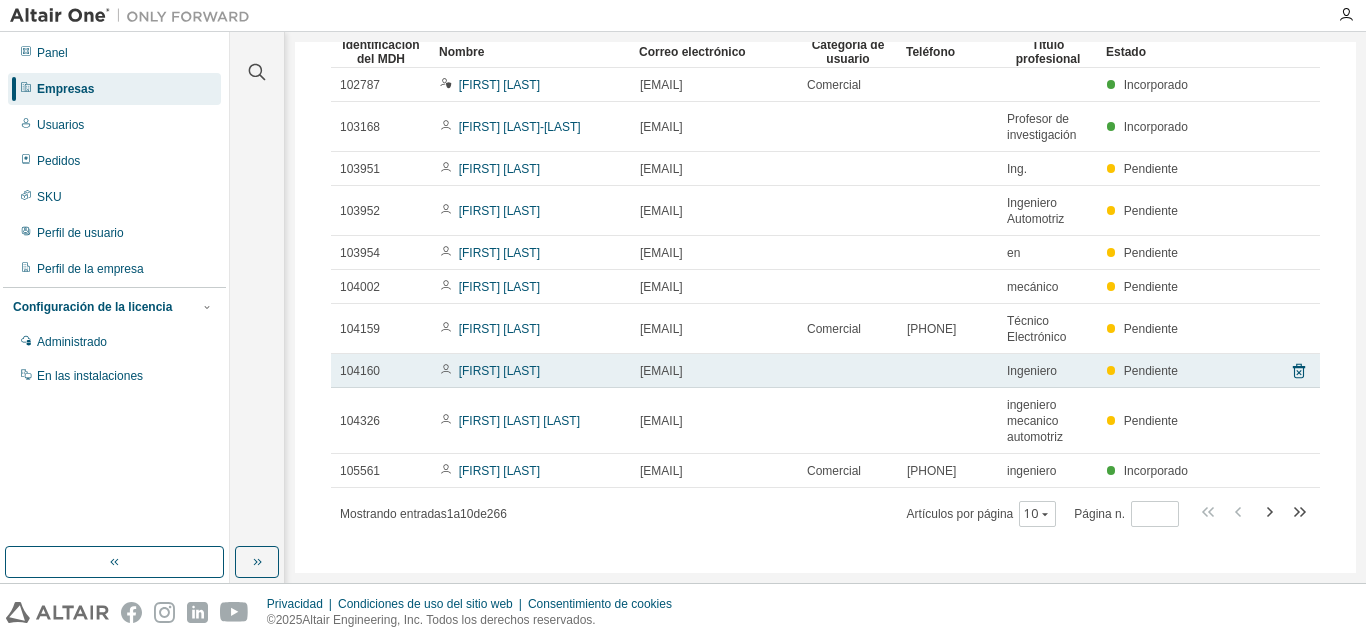 scroll, scrollTop: 190, scrollLeft: 0, axis: vertical 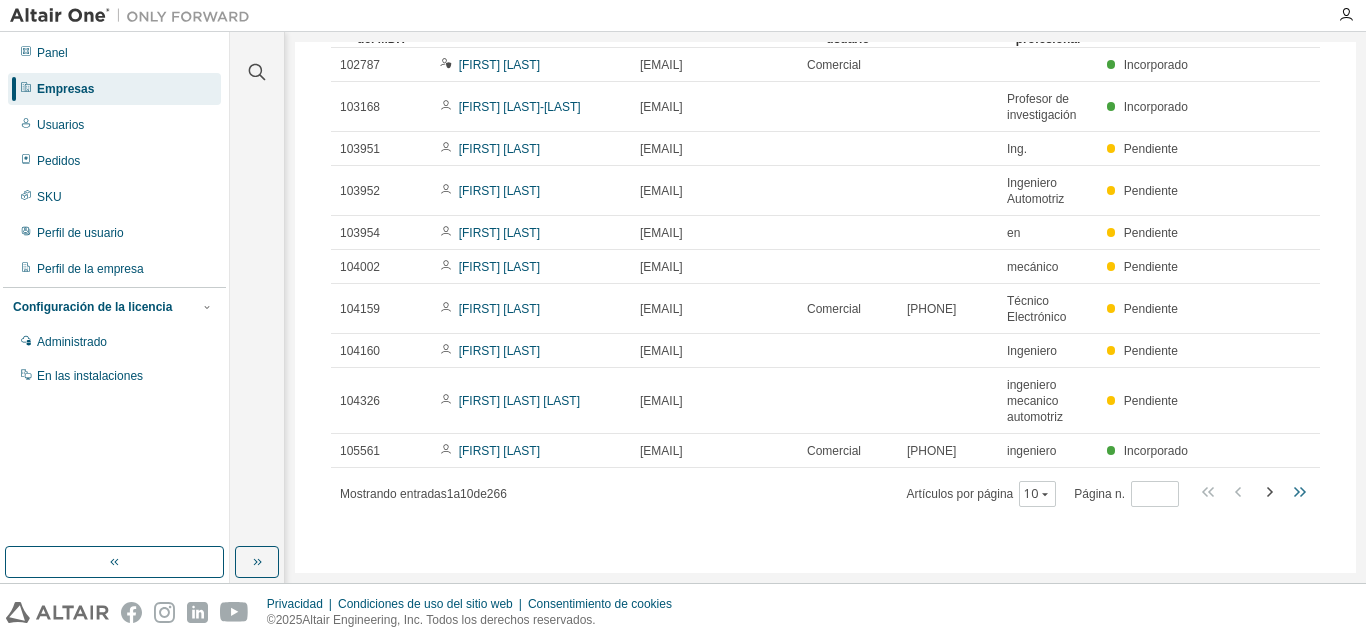 click 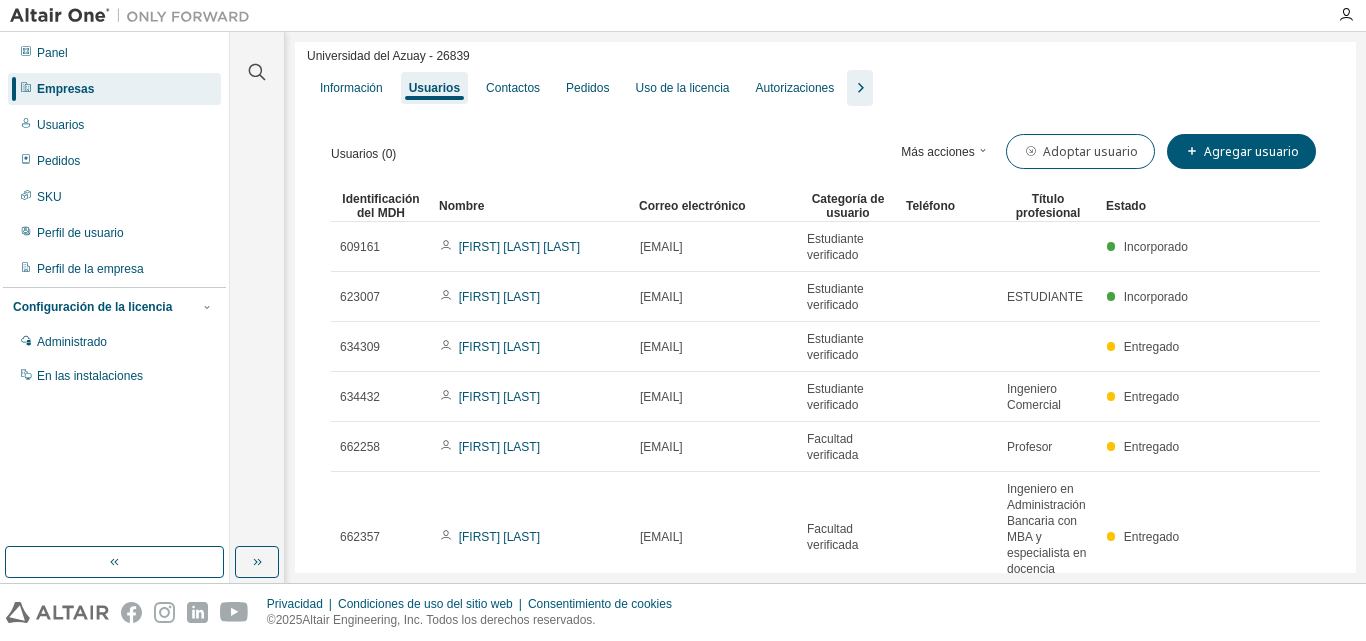 scroll, scrollTop: 0, scrollLeft: 0, axis: both 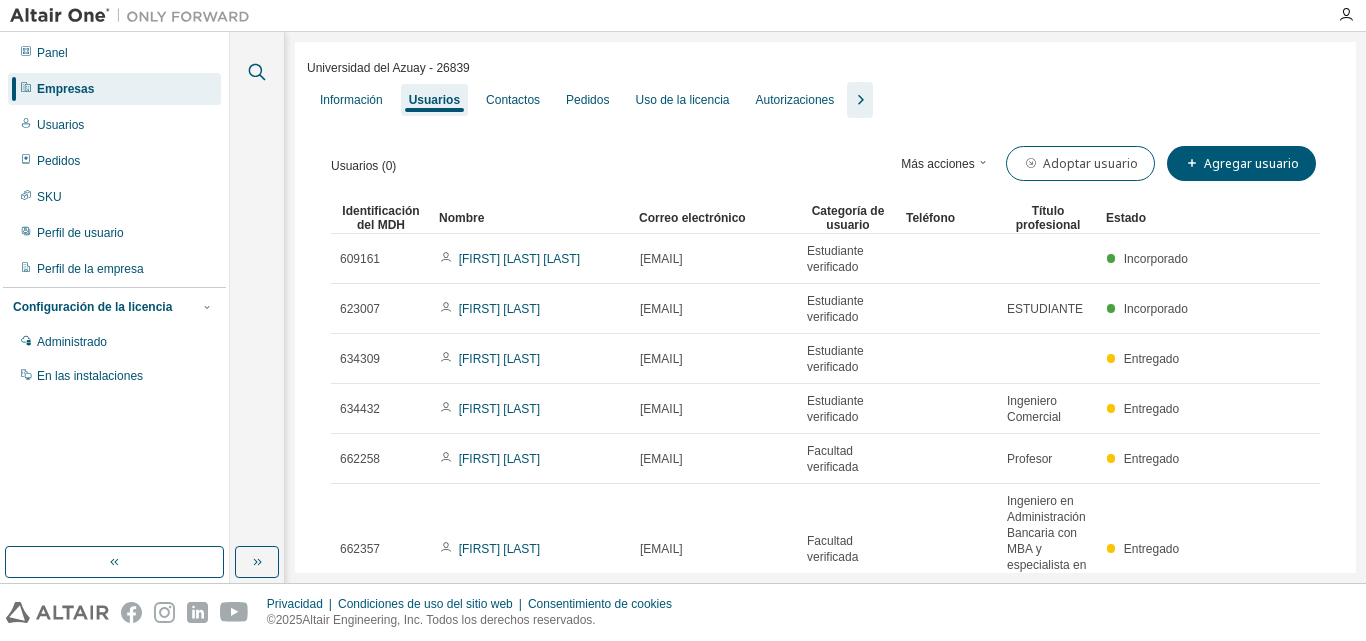 click 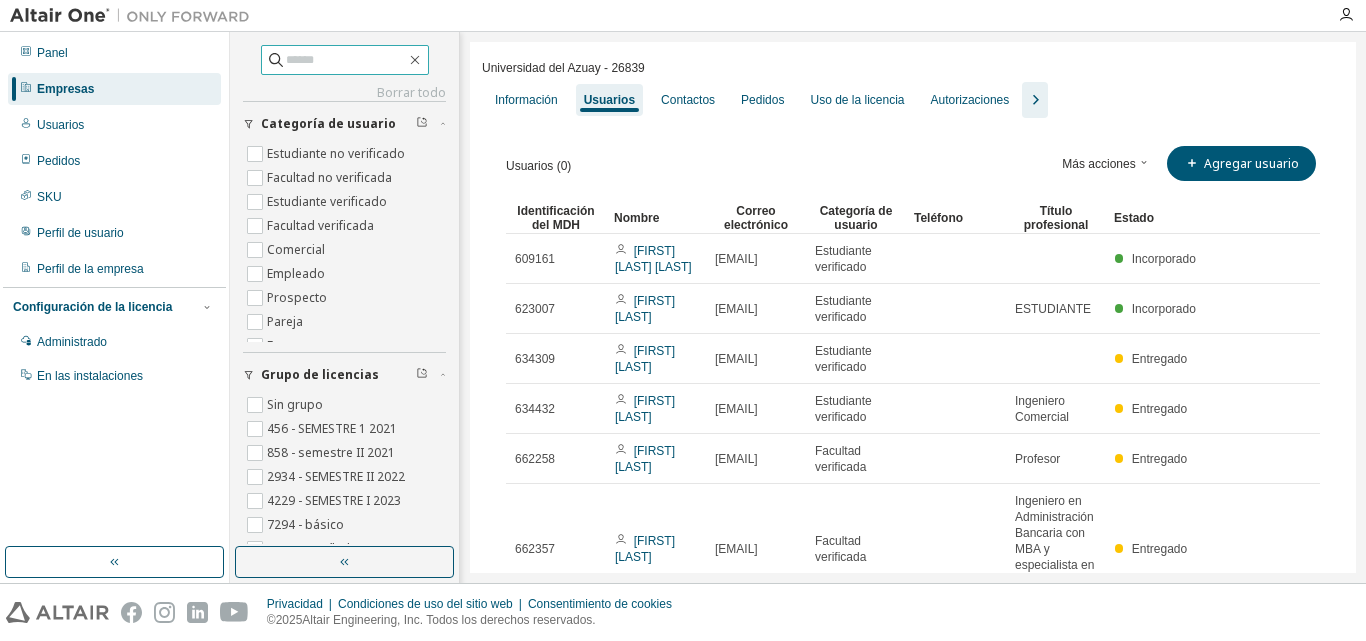 click at bounding box center (346, 60) 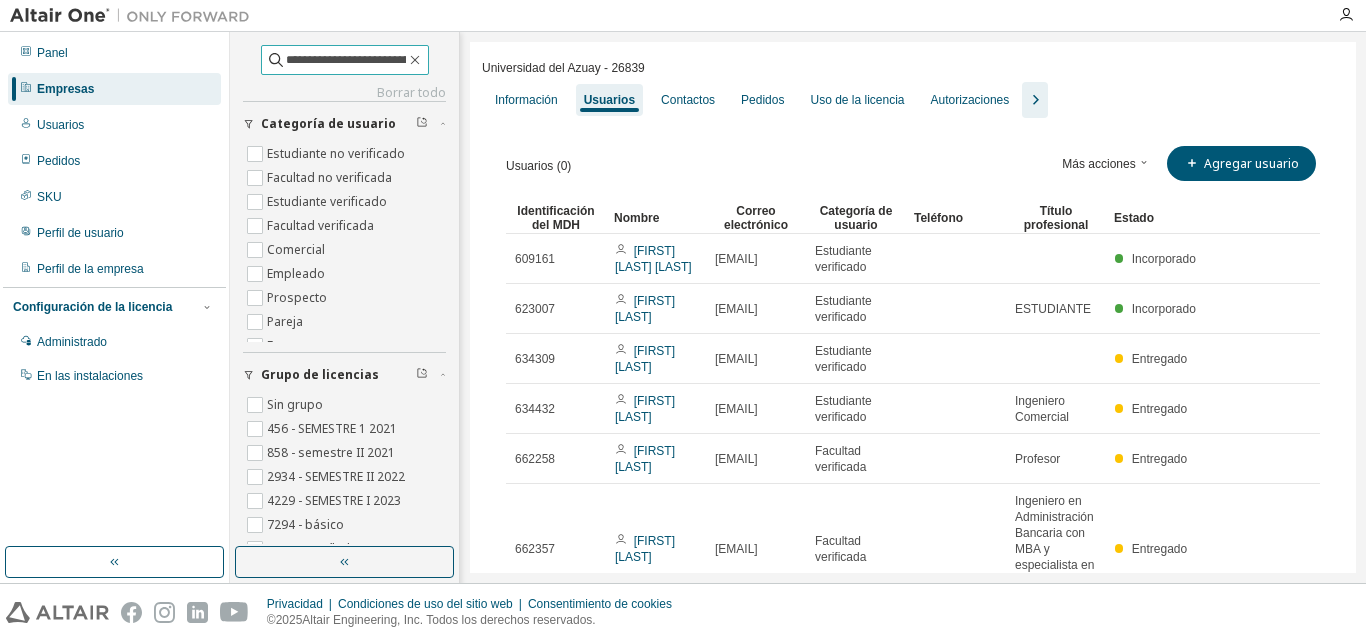scroll, scrollTop: 0, scrollLeft: 11, axis: horizontal 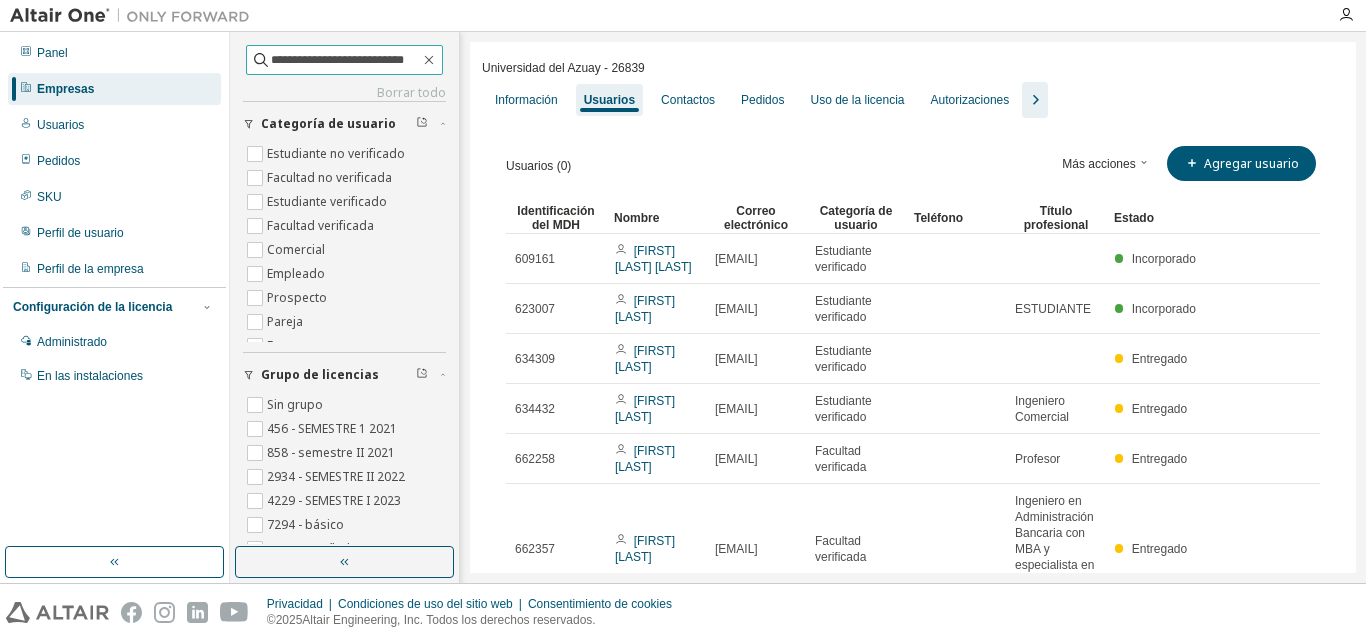 type on "**********" 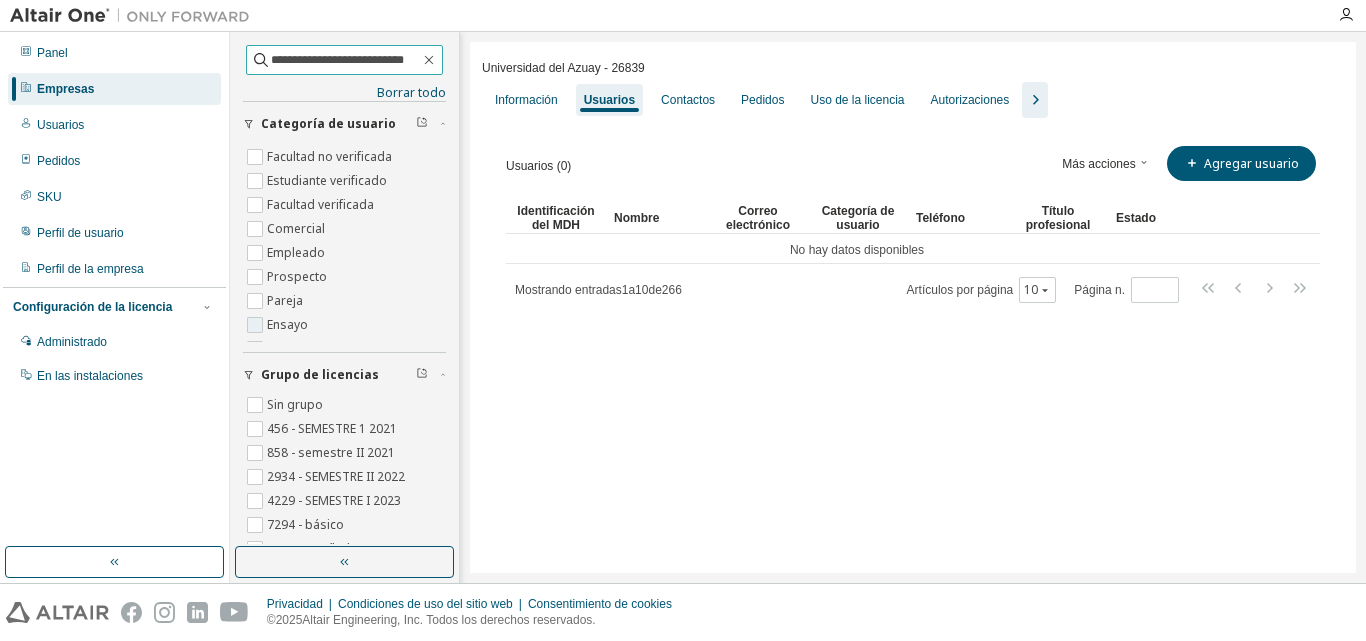 scroll, scrollTop: 40, scrollLeft: 0, axis: vertical 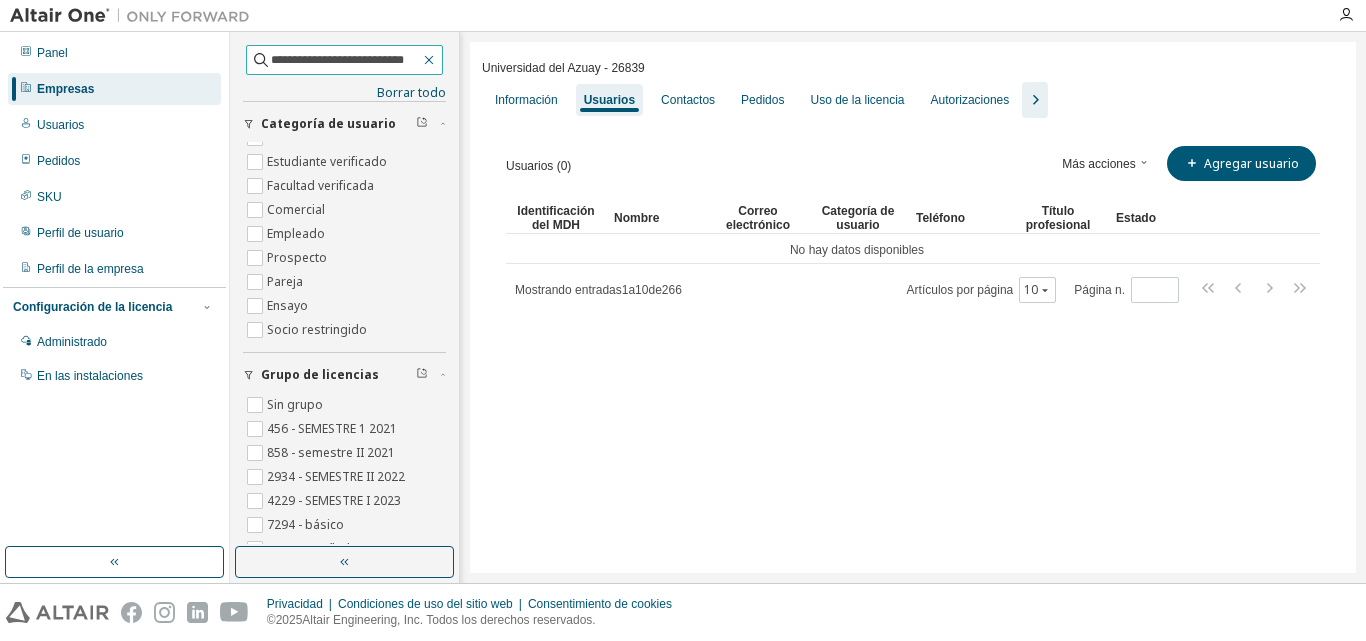 click at bounding box center (429, 60) 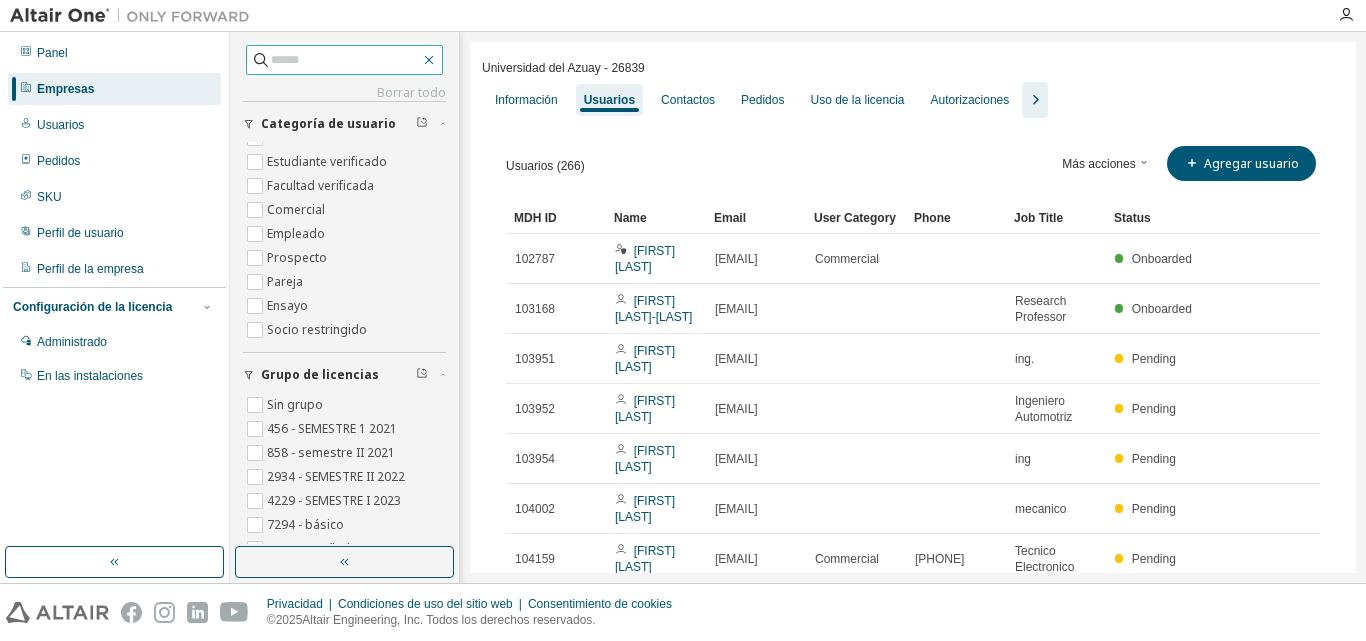 click 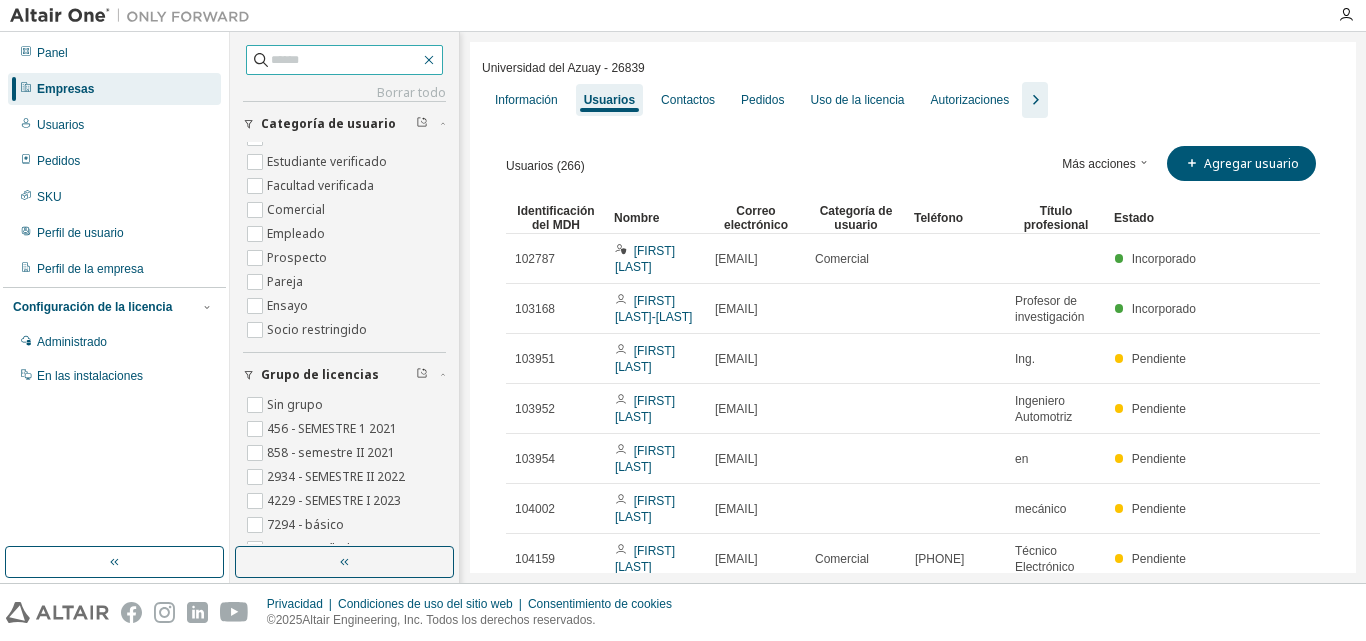 click 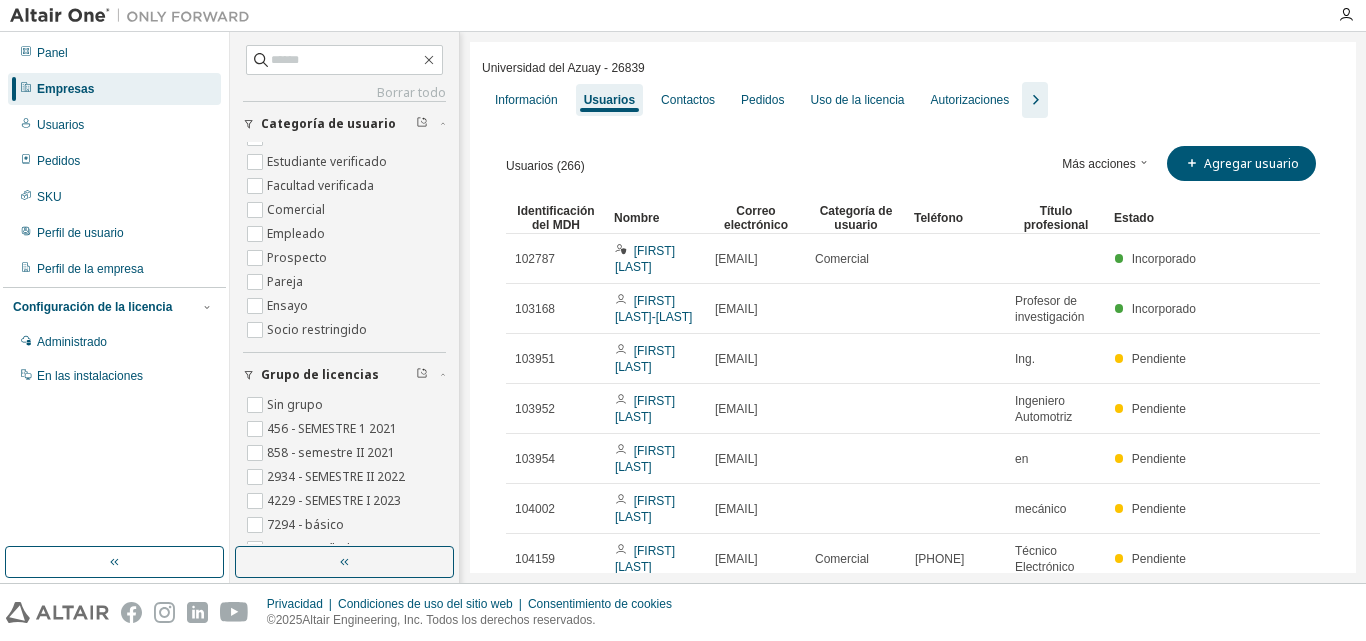 click on "Empresas" at bounding box center [114, 89] 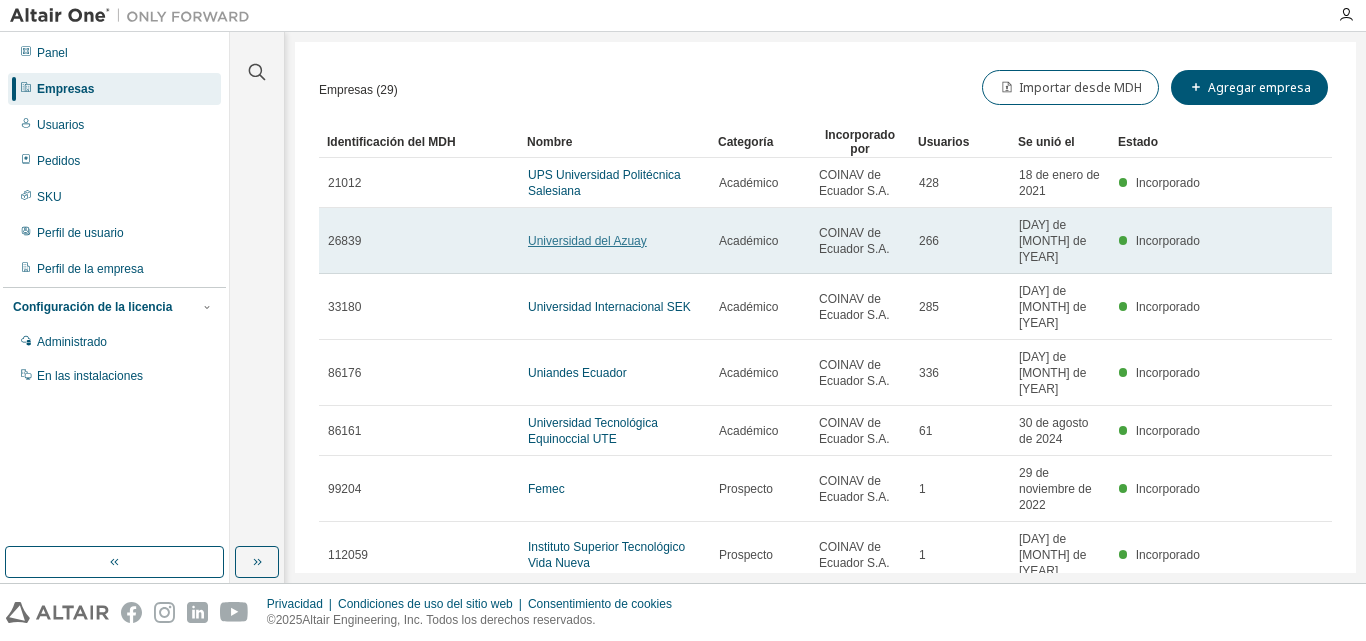 click on "Universidad del Azuay" at bounding box center [587, 241] 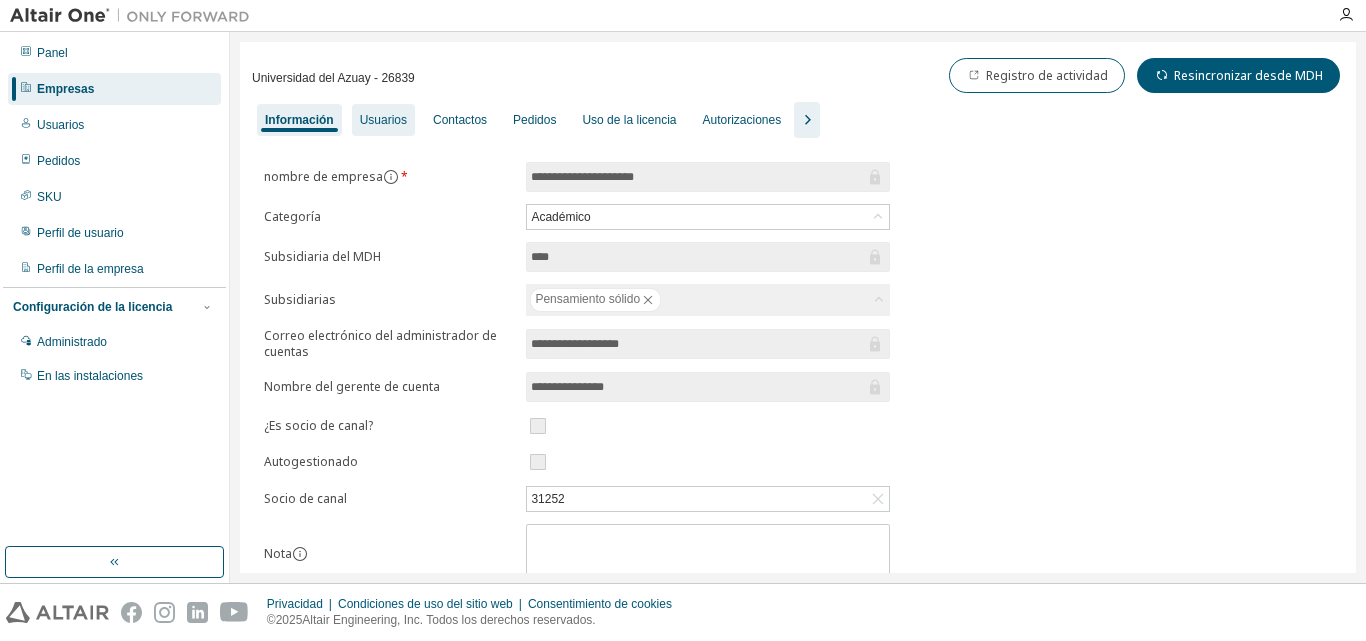 click on "Usuarios" at bounding box center (383, 120) 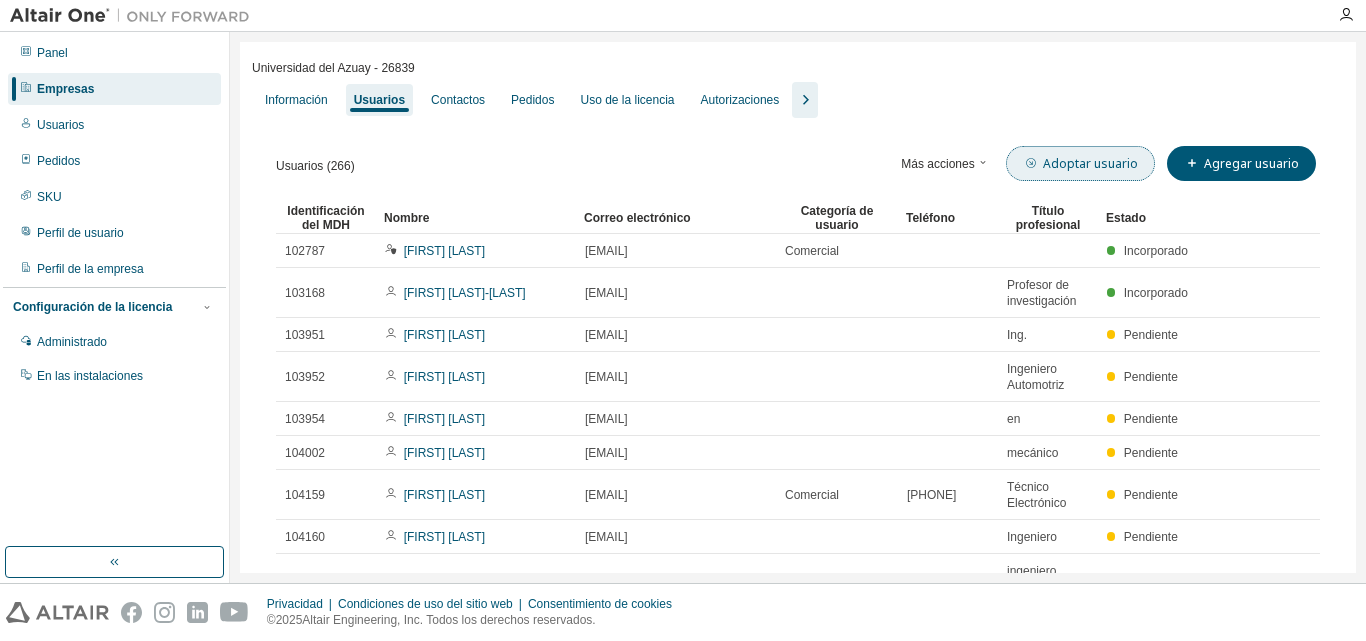 click on "Adoptar usuario" at bounding box center [1080, 163] 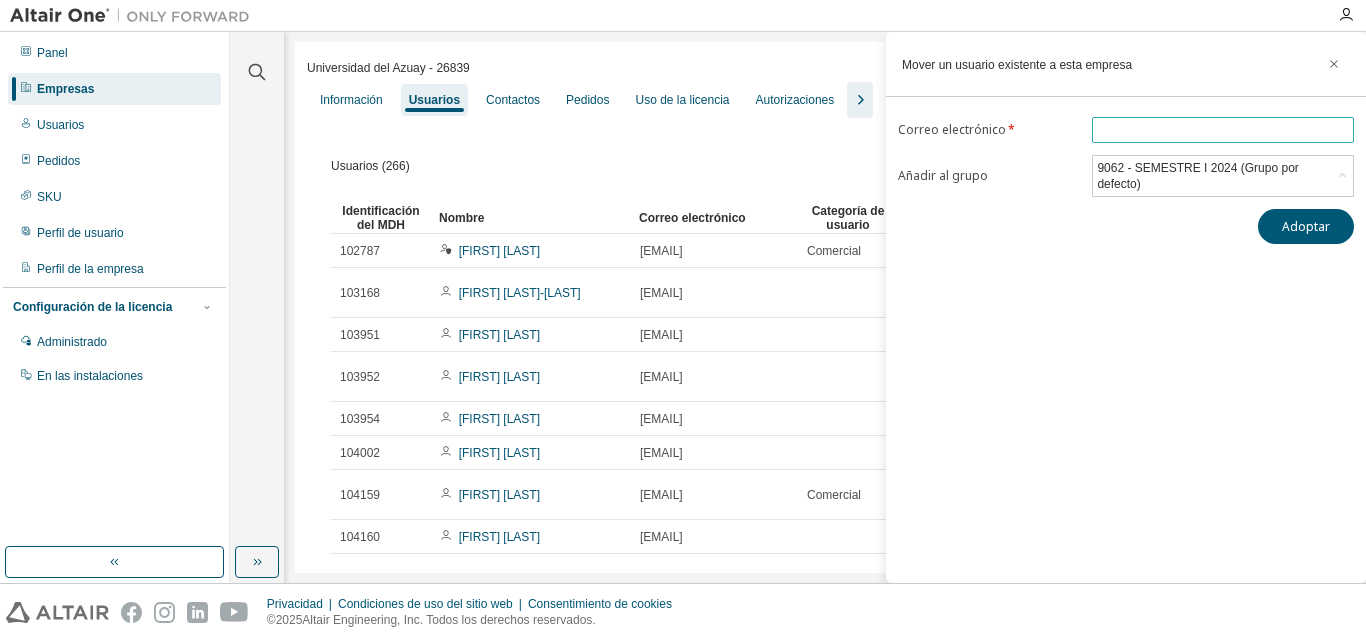 click at bounding box center [1223, 130] 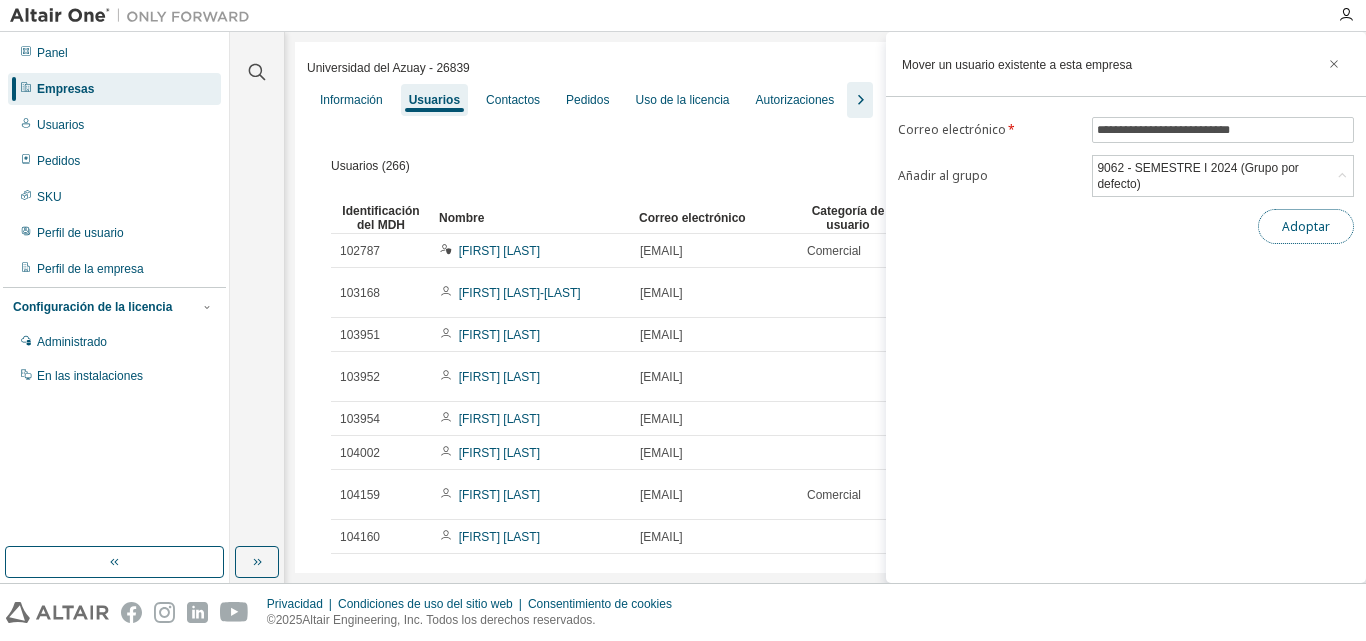 click on "Adoptar" at bounding box center [1306, 226] 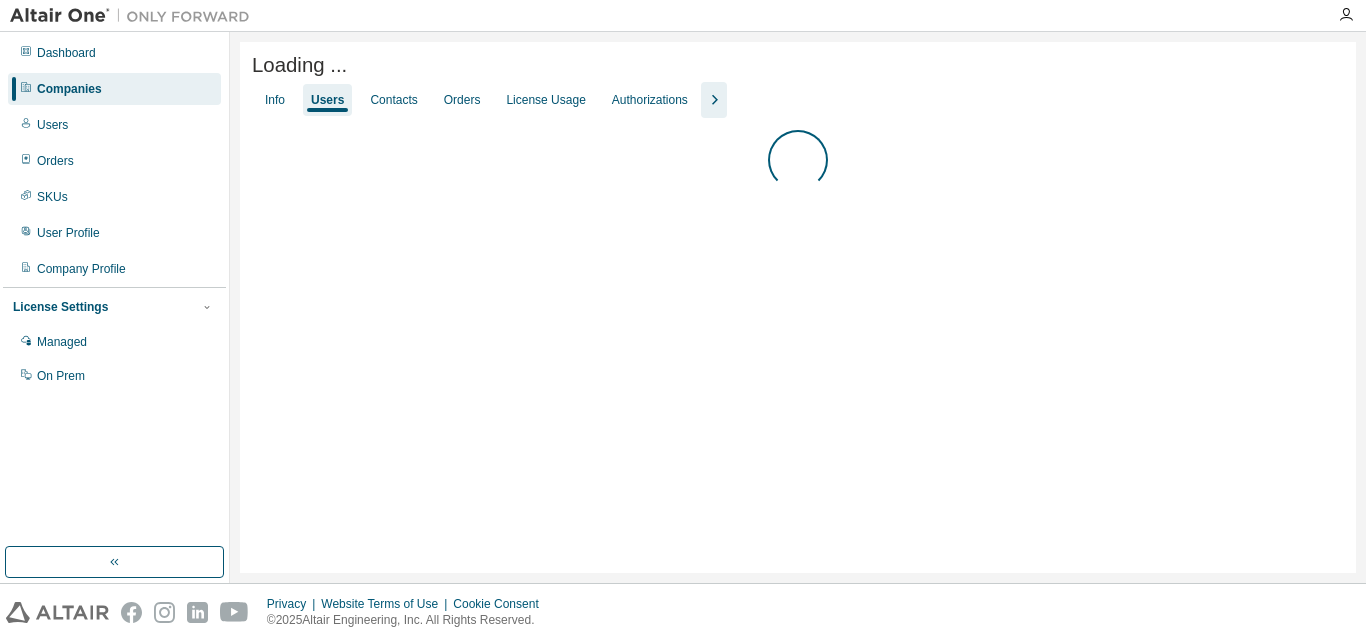 scroll, scrollTop: 0, scrollLeft: 0, axis: both 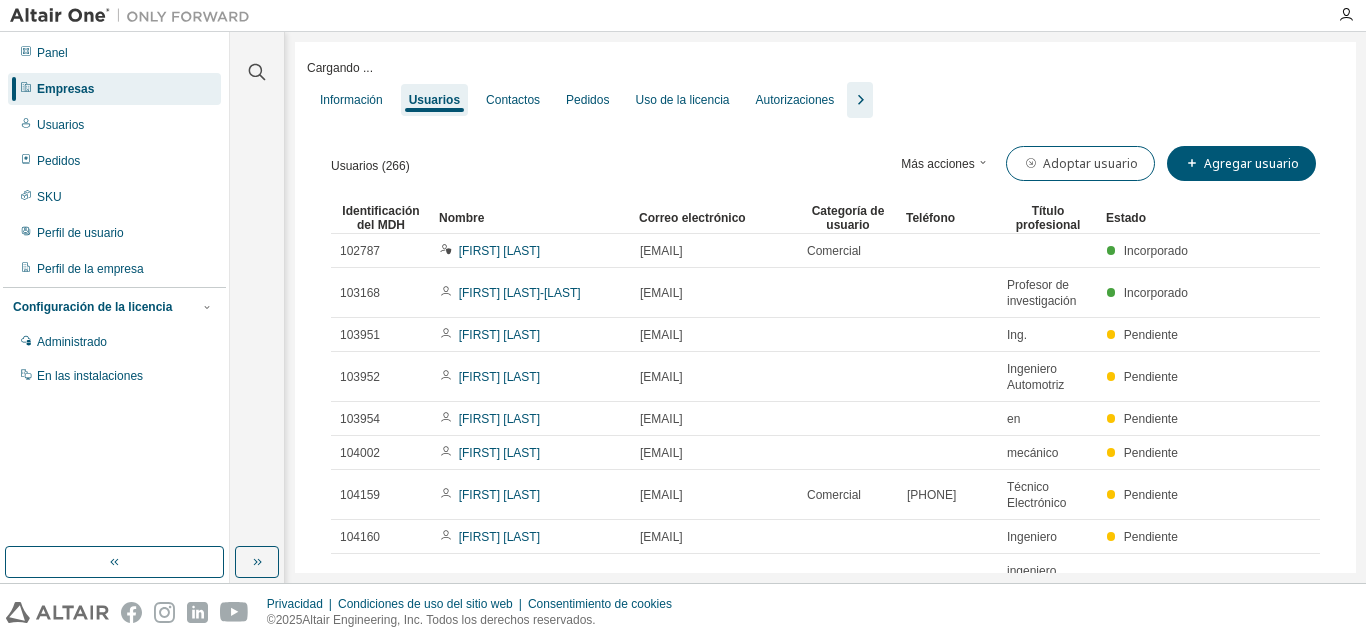 click 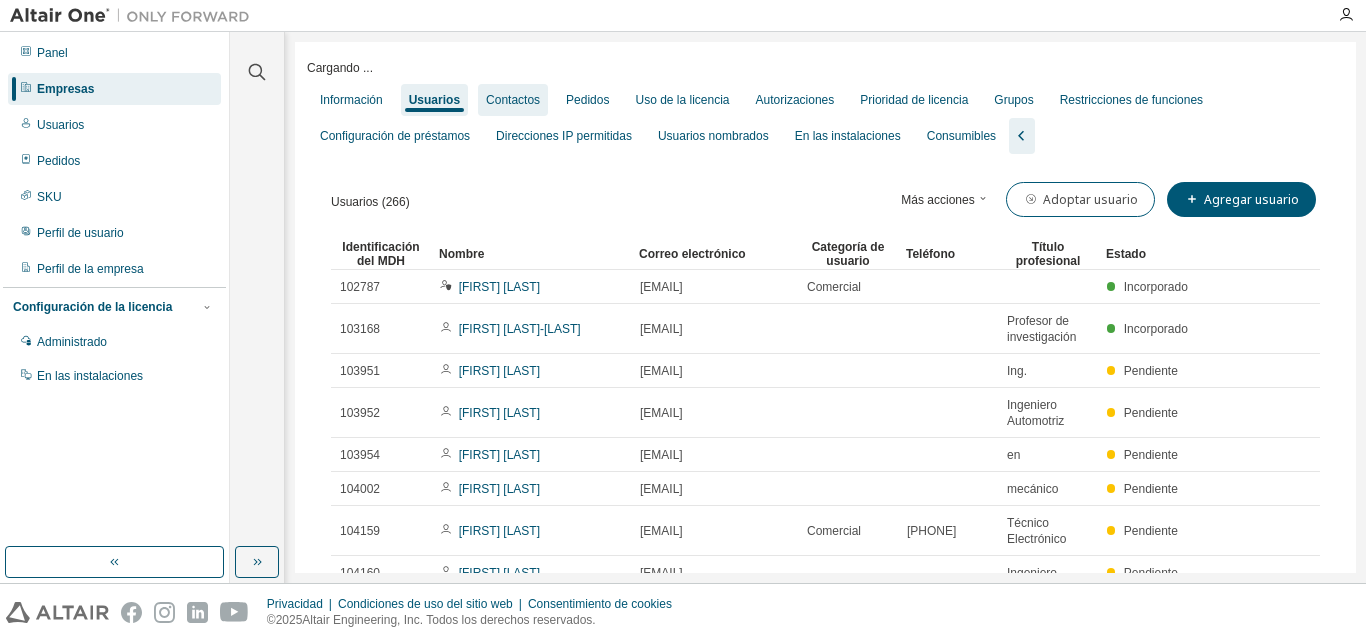 click on "Contactos" at bounding box center (513, 100) 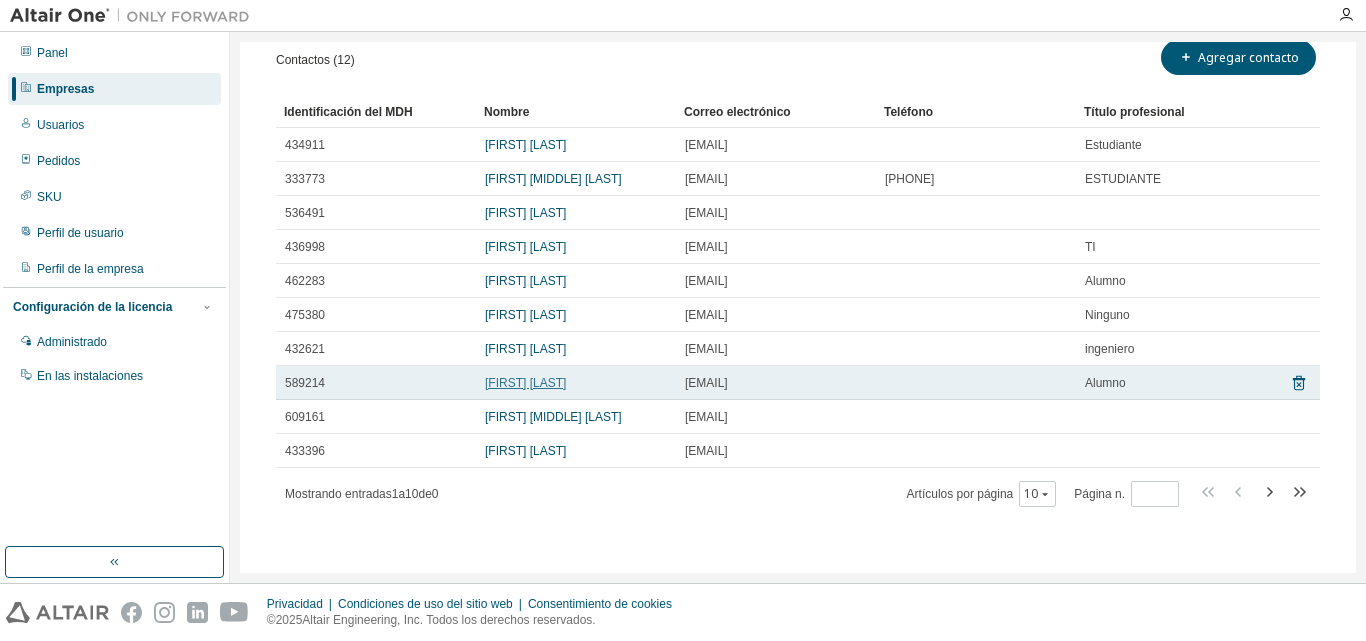 scroll, scrollTop: 0, scrollLeft: 0, axis: both 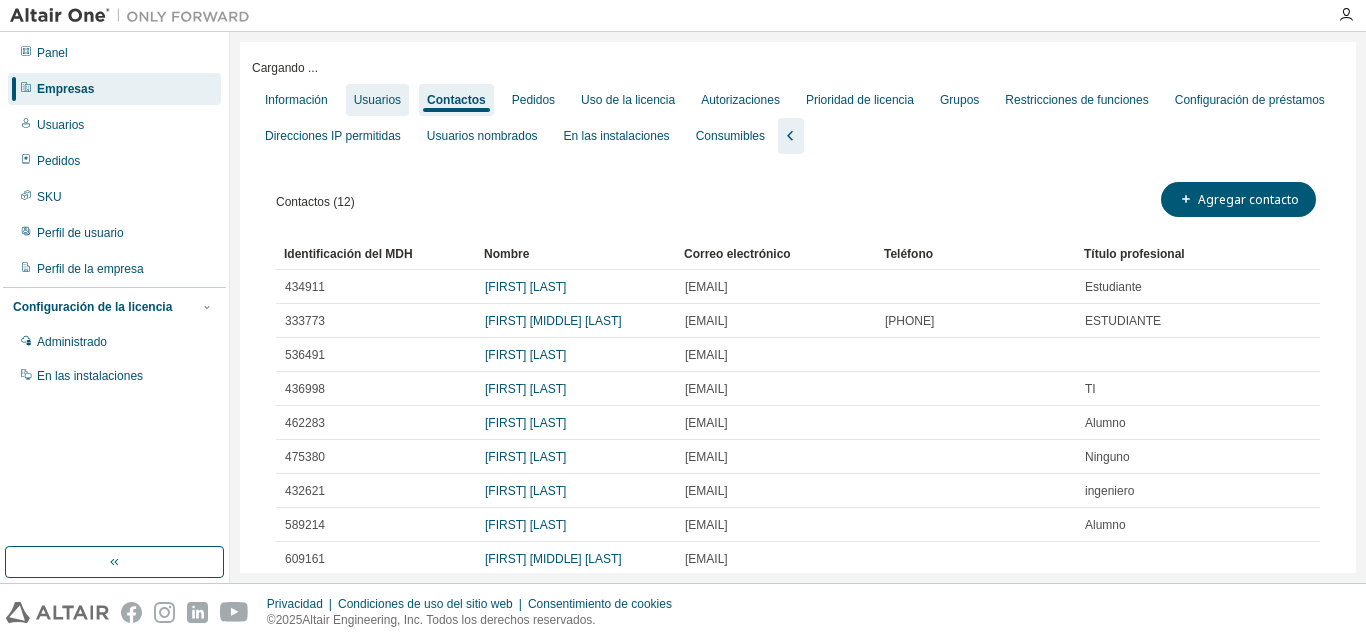 click on "Usuarios" at bounding box center (377, 100) 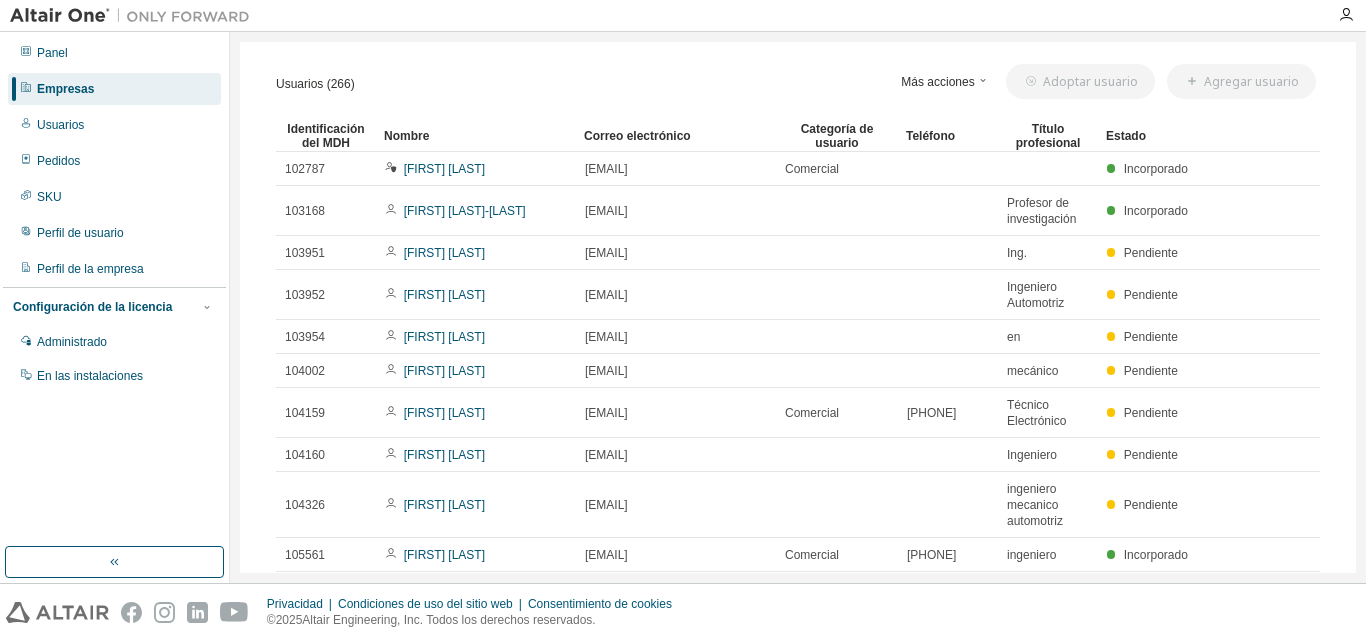 scroll, scrollTop: 226, scrollLeft: 0, axis: vertical 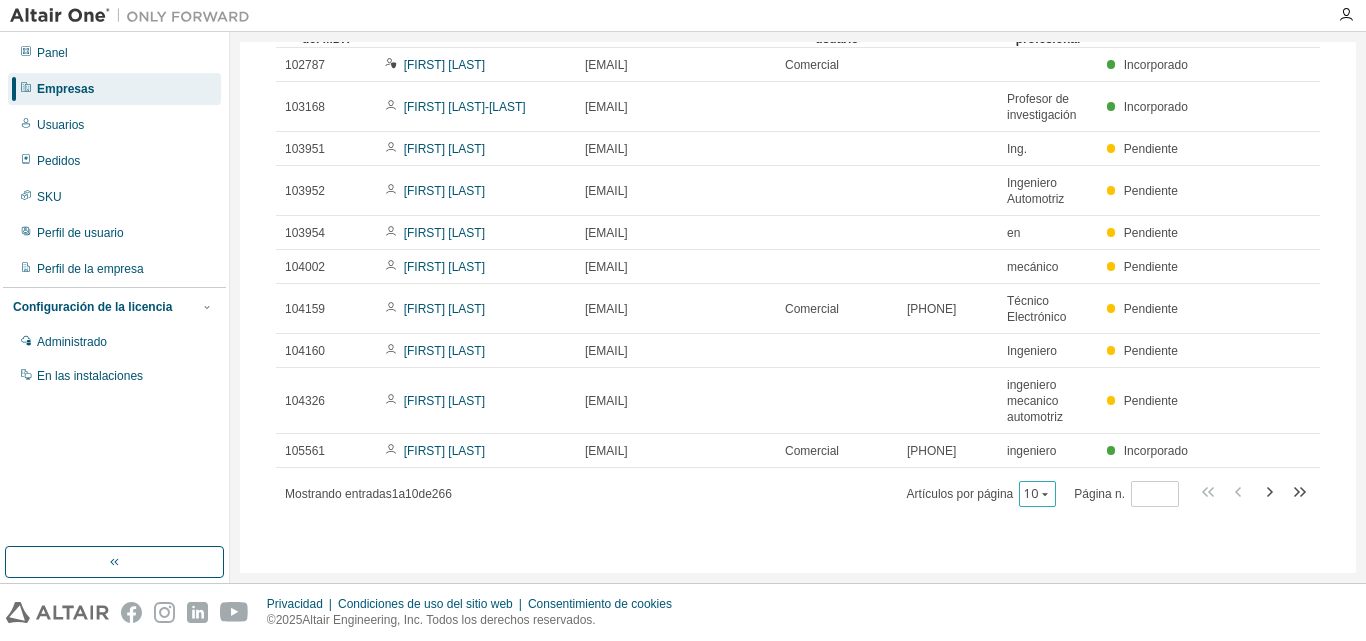 click 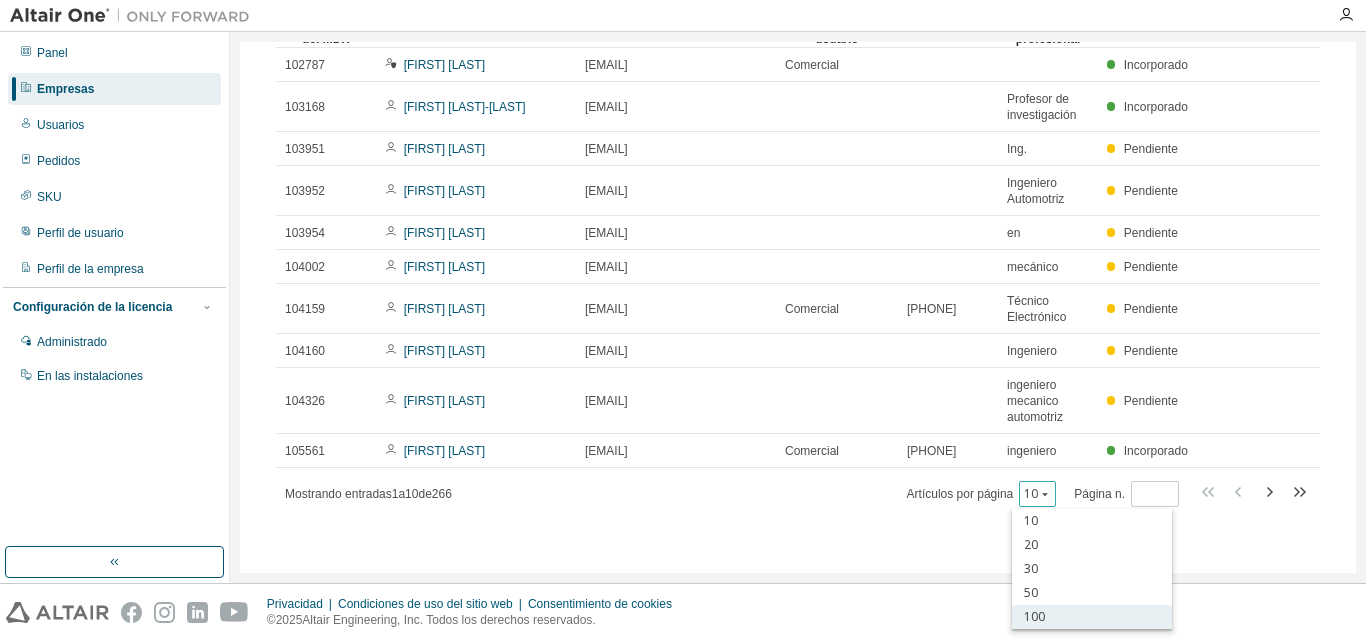 click on "100" at bounding box center [1092, 617] 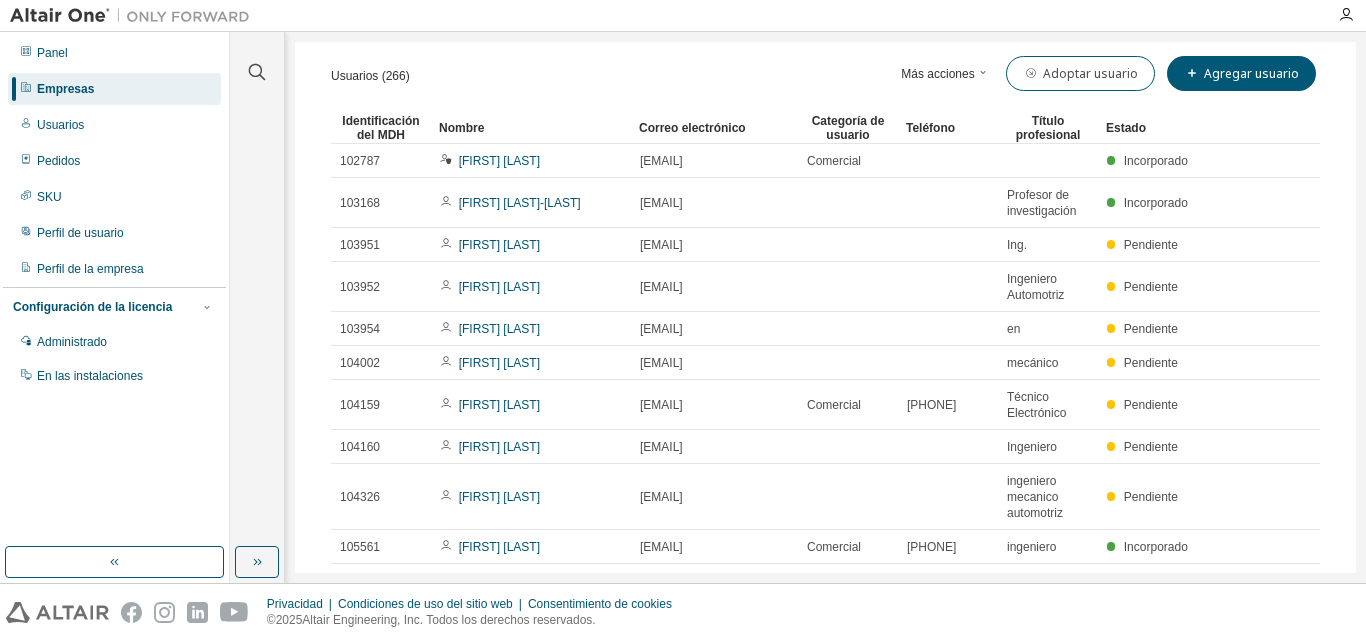 scroll, scrollTop: 0, scrollLeft: 0, axis: both 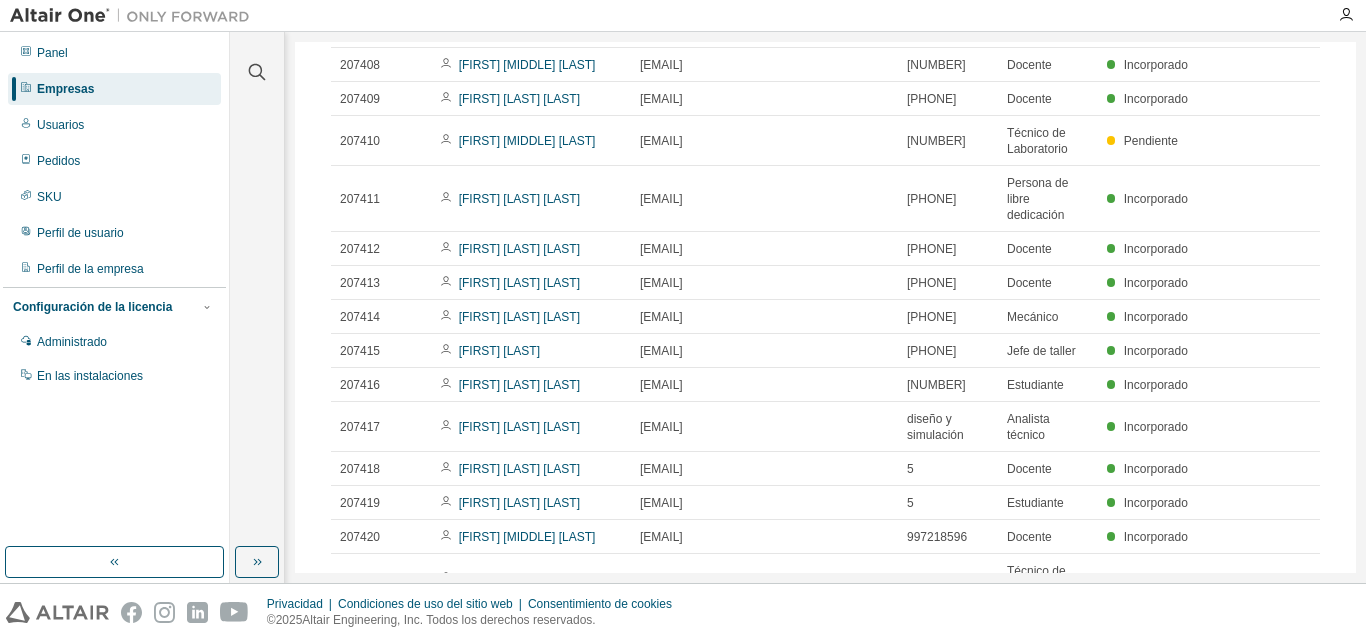 type on "100" 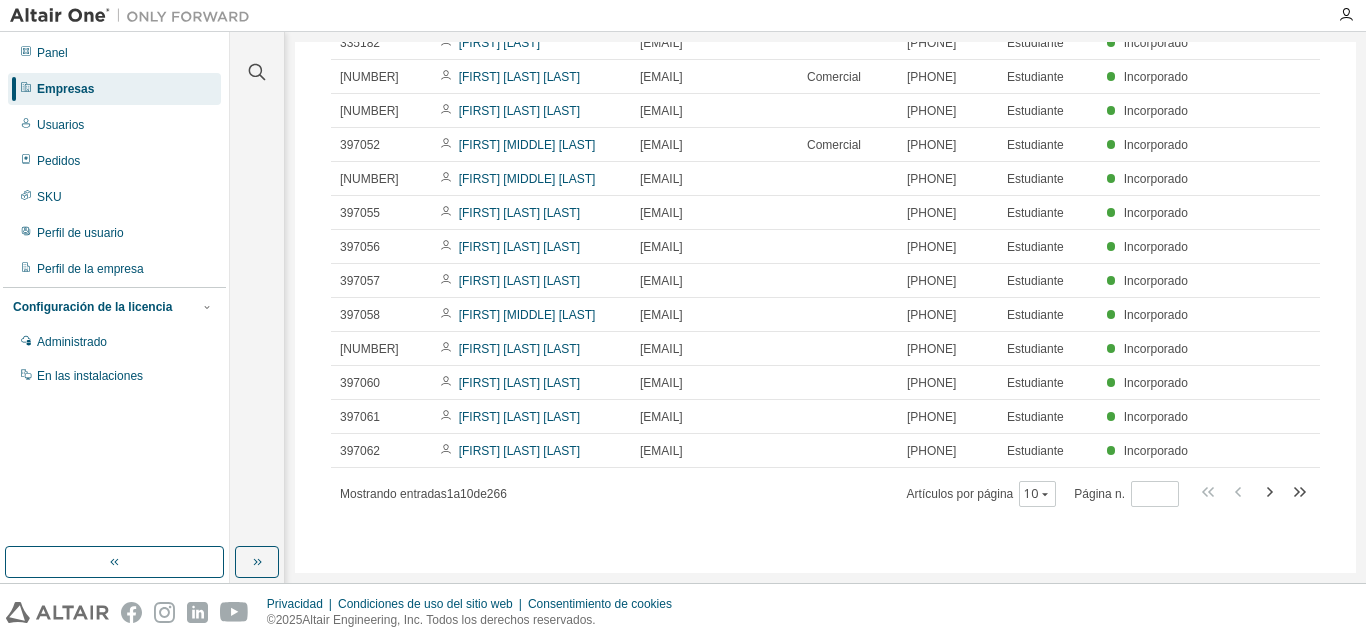scroll, scrollTop: 4262, scrollLeft: 0, axis: vertical 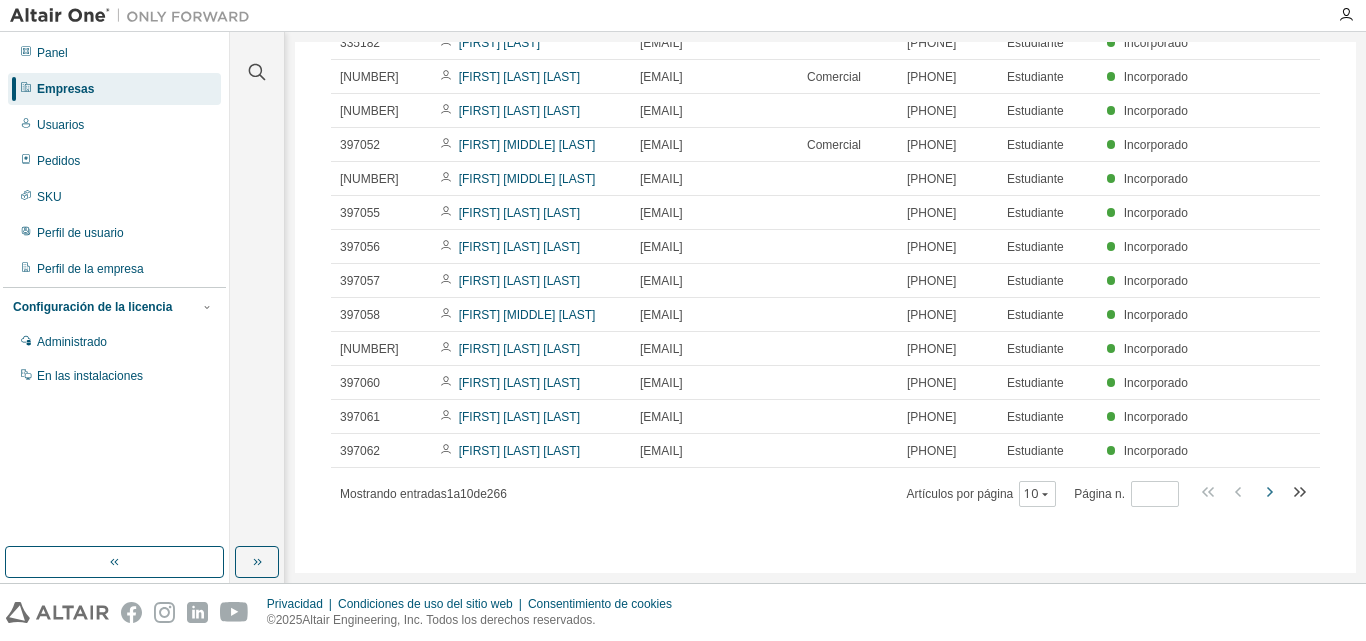 click 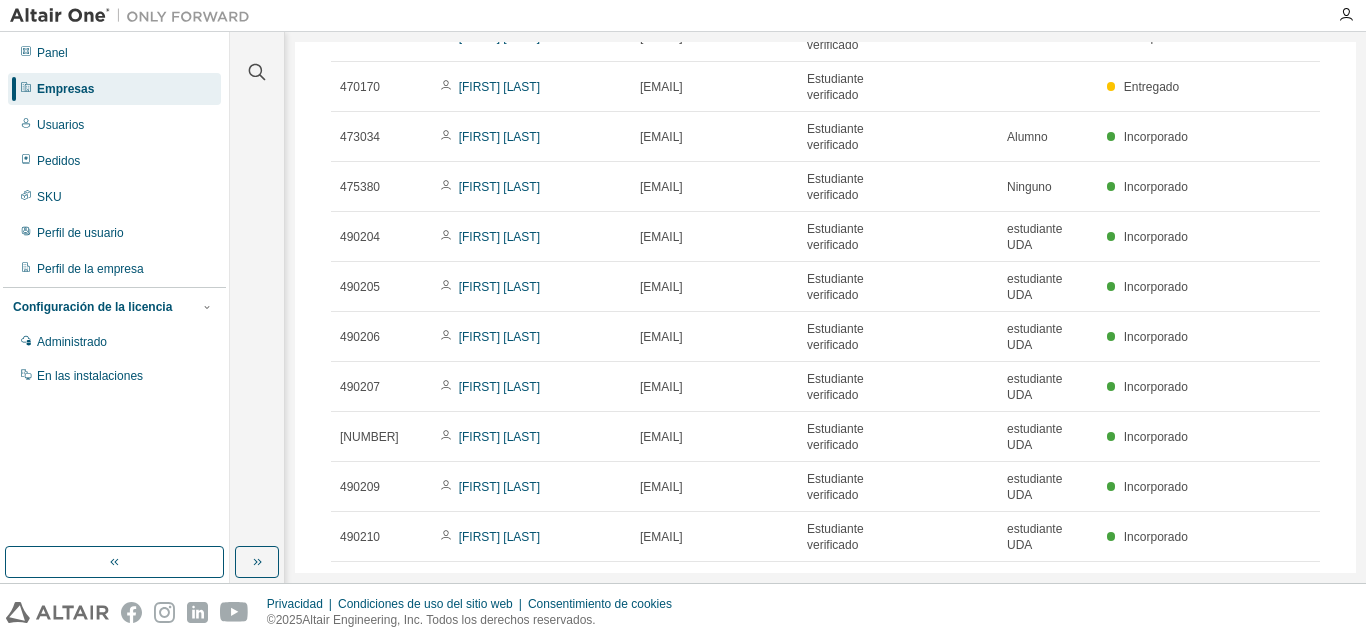 scroll, scrollTop: 4774, scrollLeft: 0, axis: vertical 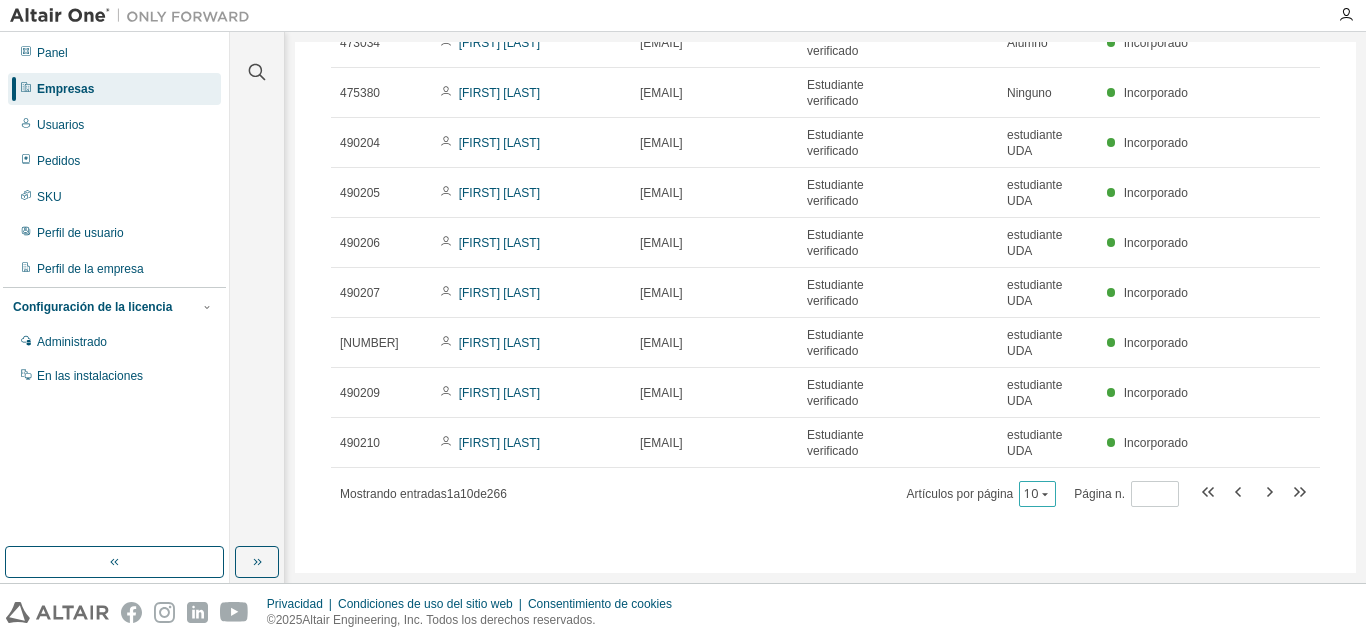 click 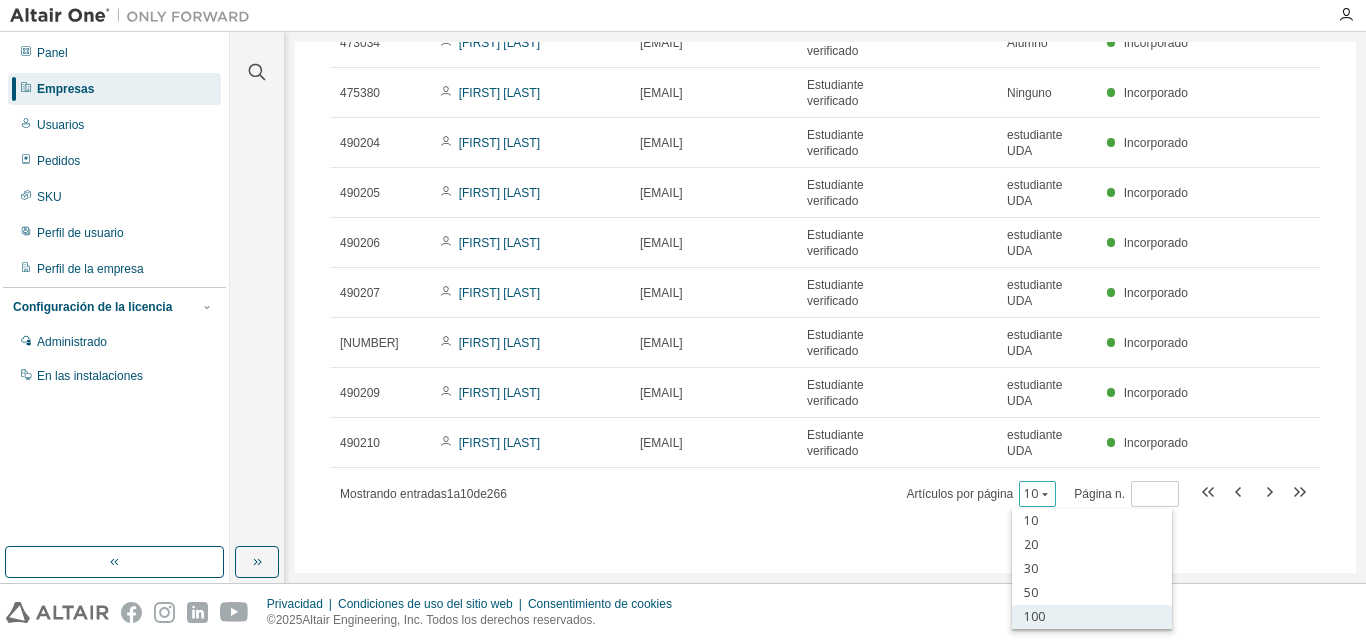 click on "100" at bounding box center (1034, 616) 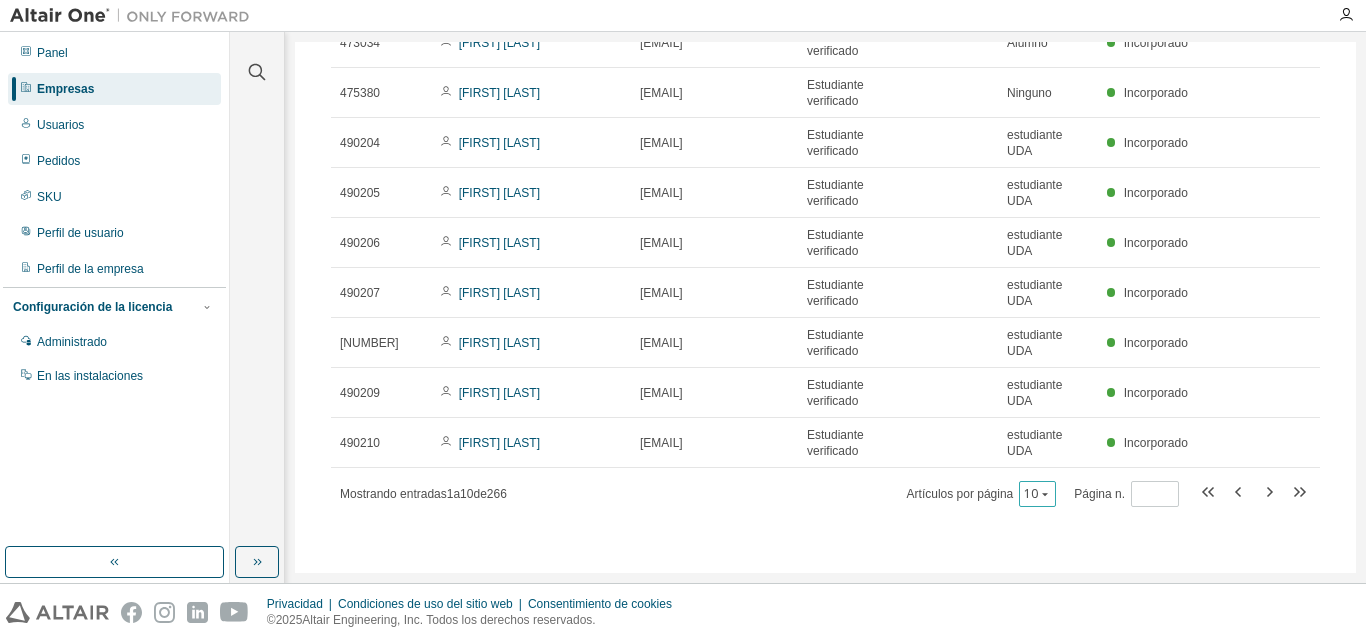 click on "10" at bounding box center (1037, 494) 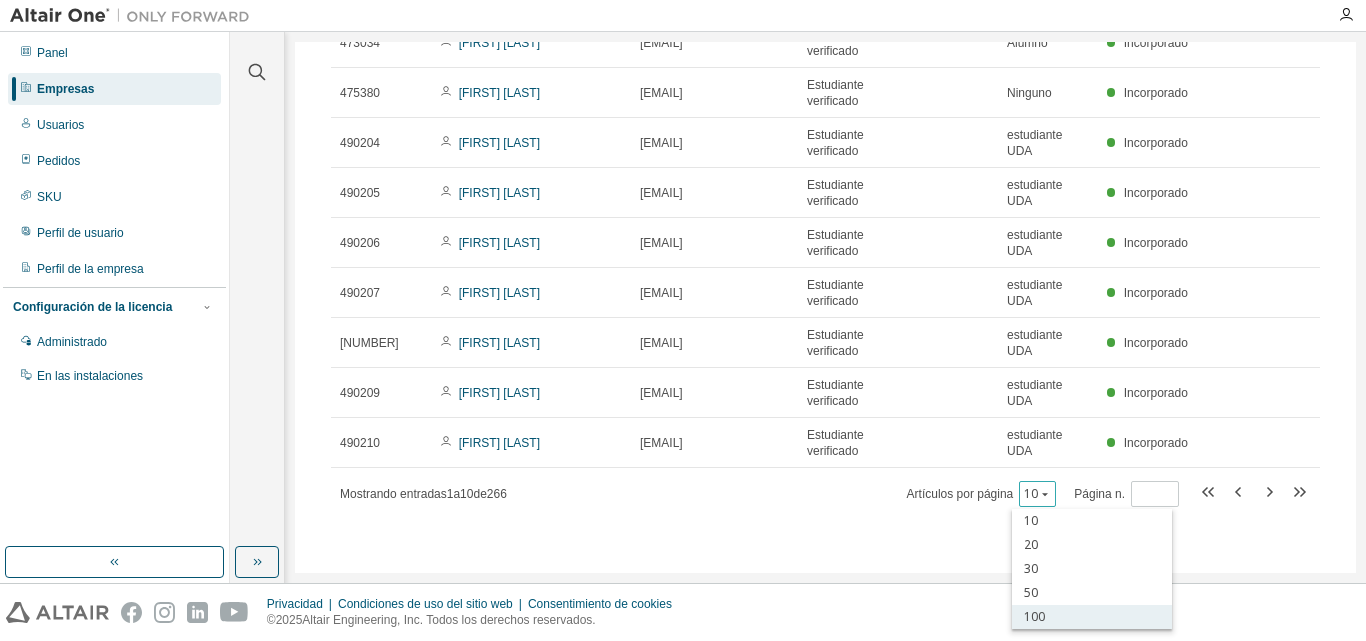 click on "100" at bounding box center (1034, 616) 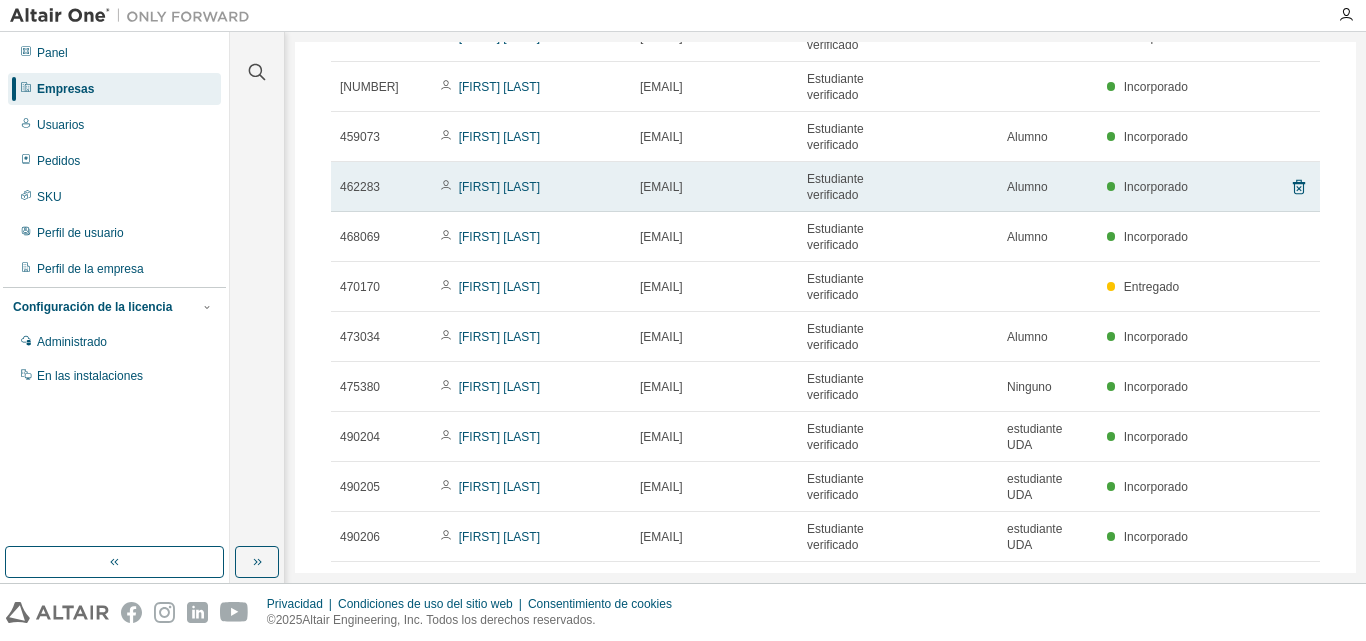 scroll, scrollTop: 4774, scrollLeft: 0, axis: vertical 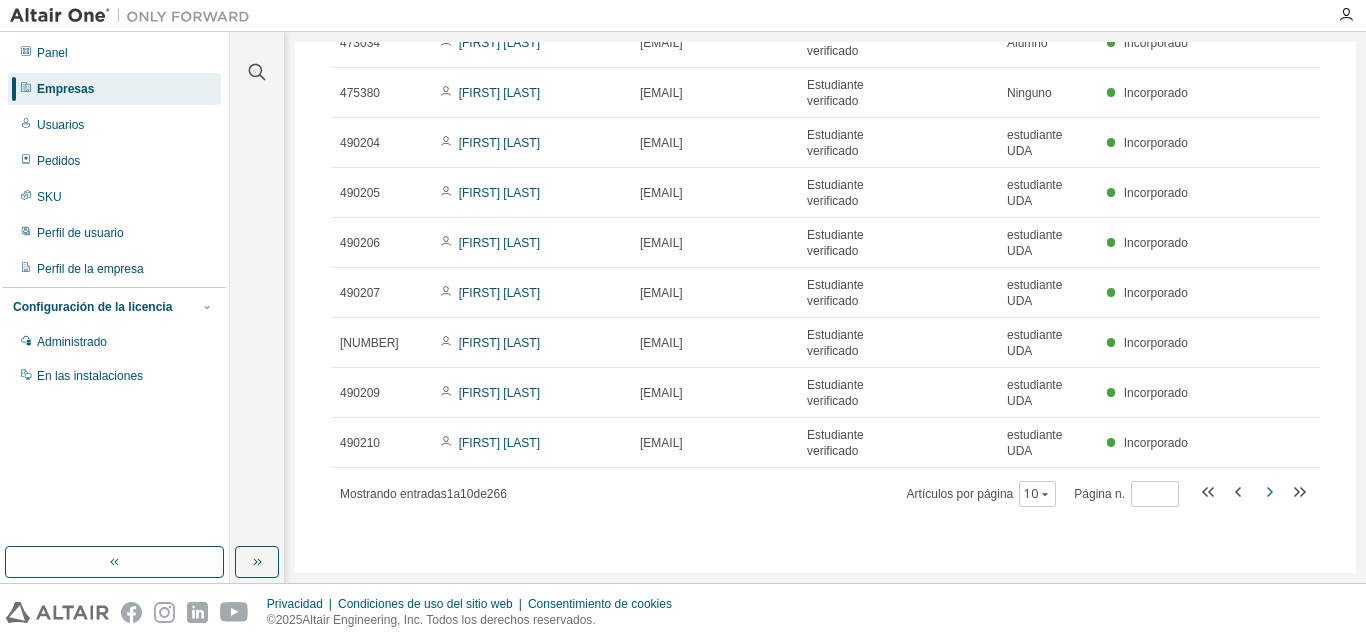 click 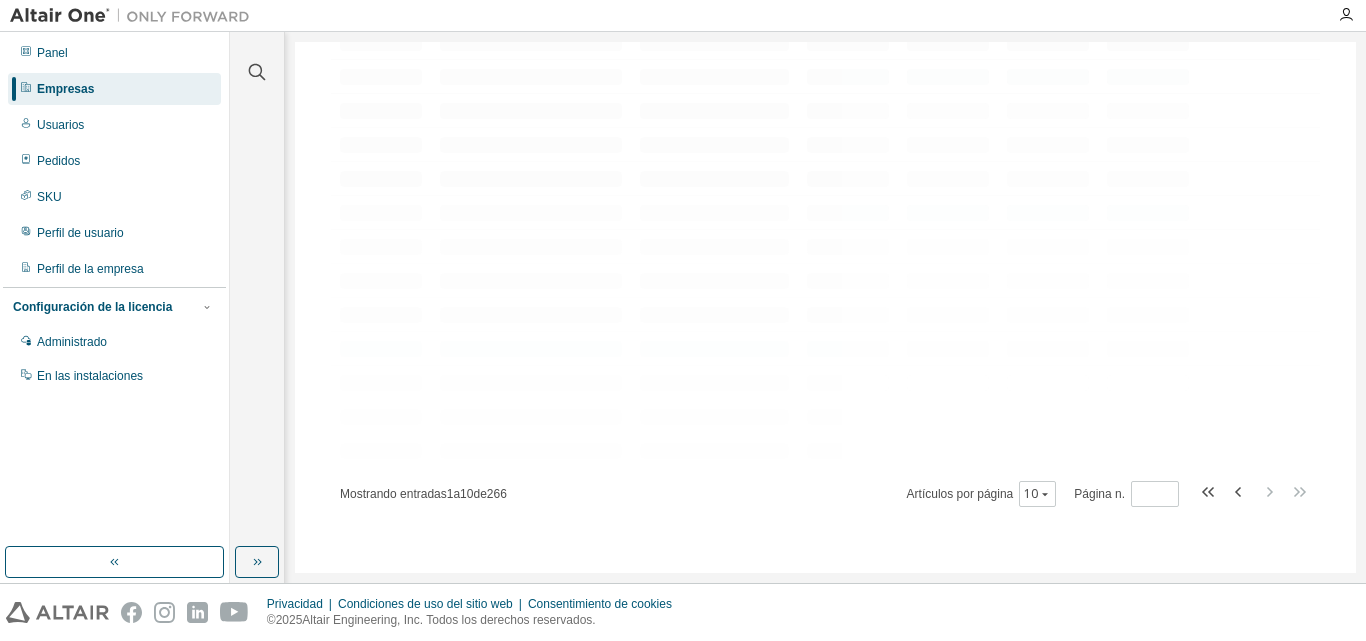 type on "*" 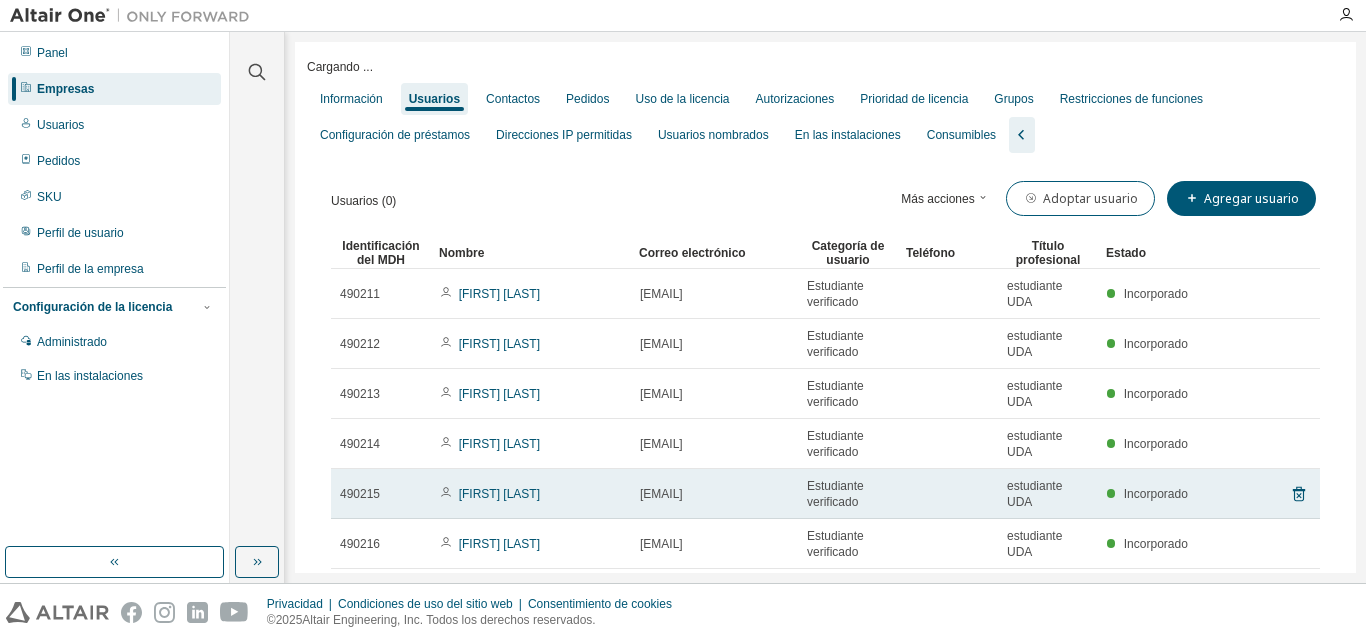 scroll, scrollTop: 0, scrollLeft: 0, axis: both 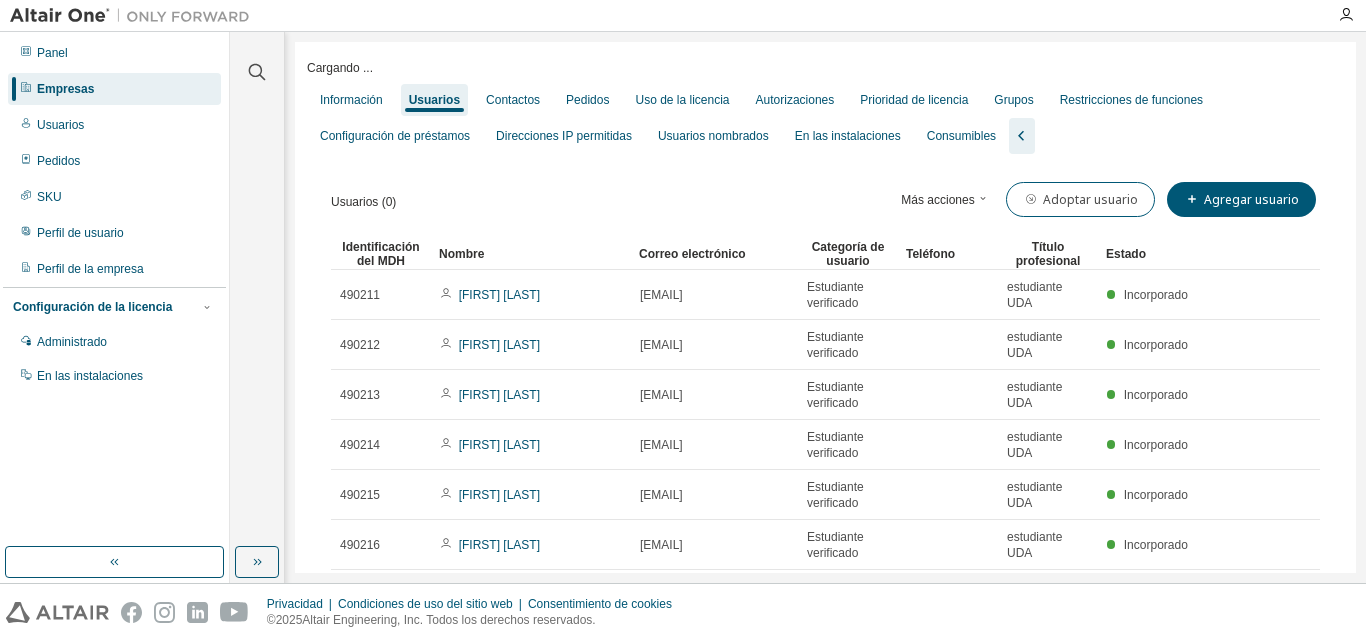 click on "Empresas" at bounding box center (114, 89) 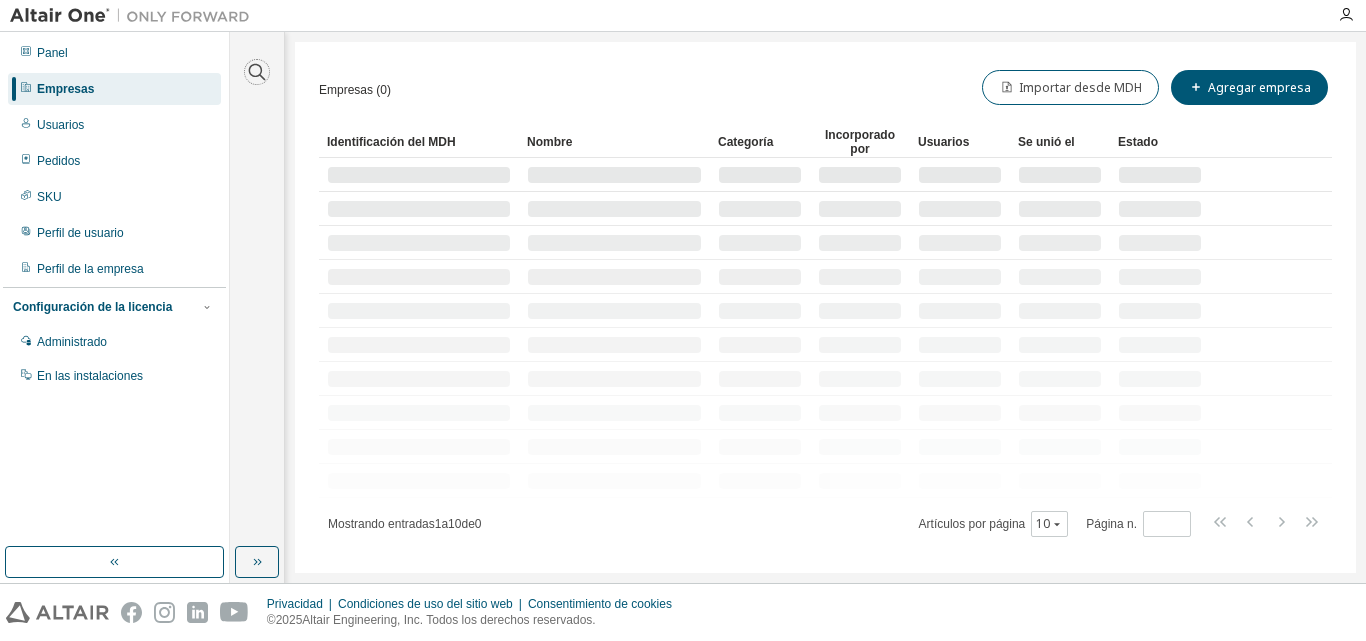click 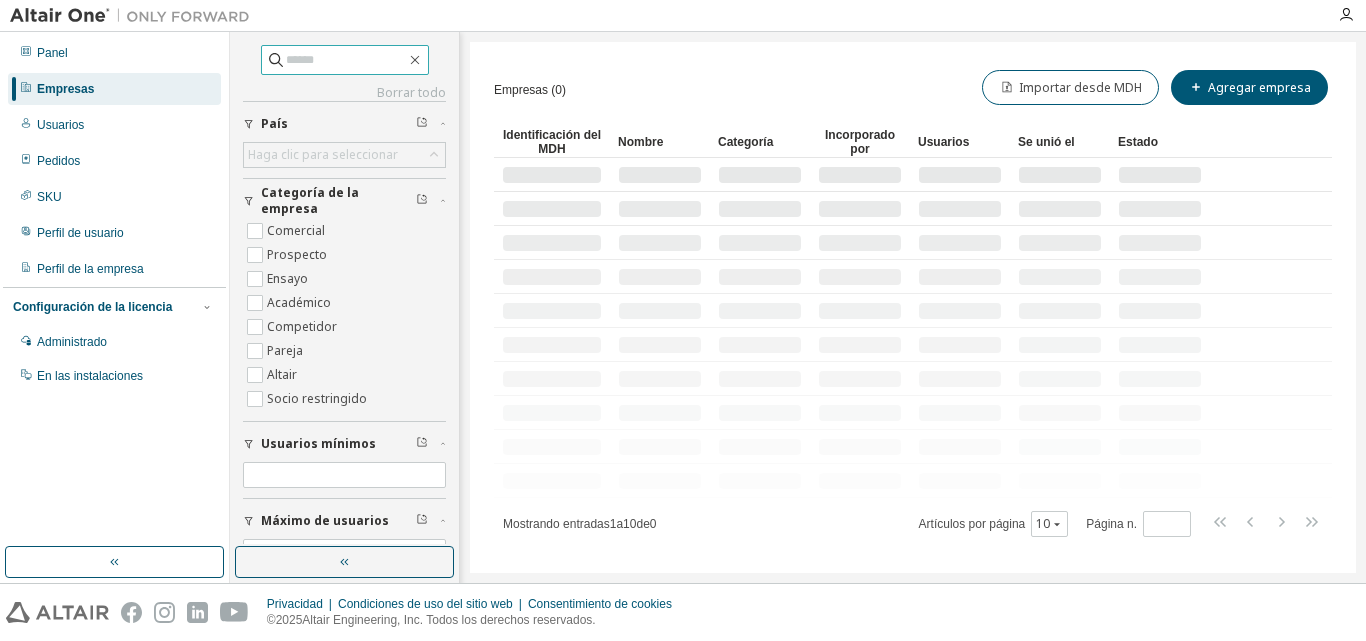 click at bounding box center [346, 60] 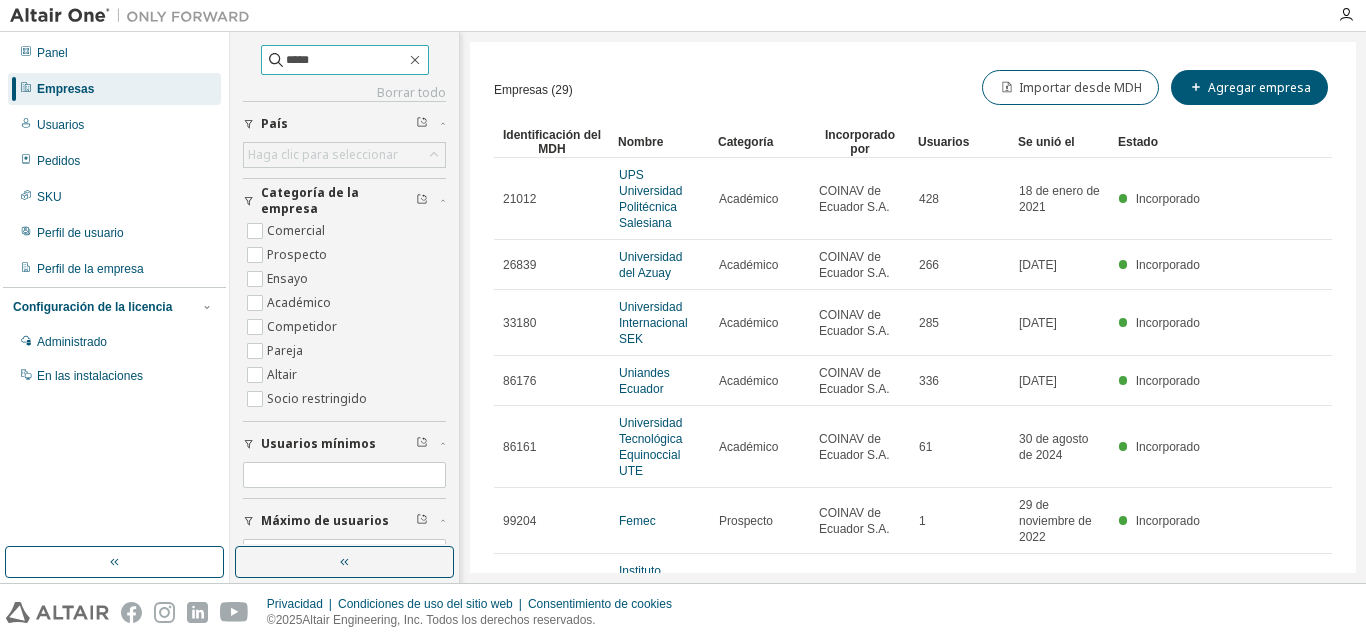 type on "*****" 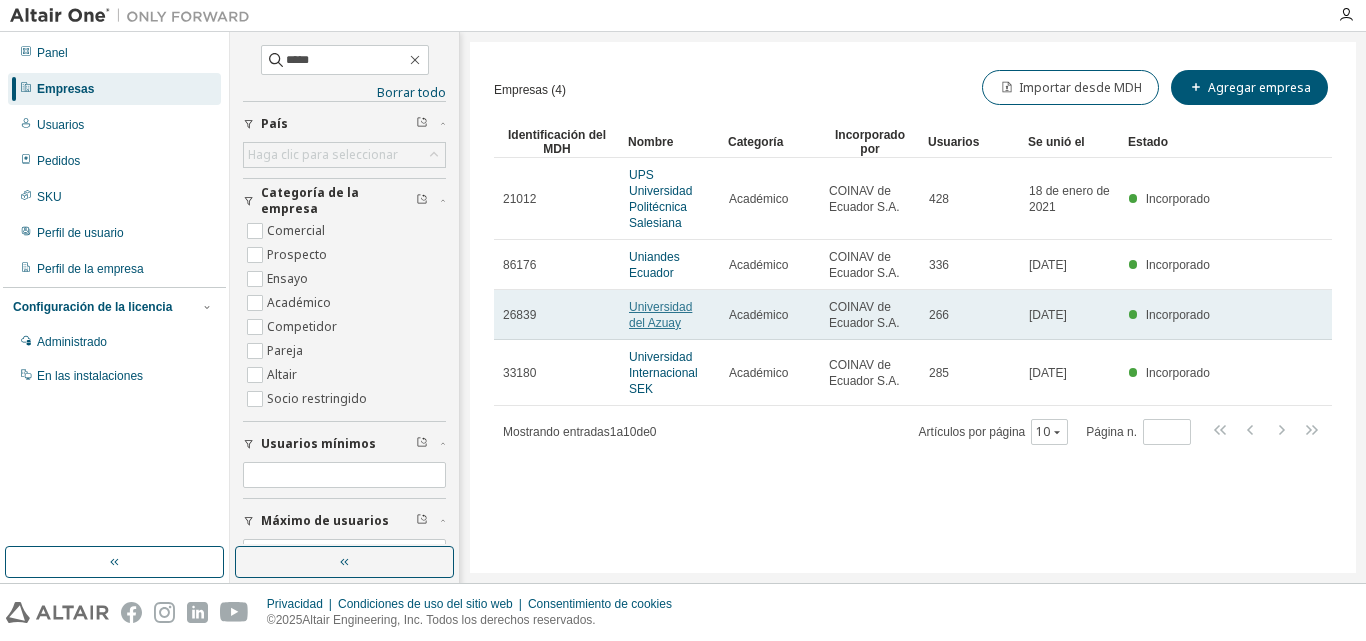 click on "Universidad del Azuay" at bounding box center [660, 315] 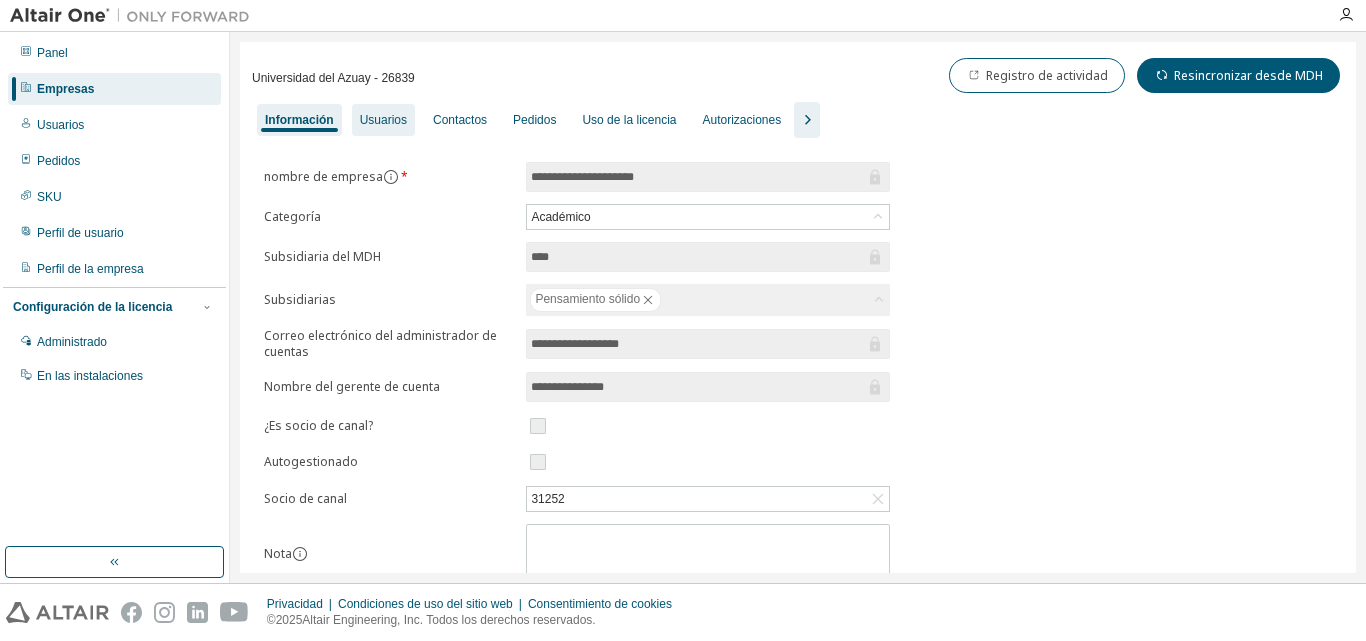click on "Usuarios" at bounding box center [383, 120] 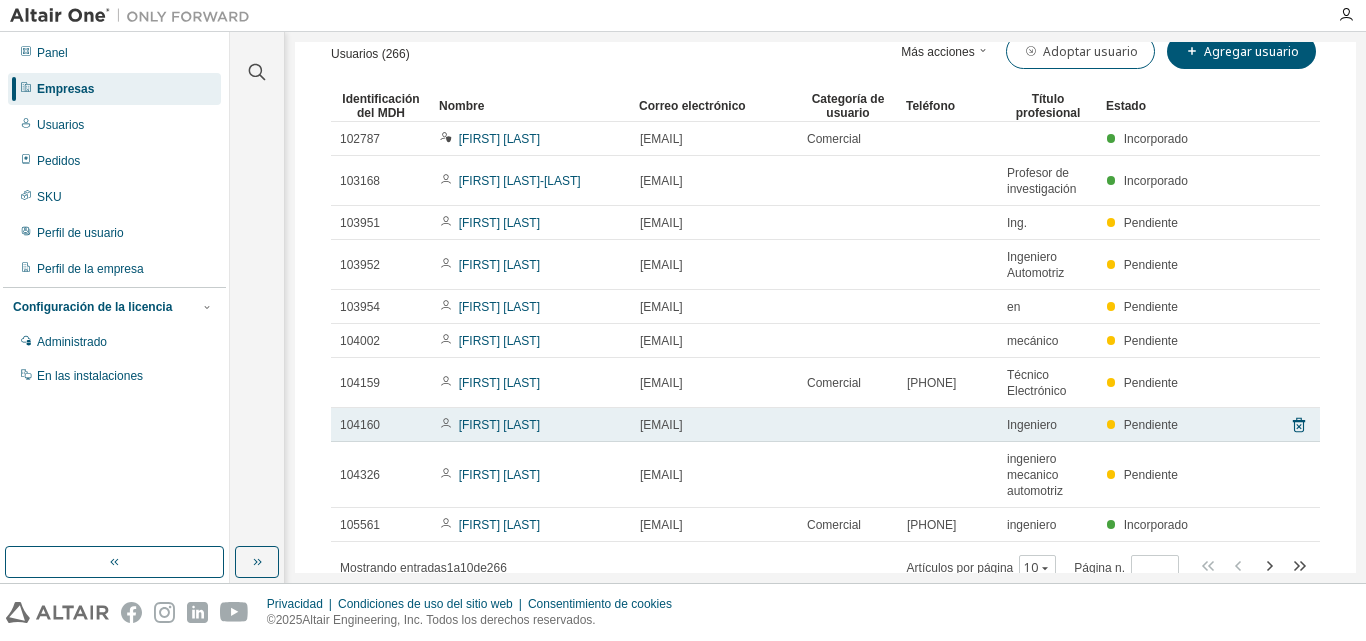 scroll, scrollTop: 190, scrollLeft: 0, axis: vertical 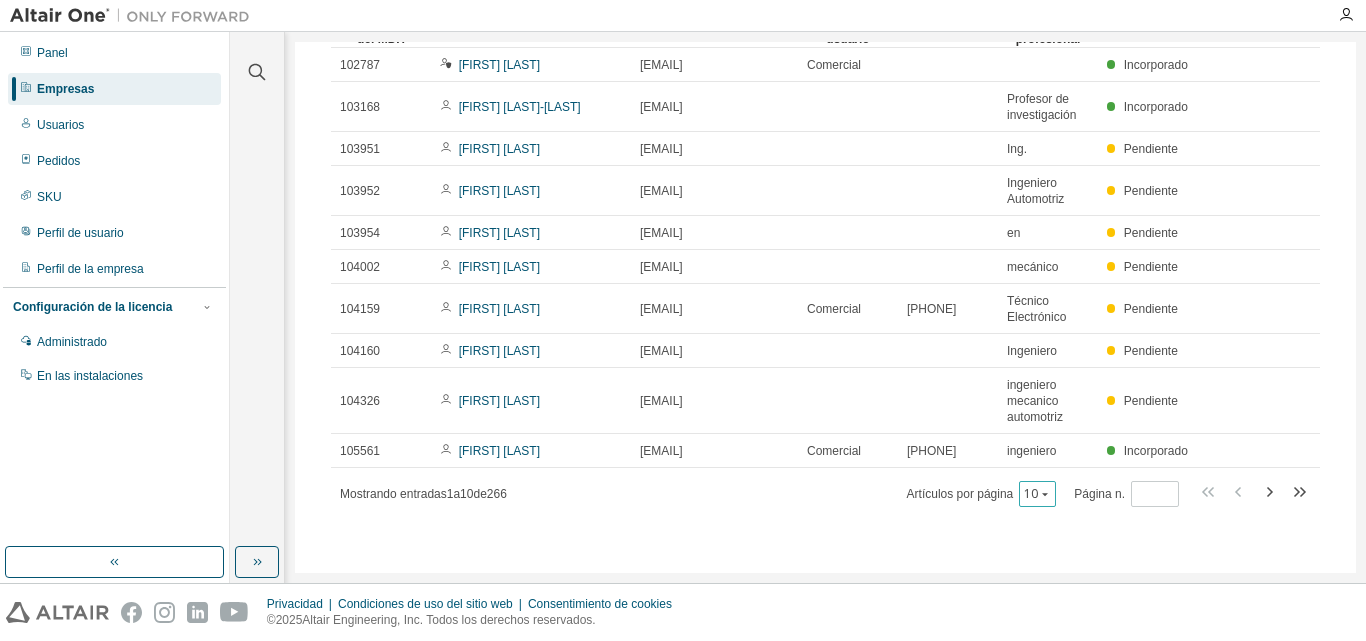 click 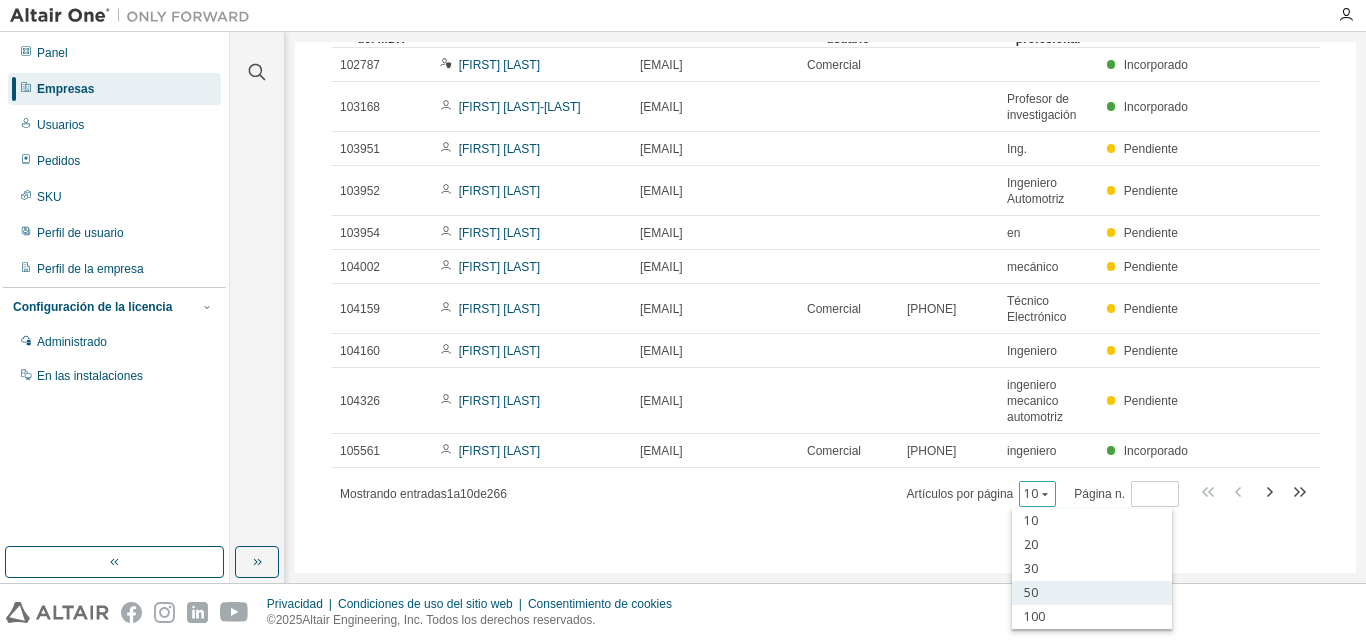 click on "50" at bounding box center (1031, 592) 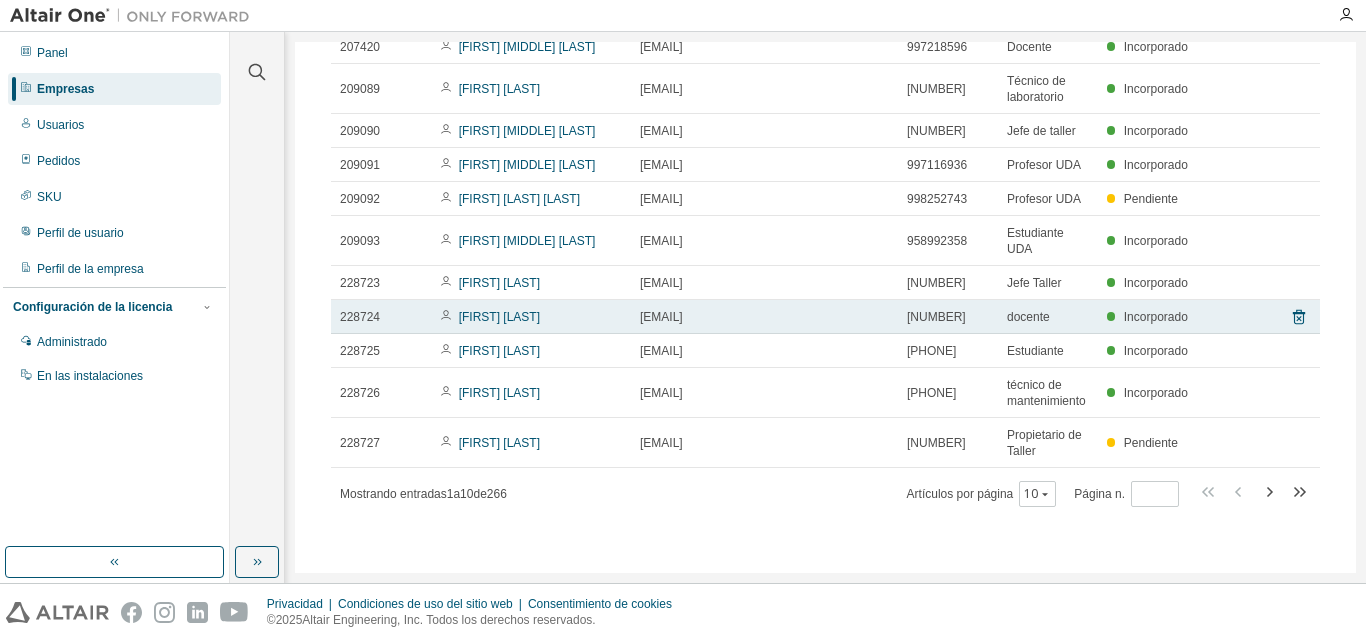 scroll, scrollTop: 1886, scrollLeft: 0, axis: vertical 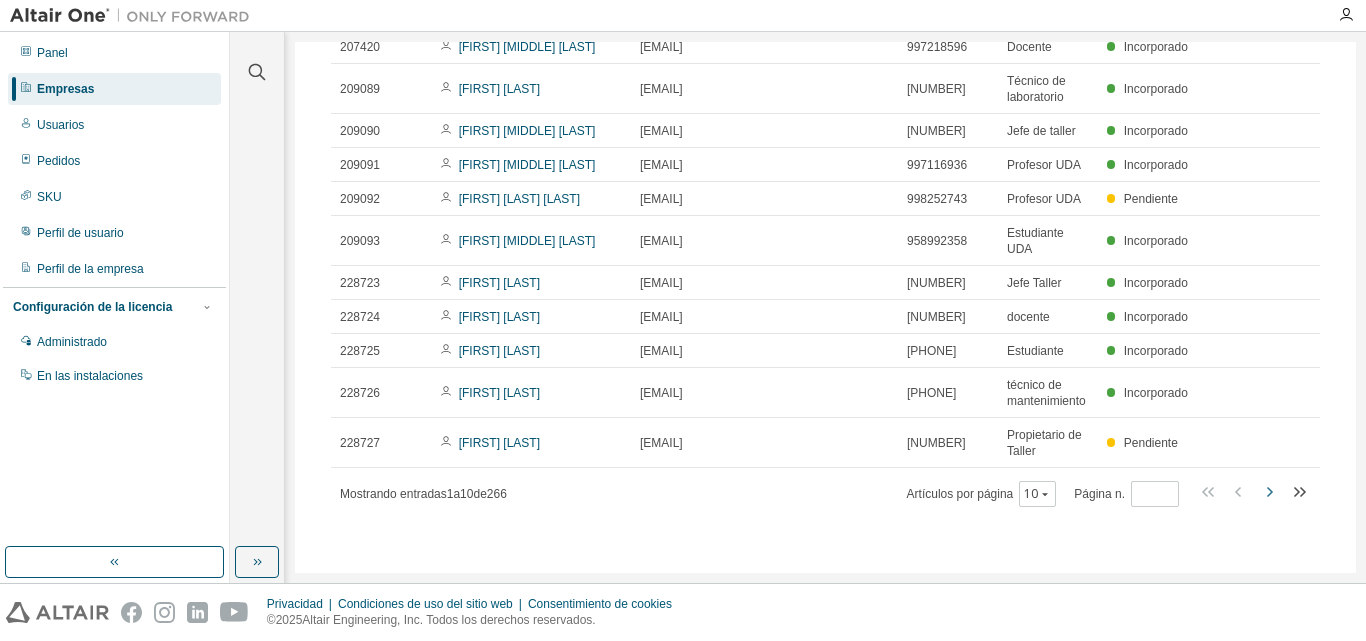 click 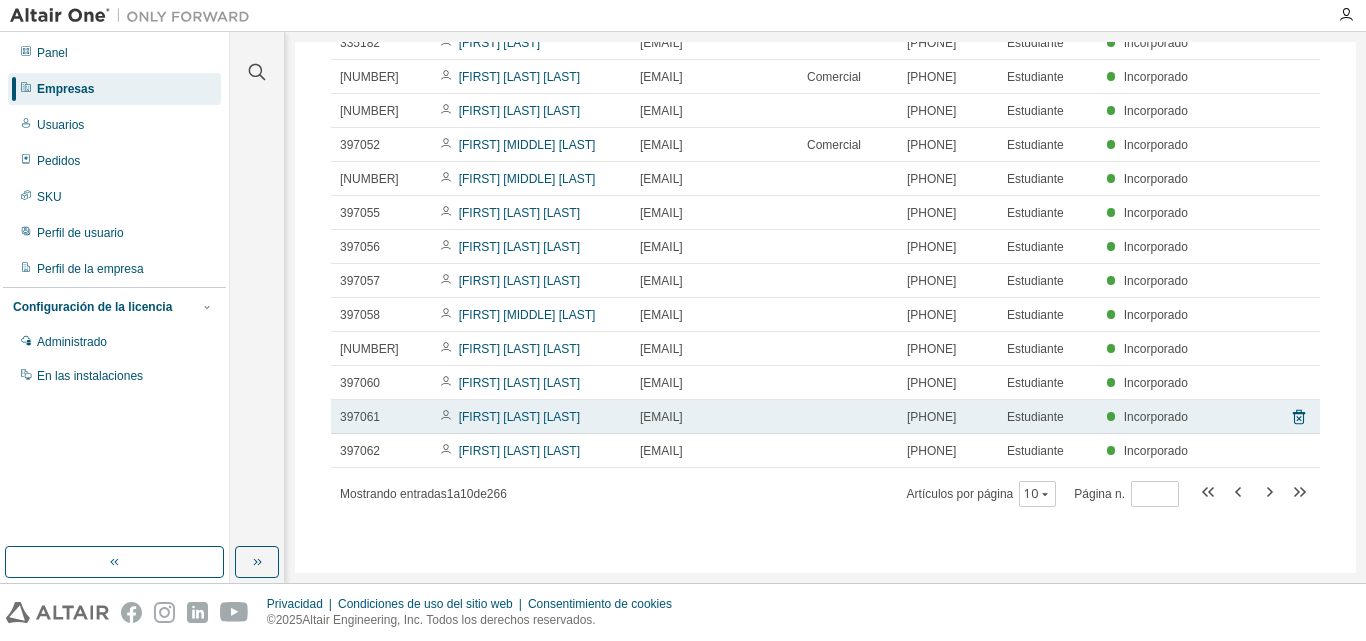 scroll, scrollTop: 2110, scrollLeft: 0, axis: vertical 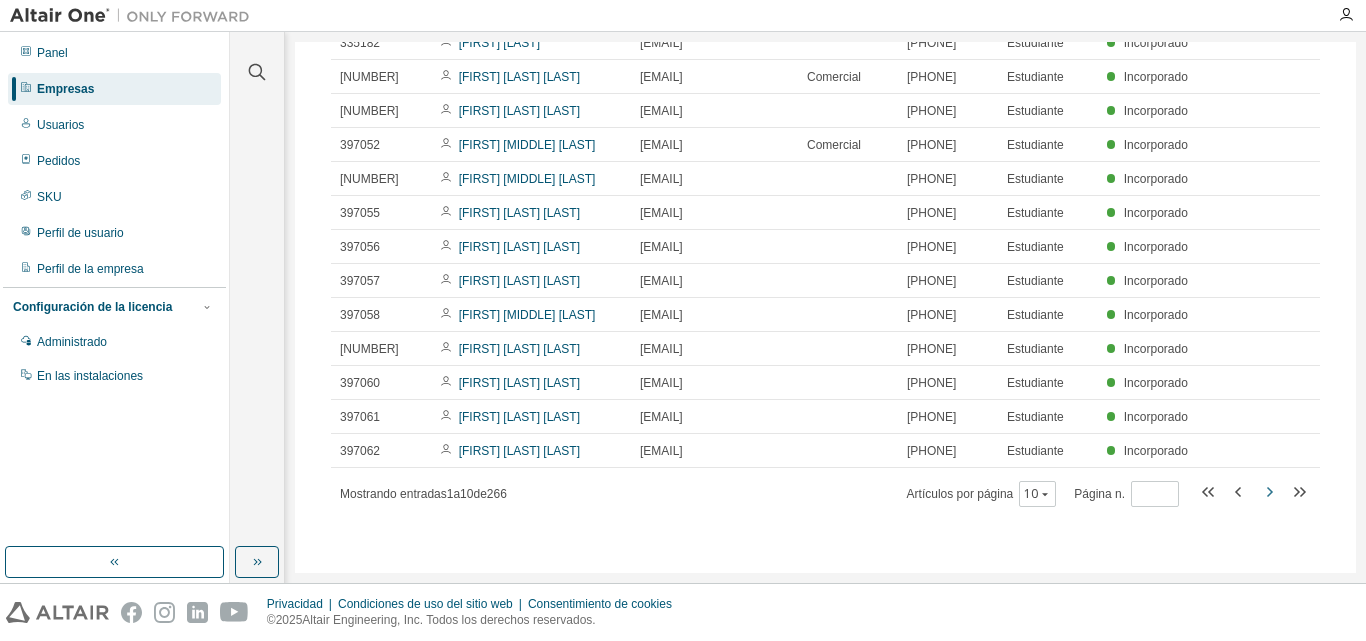 click 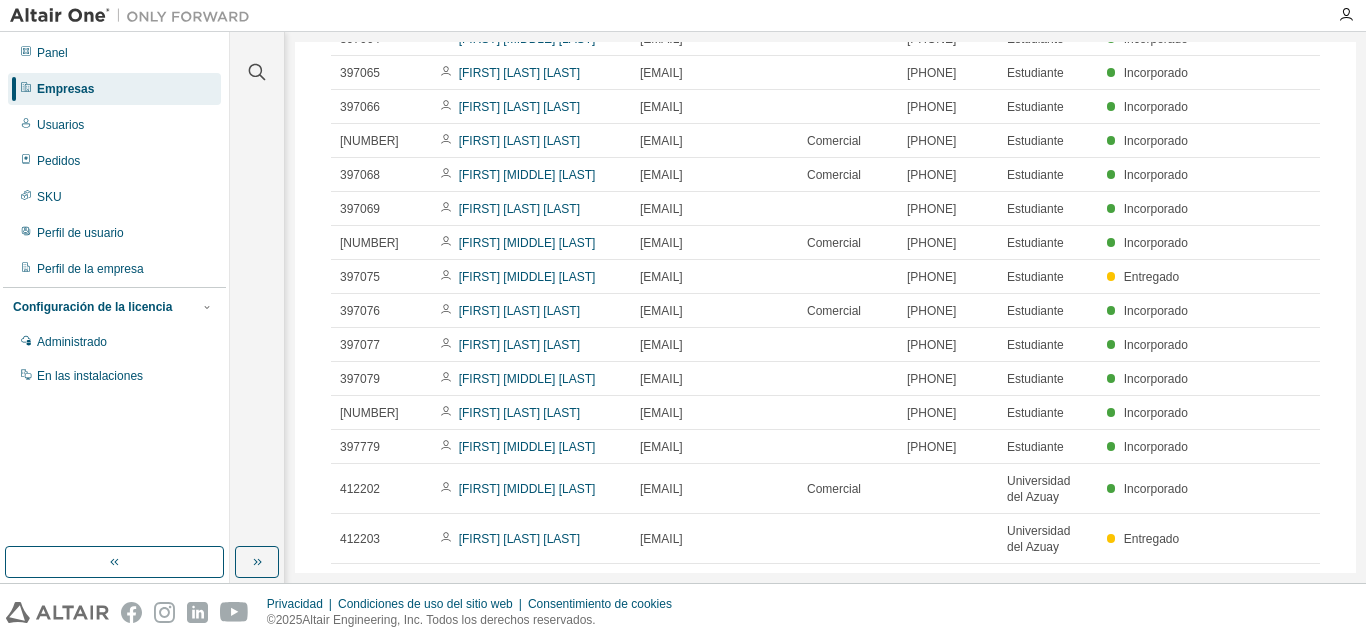 scroll, scrollTop: 0, scrollLeft: 0, axis: both 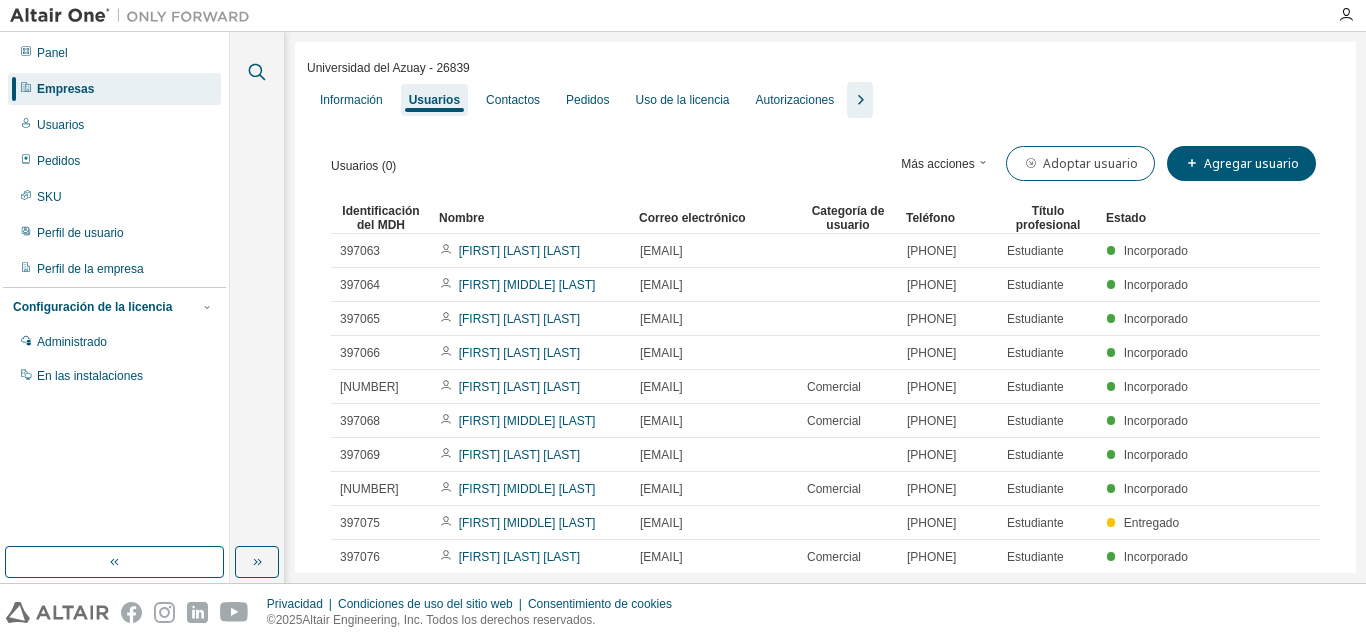 click 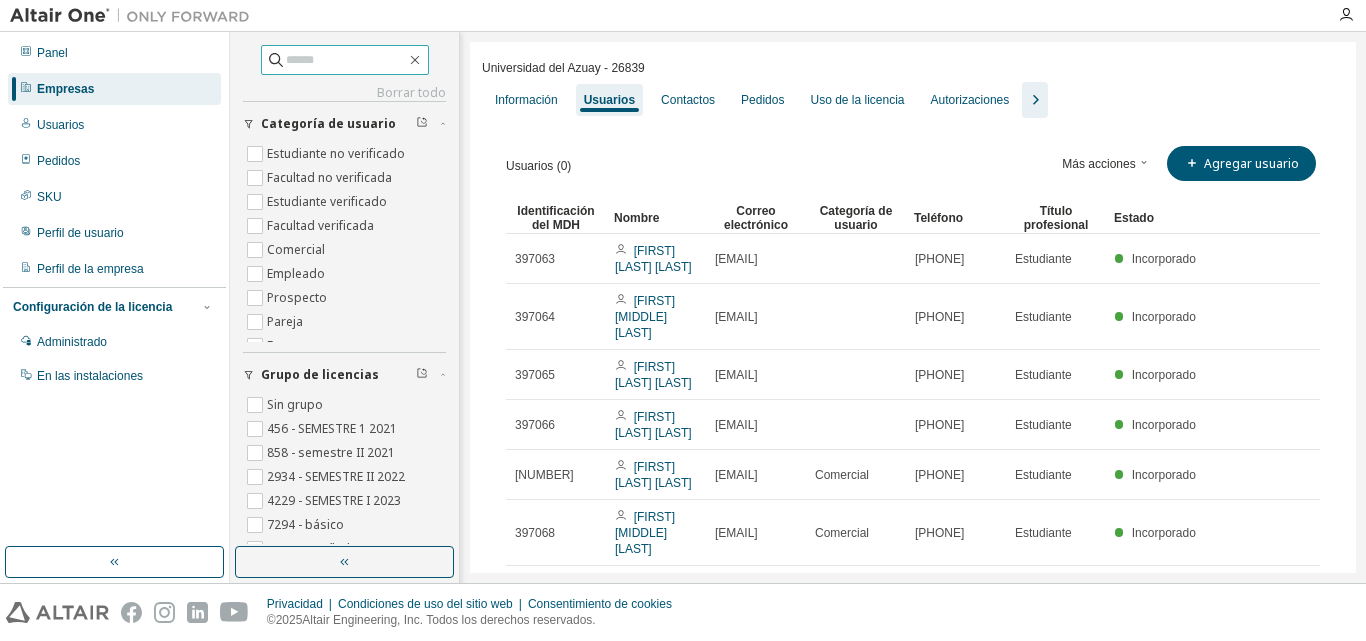 click at bounding box center (346, 60) 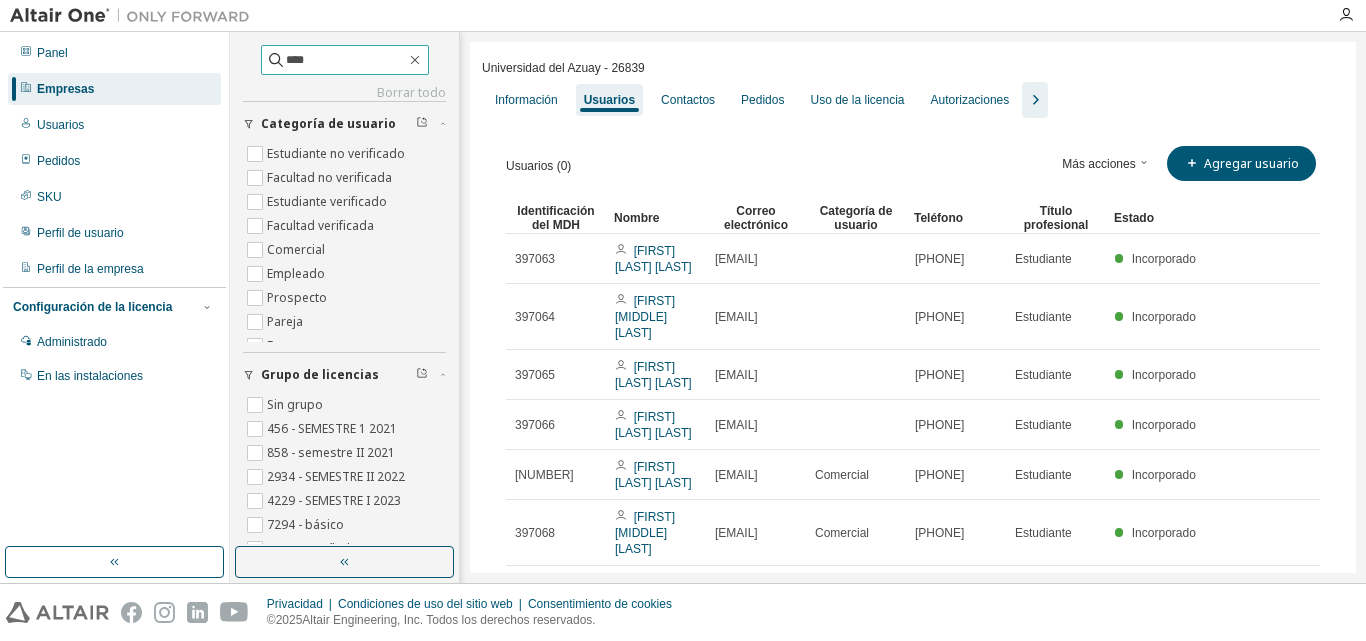 type on "****" 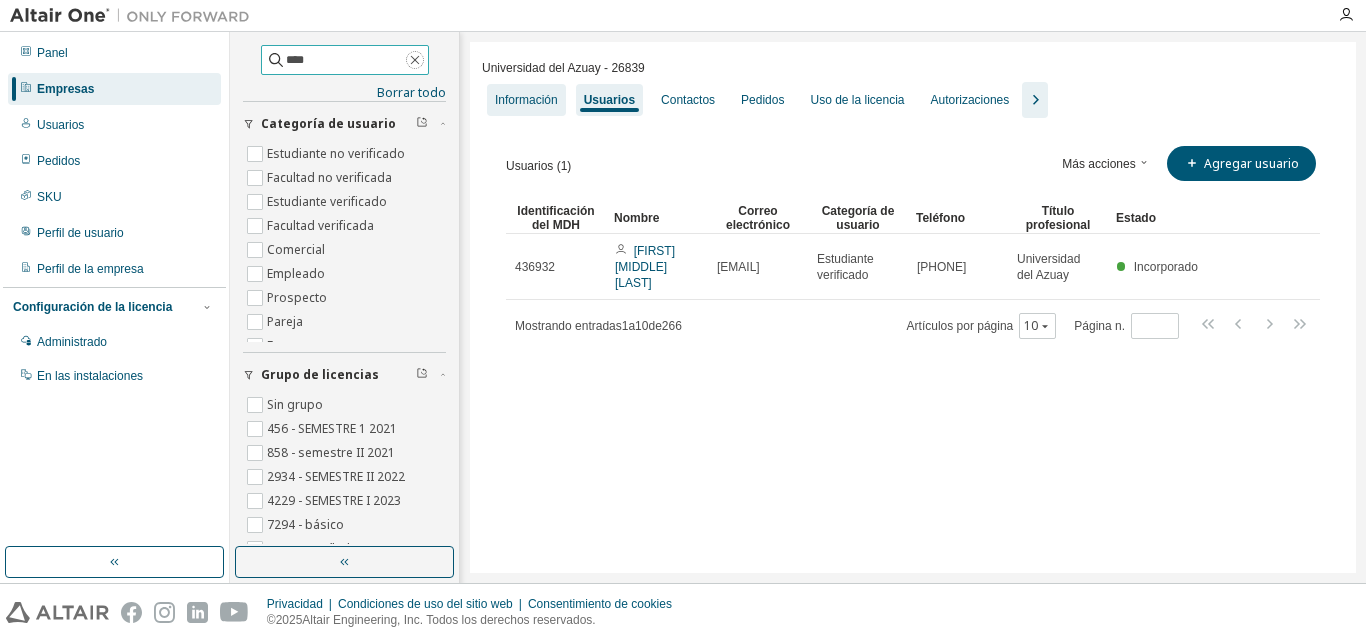 click 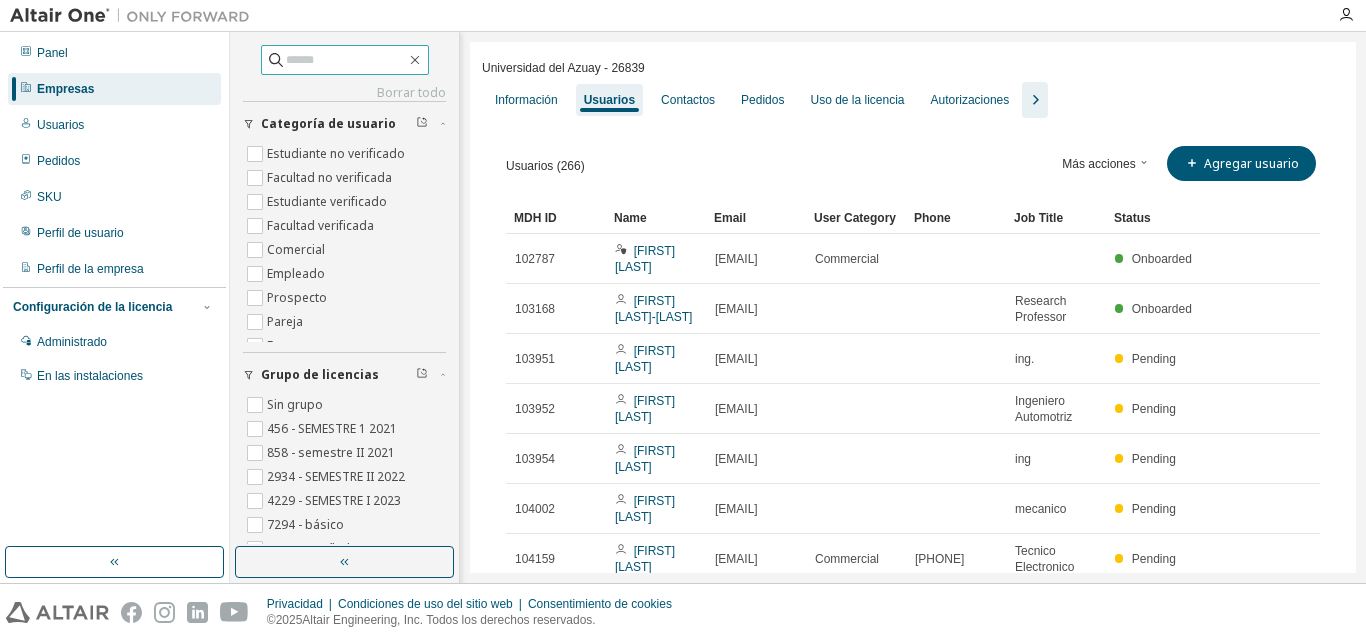 click at bounding box center (346, 60) 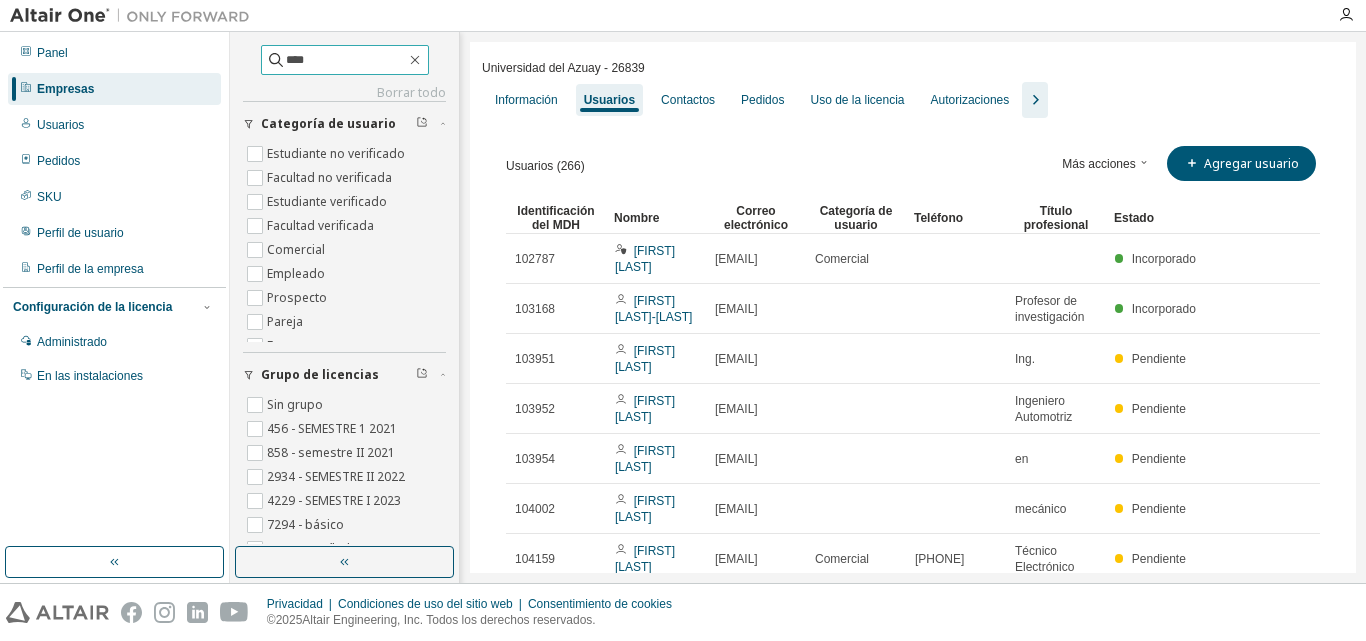 type on "****" 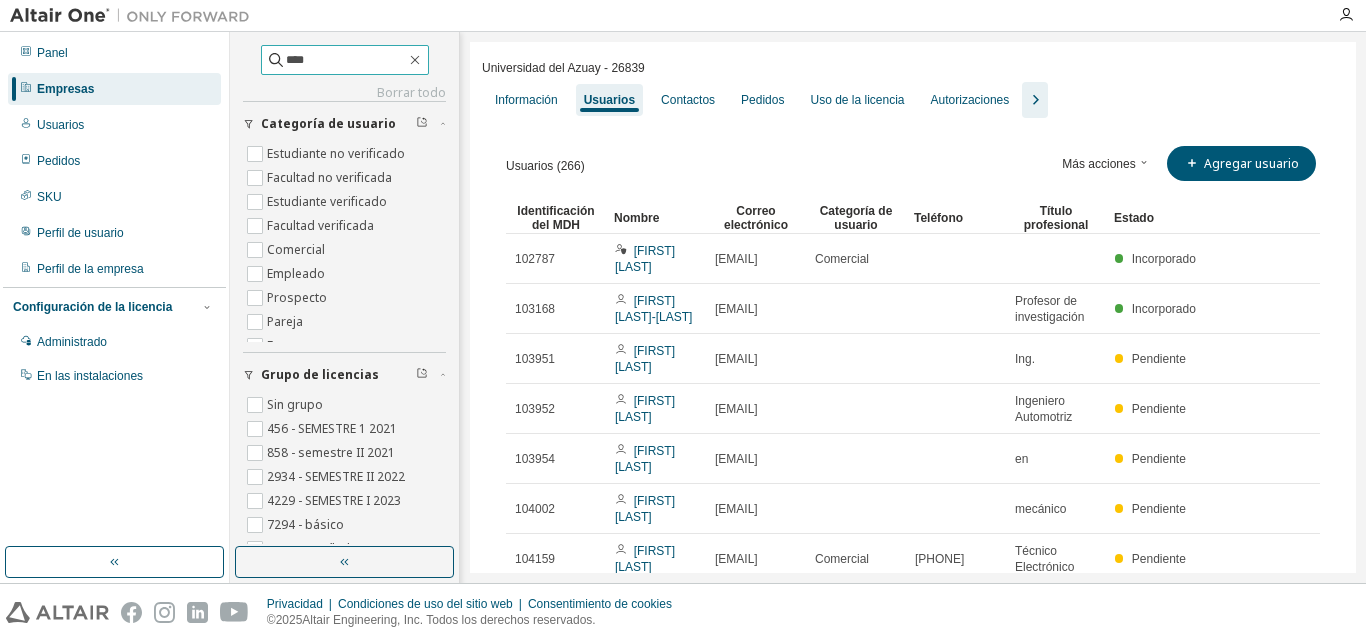 click on "****" at bounding box center (346, 60) 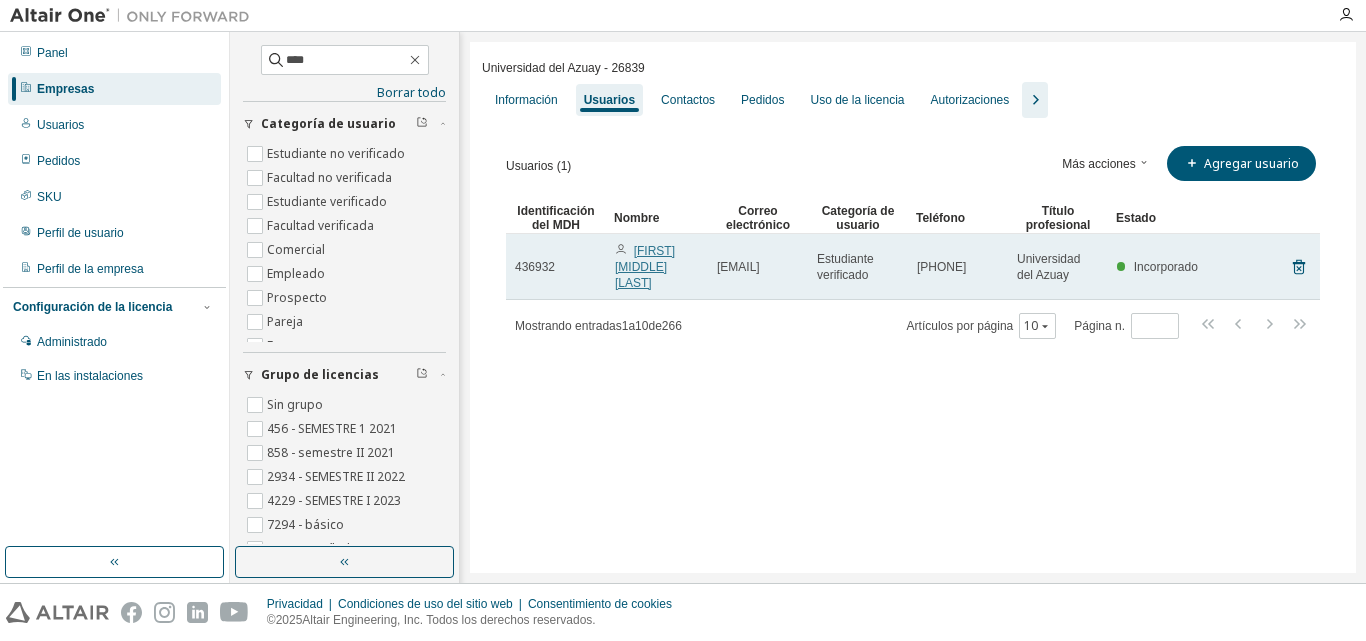 click on "ALEX OSWALDO LEMA SÁNCHEZ" at bounding box center [645, 267] 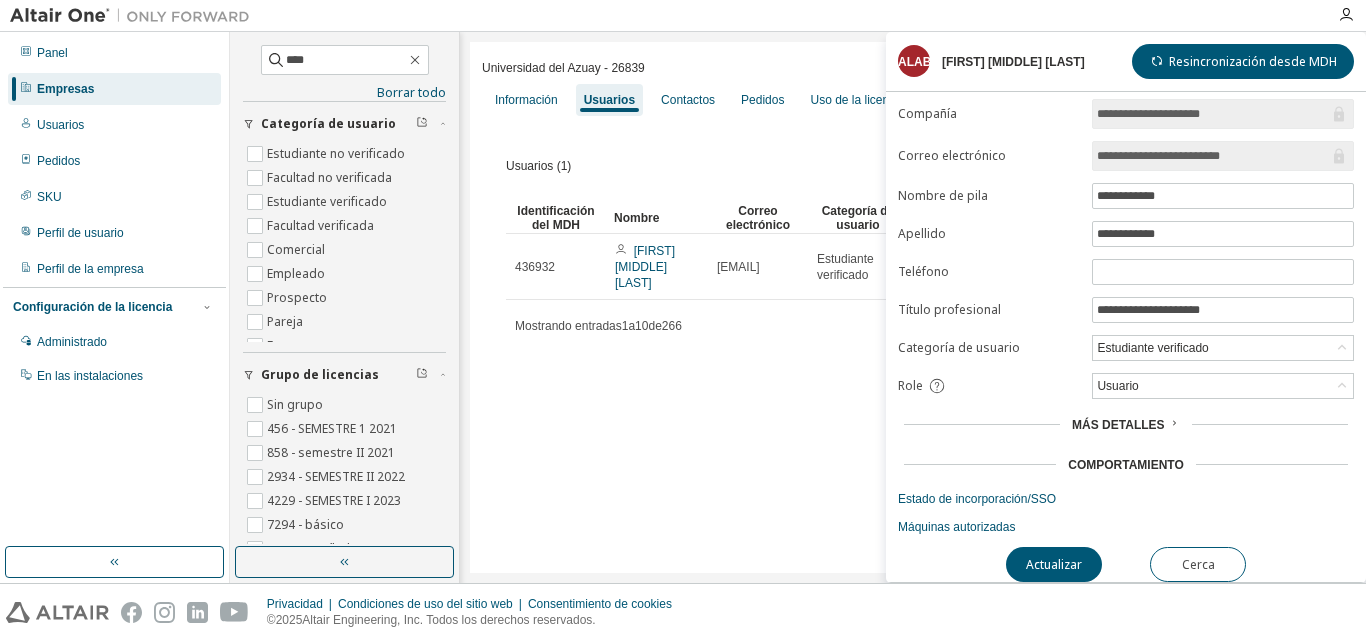 scroll, scrollTop: 15, scrollLeft: 0, axis: vertical 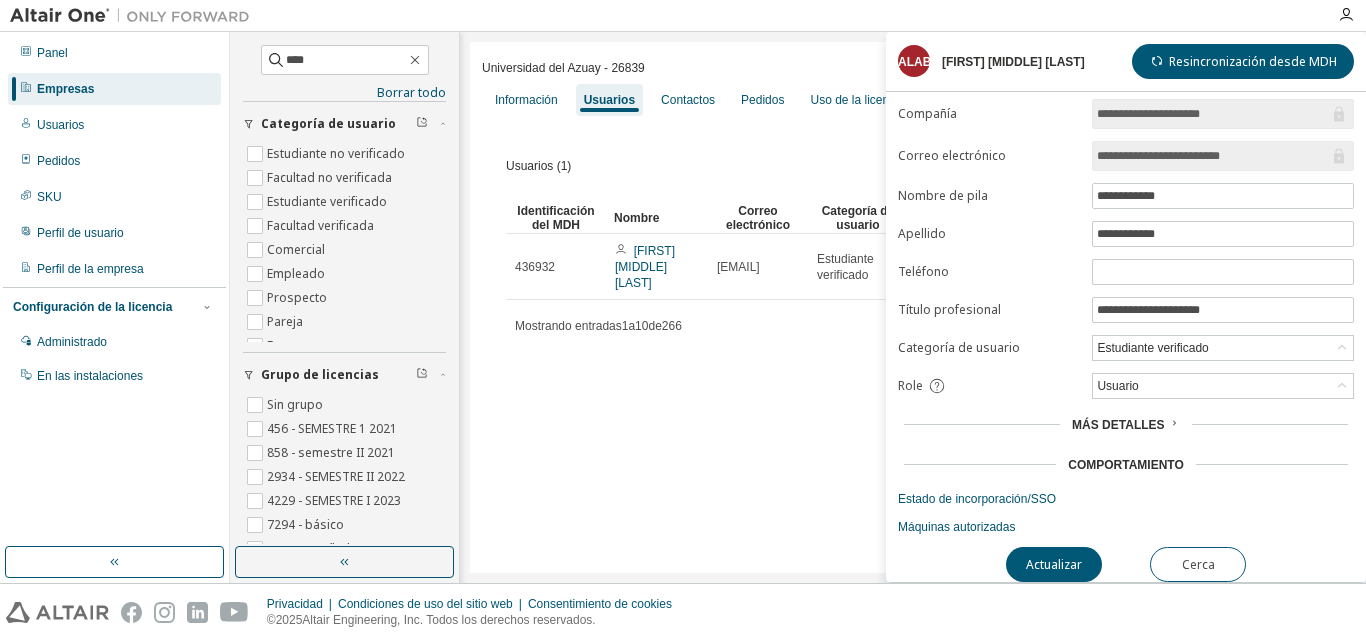 click on "Más detalles" at bounding box center [1118, 425] 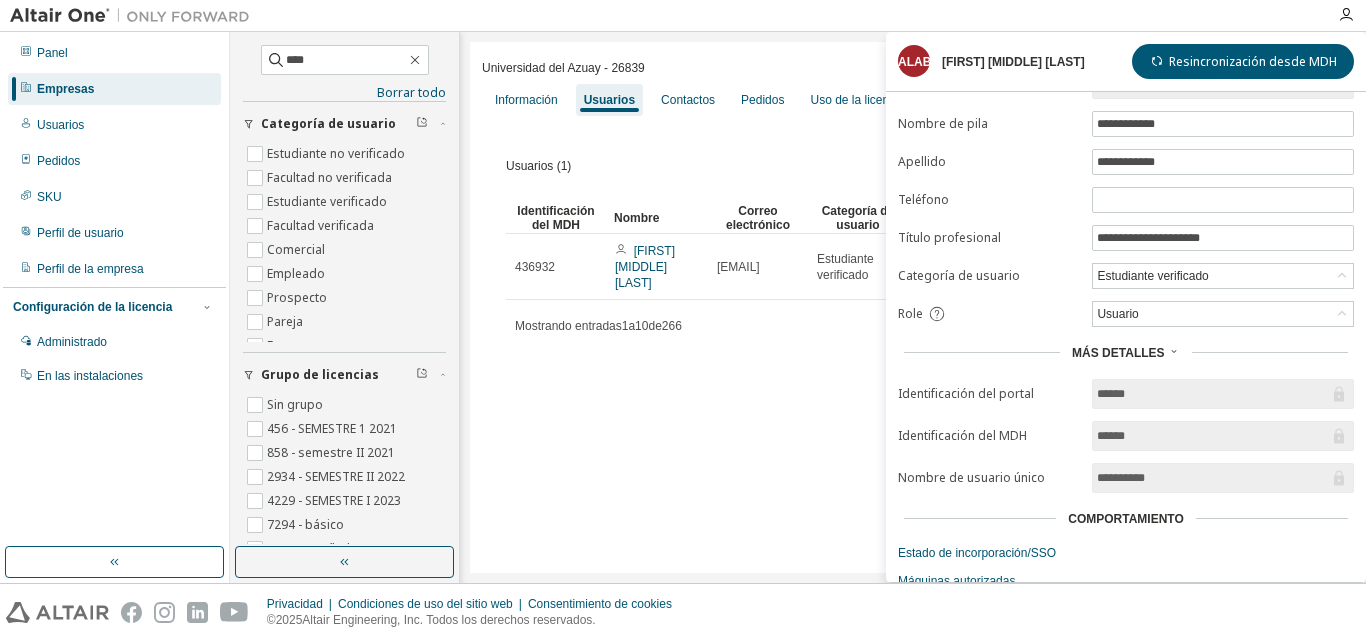scroll, scrollTop: 141, scrollLeft: 0, axis: vertical 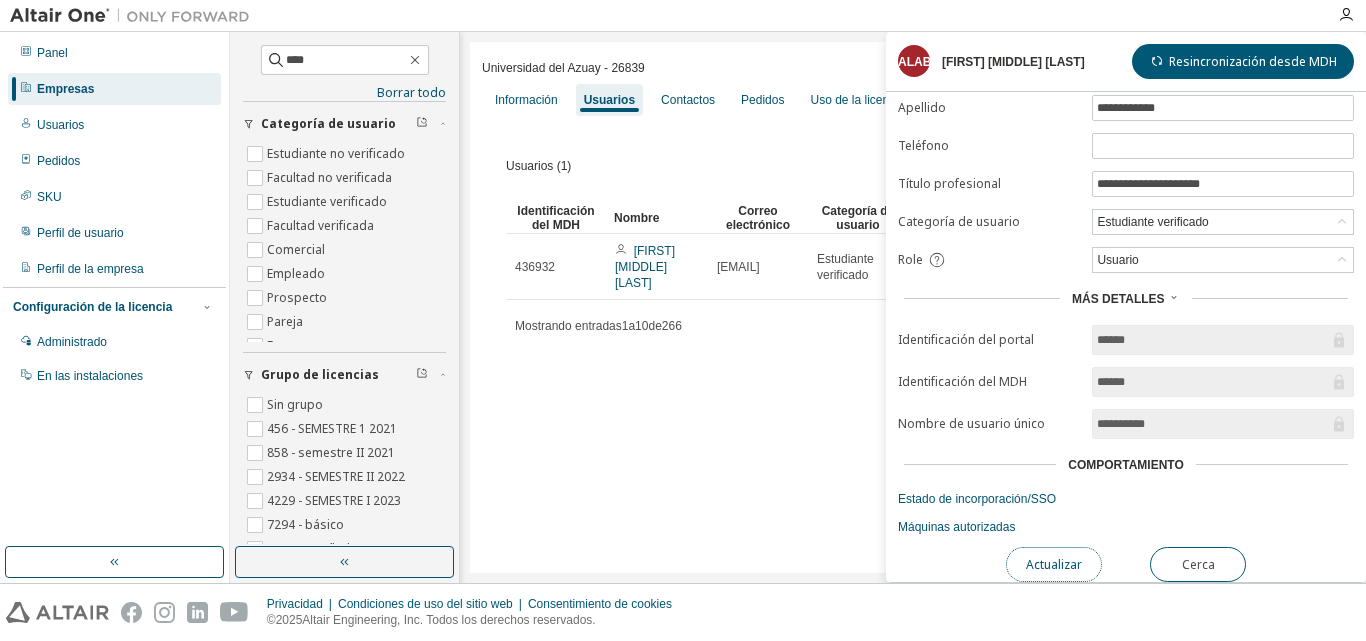 click on "Actualizar" at bounding box center (1054, 564) 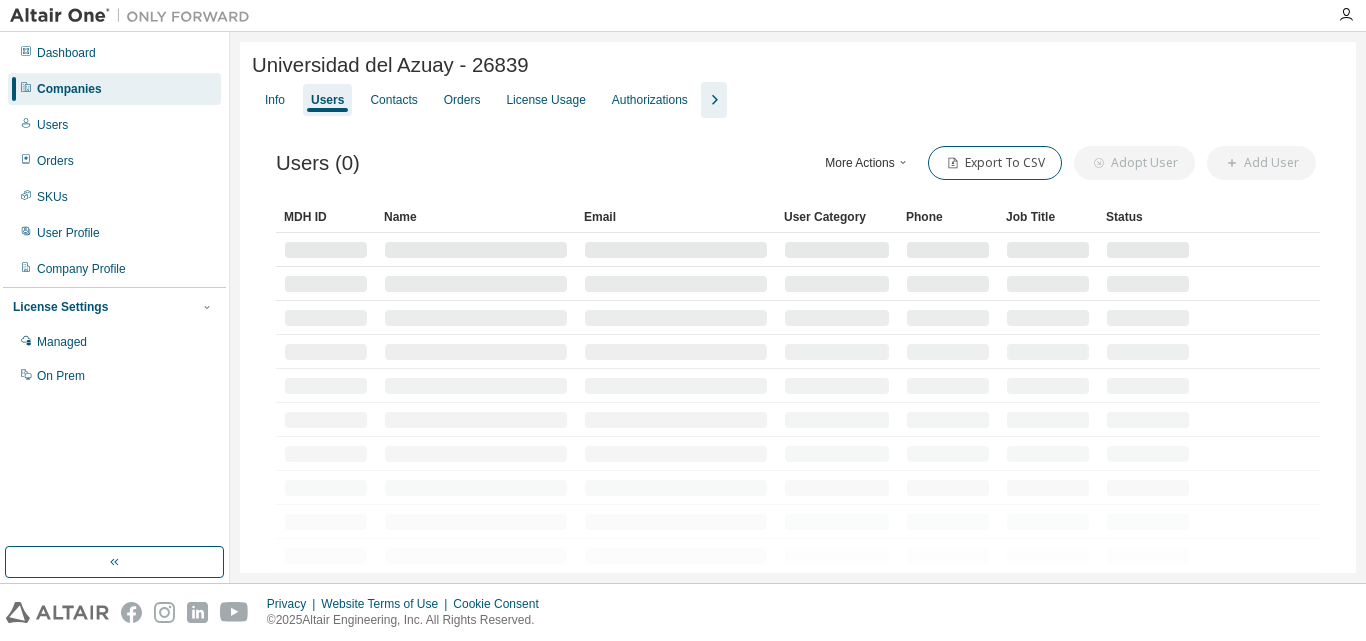 scroll, scrollTop: 0, scrollLeft: 0, axis: both 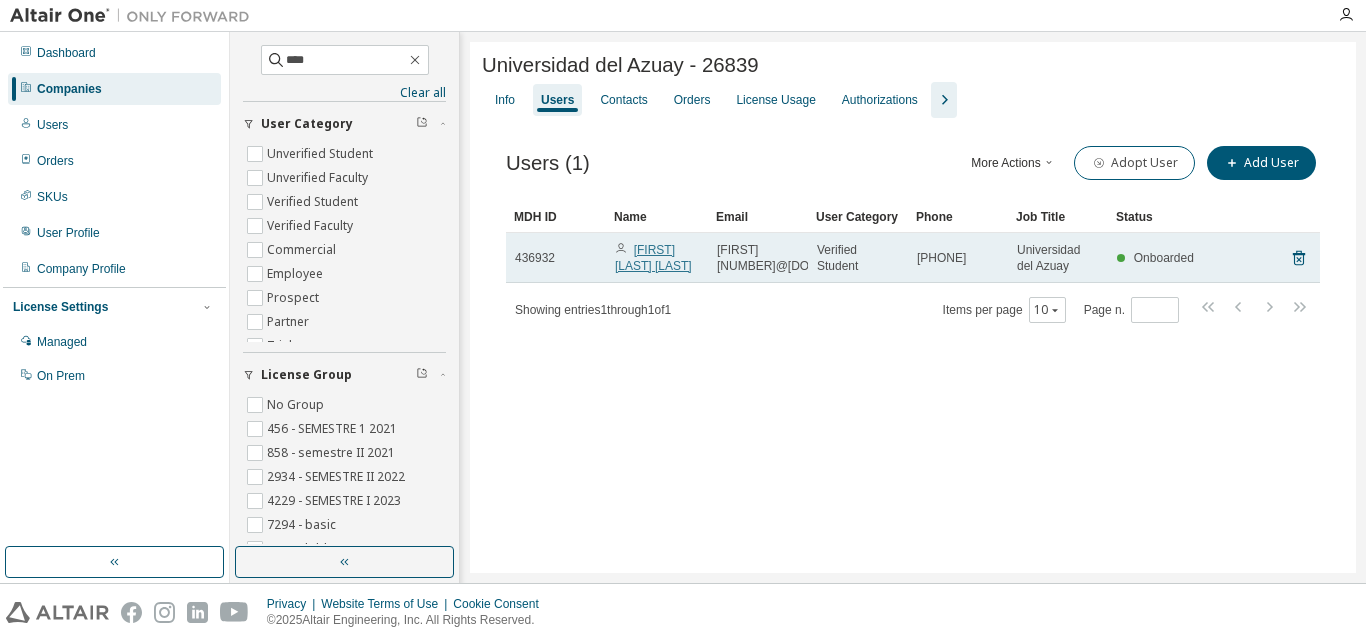 click on "[FIRST] [LAST] [LAST]" at bounding box center [653, 258] 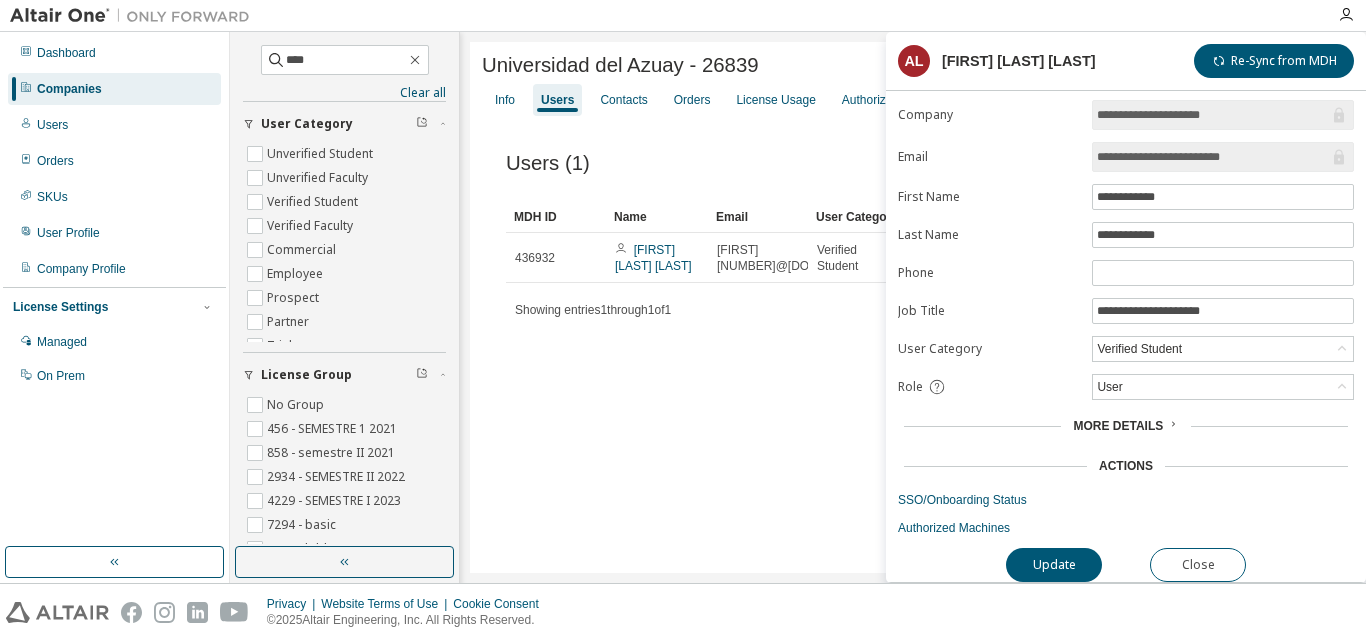 scroll, scrollTop: 13, scrollLeft: 0, axis: vertical 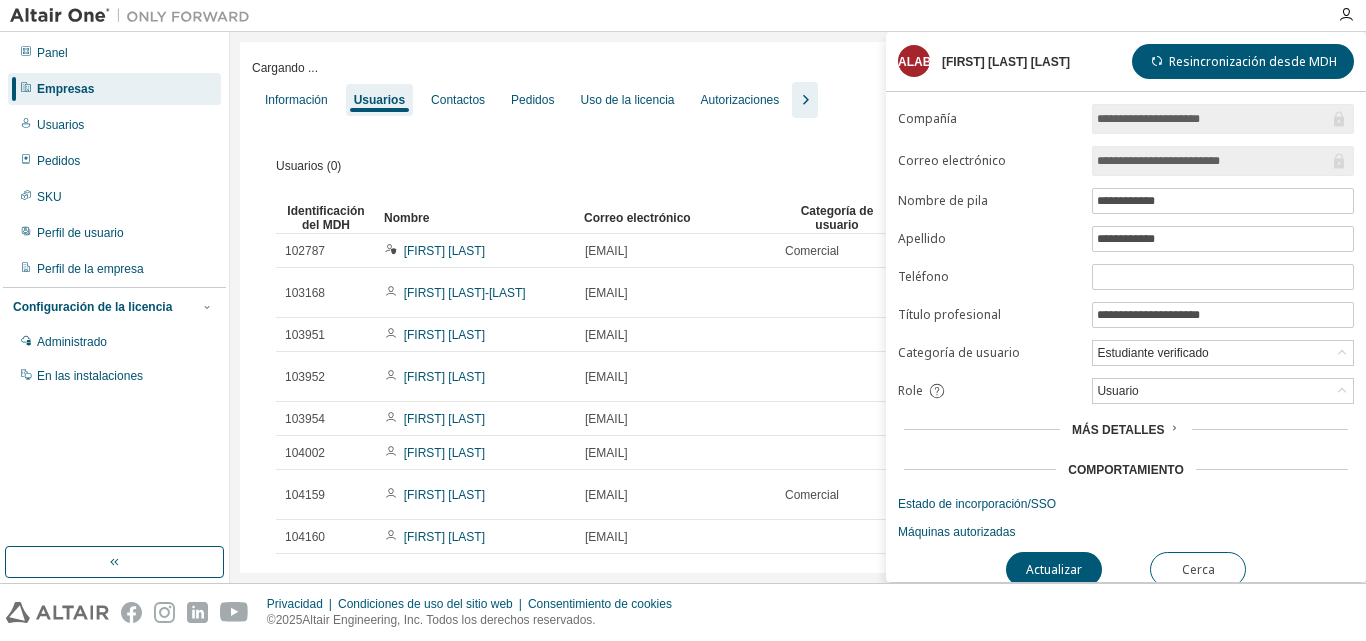 click on "Empresas" at bounding box center [114, 89] 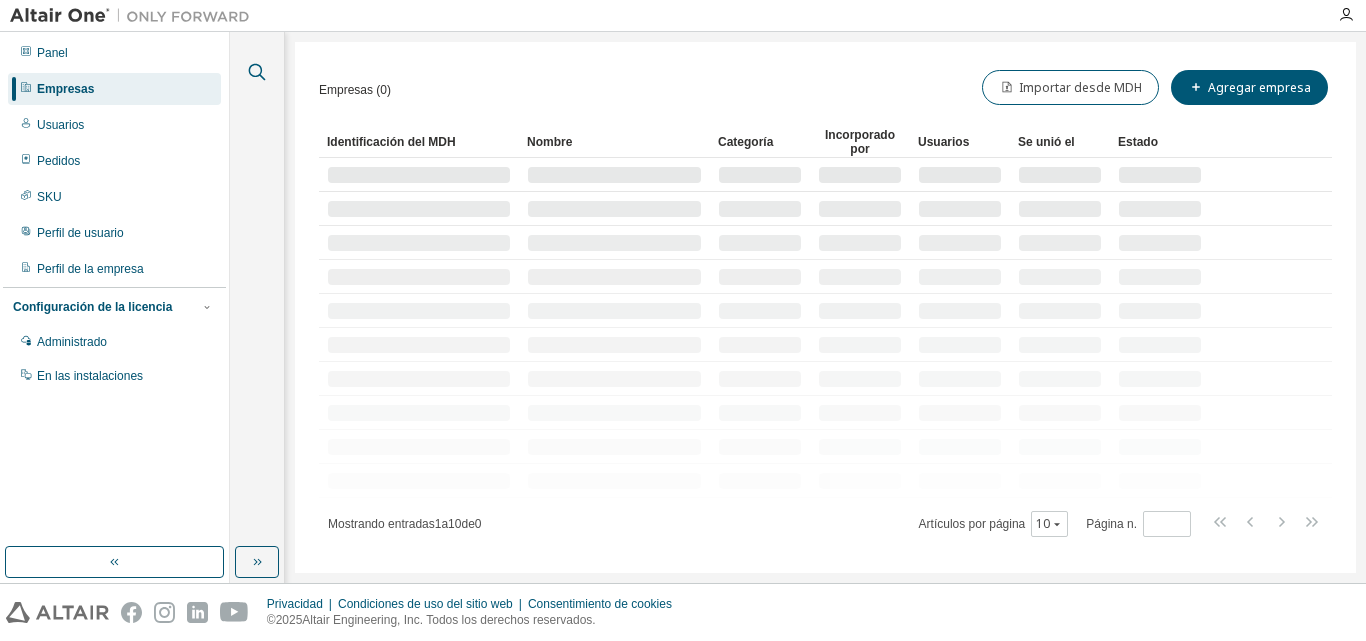click 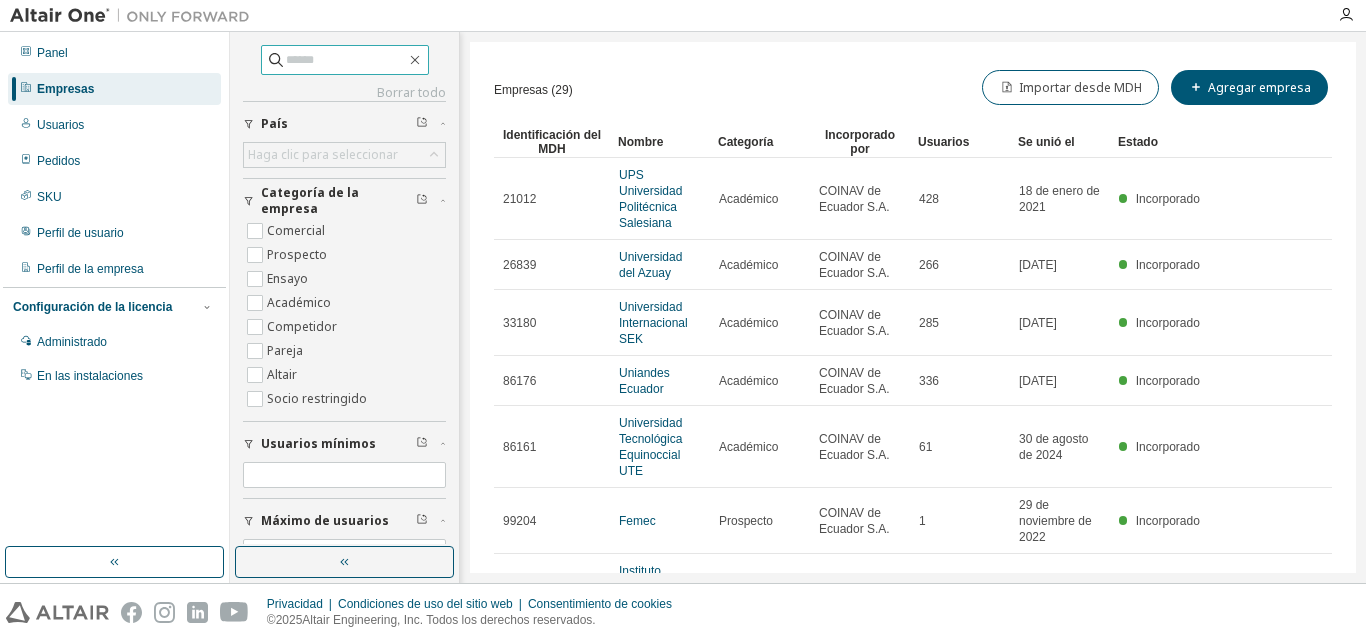 click at bounding box center (346, 60) 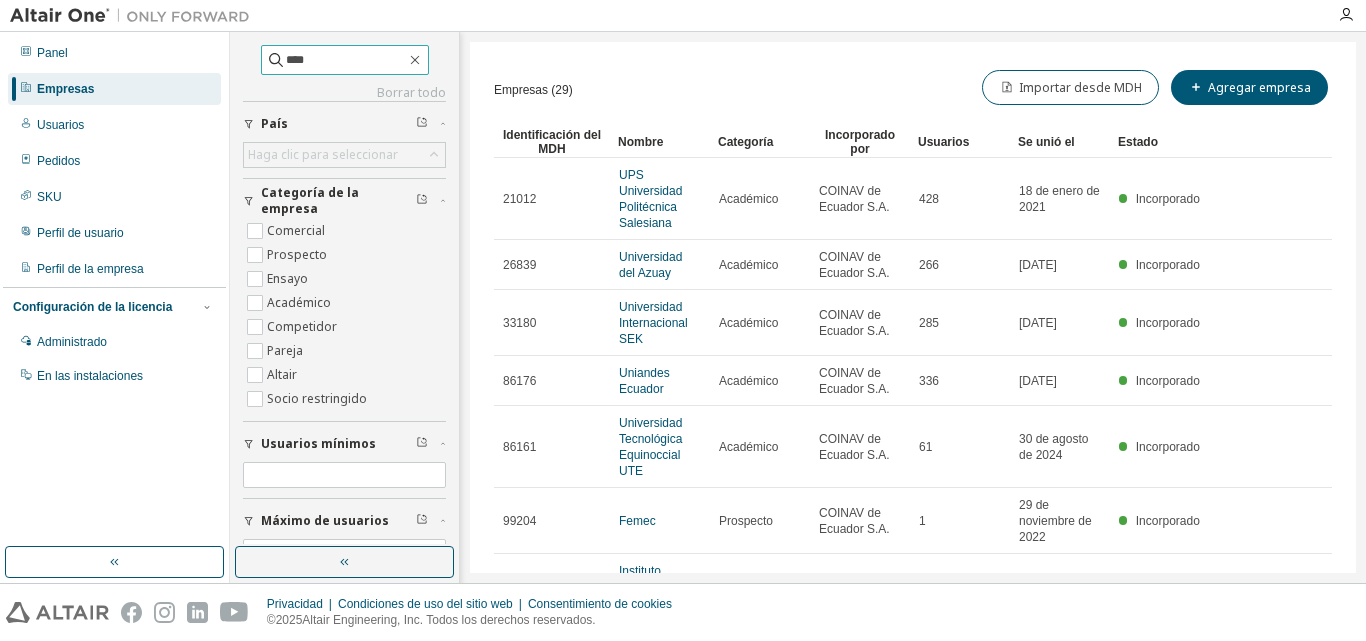type on "****" 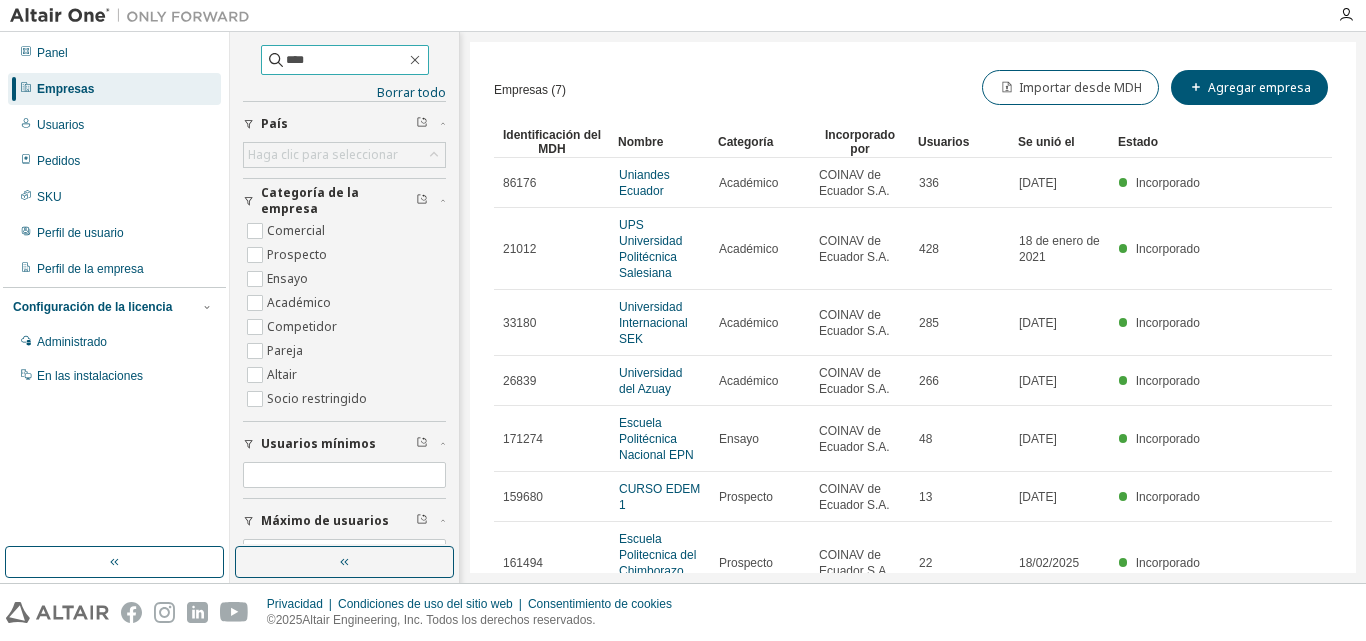 click on "****" at bounding box center (346, 60) 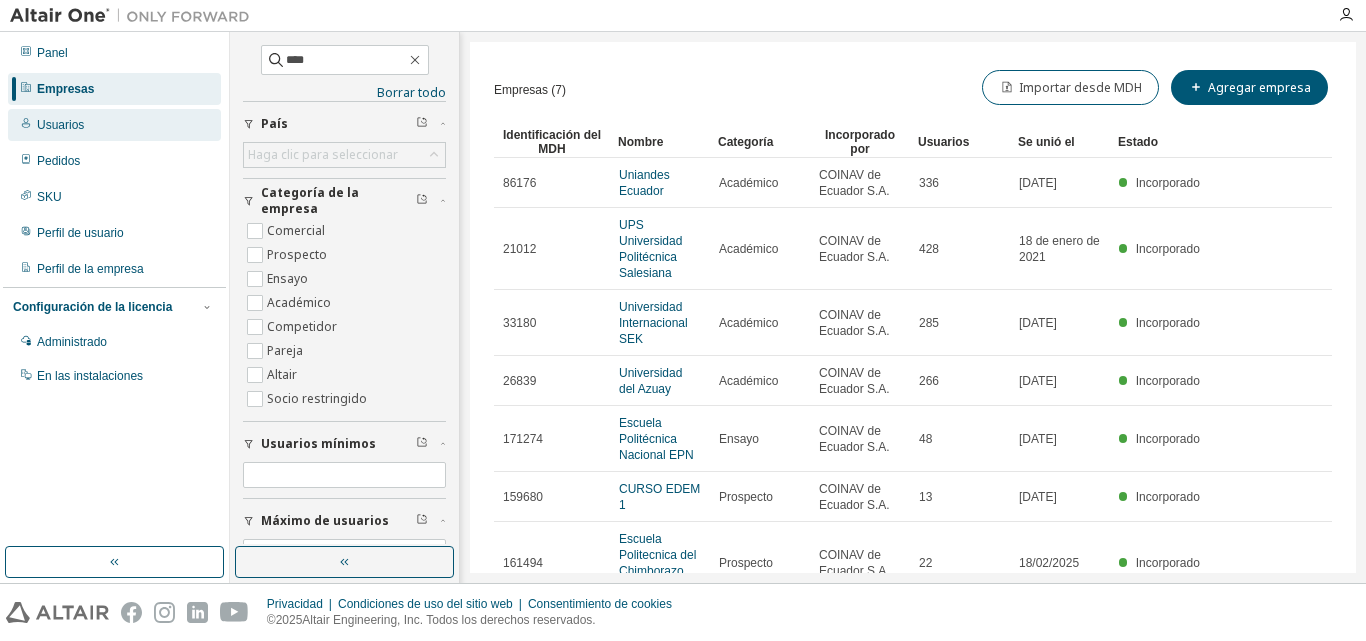 click on "Usuarios" at bounding box center (114, 125) 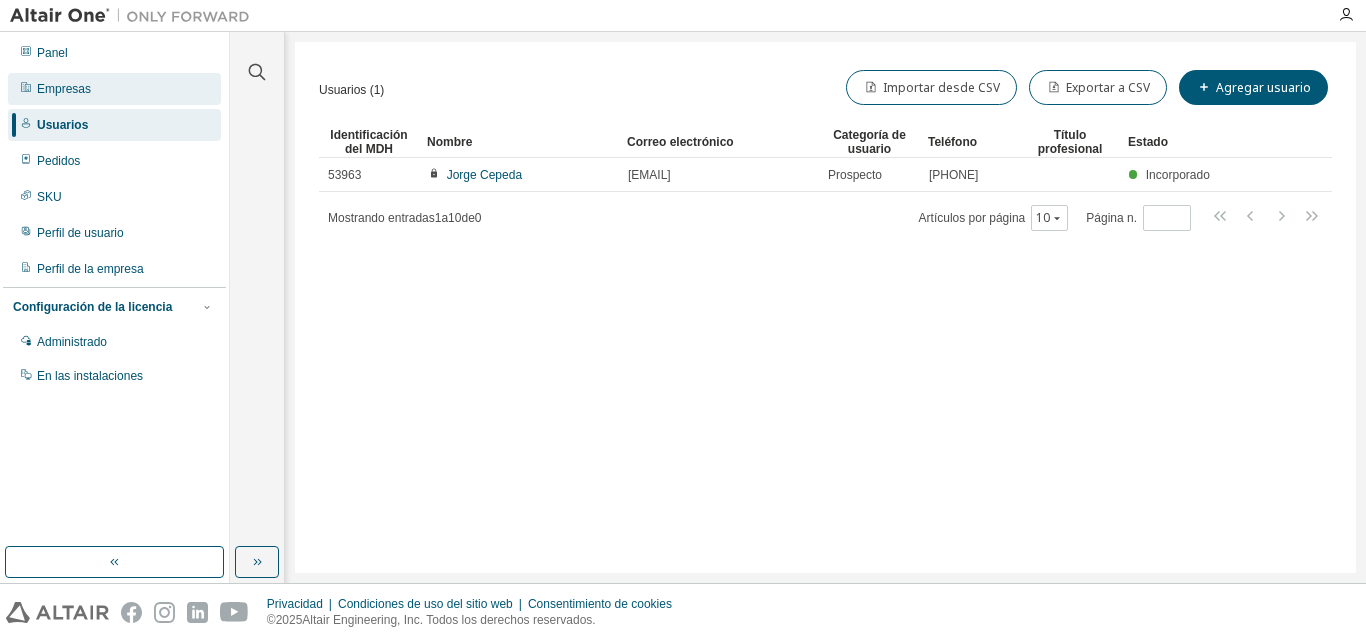 click on "Empresas" at bounding box center [114, 89] 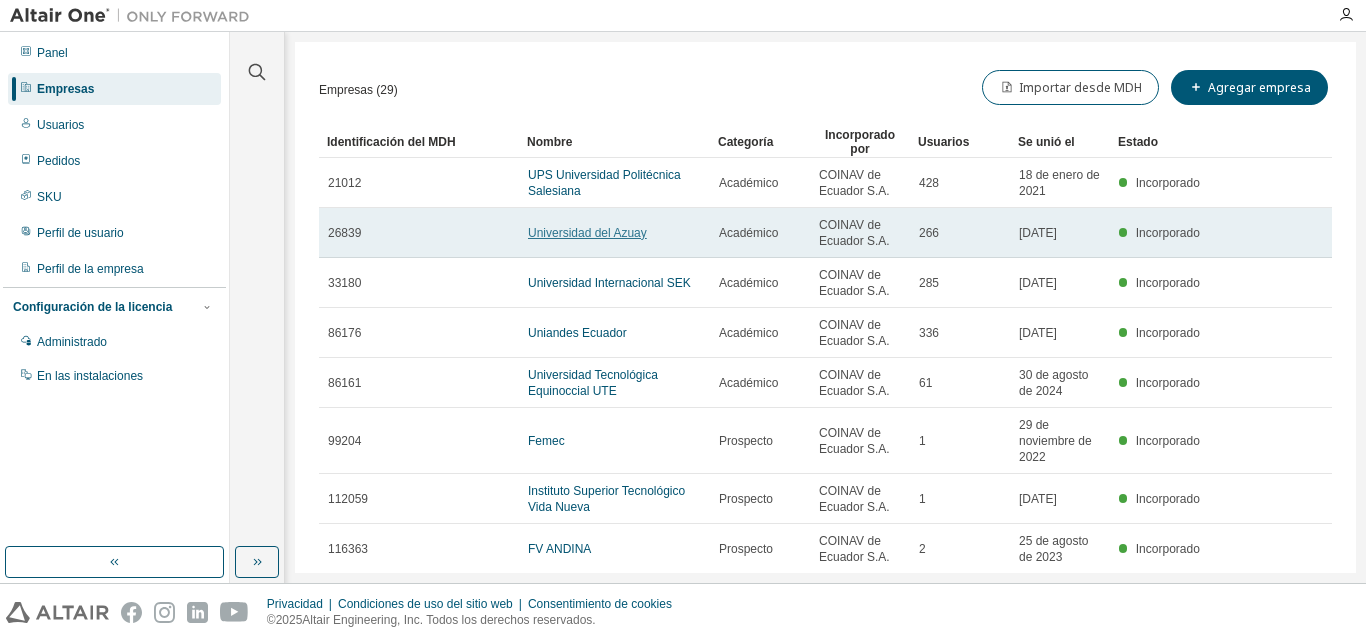 click on "Universidad del Azuay" at bounding box center (587, 233) 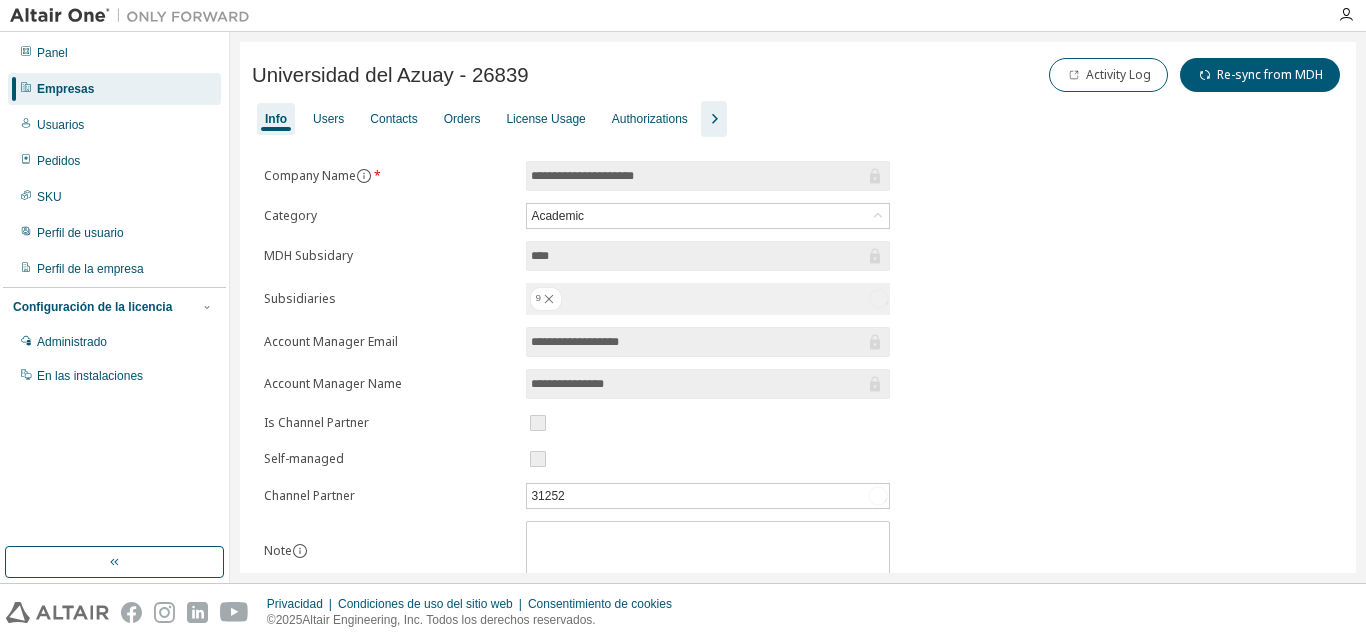 click on "**********" at bounding box center (577, 525) 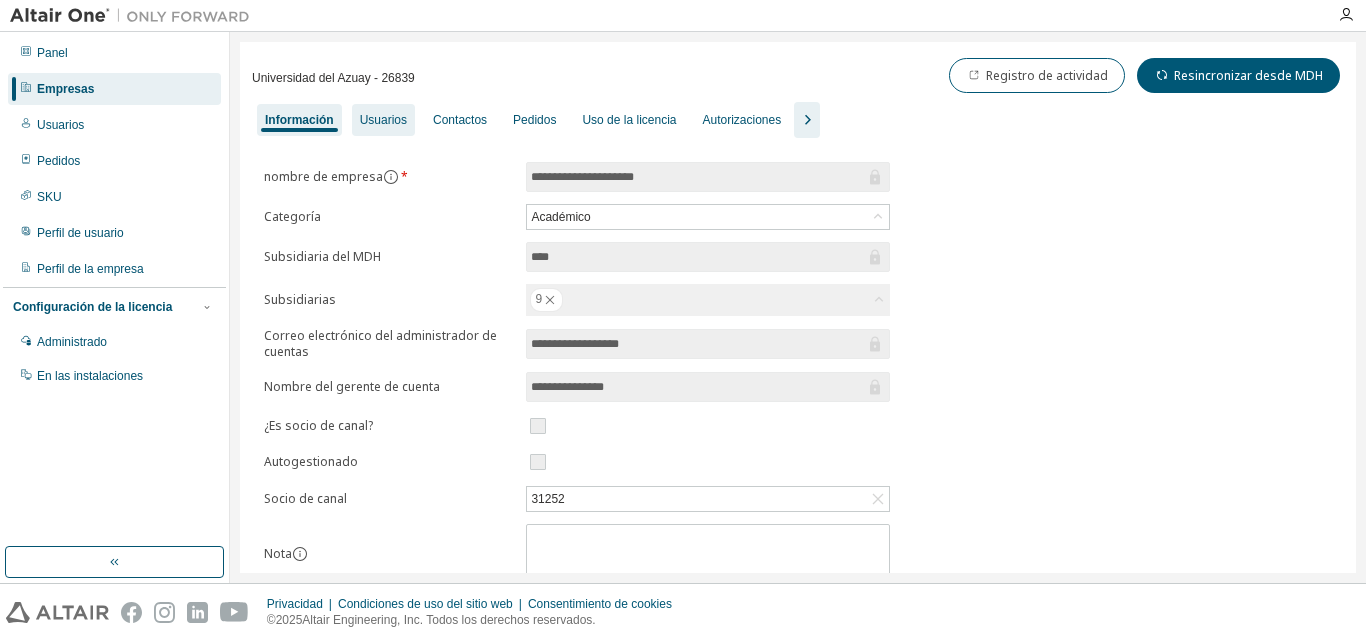 click on "Usuarios" at bounding box center (383, 120) 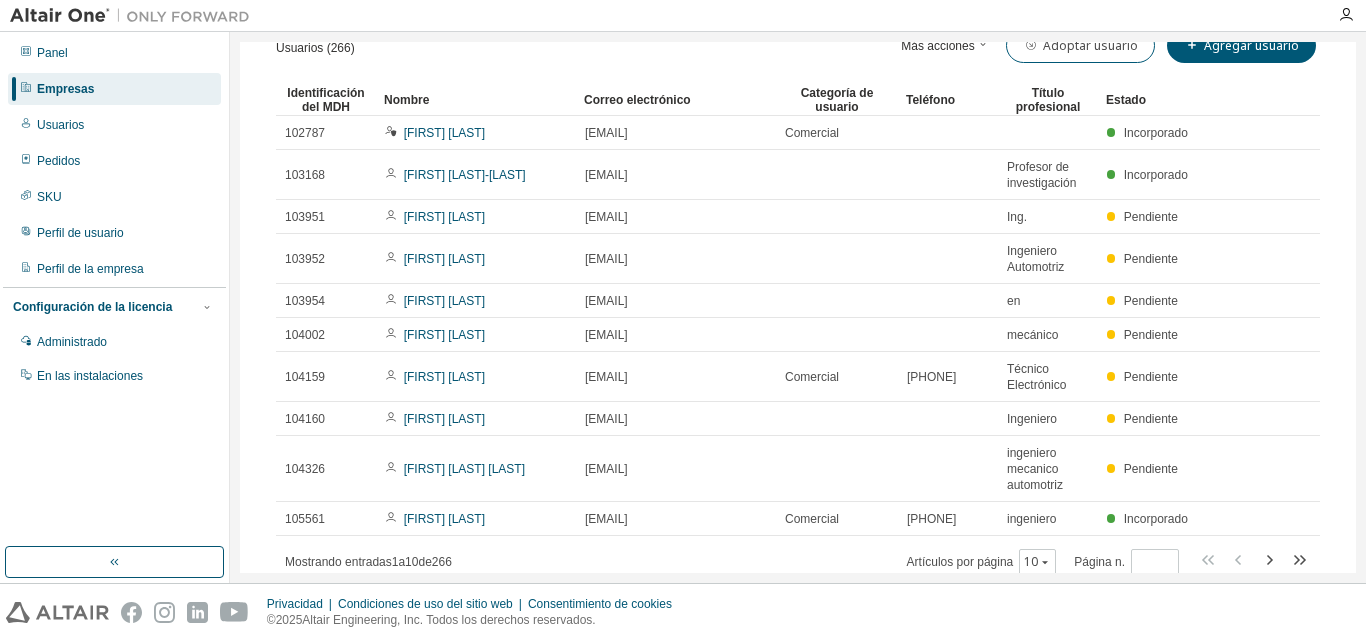 scroll, scrollTop: 0, scrollLeft: 0, axis: both 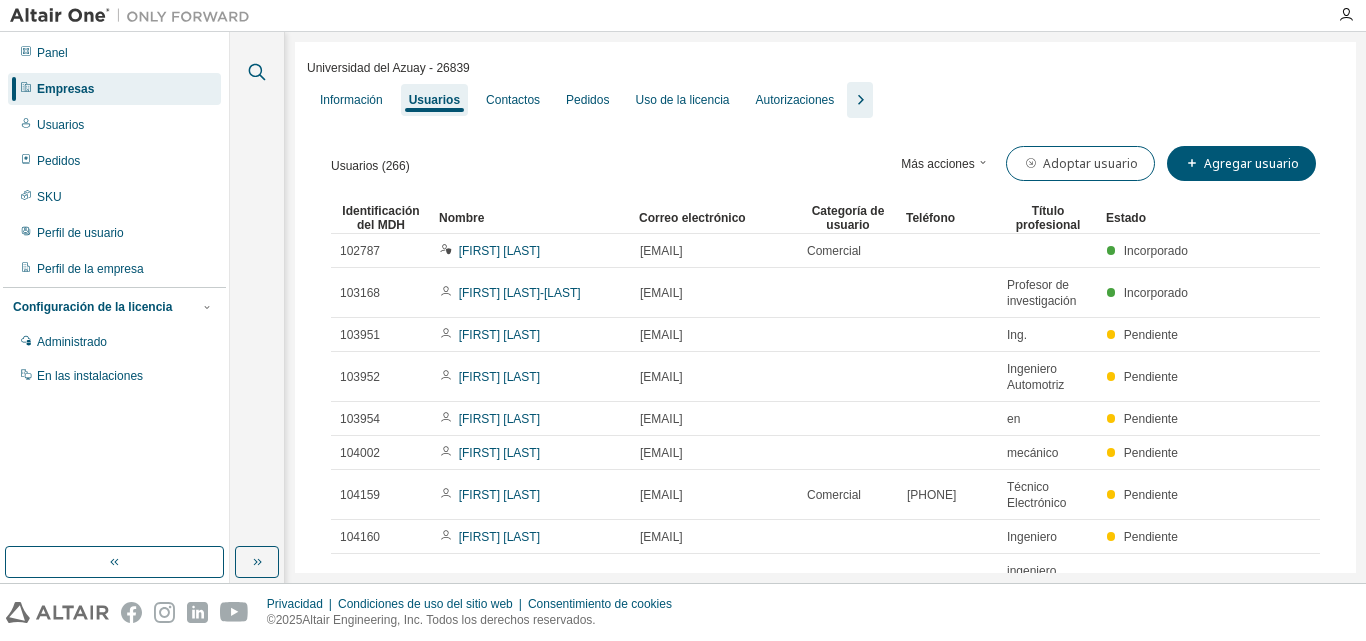 click 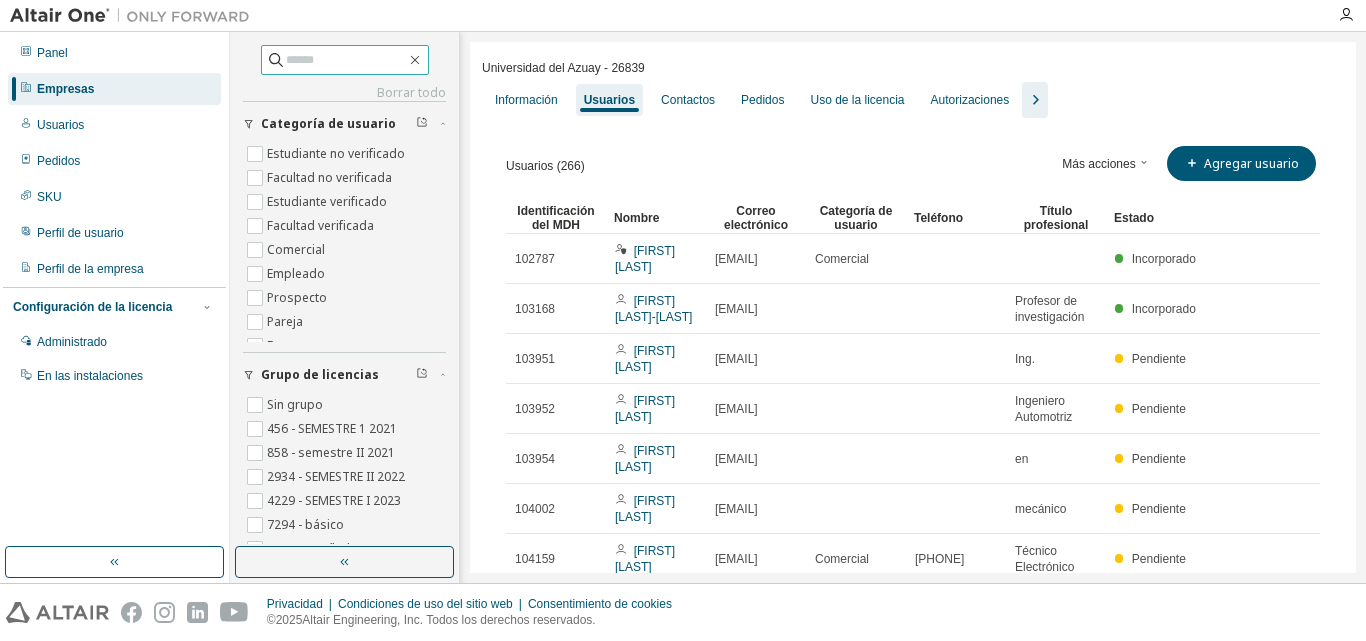 click at bounding box center (346, 60) 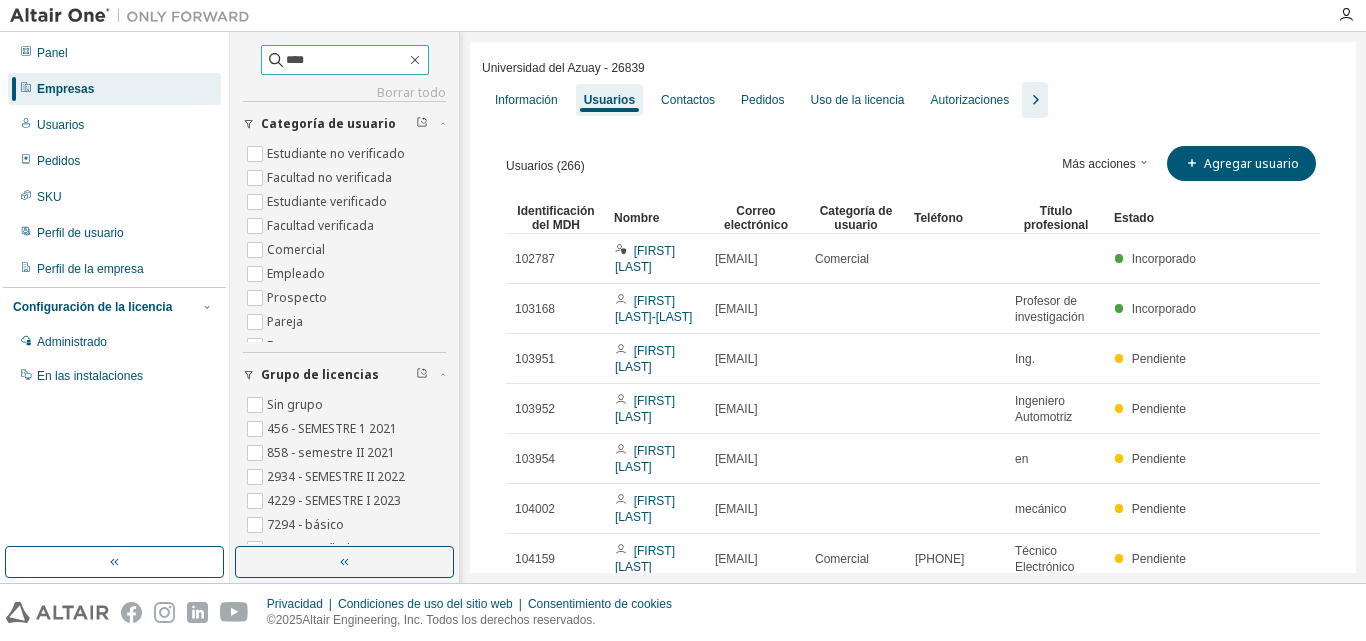 type on "****" 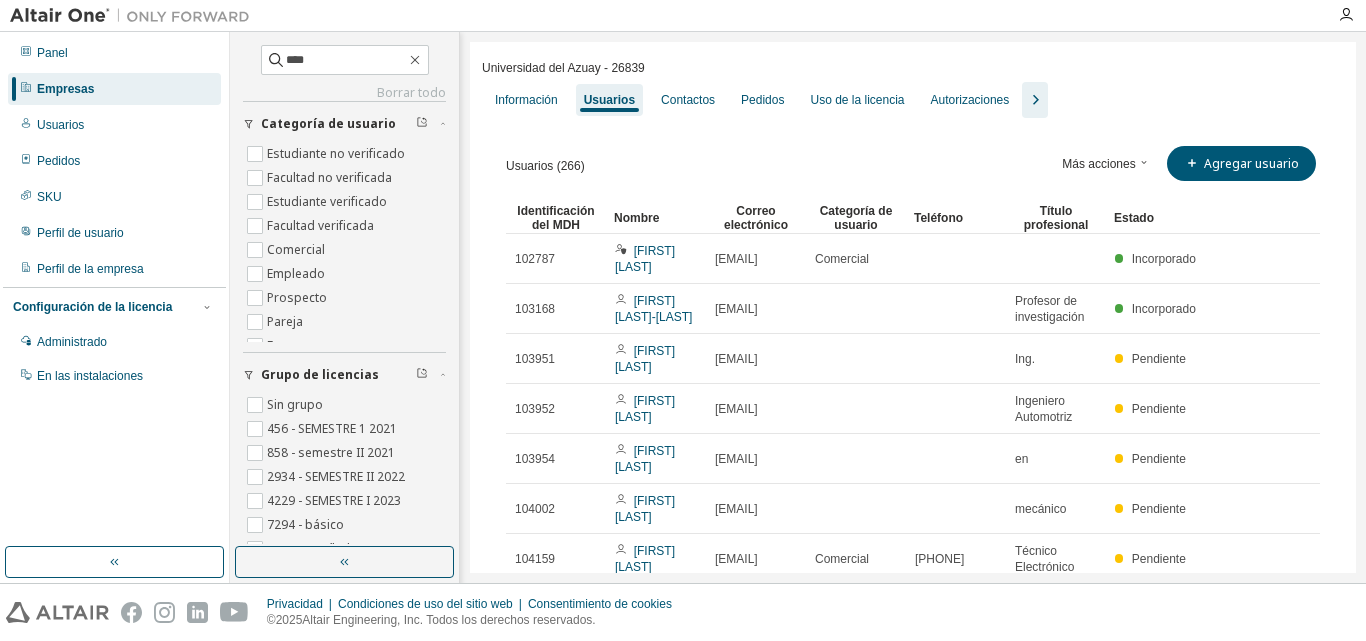 click on "**** Borrar todo Estado Incorporado Pendiente Enviado Entregado Rebotó Bajo revisión Revocado Role Dueño Administración Usuario Rol de administrador Raíz Sistema Administrador del sistema Administrador de Altair Administrador de ventas Ventas internas Revendedor Usuario Apoyo Administración educativa Grupo de licencias Sin grupo 456 - SEMESTRE 1 2021 858 - semestre II 2021 2934 - SEMESTRE II 2022 4229 - SEMESTRE I 2023 7294 - básico 7295 - vestíbulo 9062 - SEMESTRE I 2024 (Grupo por defecto) 9313 - laboratorio Automotriz 14277 - IAC 2024 UAI Categoría de usuario Estudiante no verificado Facultad no verificada Estudiante verificado Facultad verificada Comercial Empleado Prospecto Pareja Ensayo Socio restringido" at bounding box center [344, 620] 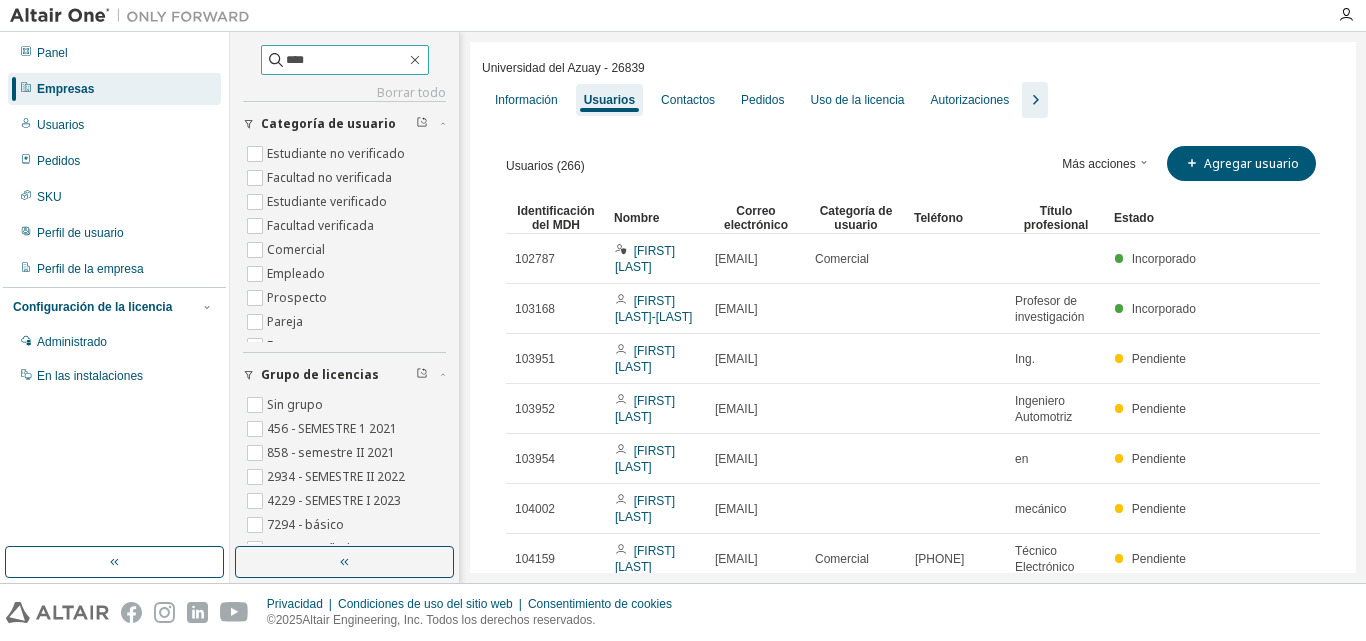 click on "****" at bounding box center [346, 60] 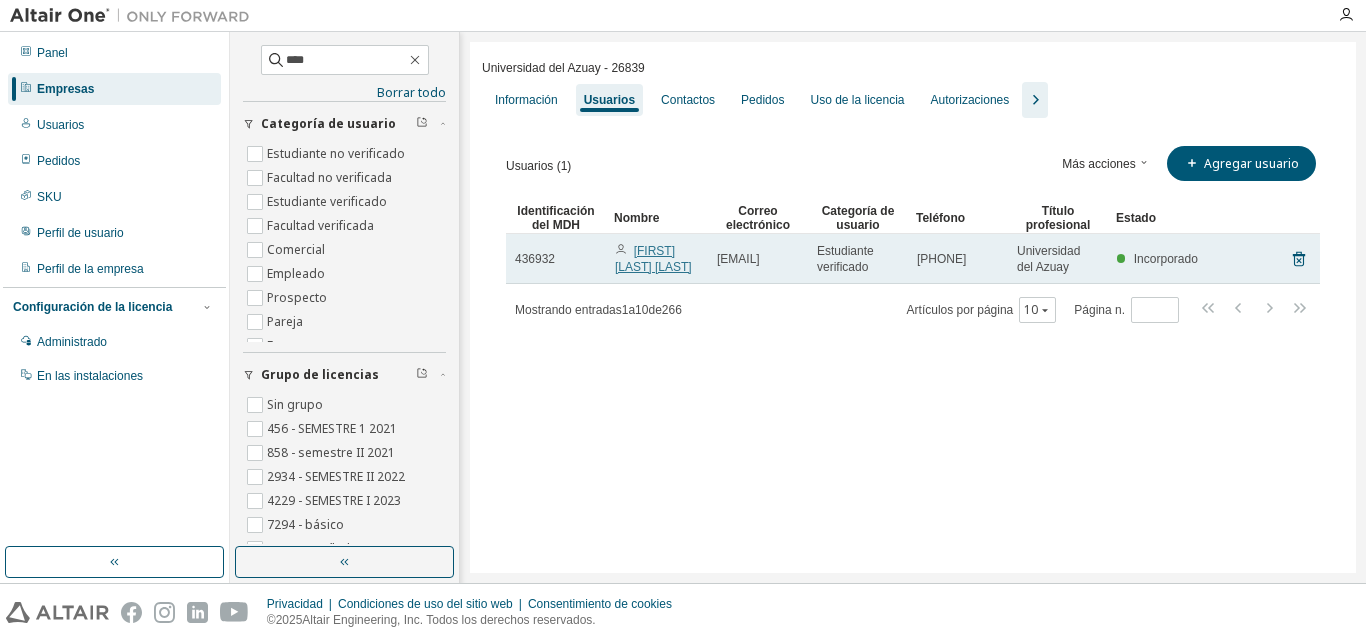 click on "[FIRST] [LAST] [LAST]" at bounding box center (653, 259) 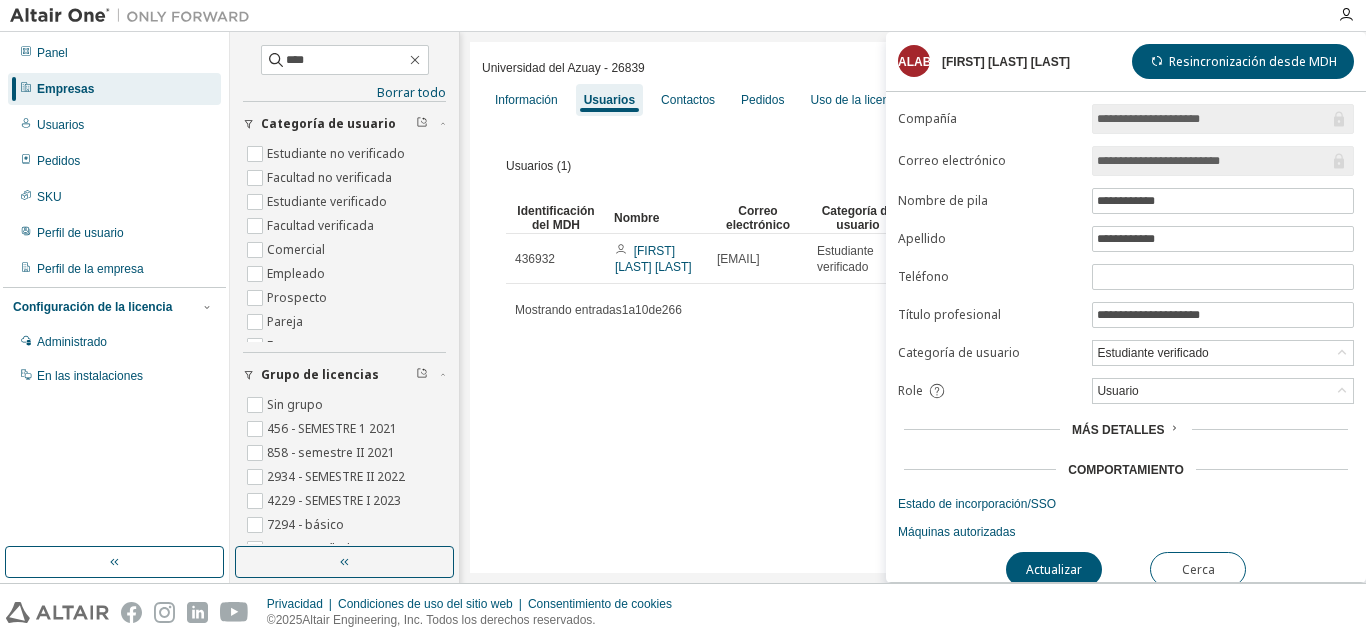 scroll, scrollTop: 15, scrollLeft: 0, axis: vertical 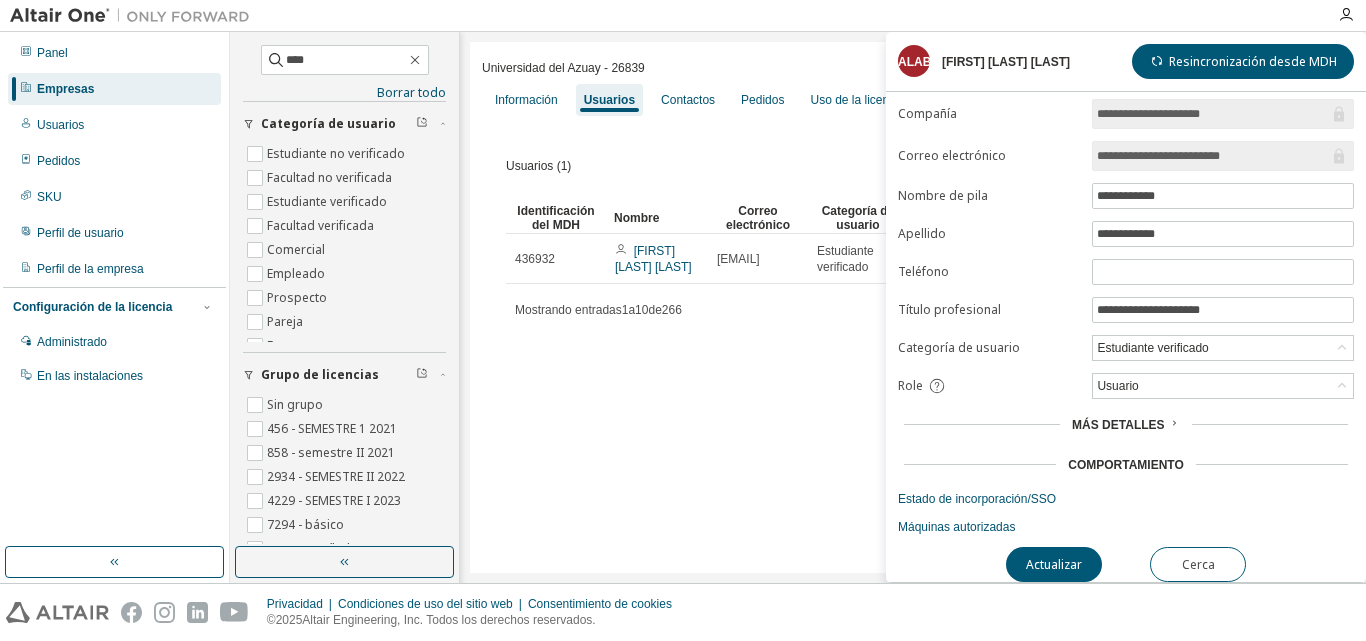 click on "Más detalles" at bounding box center (1118, 425) 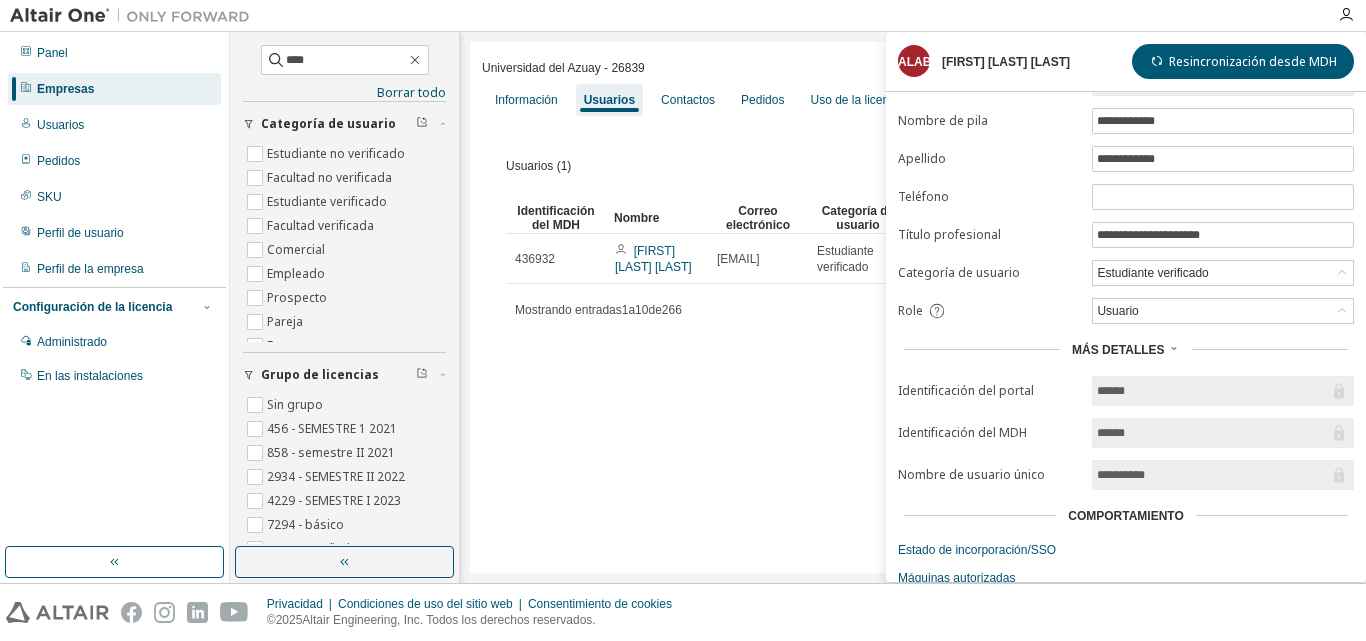 scroll, scrollTop: 141, scrollLeft: 0, axis: vertical 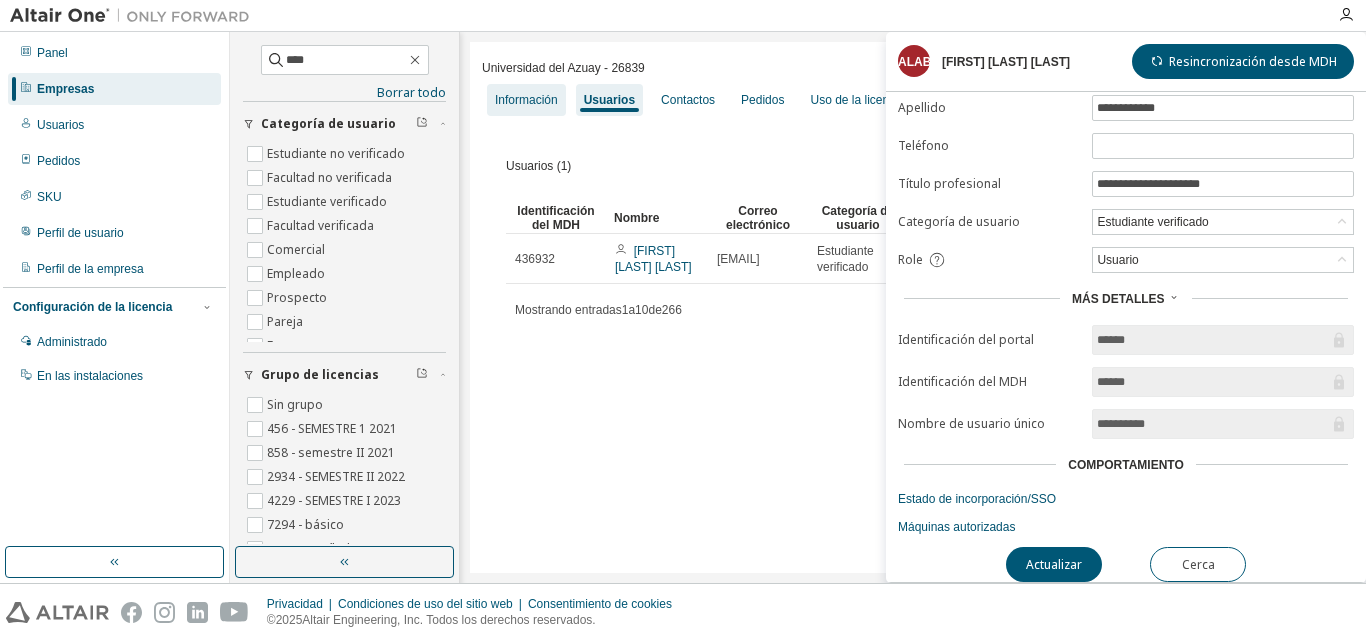 click on "Información" at bounding box center (526, 100) 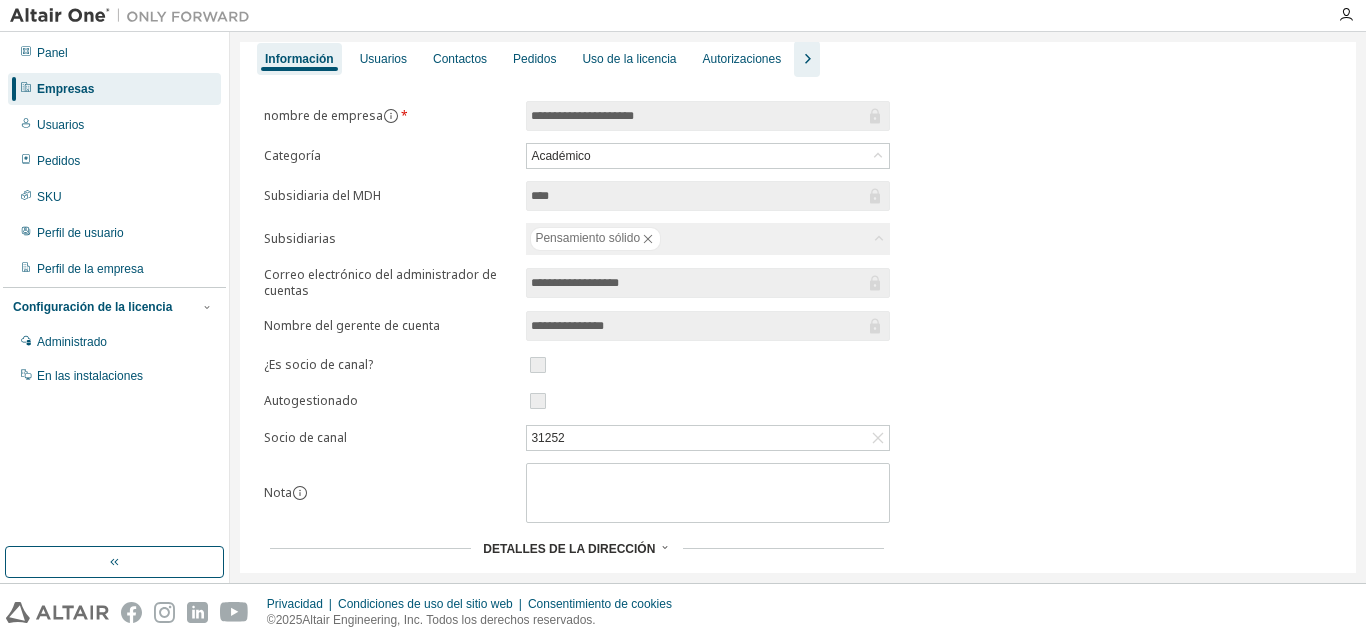 scroll, scrollTop: 0, scrollLeft: 0, axis: both 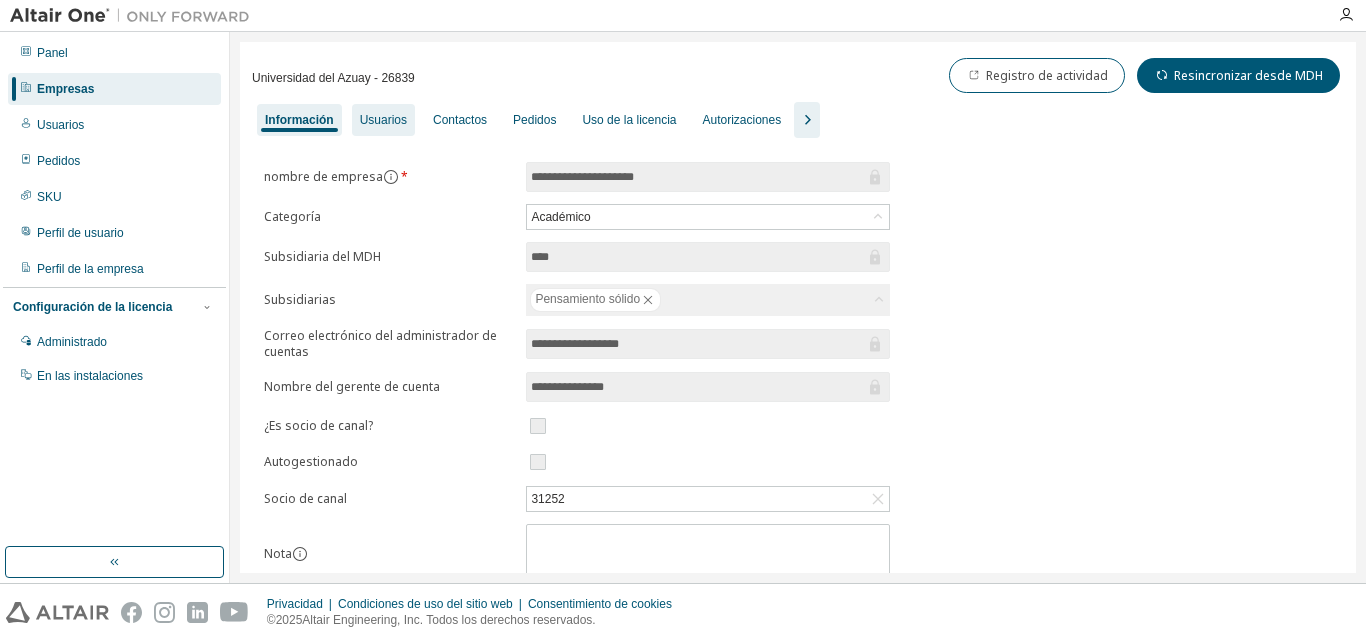 click on "Usuarios" at bounding box center (383, 120) 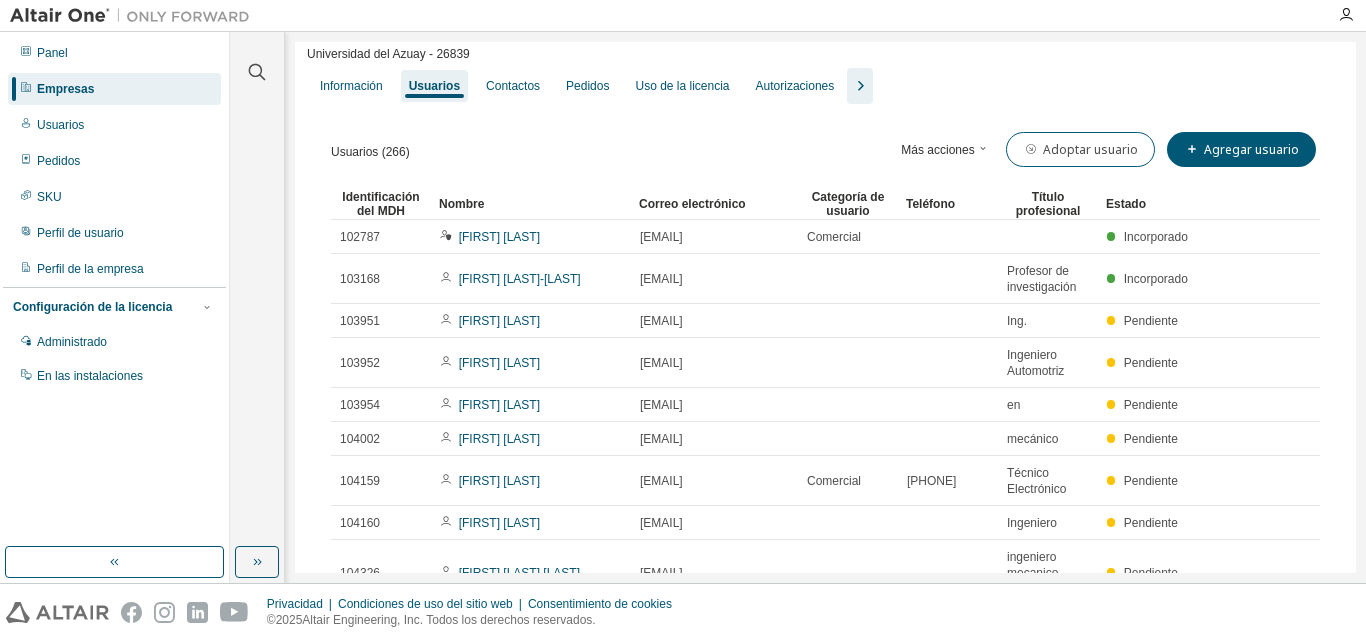scroll, scrollTop: 0, scrollLeft: 0, axis: both 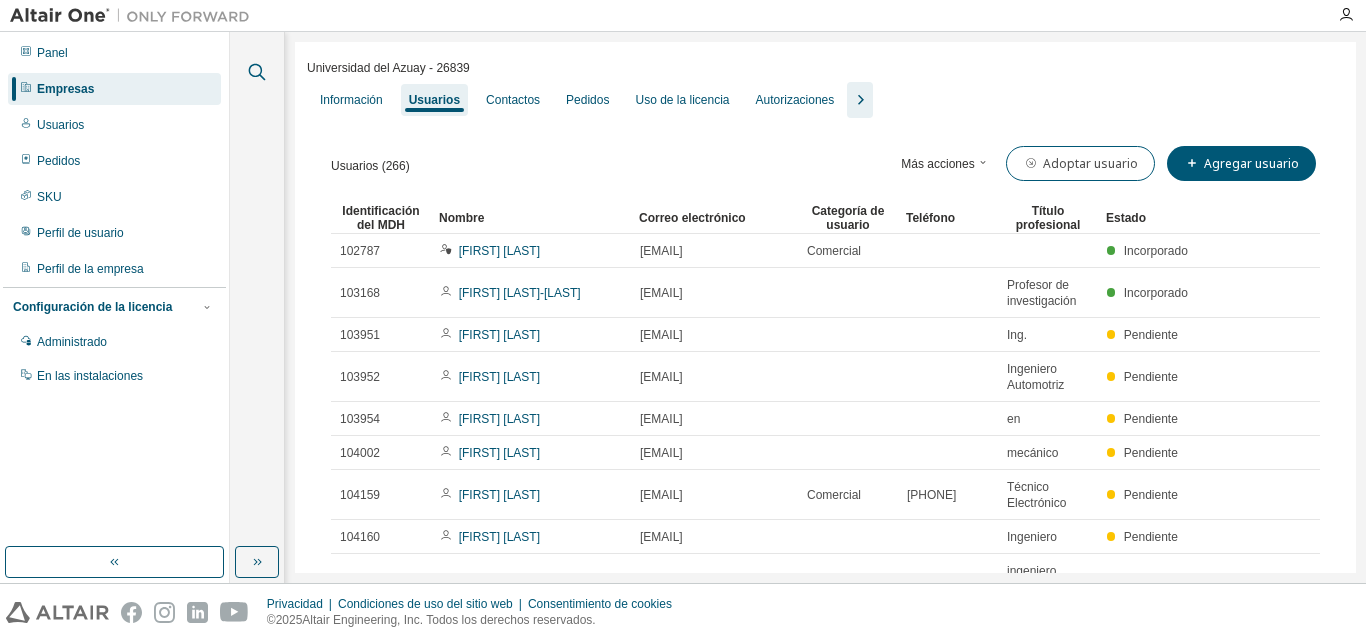 click 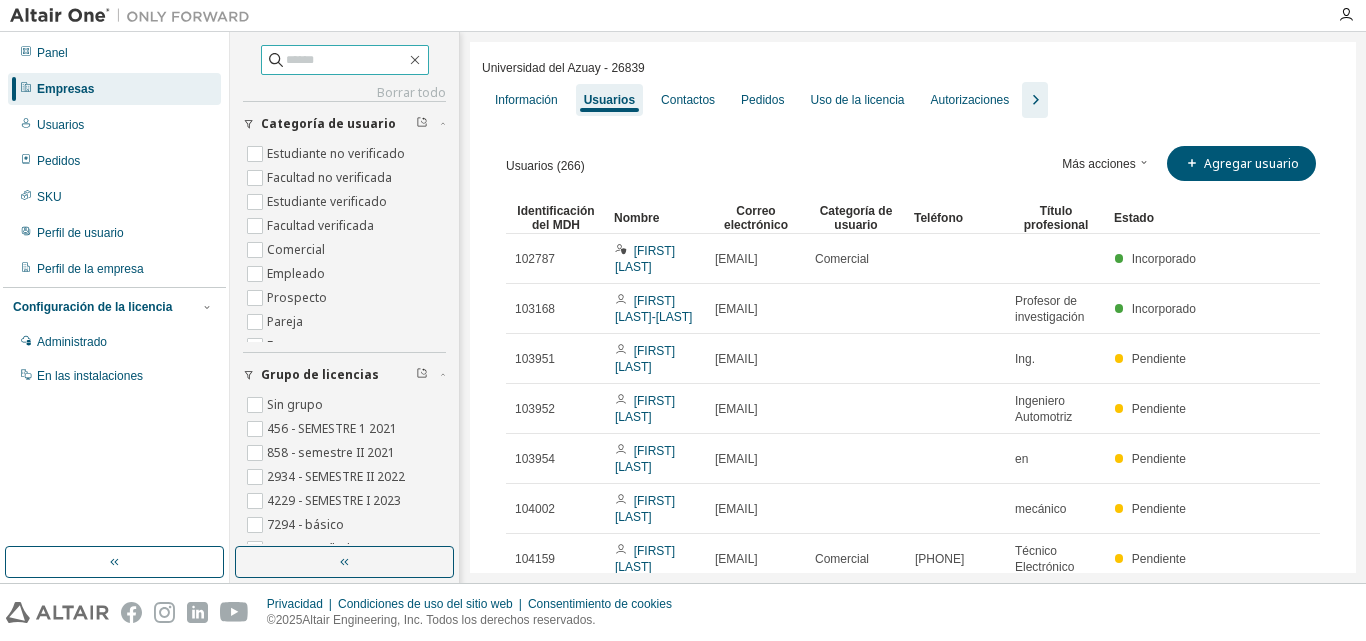 click at bounding box center [346, 60] 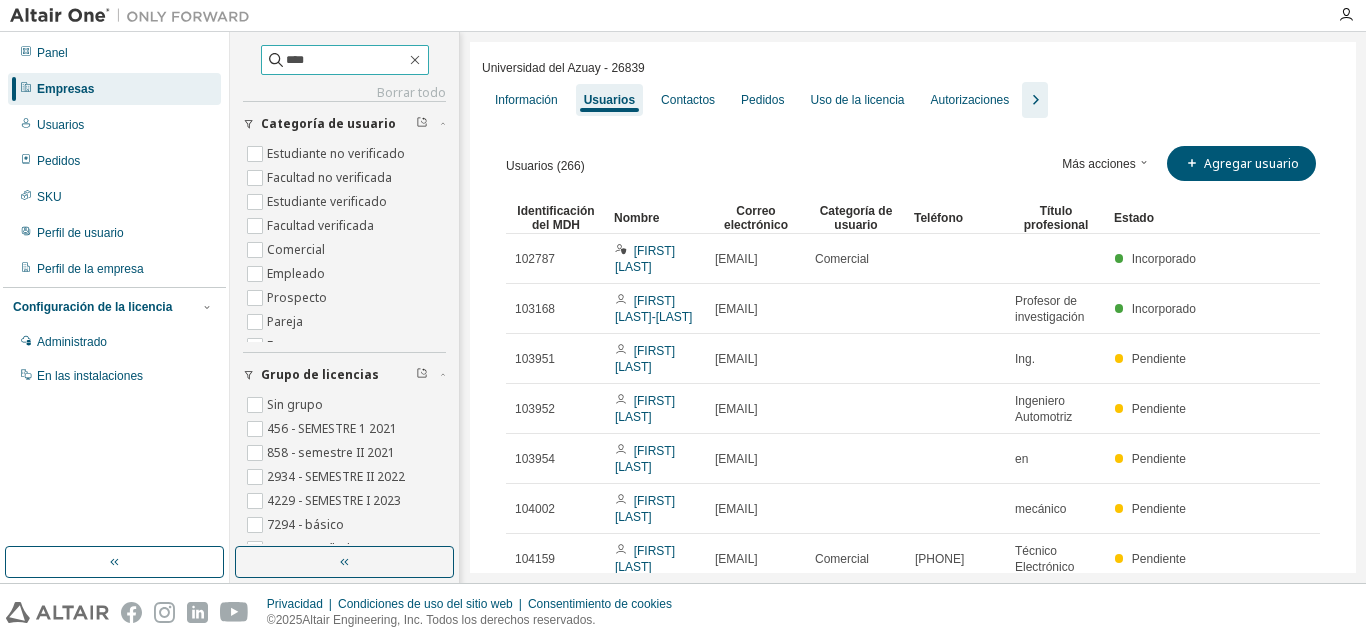 type on "****" 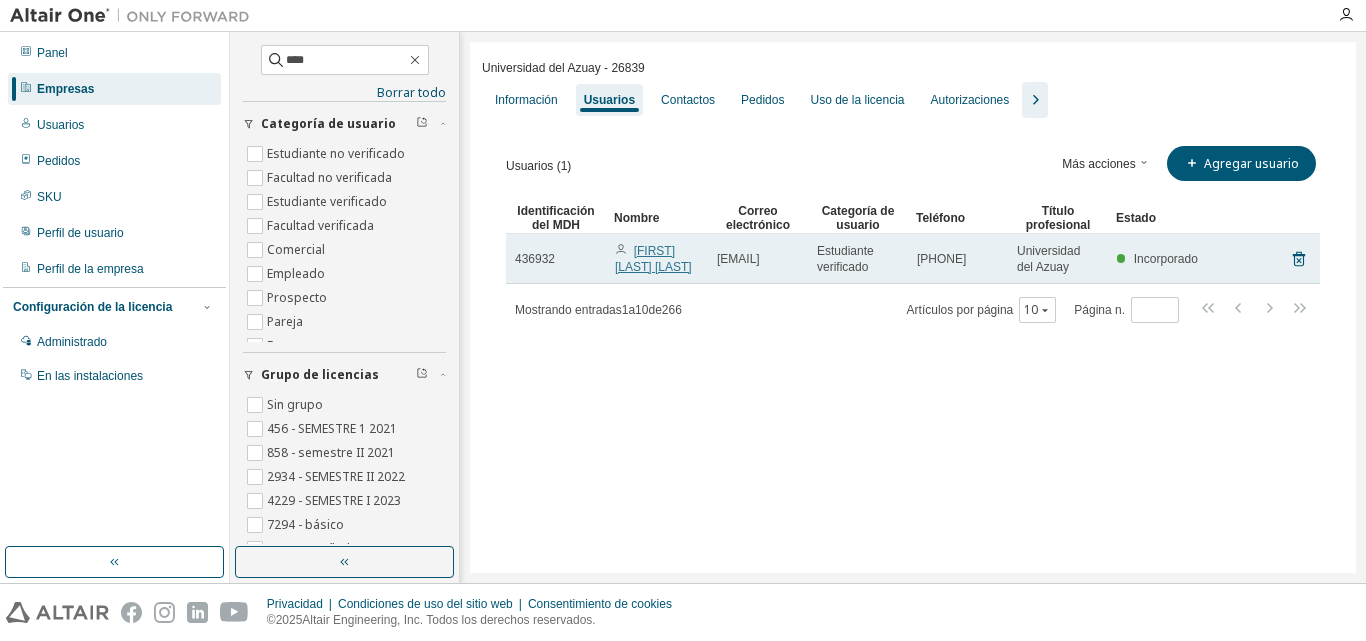click on "[FIRST] [LAST] [LAST]" at bounding box center [653, 259] 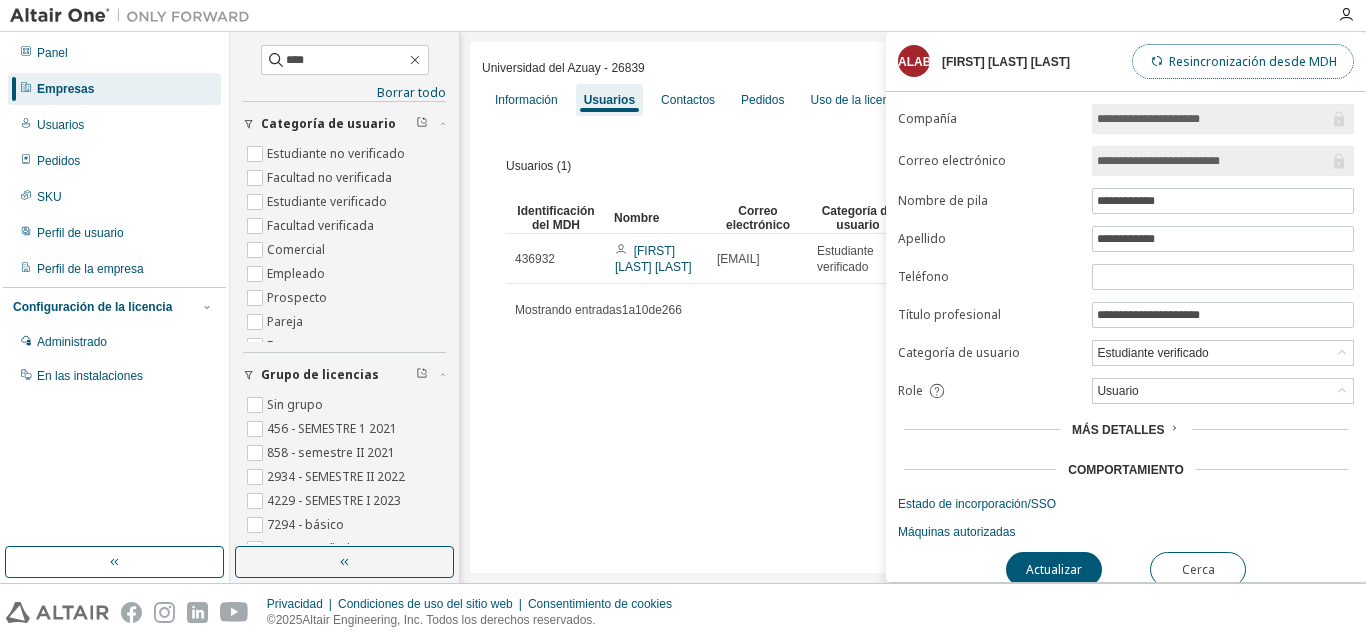 click on "Resincronización desde MDH" at bounding box center (1253, 61) 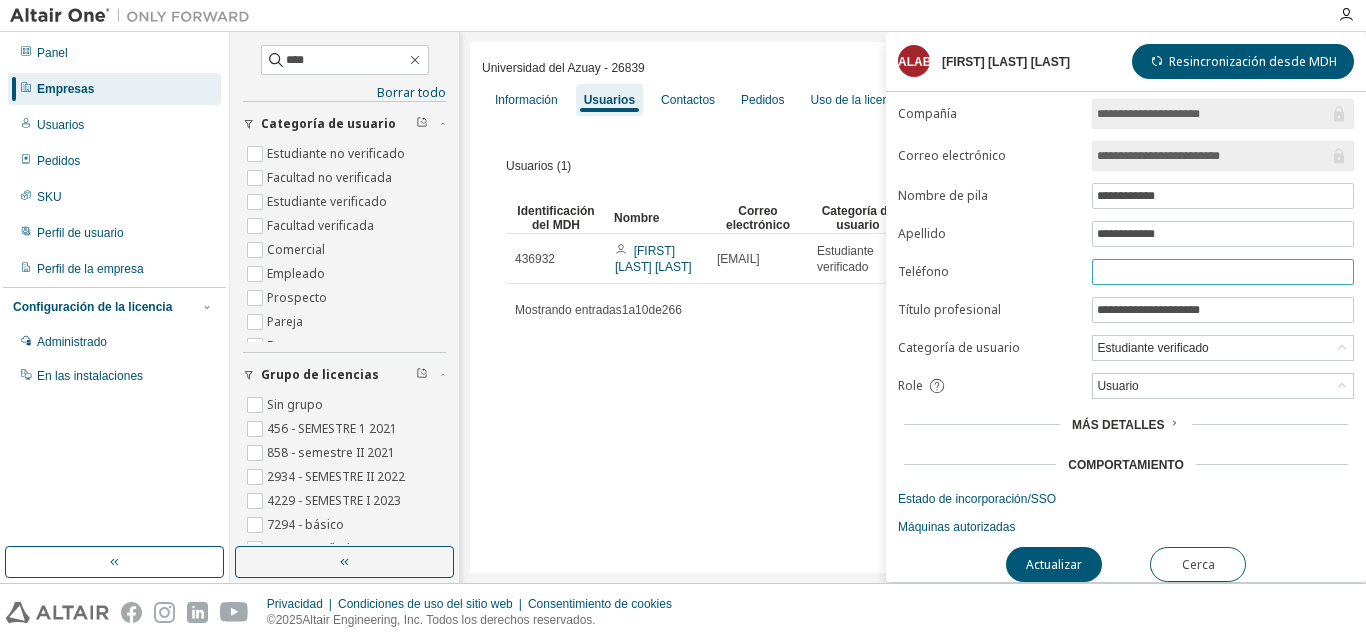 scroll, scrollTop: 15, scrollLeft: 0, axis: vertical 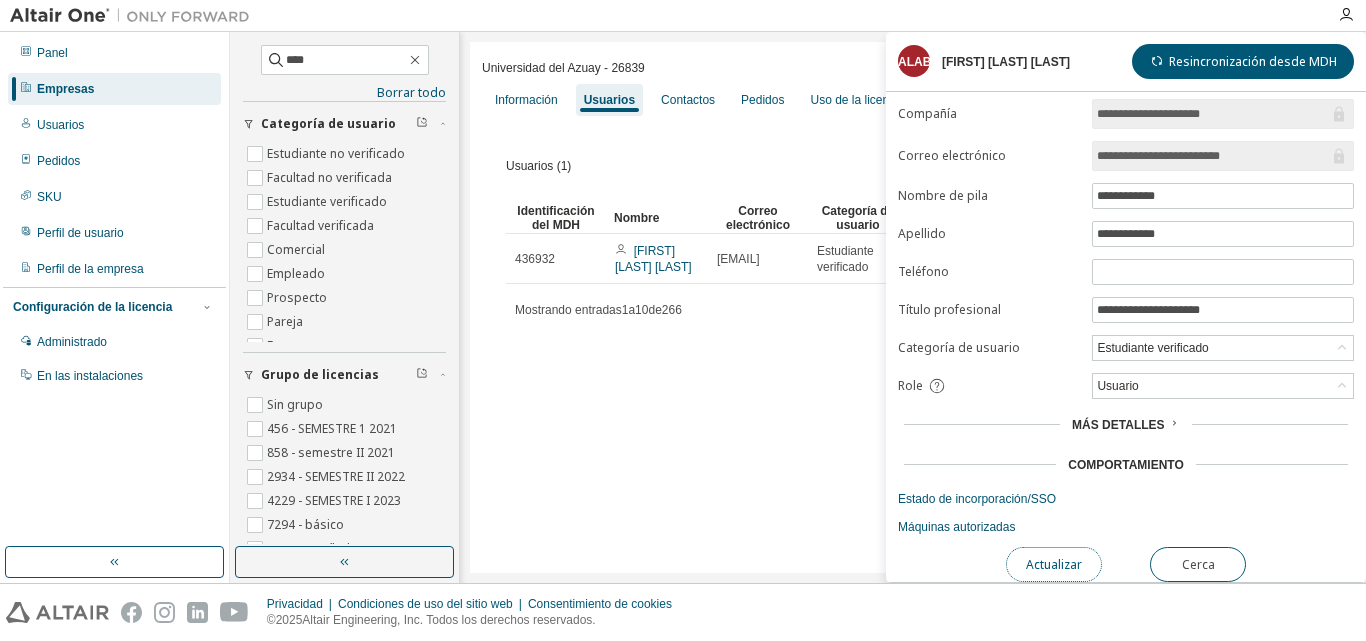 click on "Actualizar" at bounding box center (1054, 564) 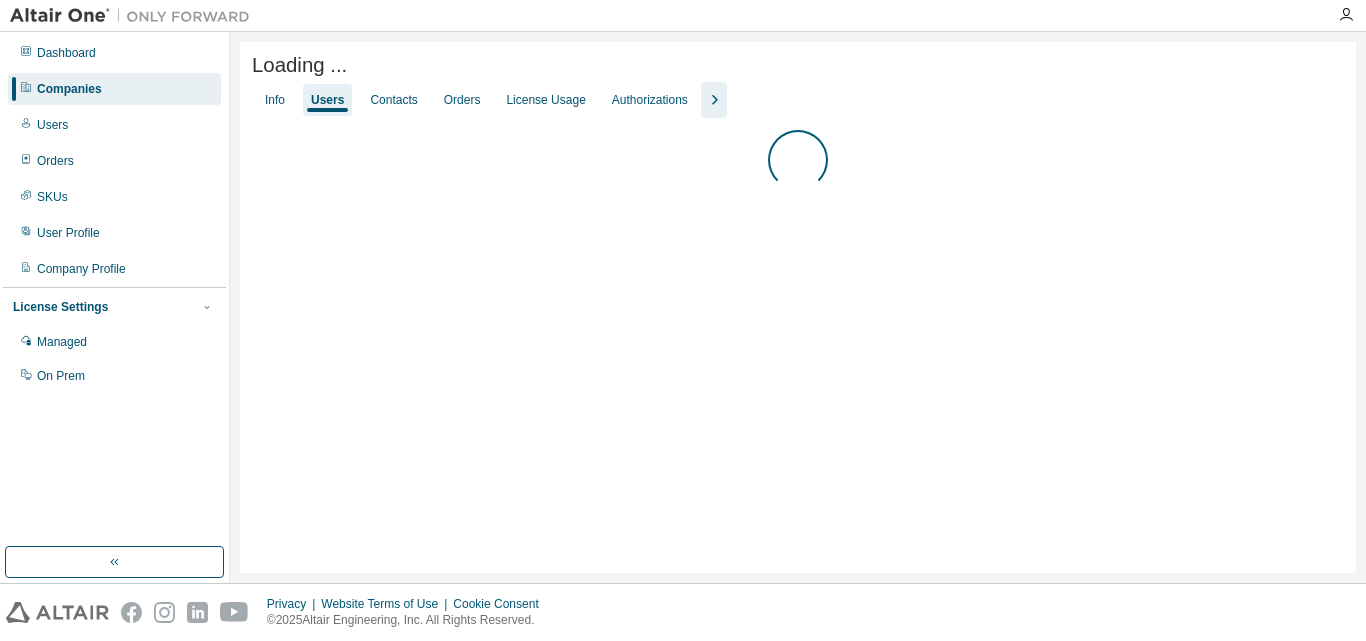 scroll, scrollTop: 0, scrollLeft: 0, axis: both 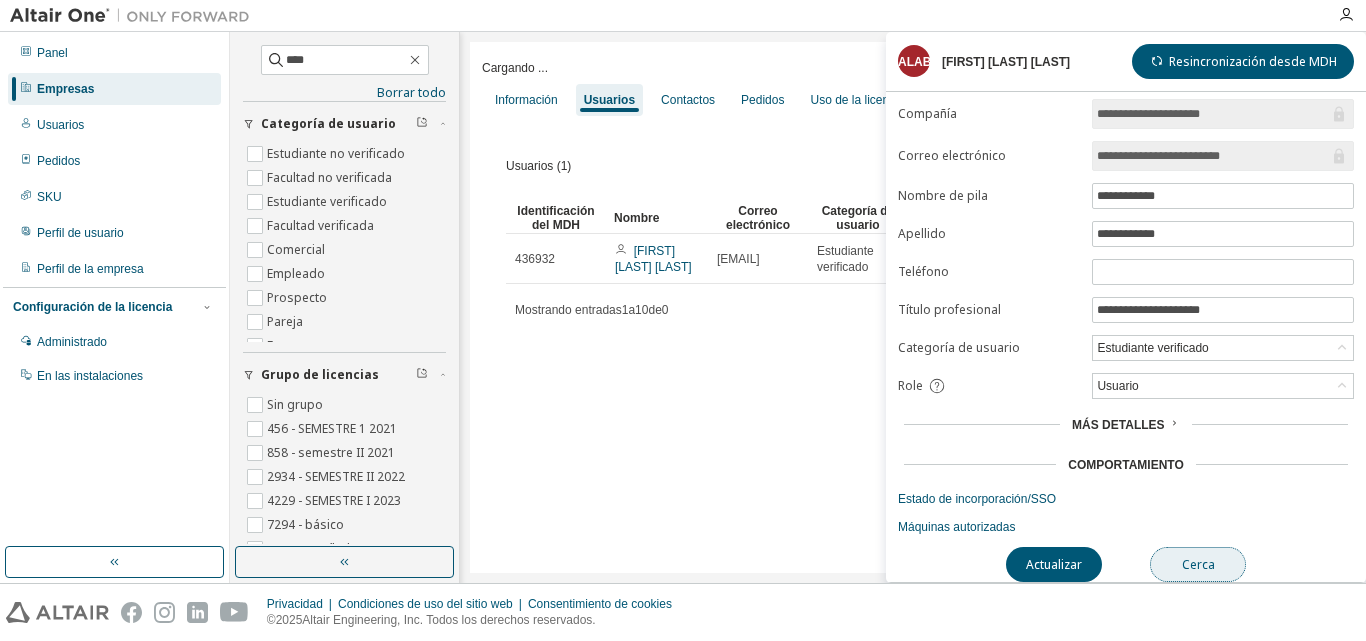 click on "Cerca" at bounding box center (1198, 564) 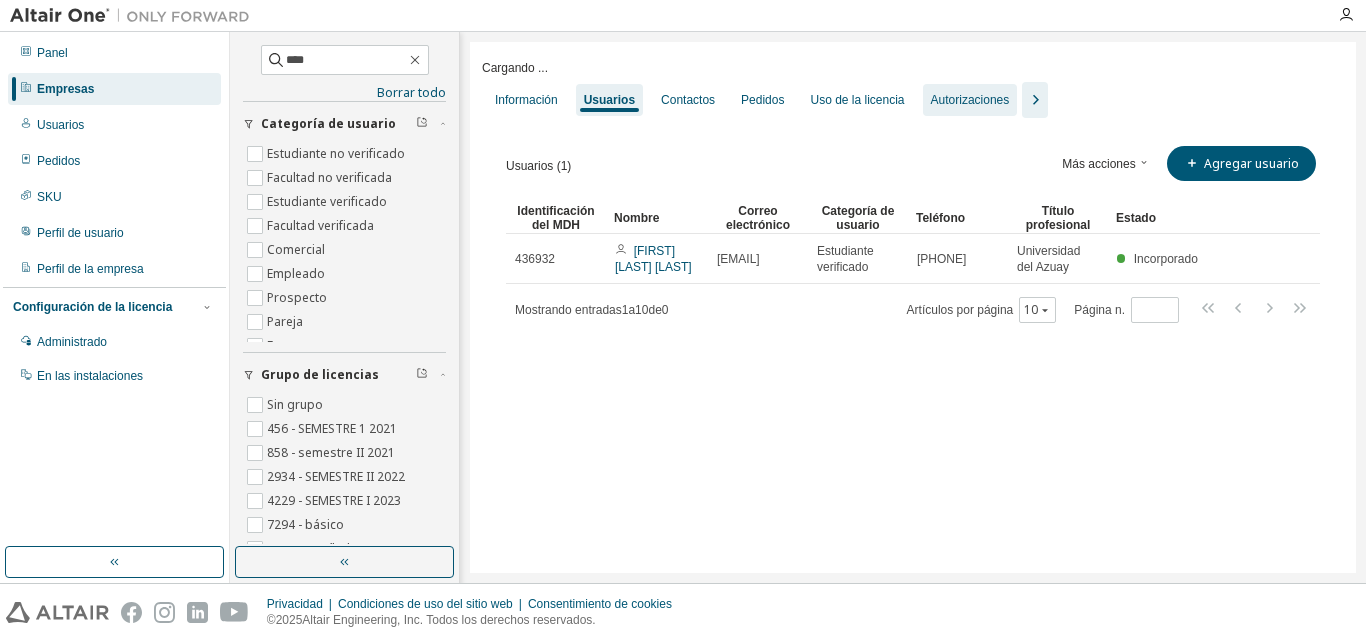 click on "Autorizaciones" at bounding box center (970, 100) 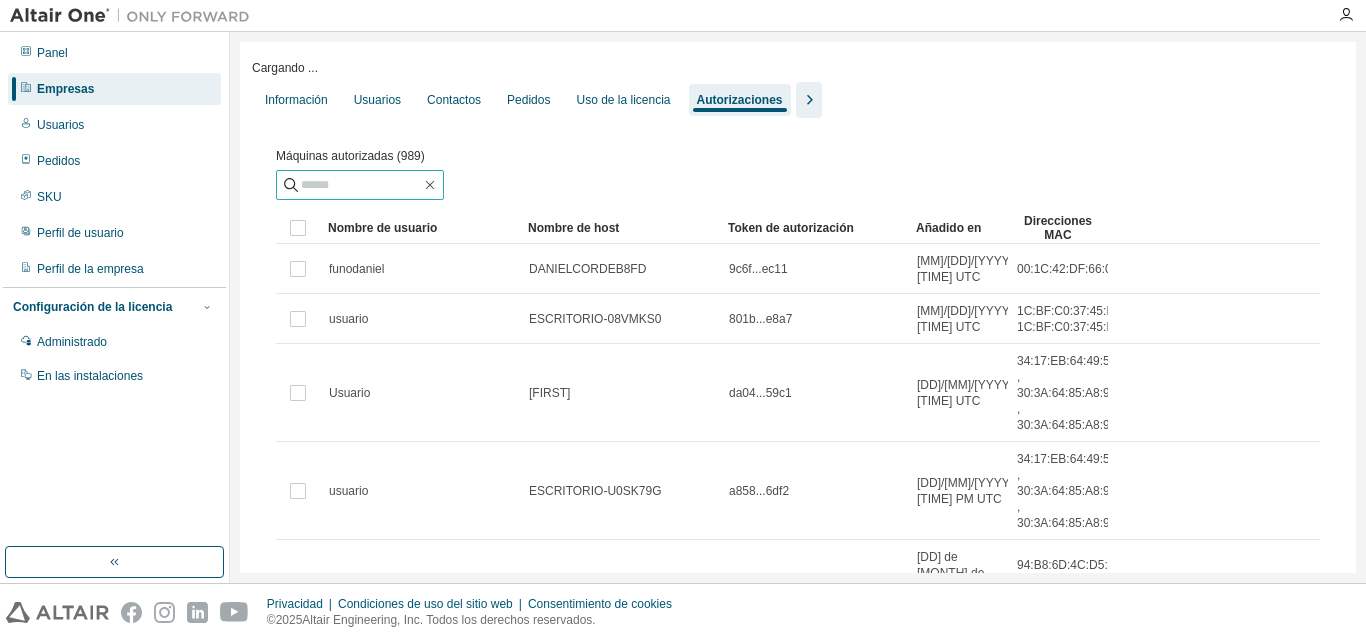 click at bounding box center (361, 185) 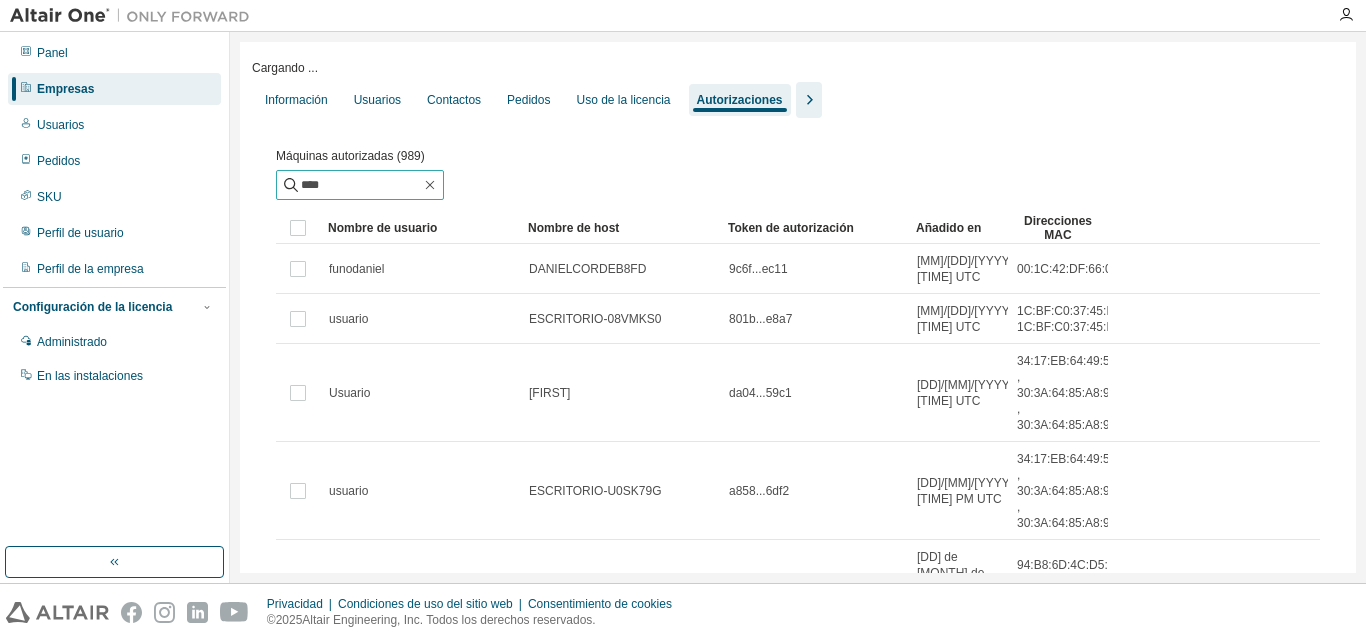 type on "****" 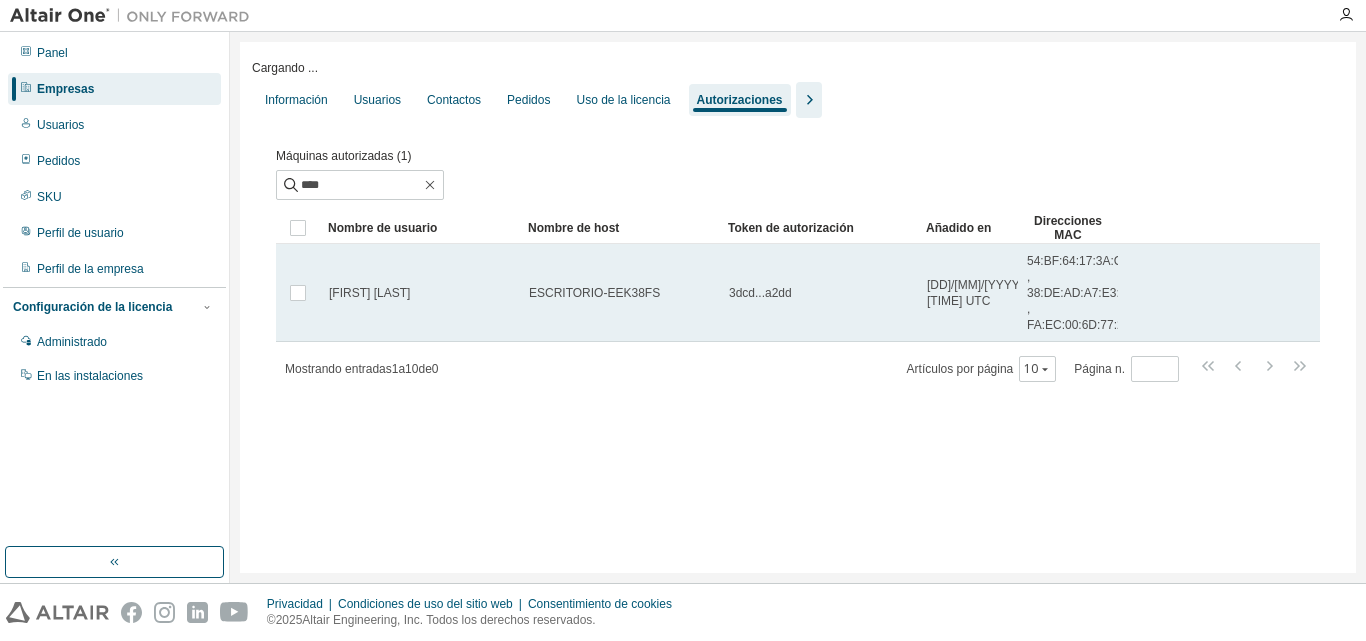click on "[FIRST] [LAST]" at bounding box center [369, 293] 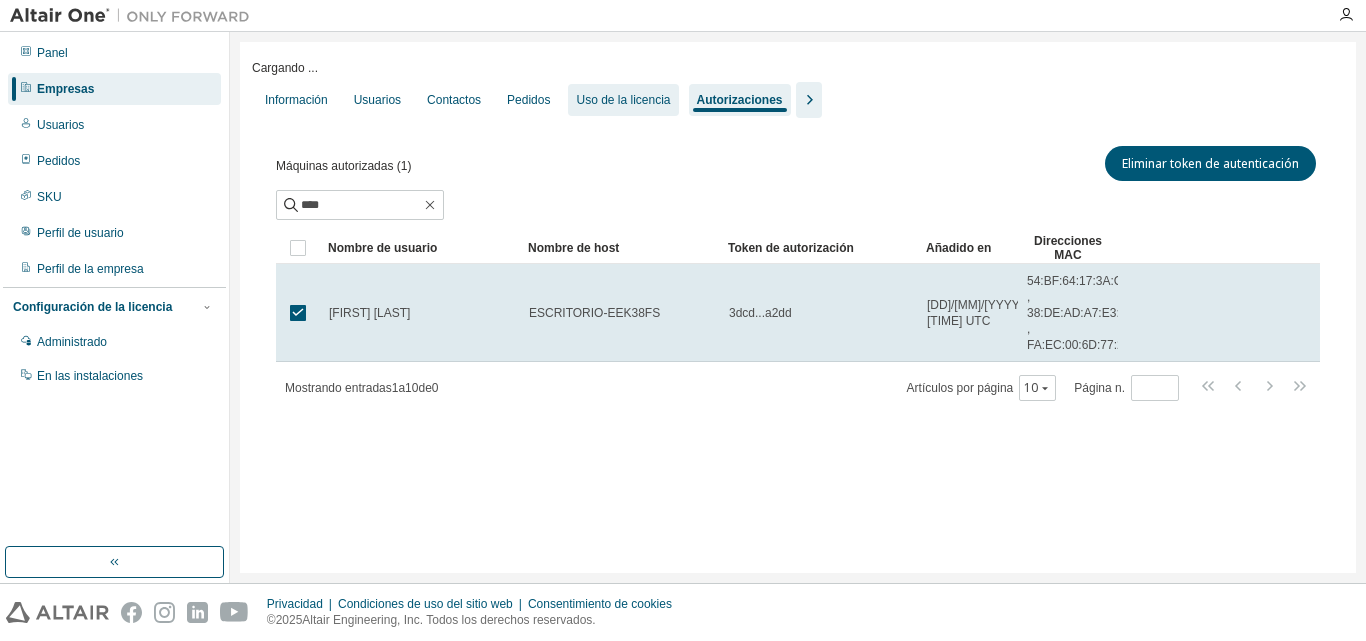 click on "Uso de la licencia" at bounding box center [623, 100] 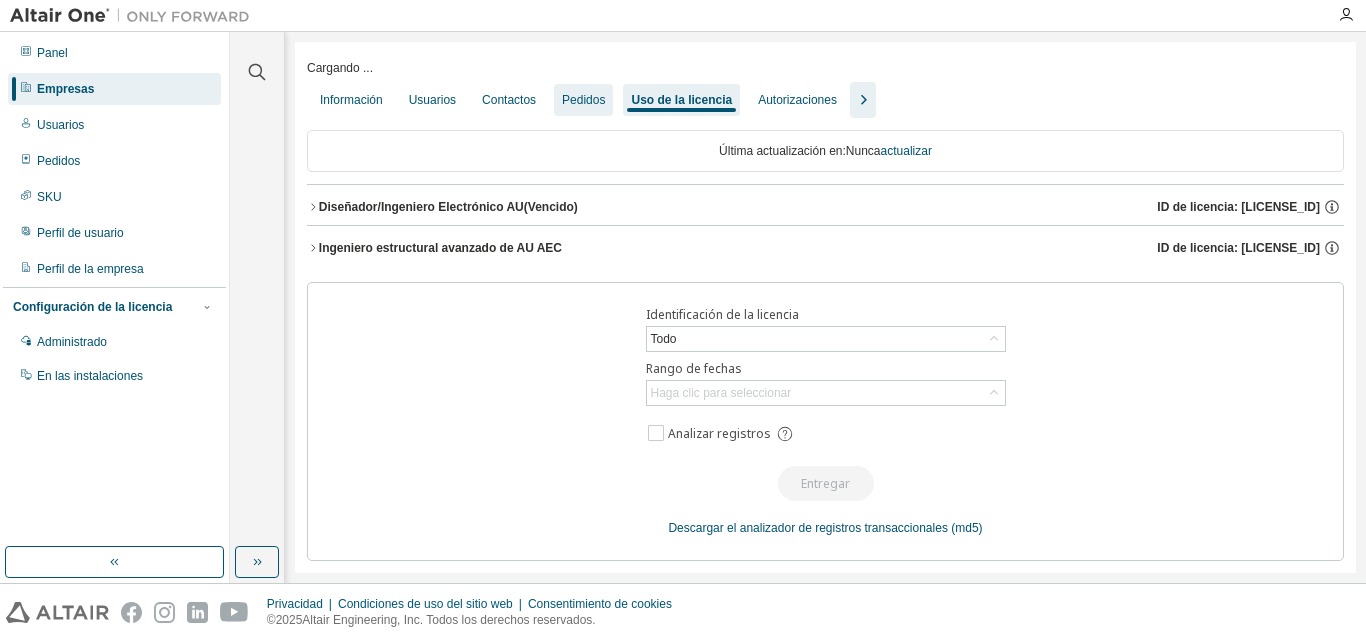 click on "Pedidos" at bounding box center [583, 100] 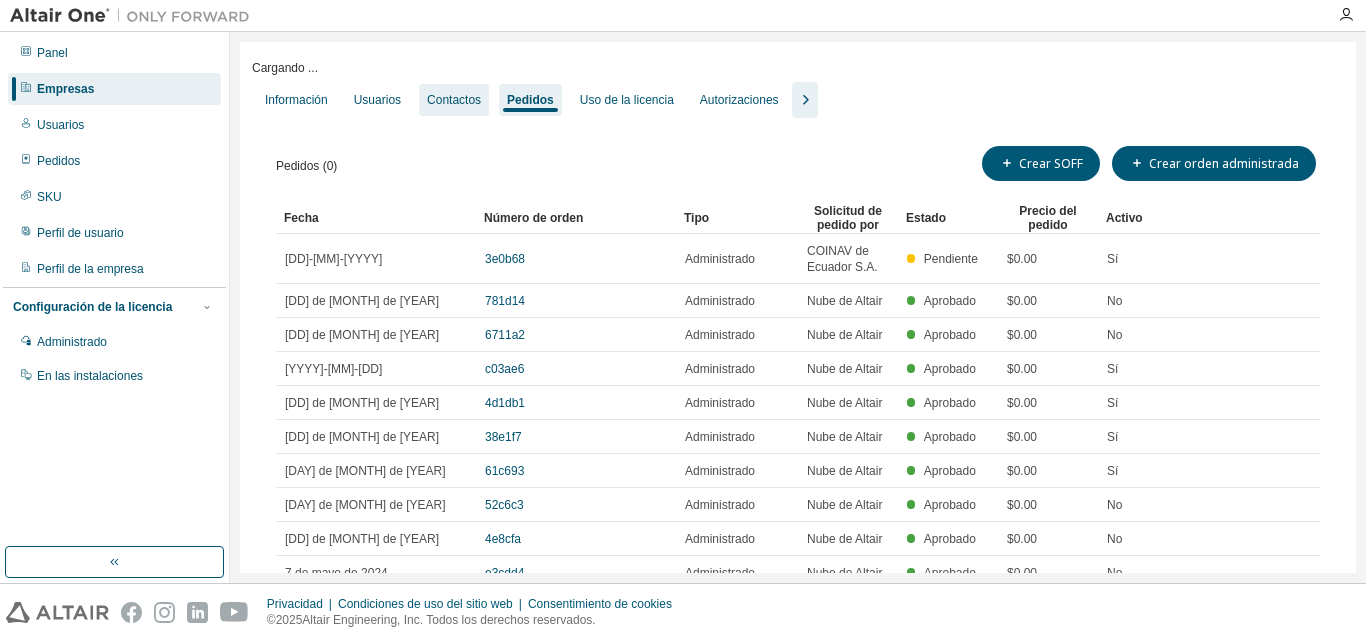 click on "Contactos" at bounding box center [454, 100] 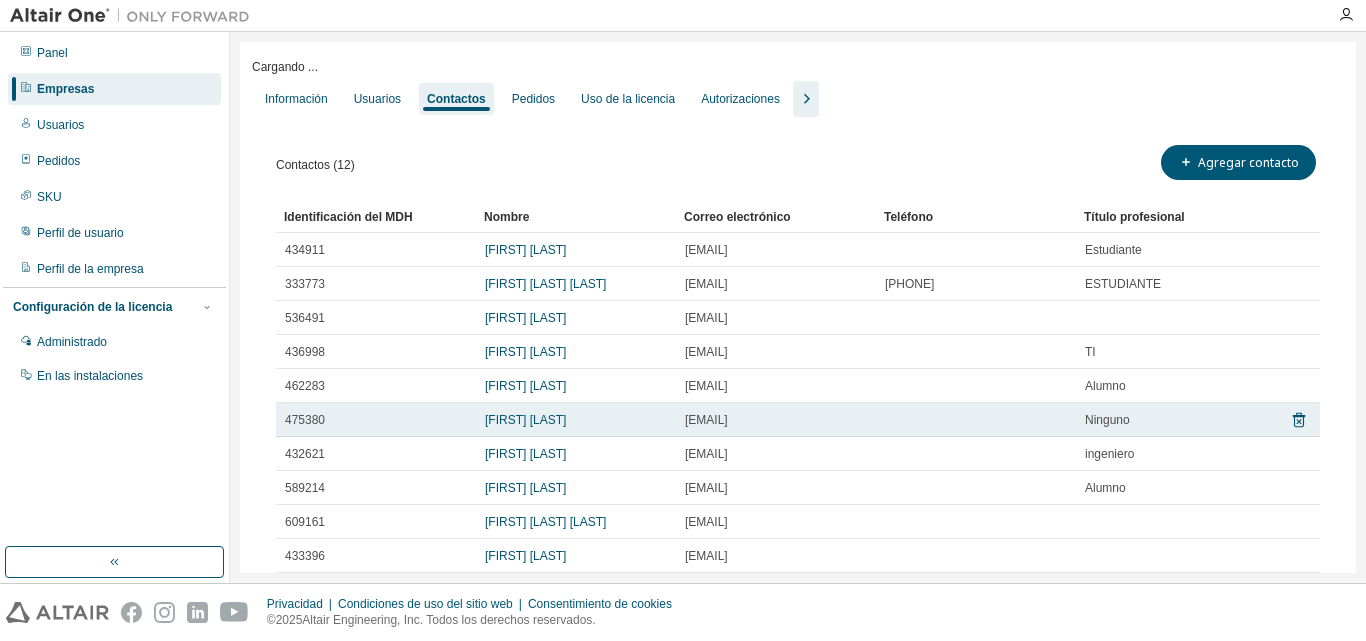 scroll, scrollTop: 0, scrollLeft: 0, axis: both 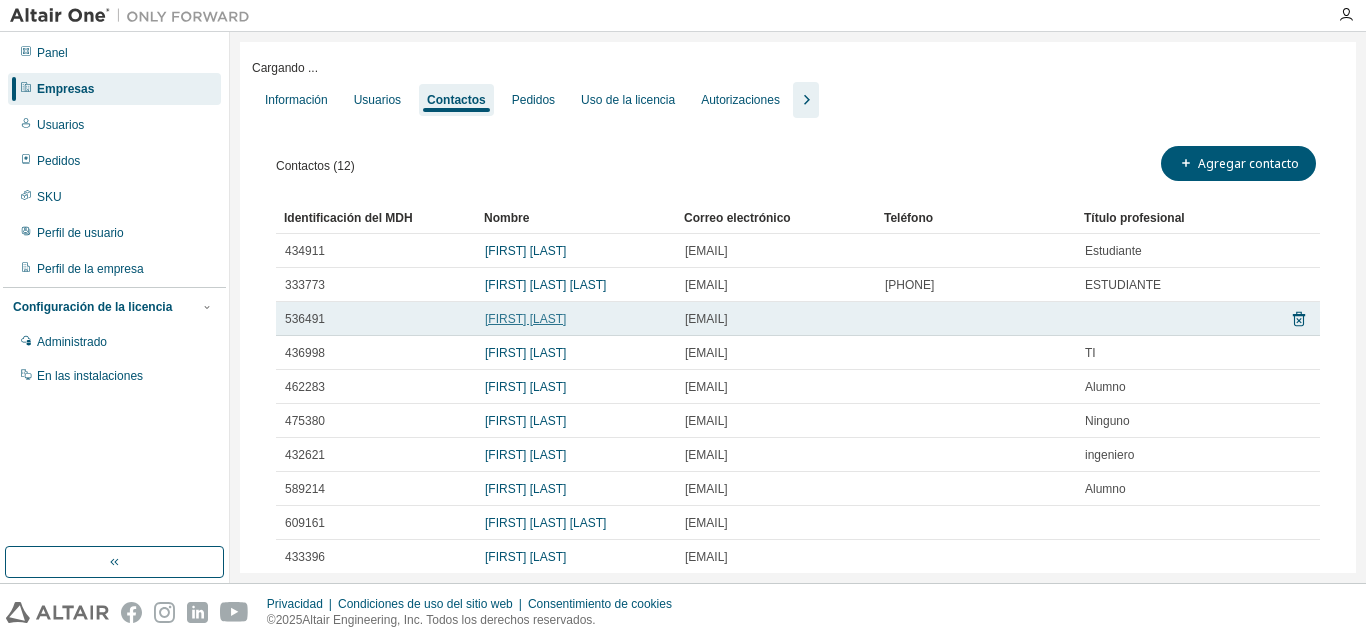 click on "[FIRST] [LAST]" at bounding box center [525, 319] 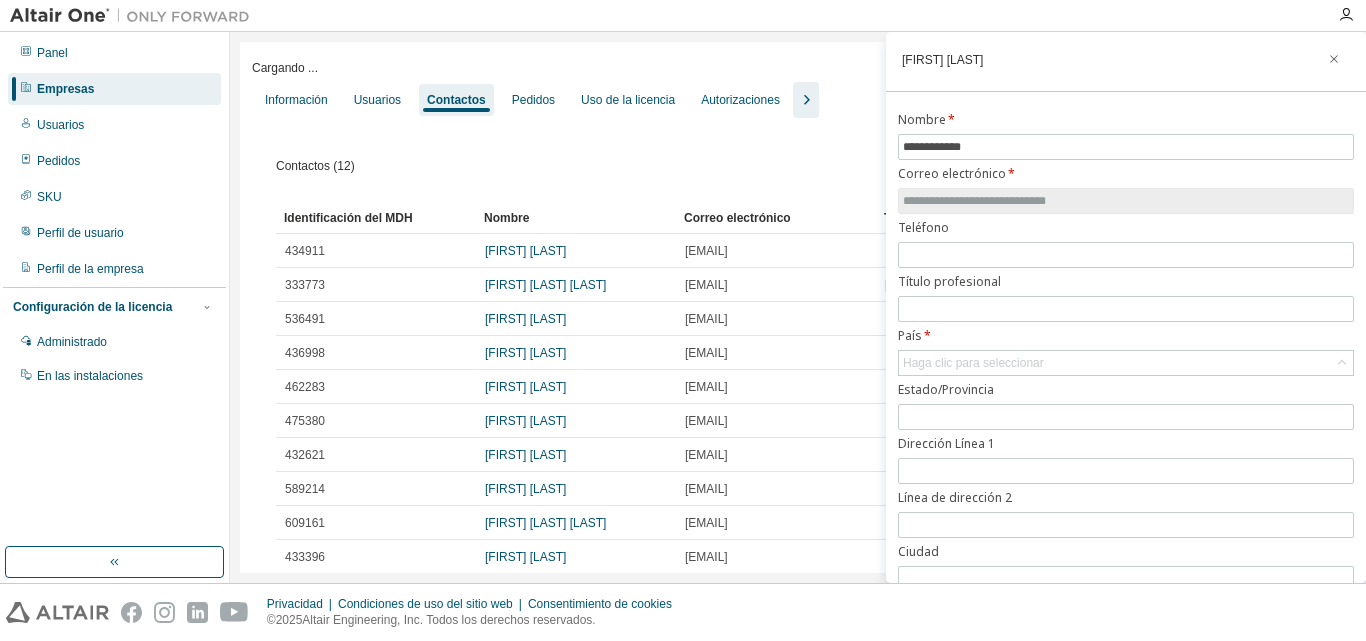 scroll, scrollTop: 0, scrollLeft: 0, axis: both 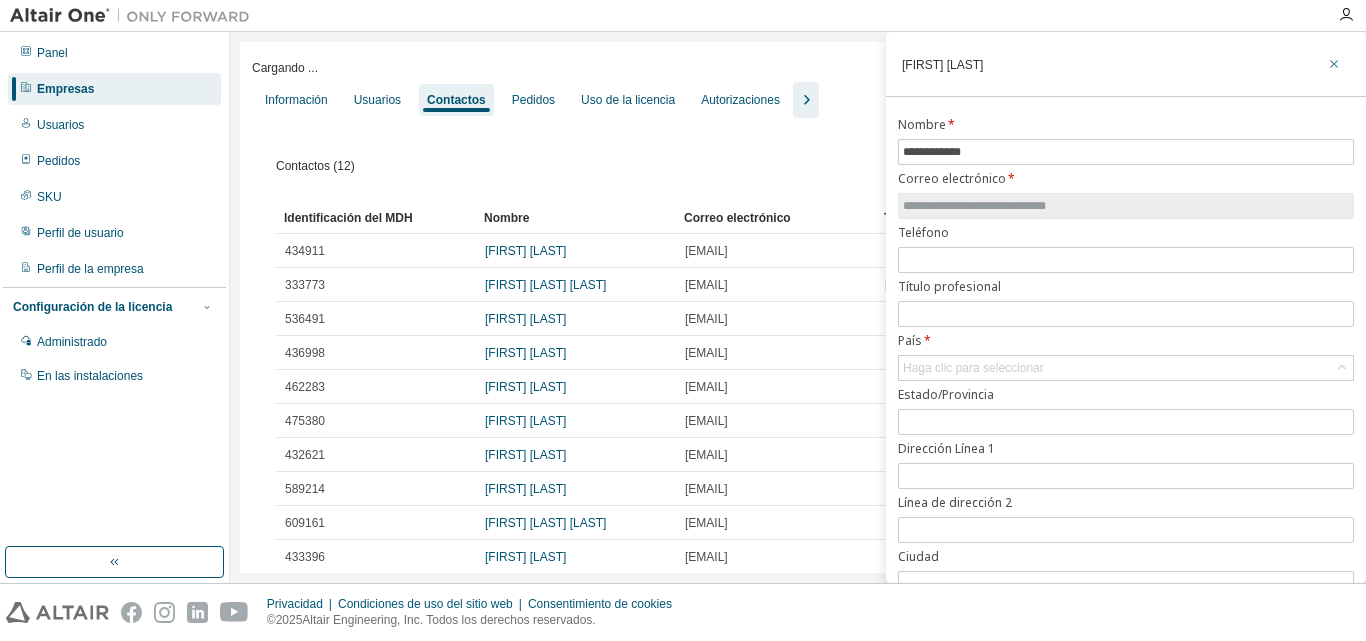 click 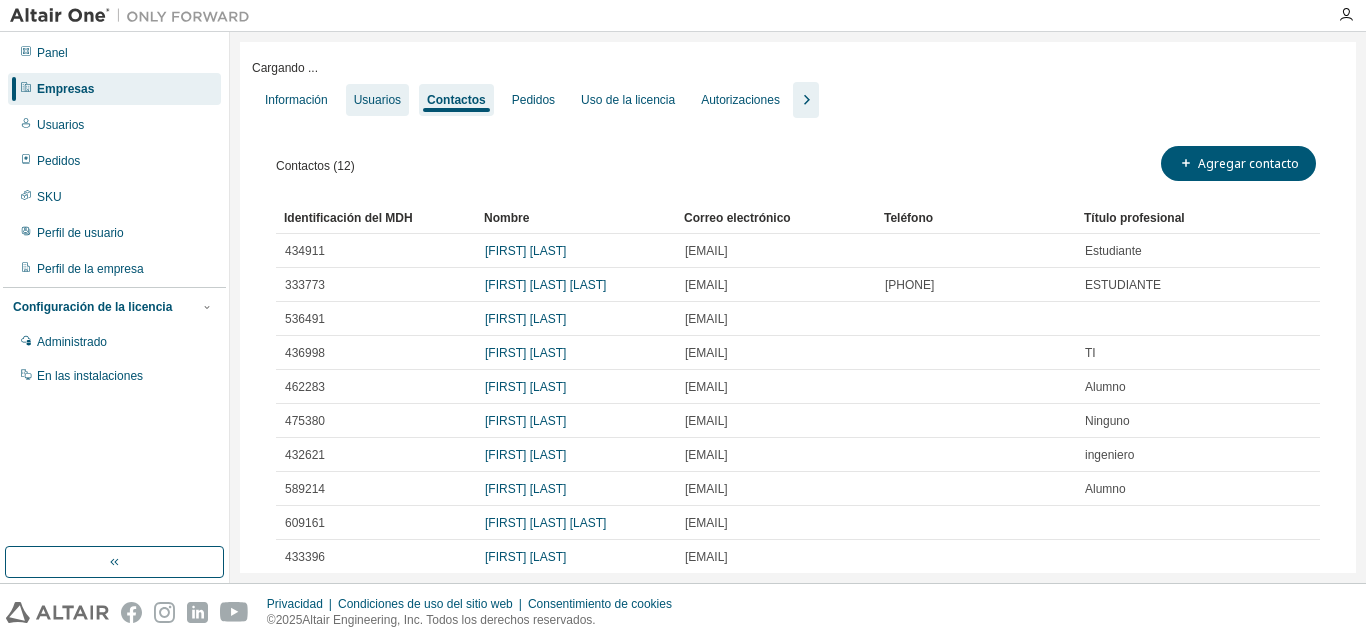 click on "Usuarios" at bounding box center (377, 100) 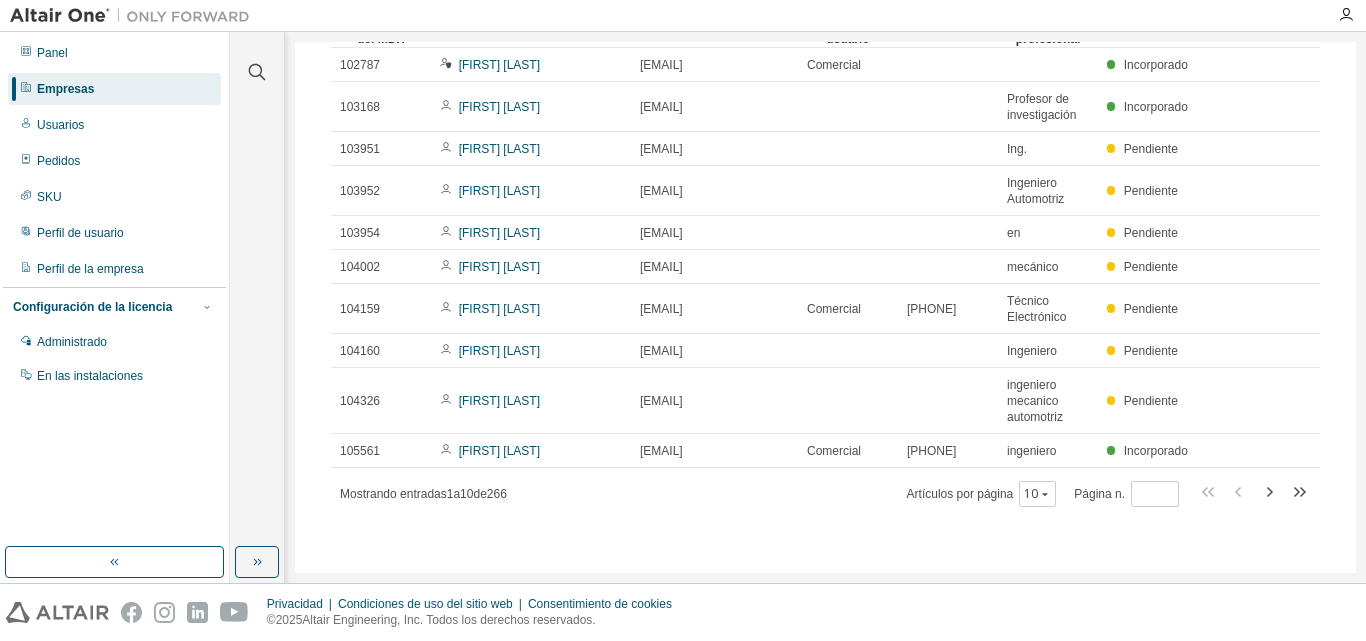 scroll, scrollTop: 0, scrollLeft: 0, axis: both 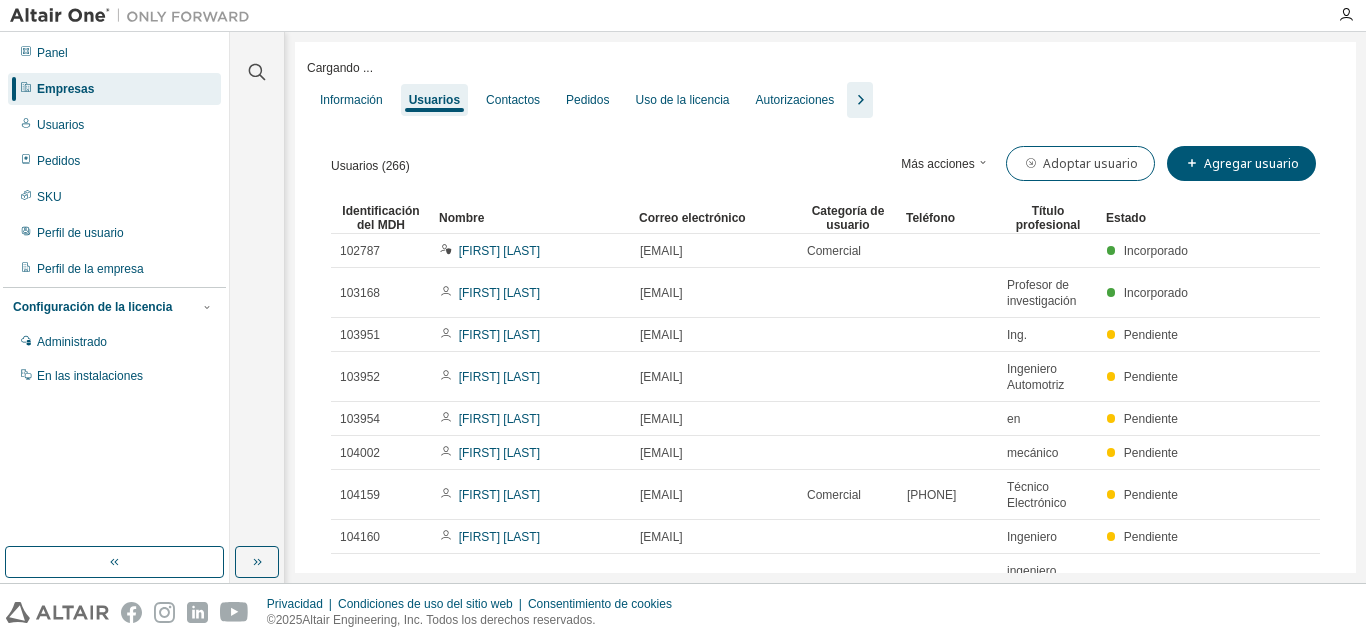 click 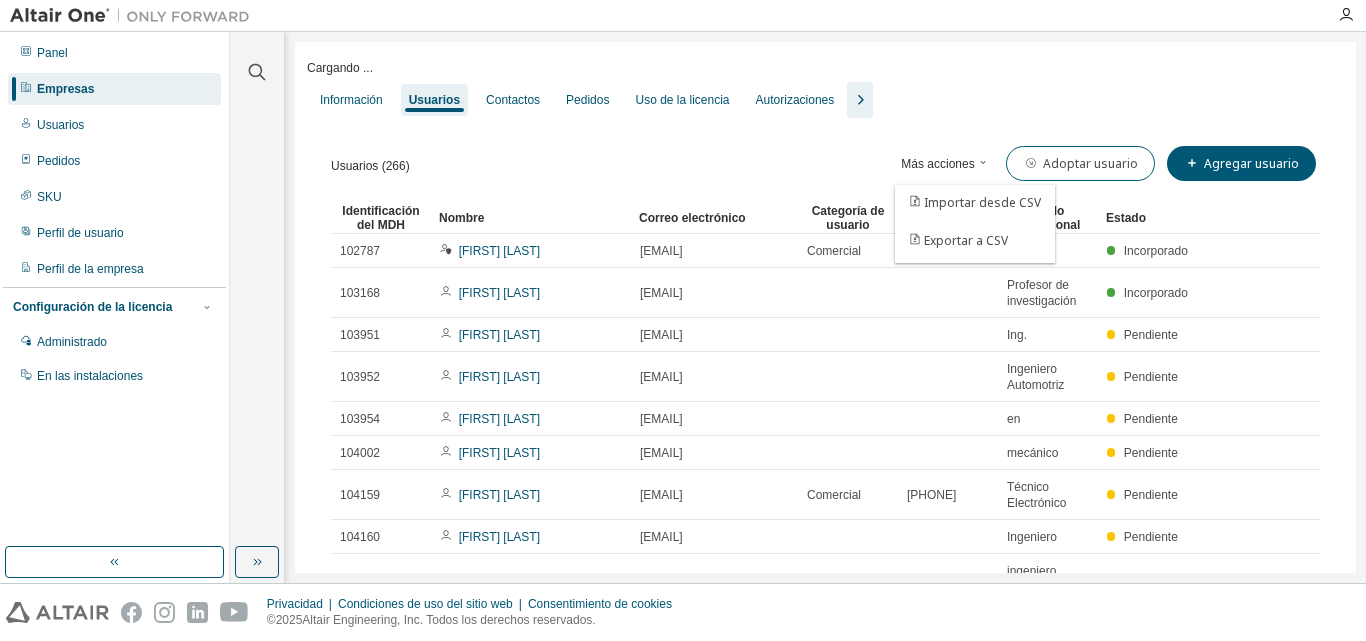 click on "Usuarios (266) Más acciones Importar desde CSV Exportar a CSV Adoptar usuario Agregar usuario" at bounding box center (825, 163) 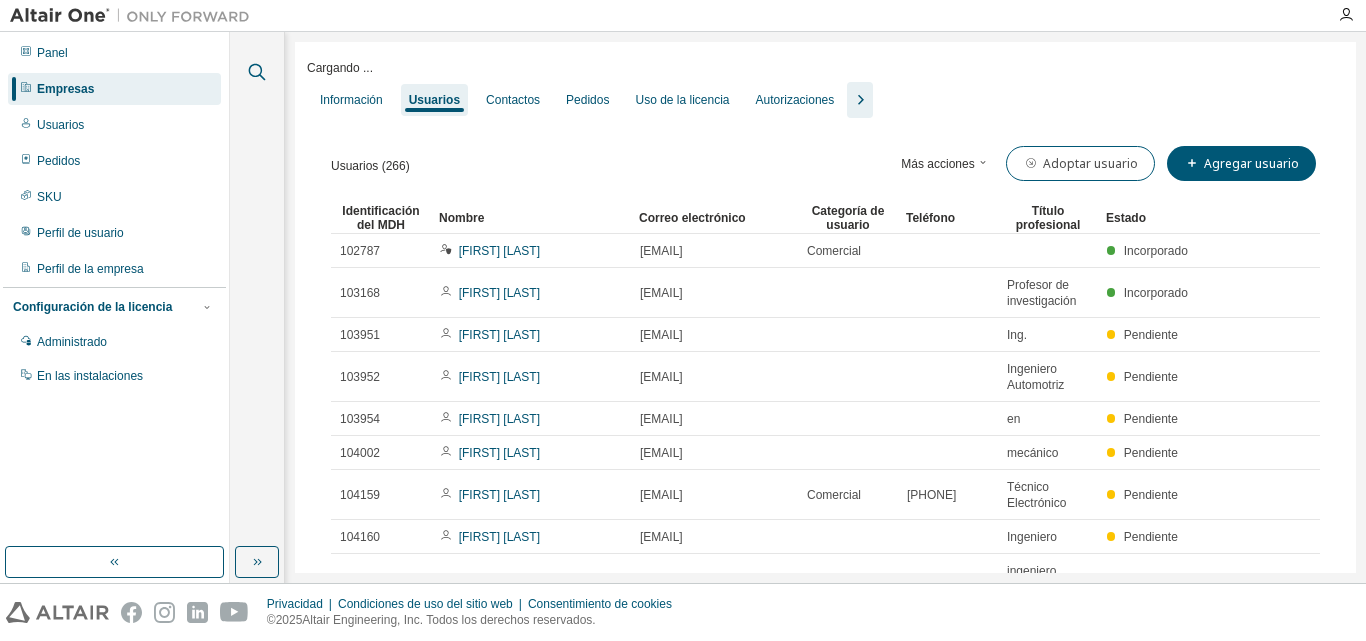 click 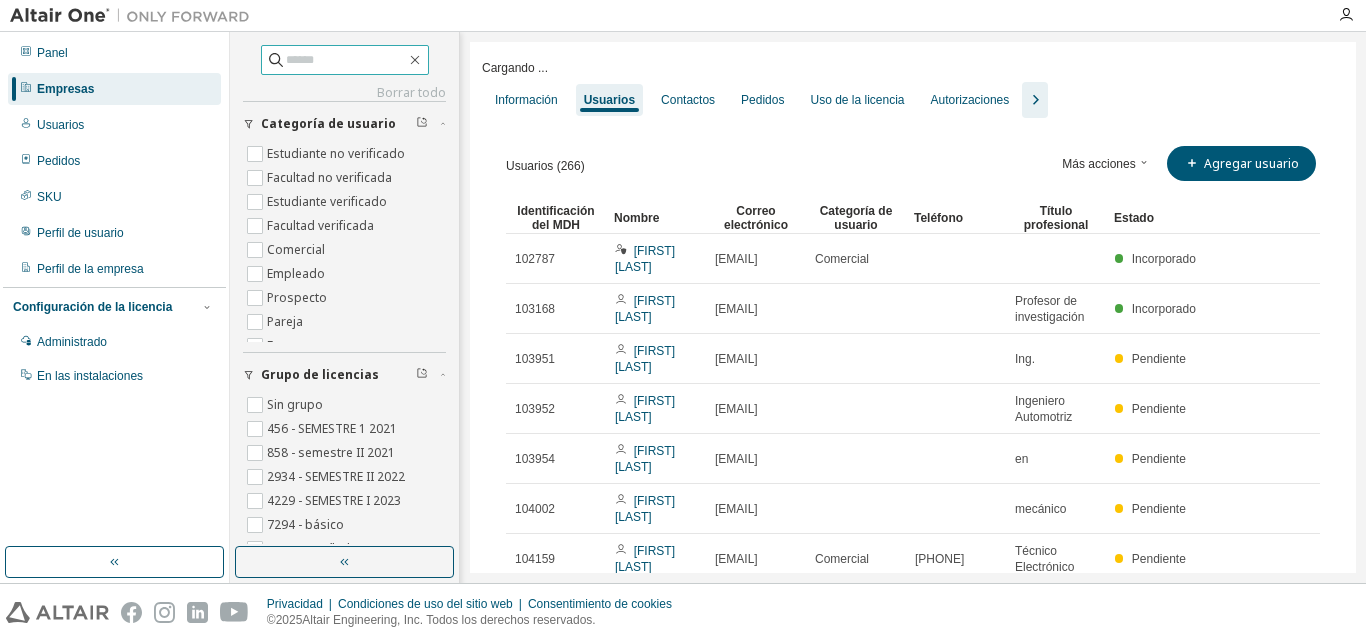 click at bounding box center [346, 60] 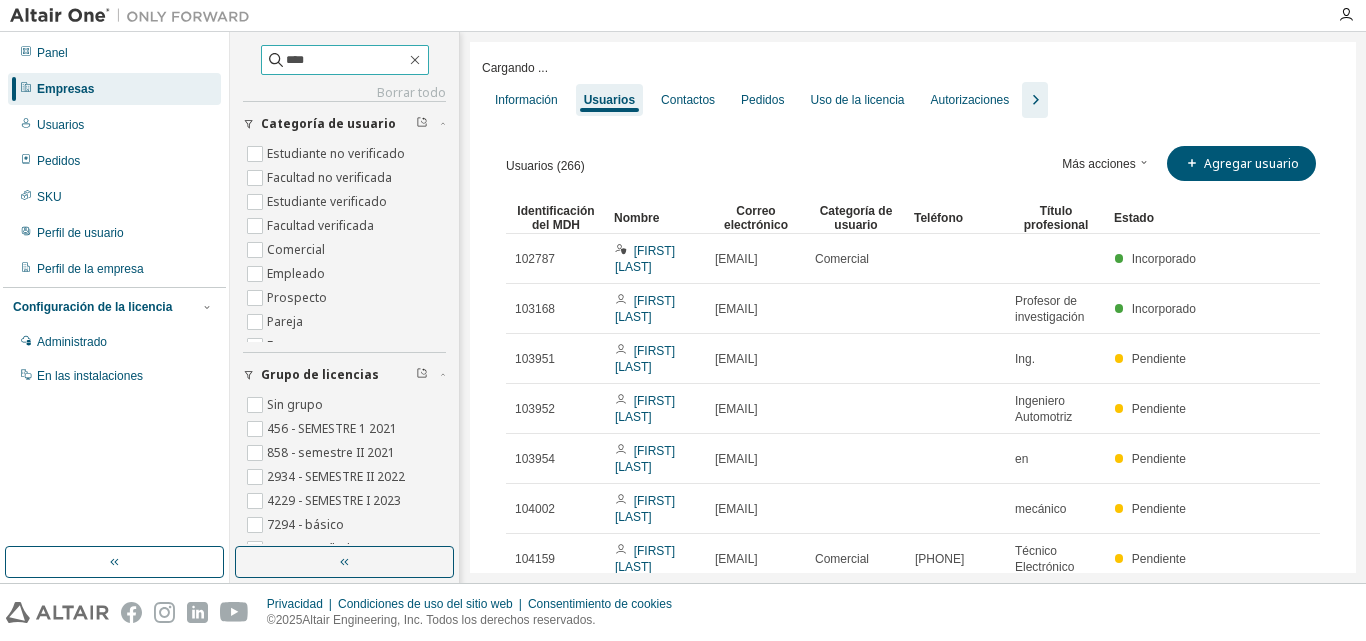 type on "****" 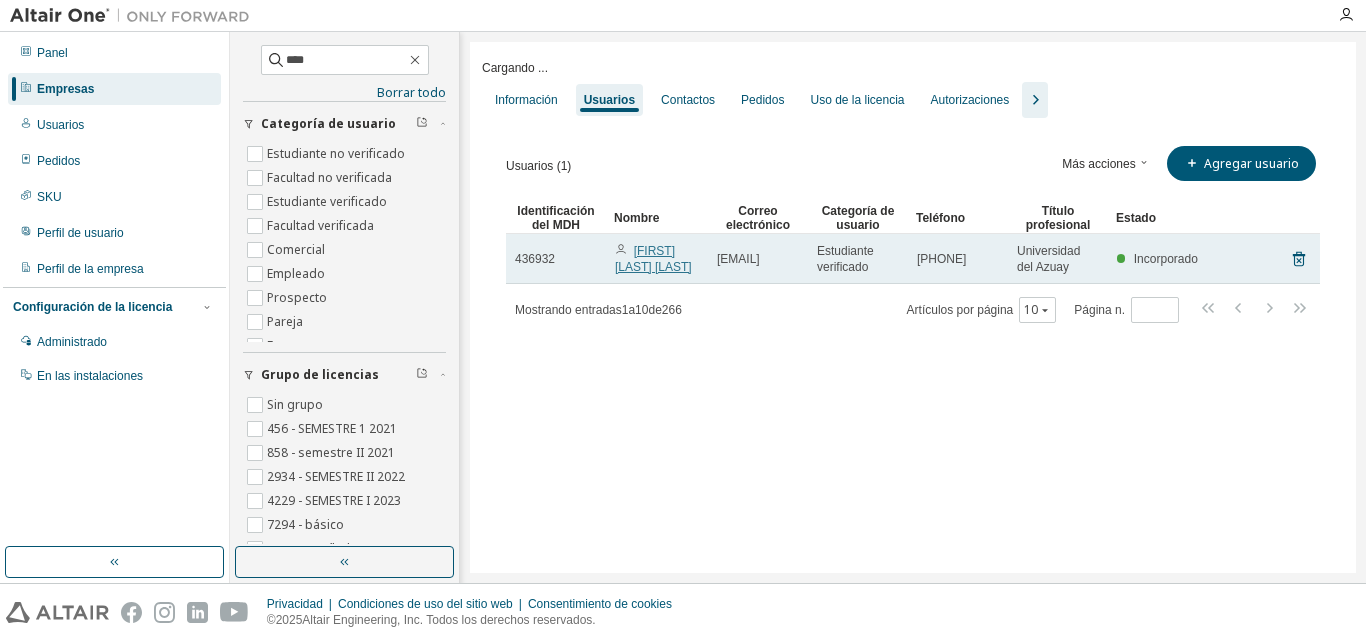 click on "[FIRST] [LAST] [LAST]" at bounding box center (653, 259) 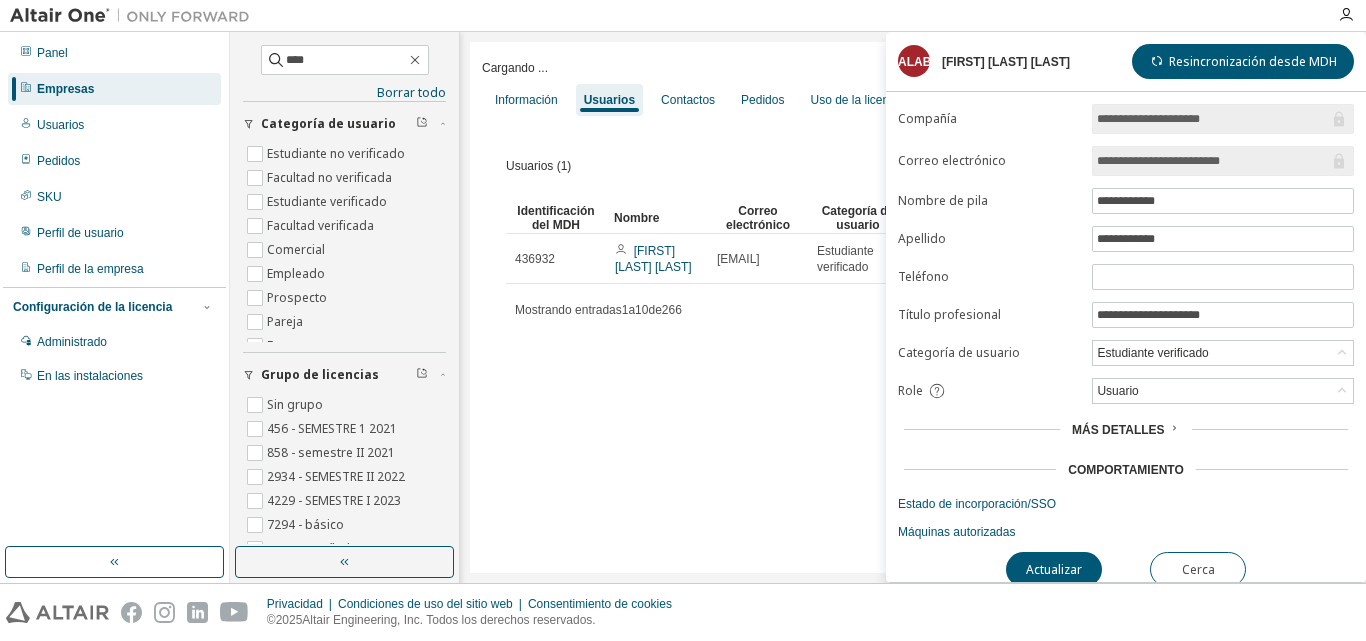 click on "**********" at bounding box center (1213, 161) 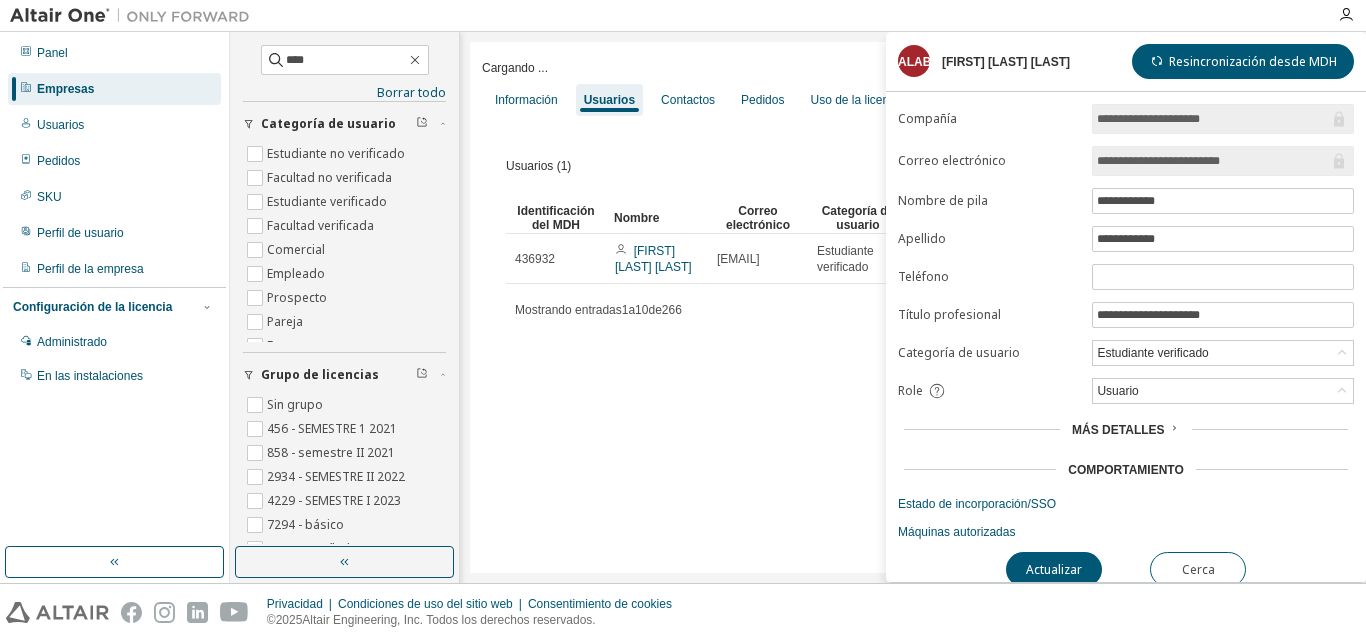 click 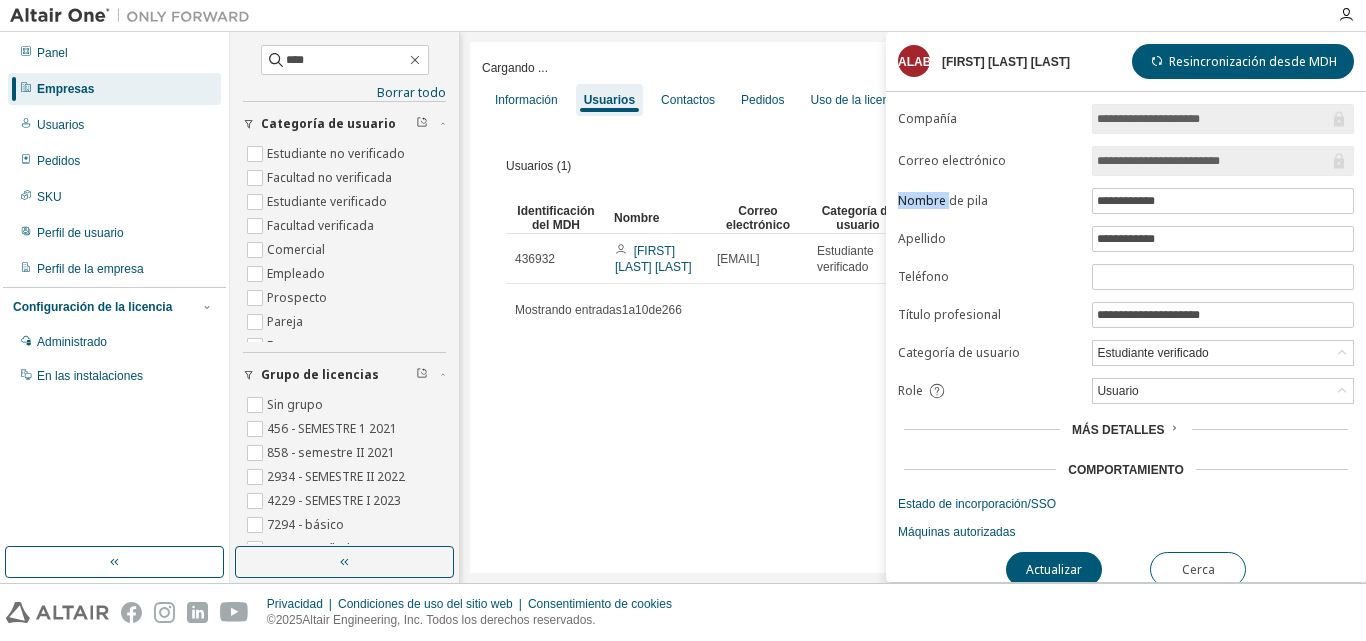 click 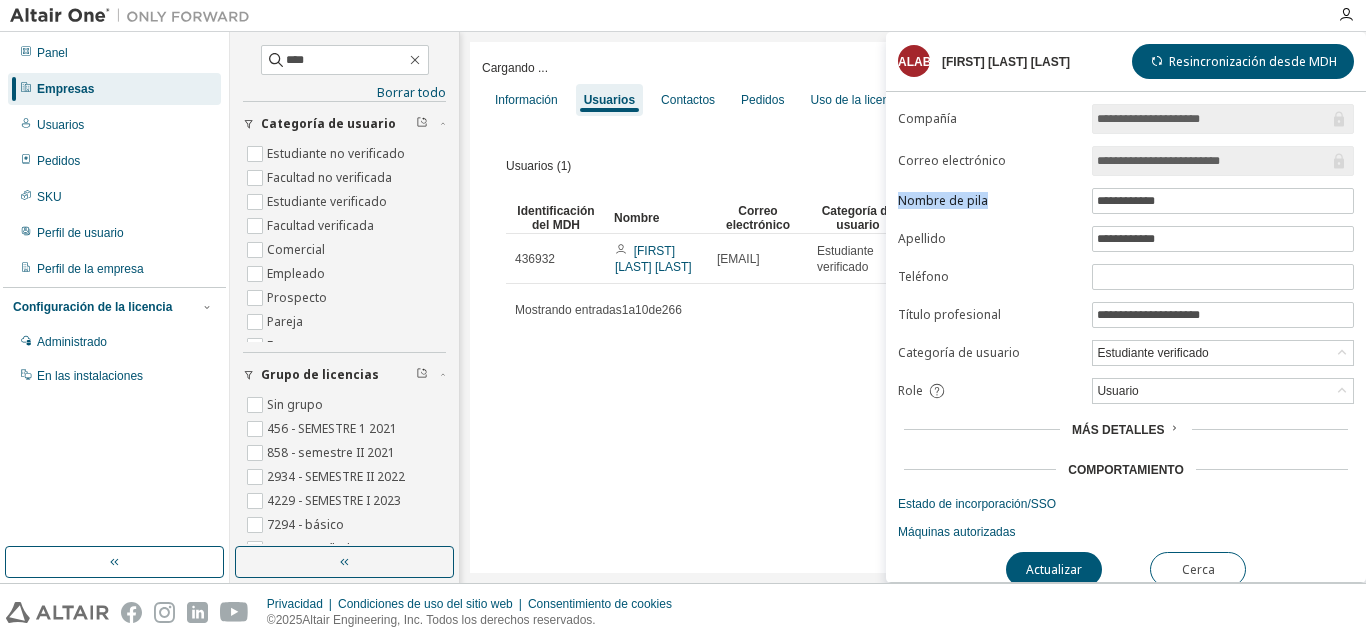 click 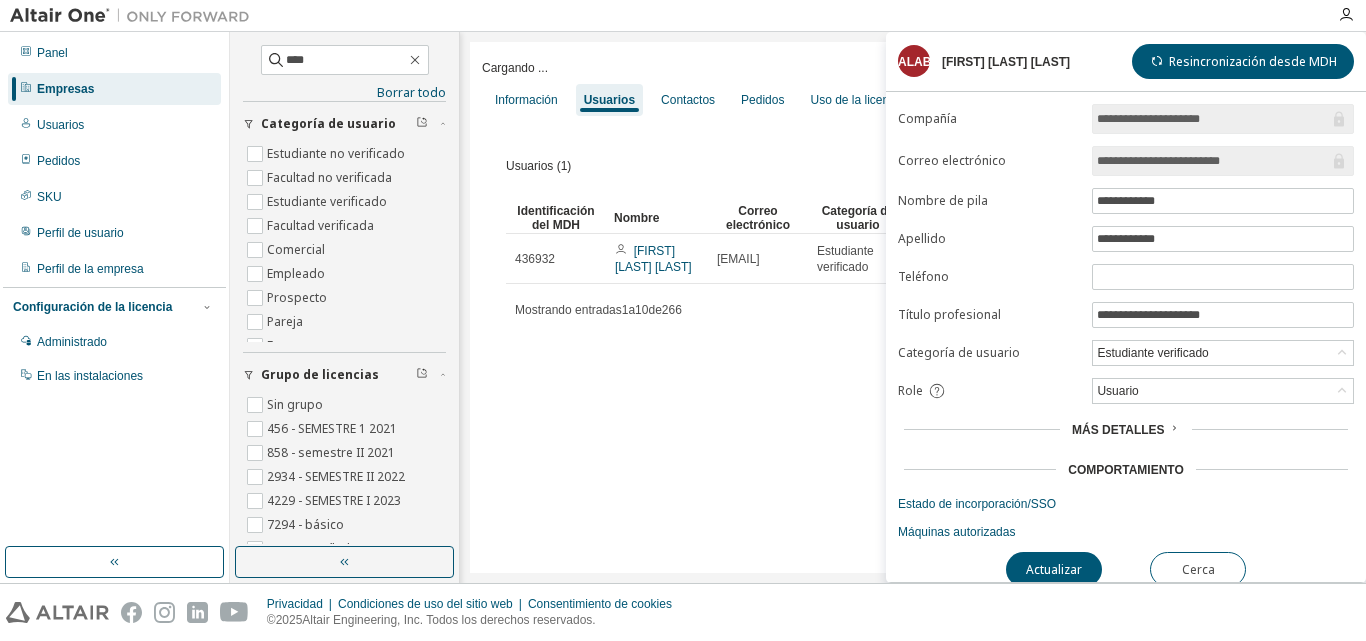 click on "Más detalles" at bounding box center (1118, 430) 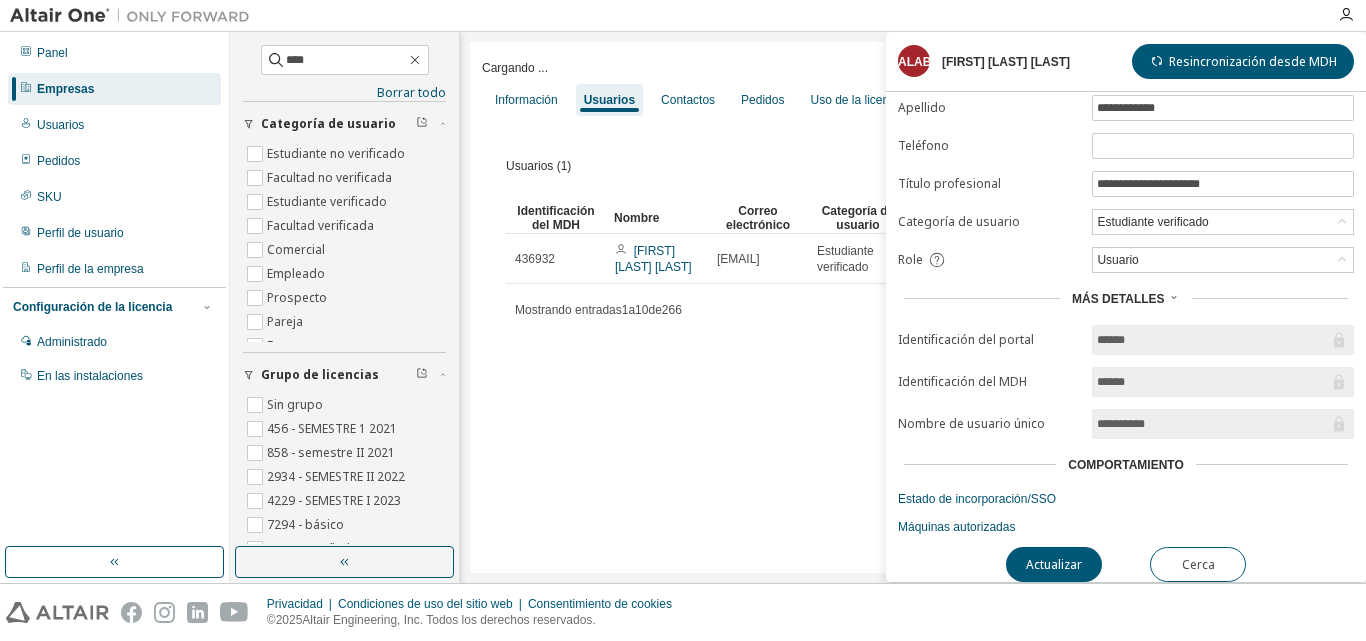 scroll, scrollTop: 141, scrollLeft: 0, axis: vertical 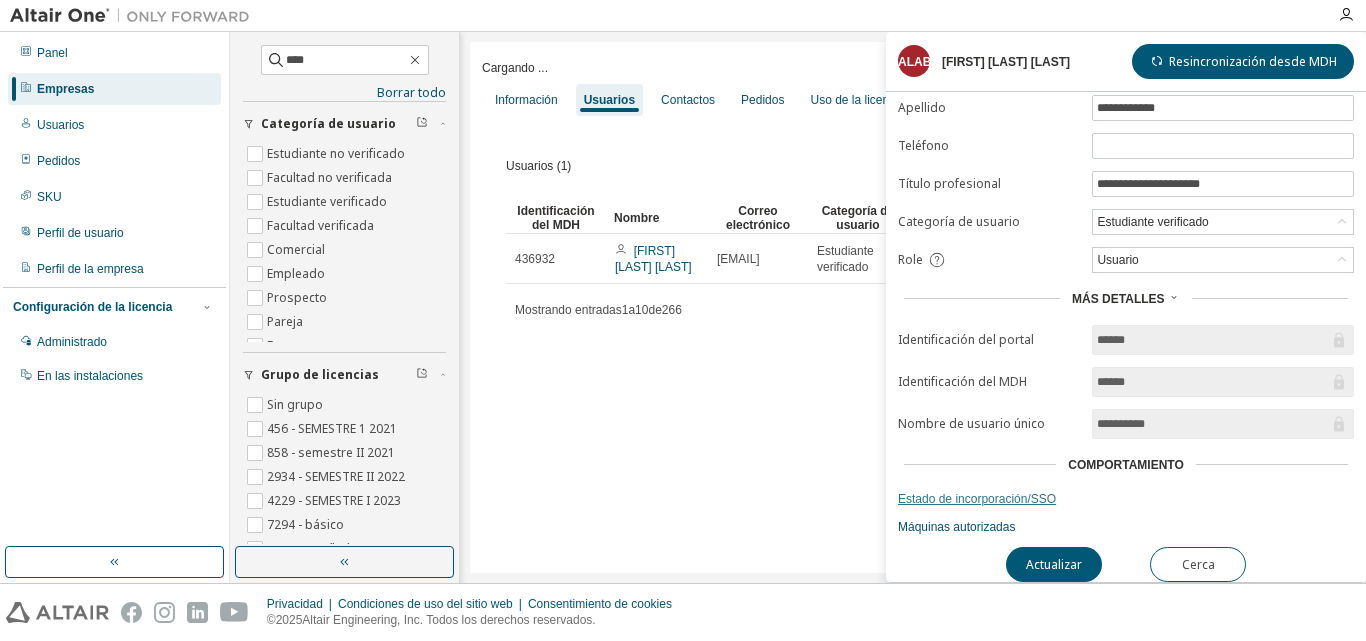 click on "Estado de incorporación/SSO" at bounding box center (977, 499) 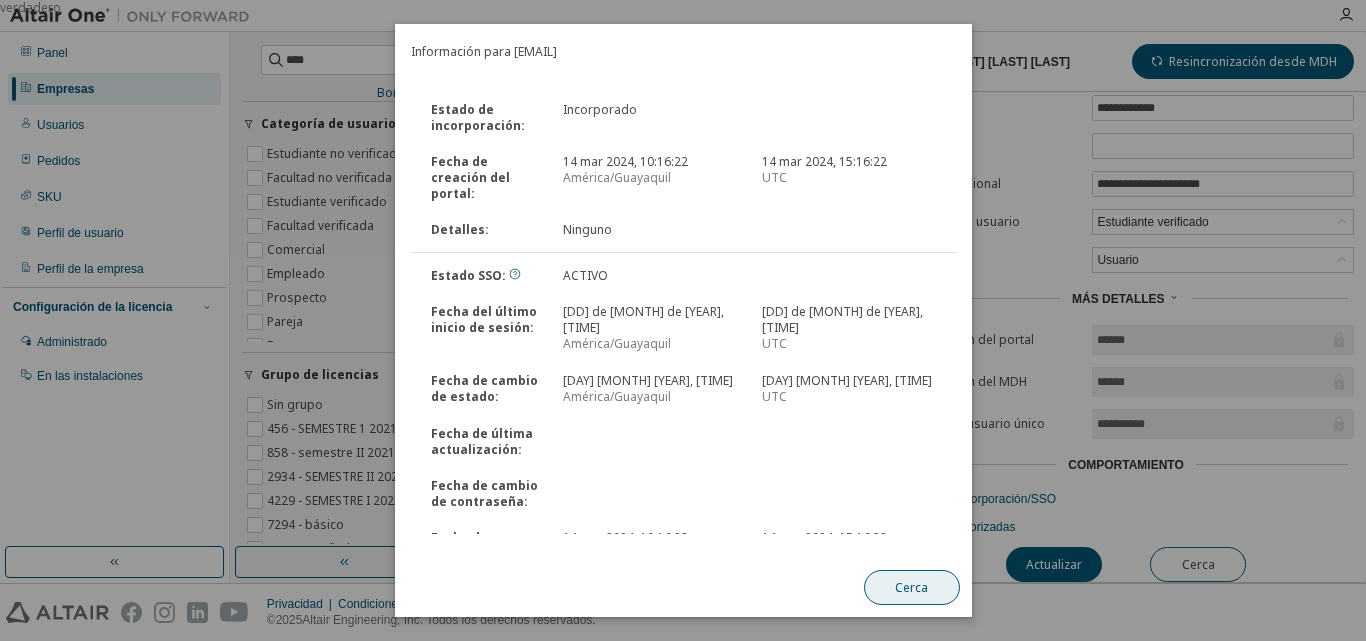click on "Cerca" at bounding box center [911, 587] 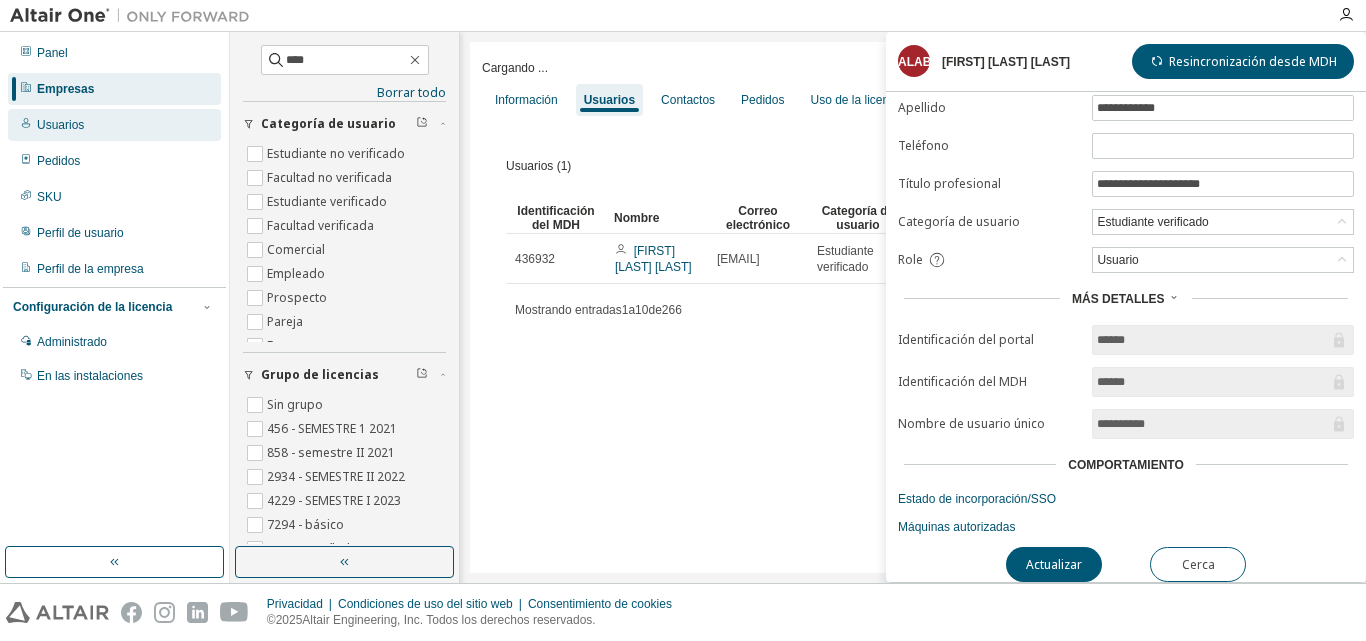 click on "Usuarios" at bounding box center [114, 125] 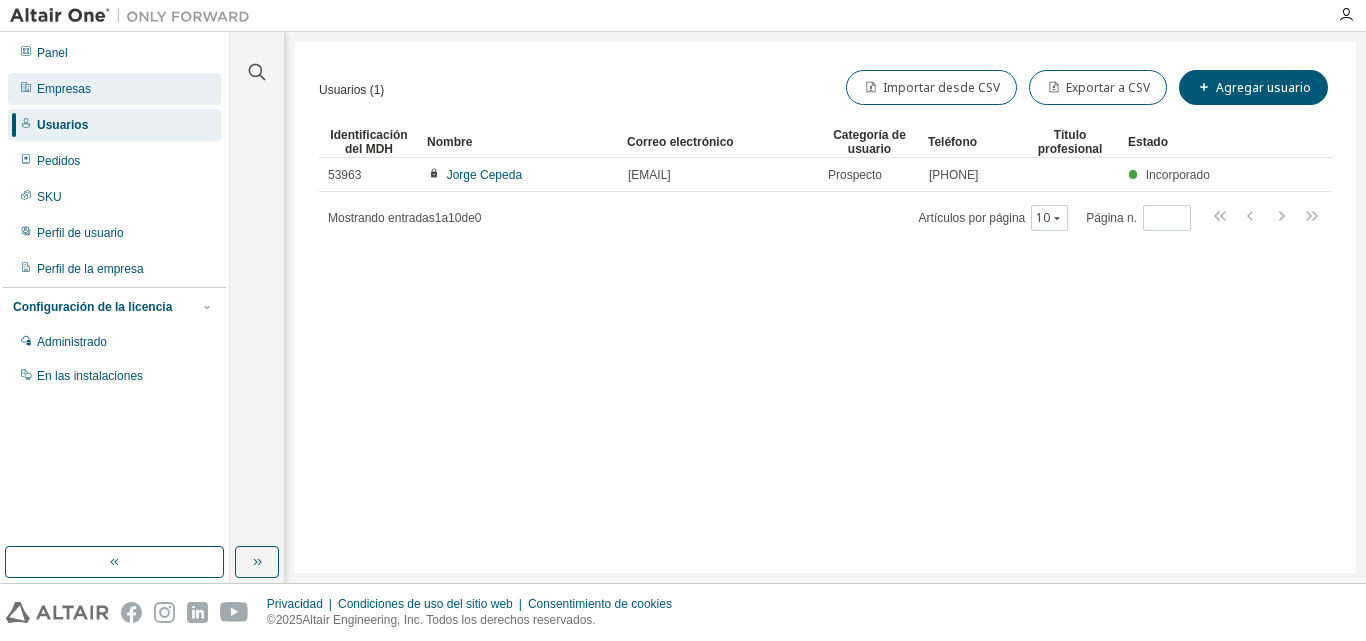 click on "Empresas" at bounding box center [114, 89] 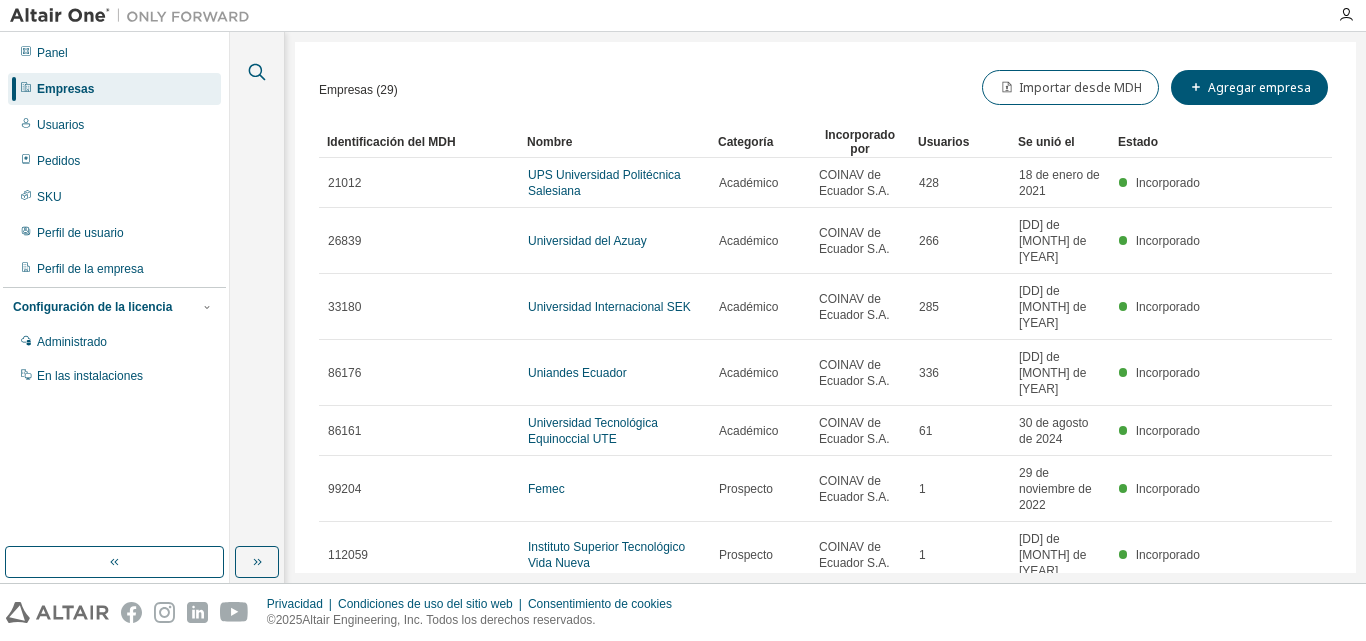 click 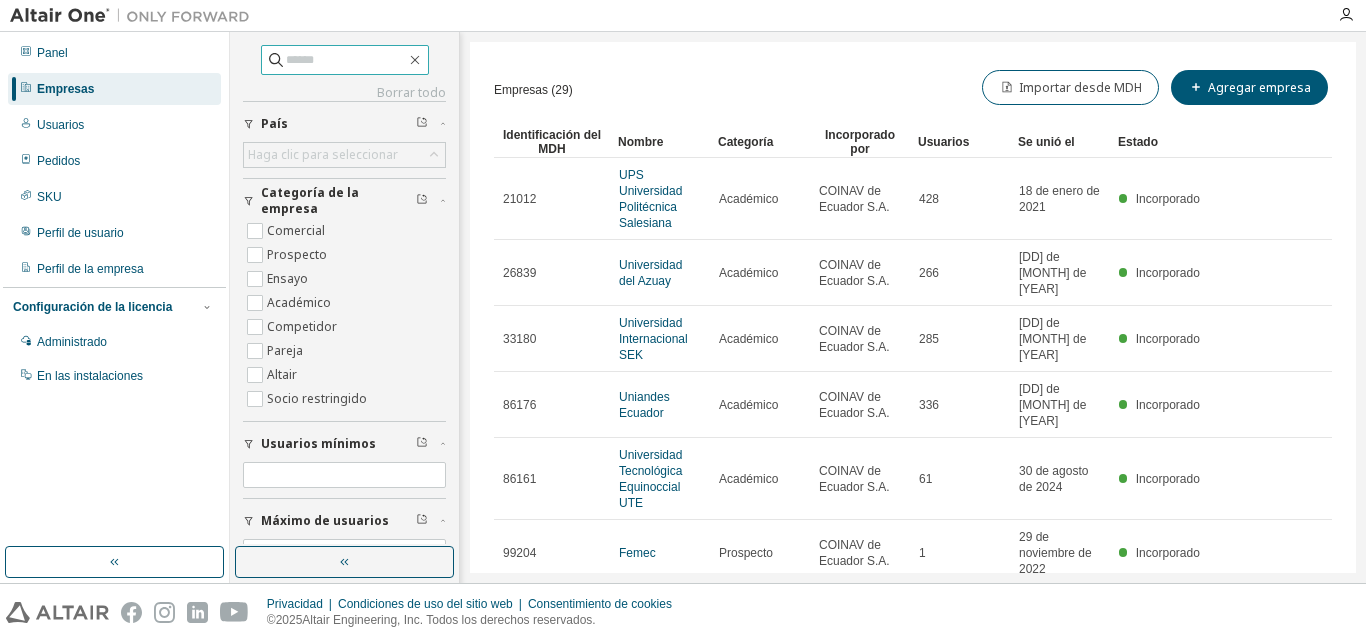click at bounding box center (346, 60) 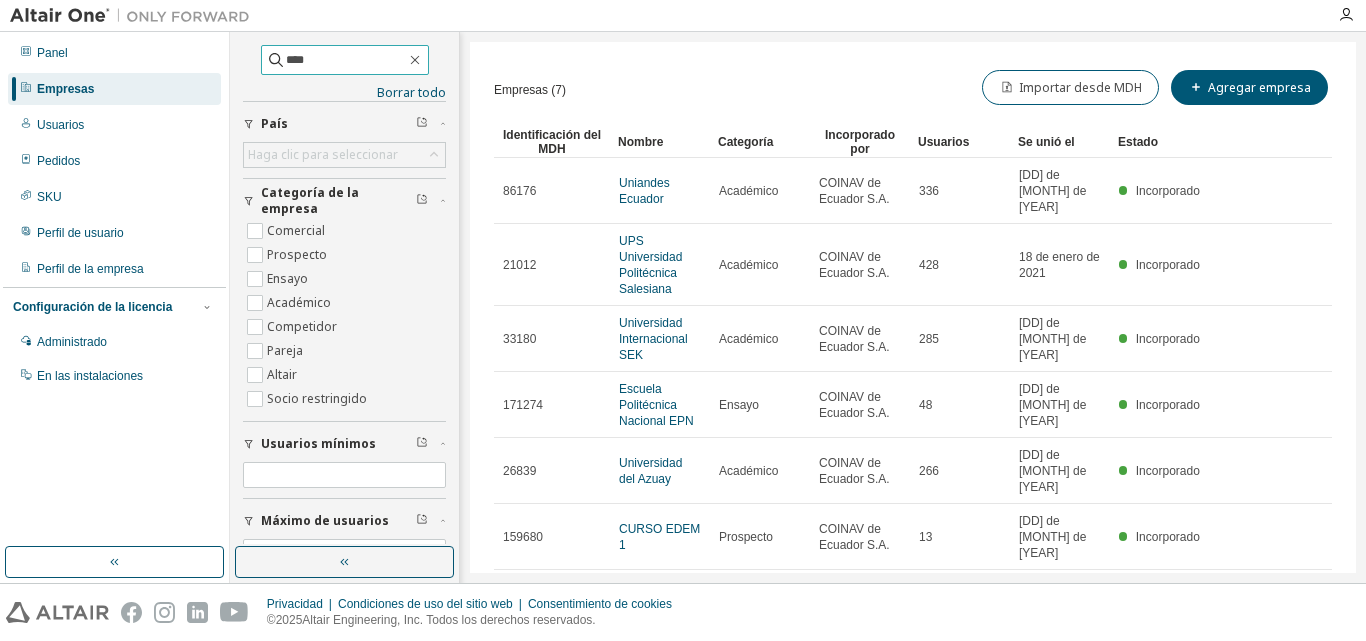 click on "****" at bounding box center [346, 60] 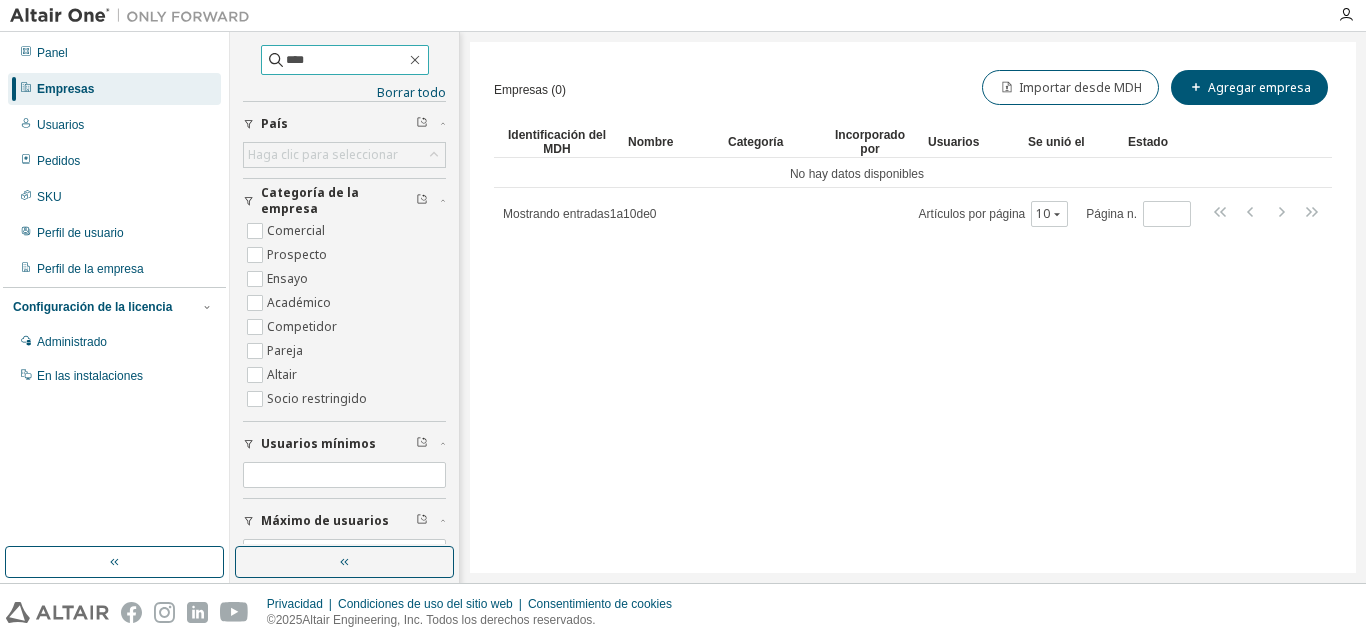 type on "****" 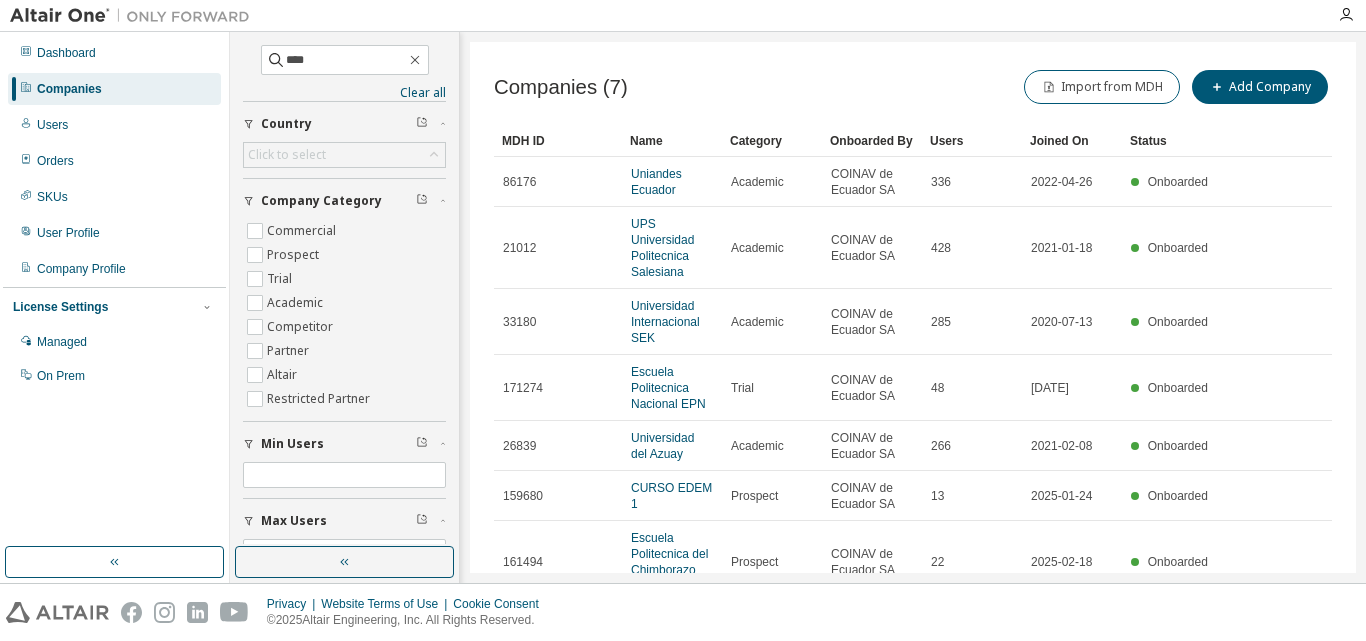 scroll, scrollTop: 0, scrollLeft: 0, axis: both 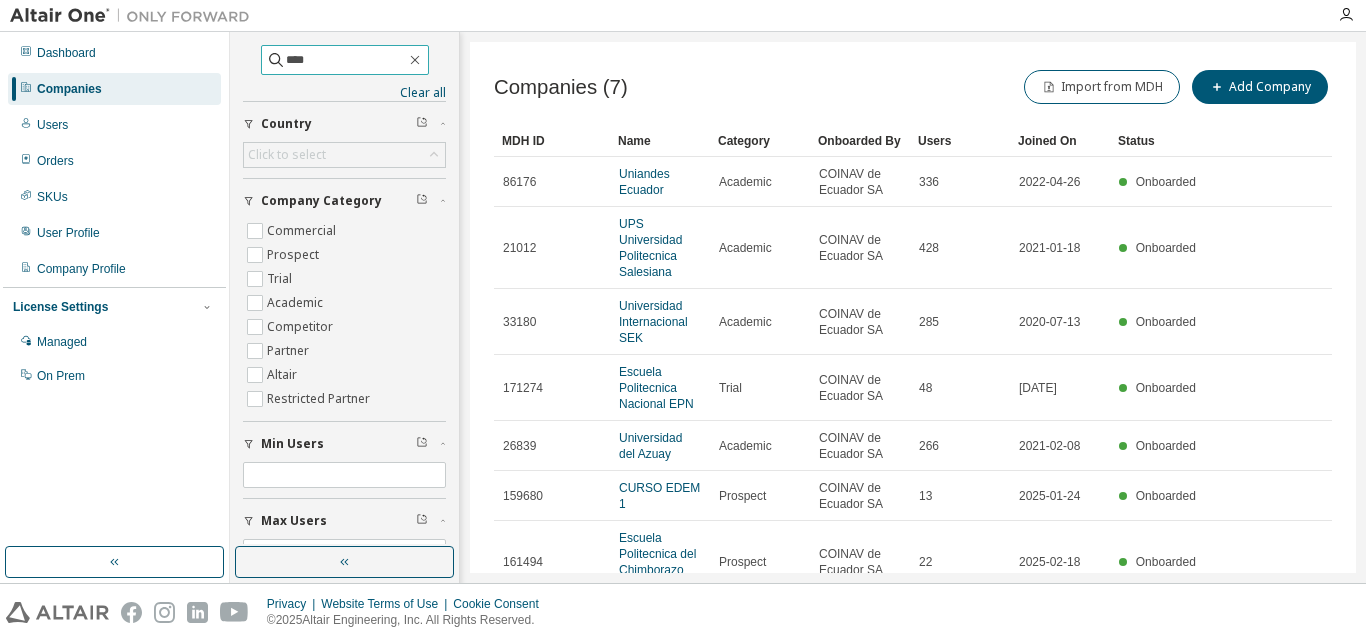 click on "****" at bounding box center (346, 60) 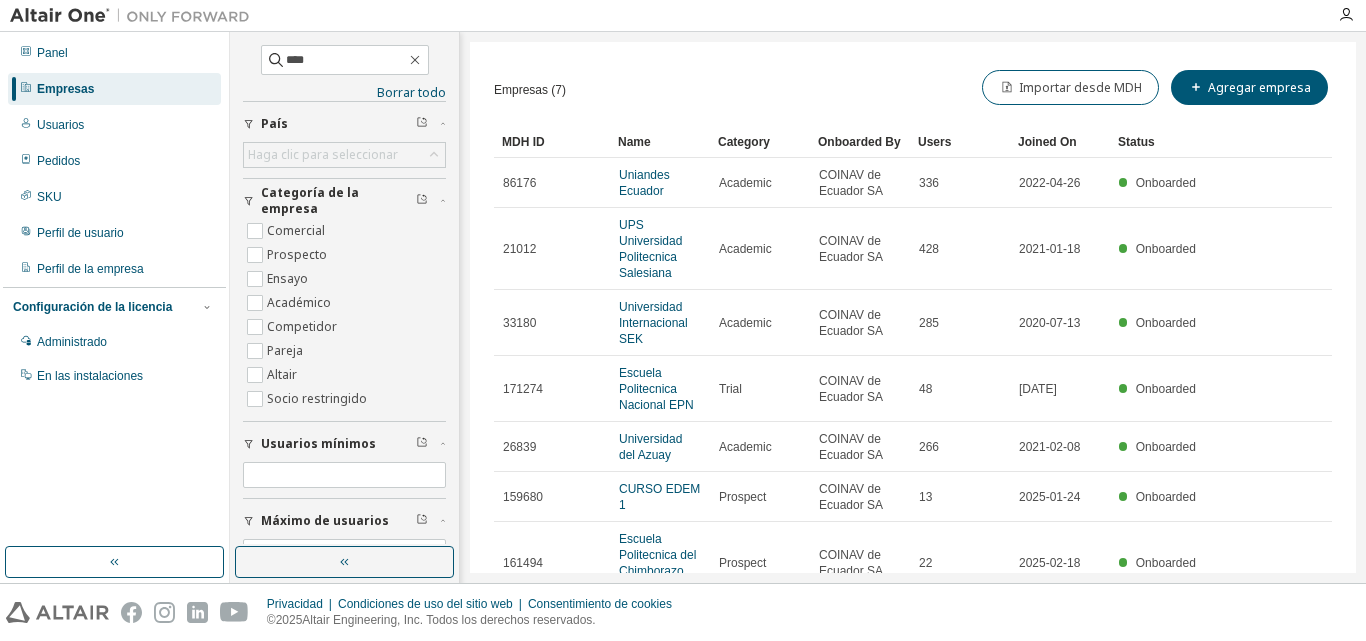scroll, scrollTop: 0, scrollLeft: 0, axis: both 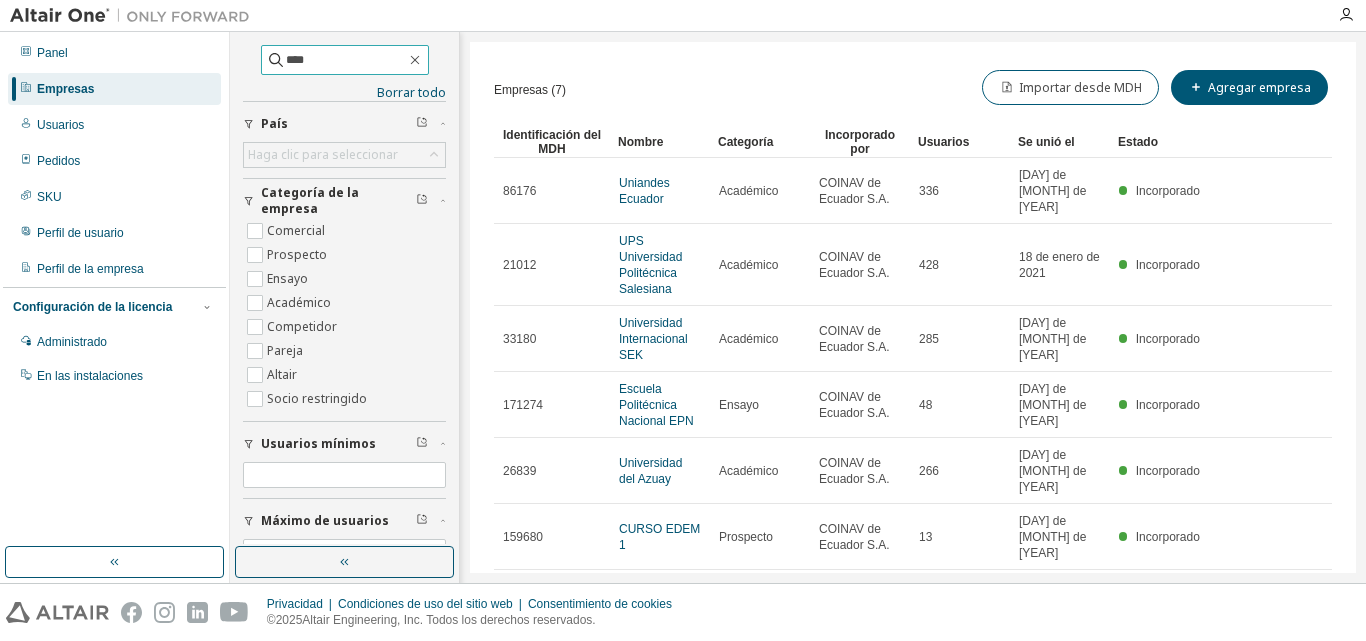 click on "****" at bounding box center [346, 60] 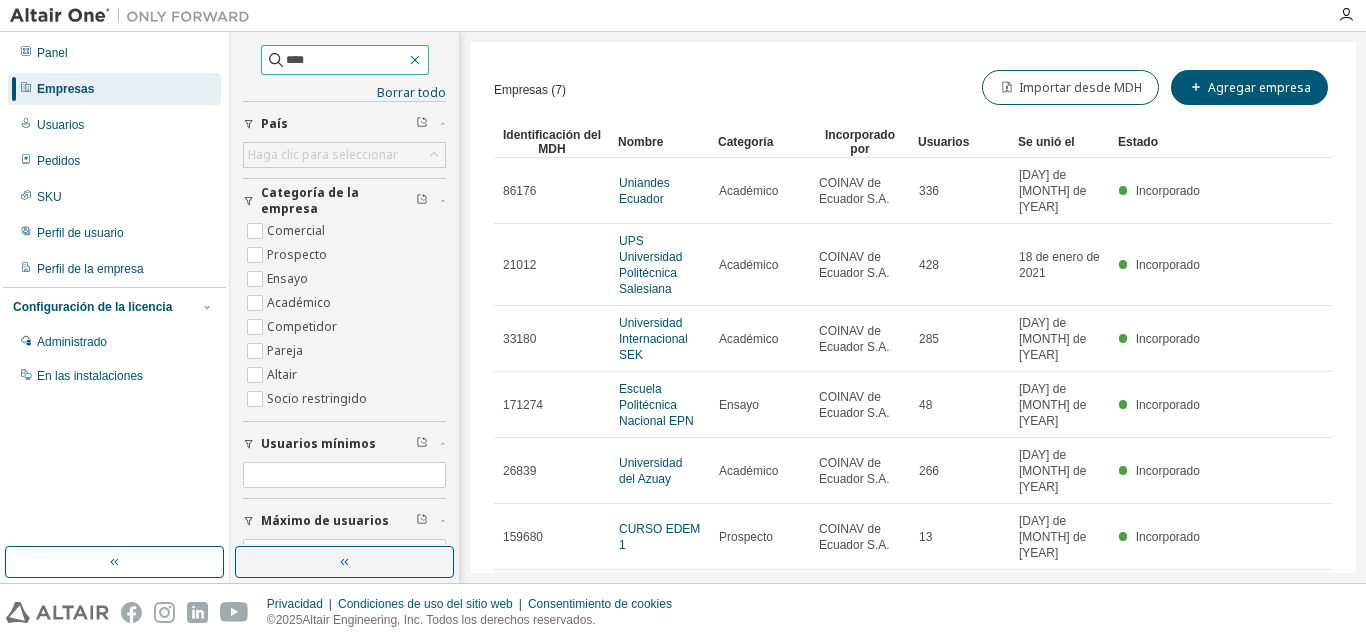 click 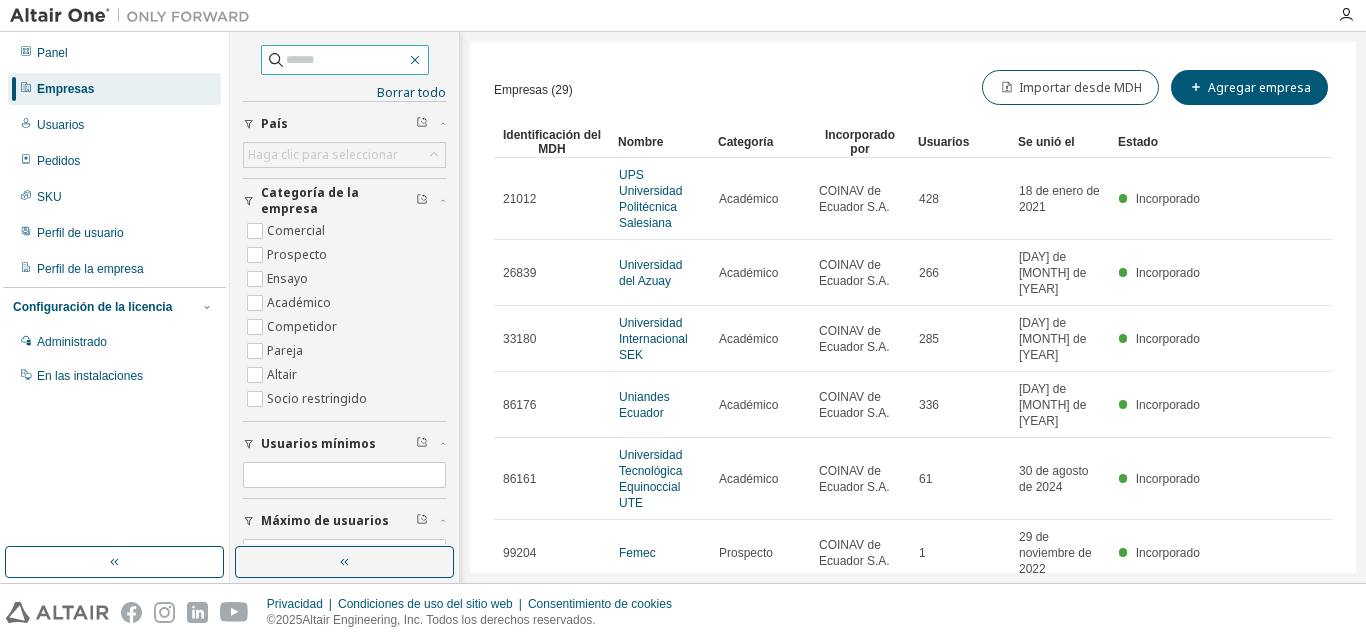 click 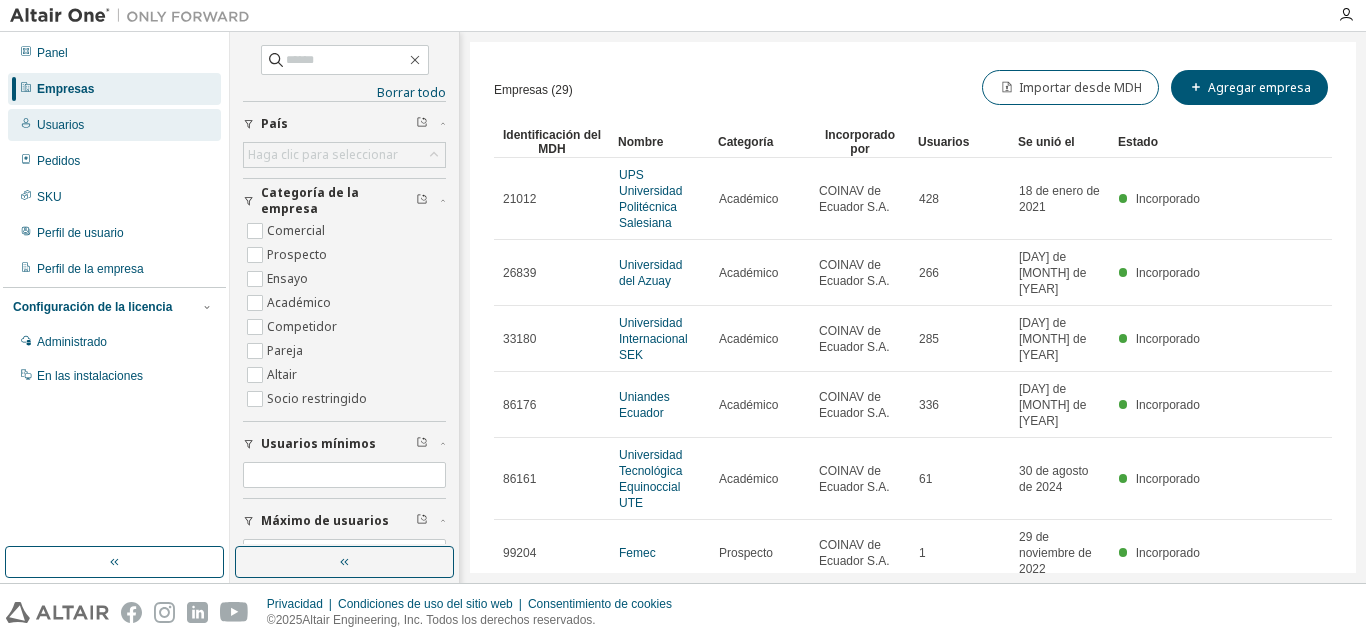 click on "Usuarios" at bounding box center (114, 125) 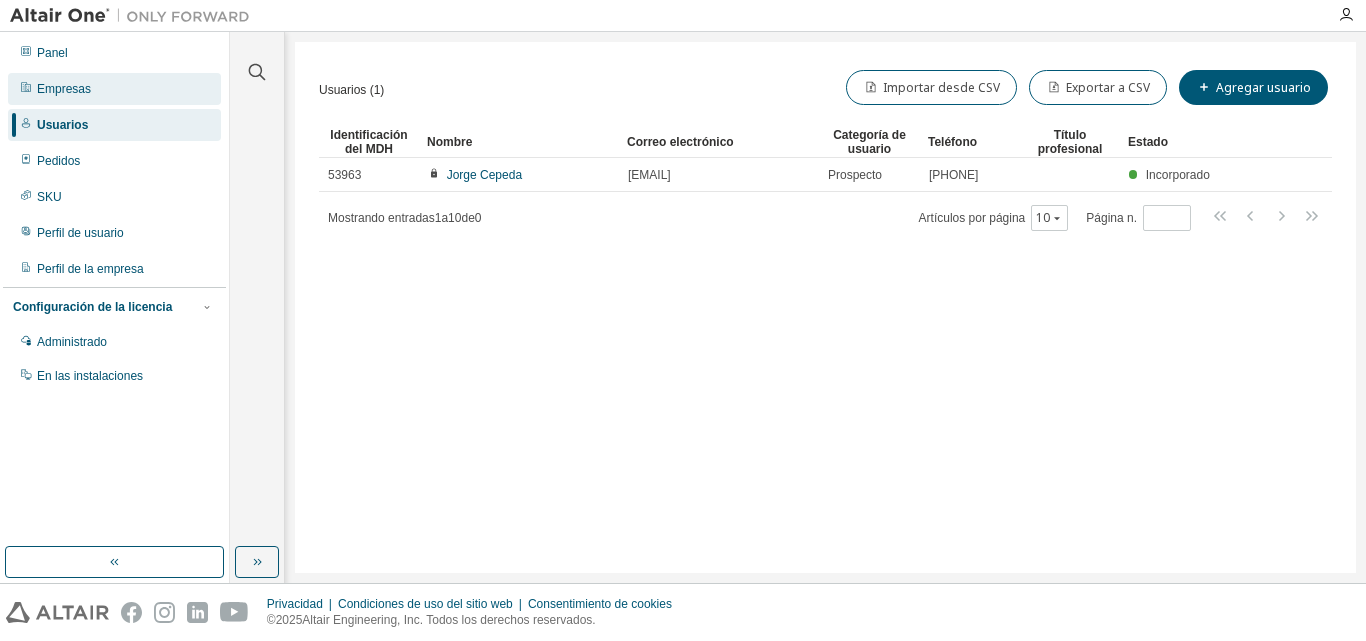 click on "Empresas" at bounding box center [114, 89] 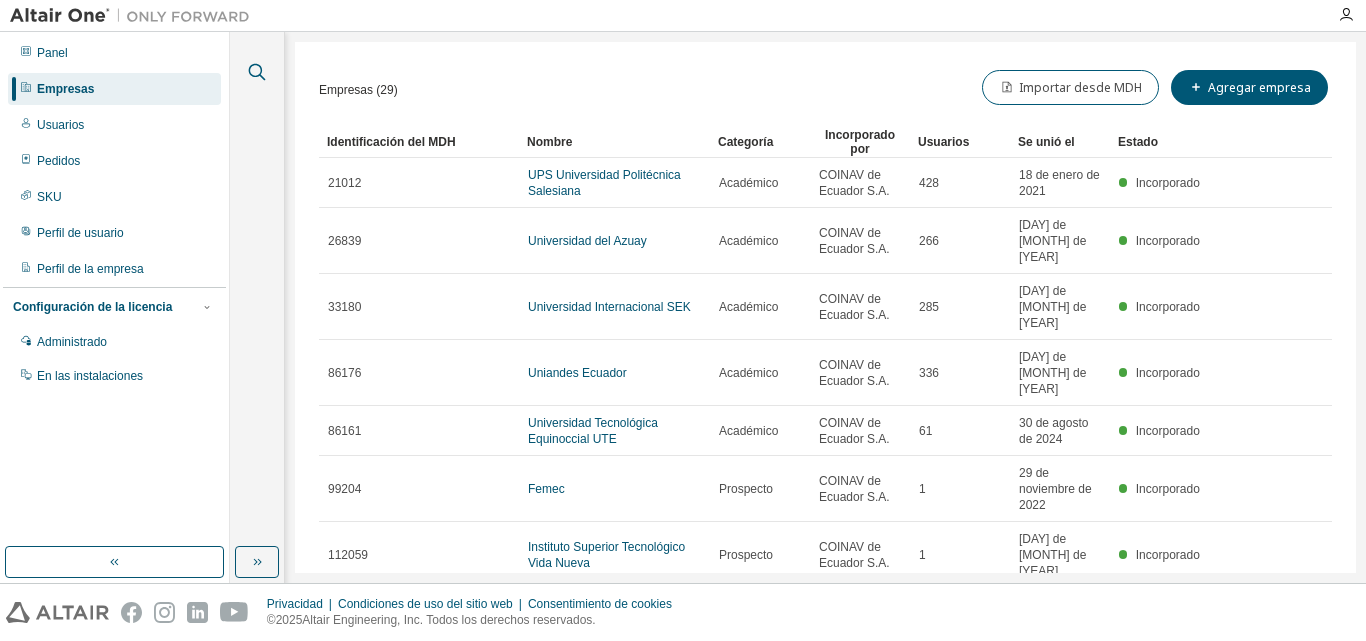 click 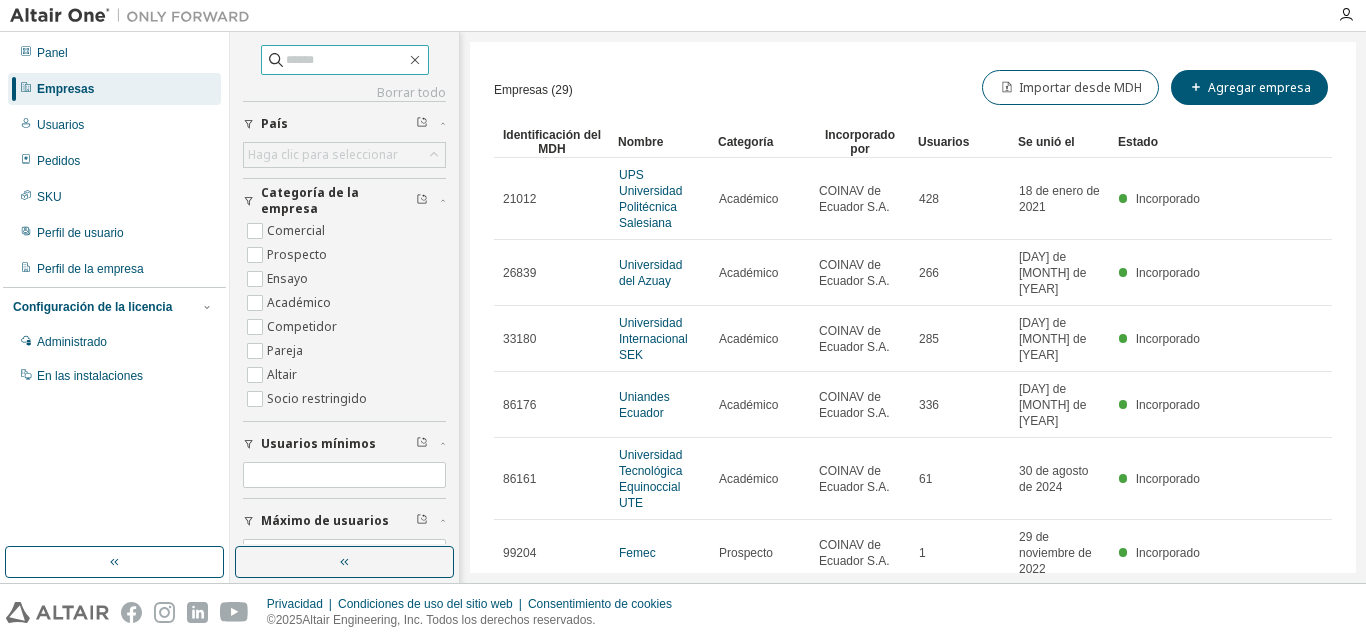 click at bounding box center [346, 60] 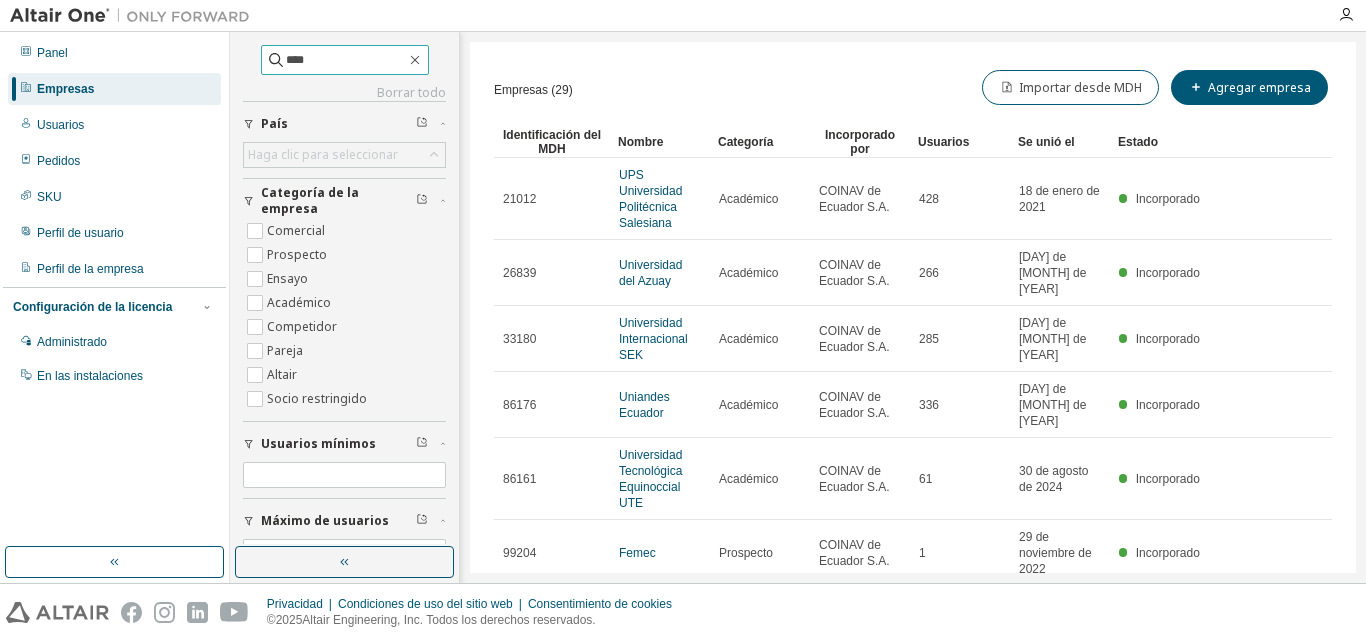 type on "****" 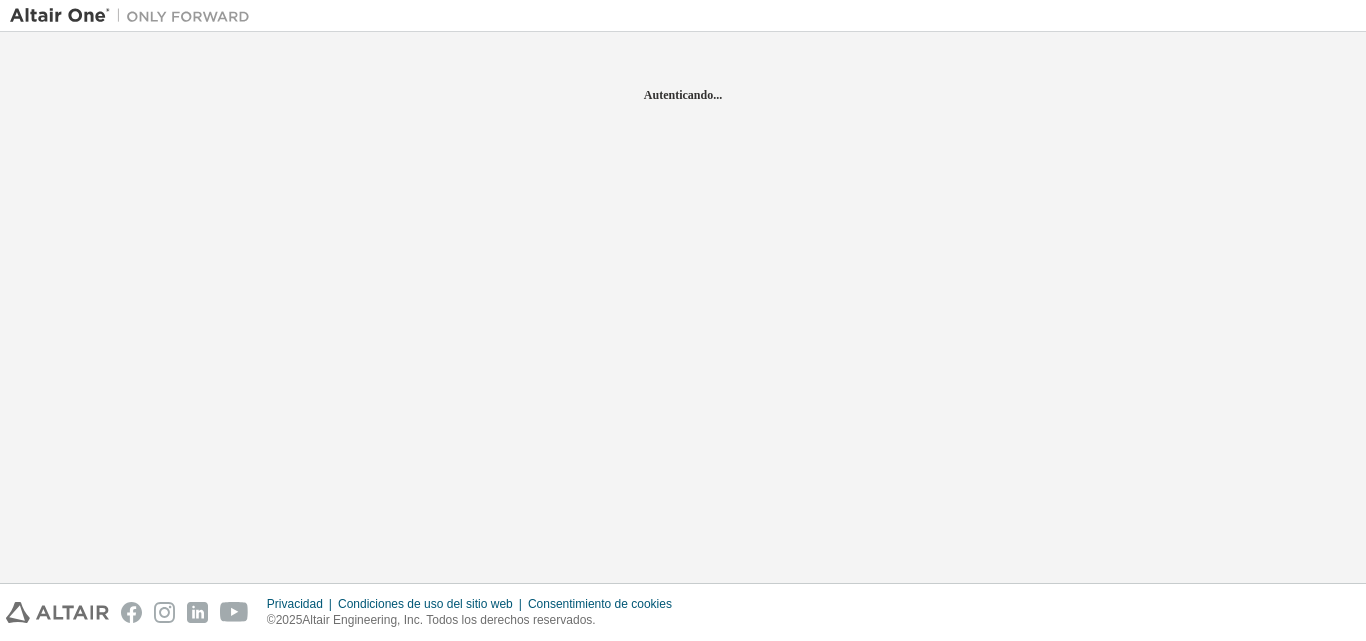 scroll, scrollTop: 0, scrollLeft: 0, axis: both 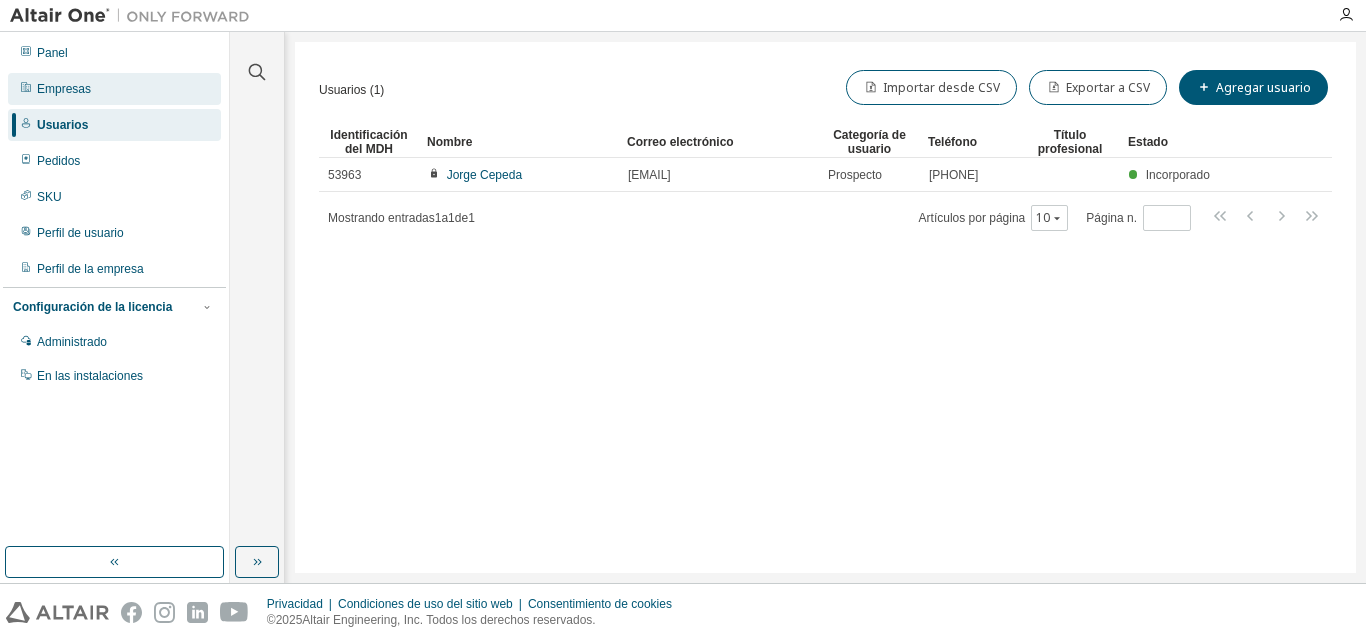 click on "Empresas" at bounding box center (114, 89) 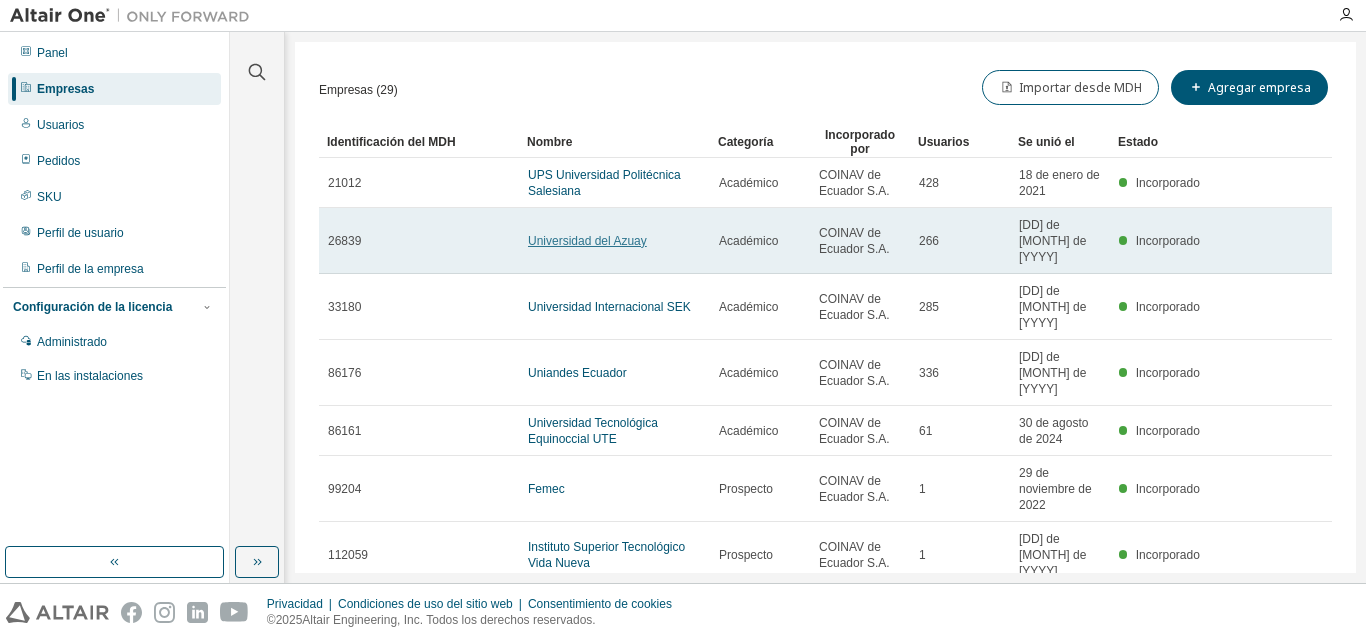 click on "Universidad del Azuay" at bounding box center (587, 241) 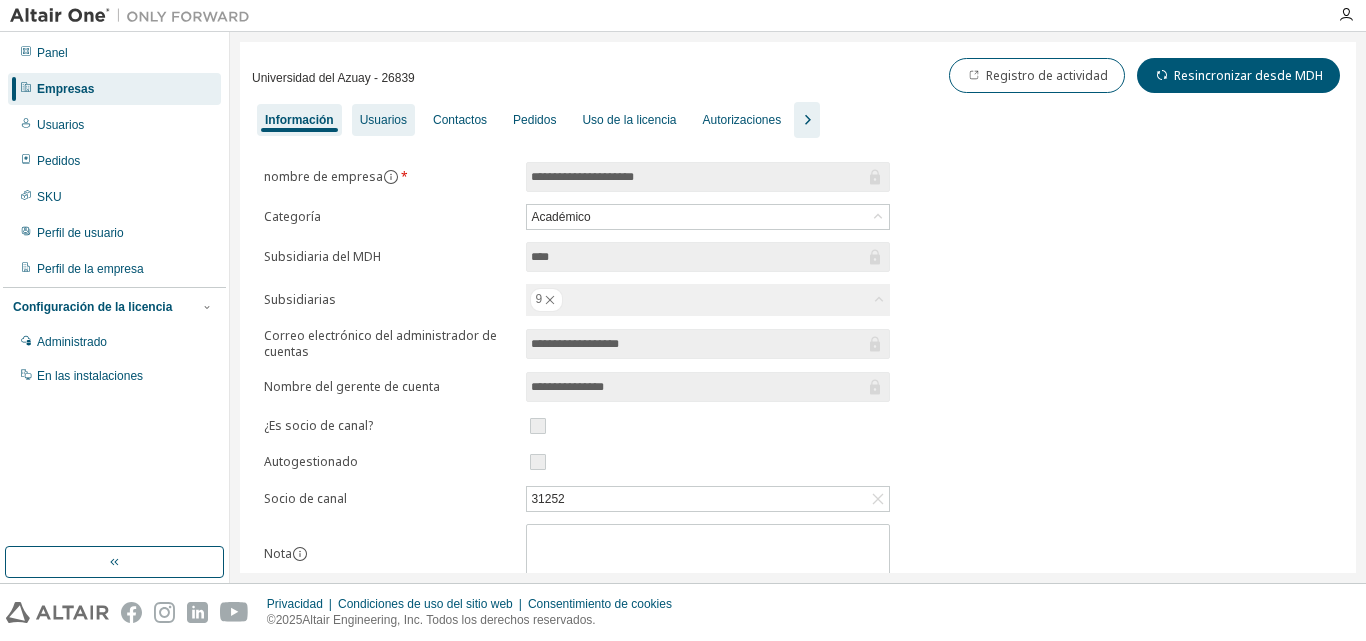click on "Usuarios" at bounding box center [383, 120] 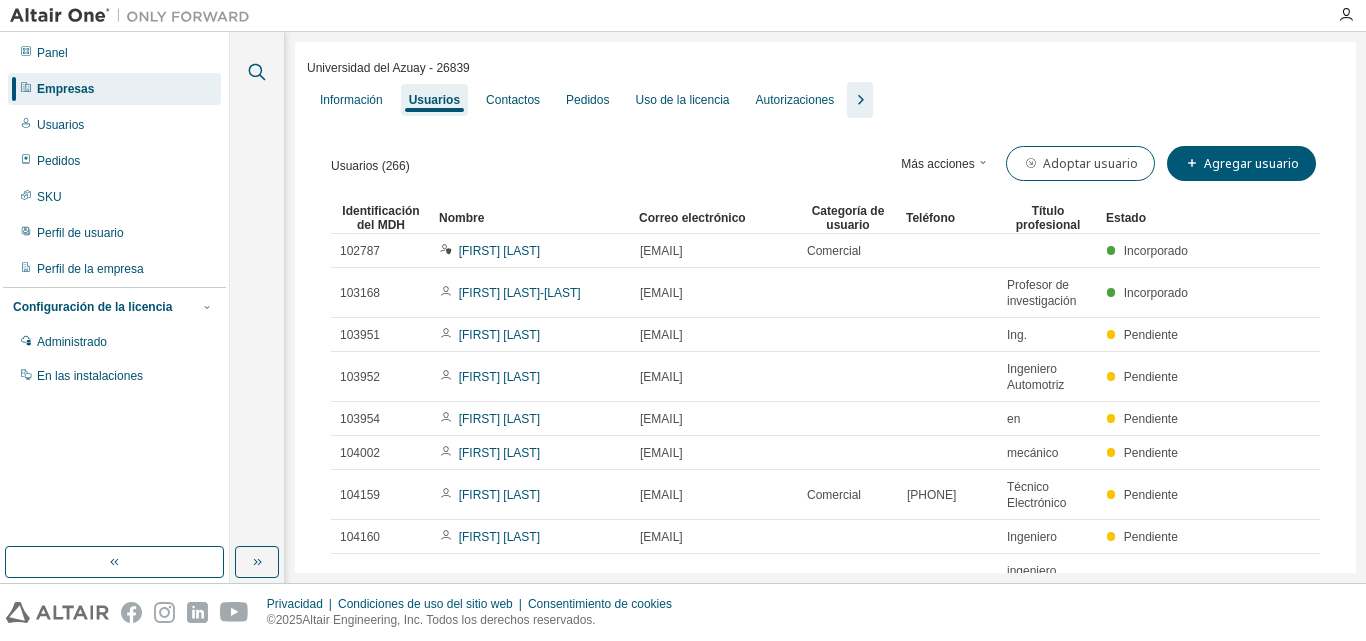 click 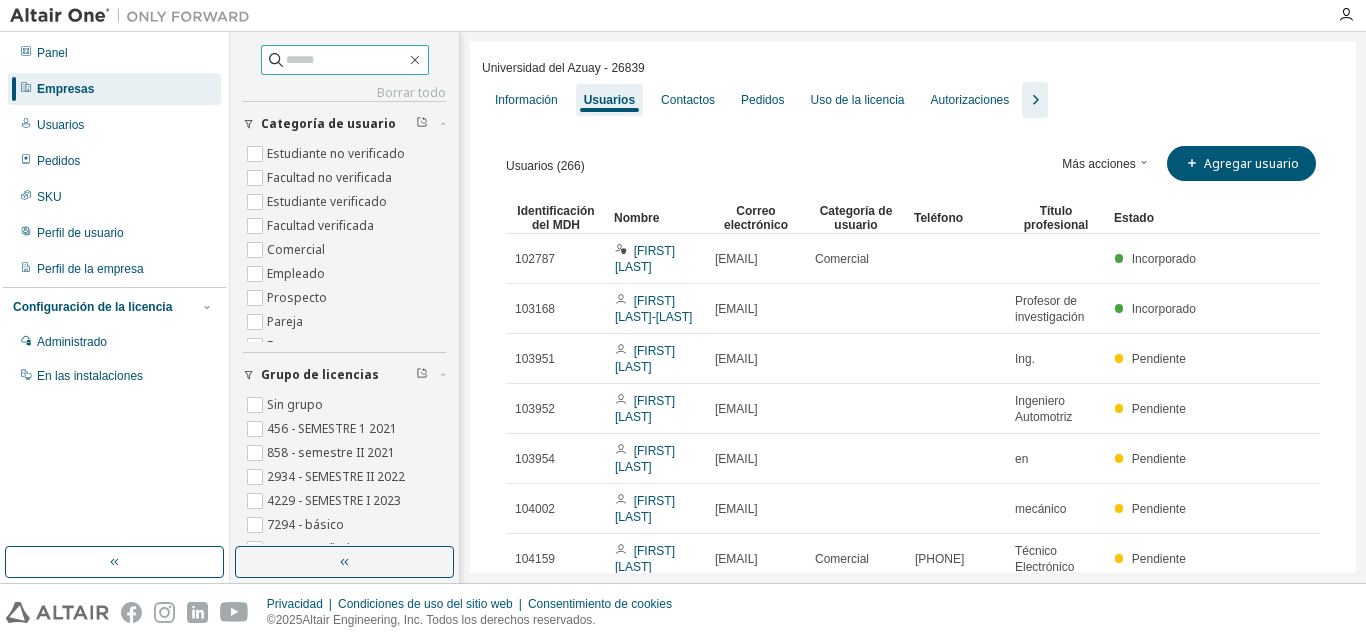 click at bounding box center (346, 60) 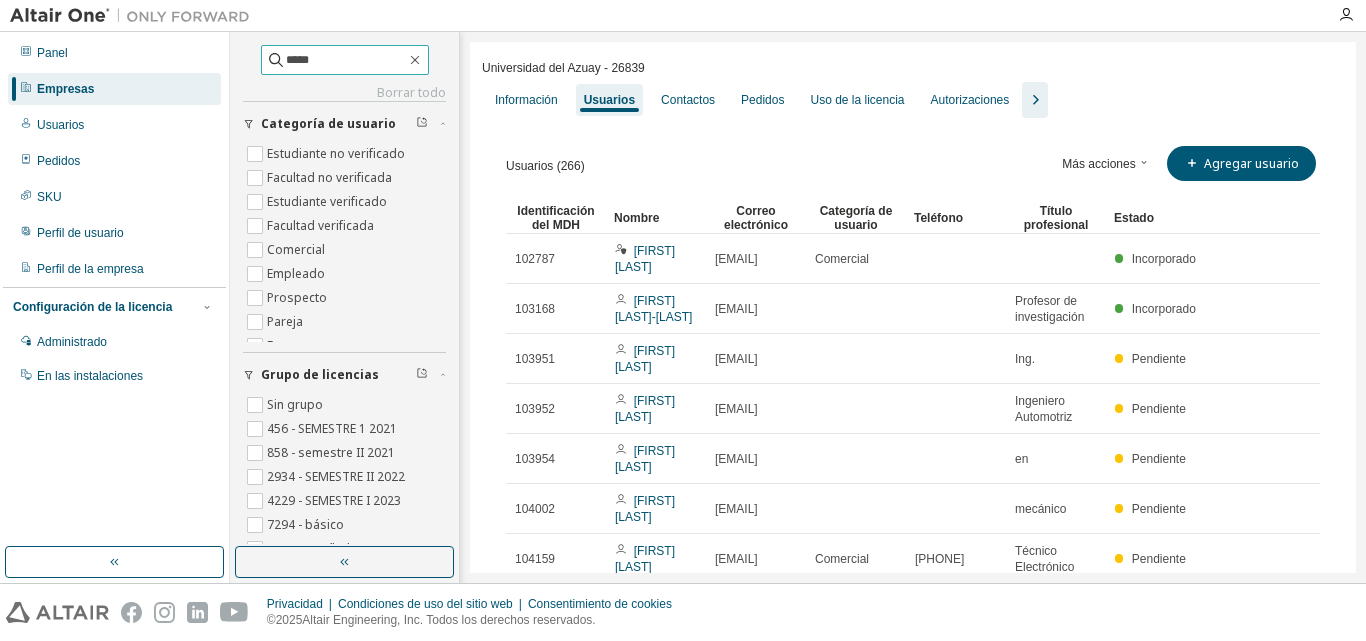 type on "*****" 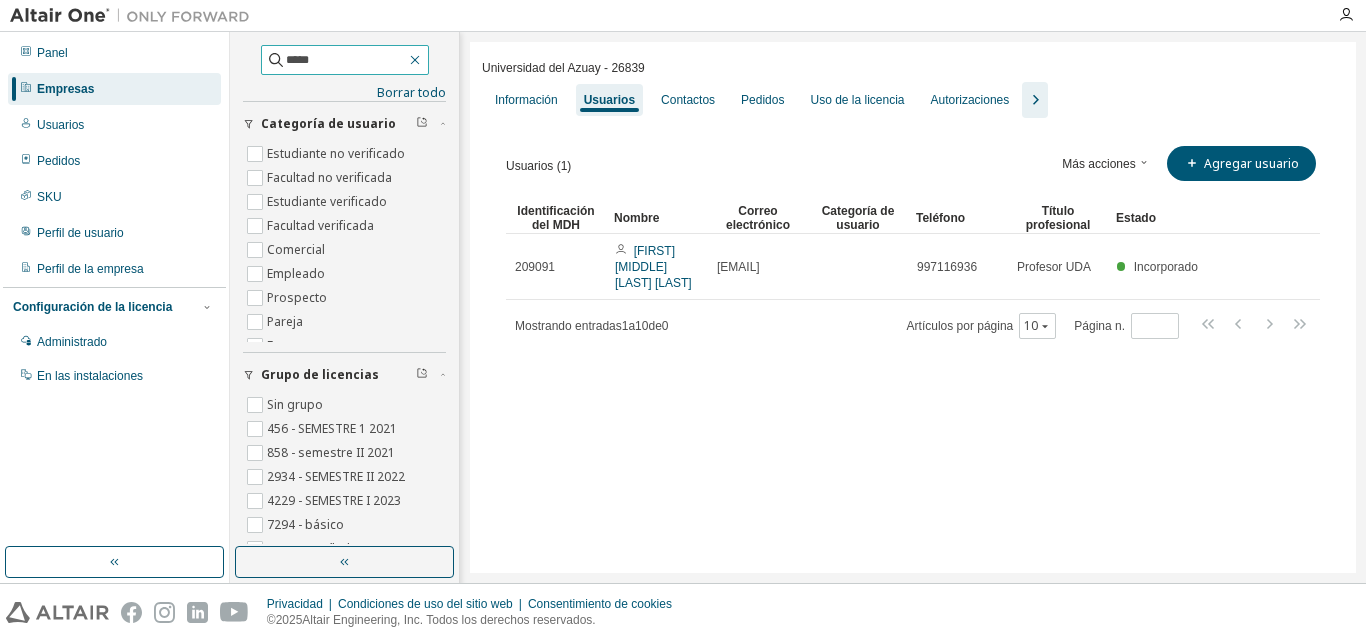click 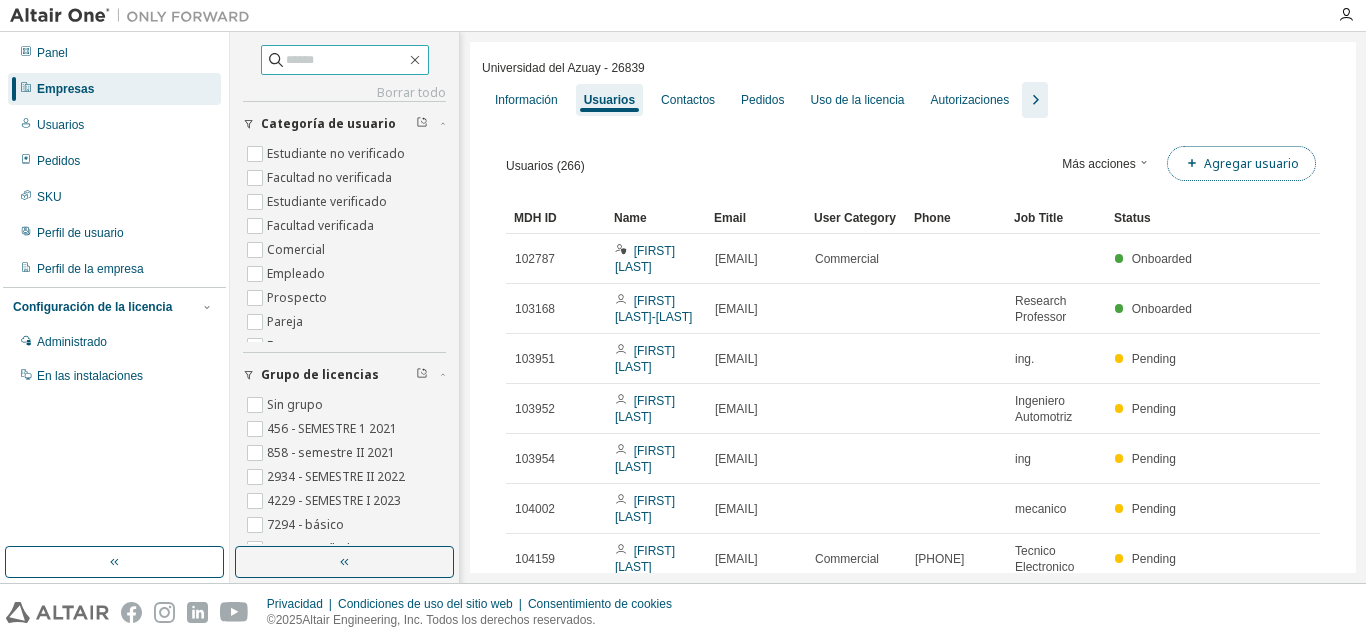 click on "Agregar usuario" at bounding box center (1241, 163) 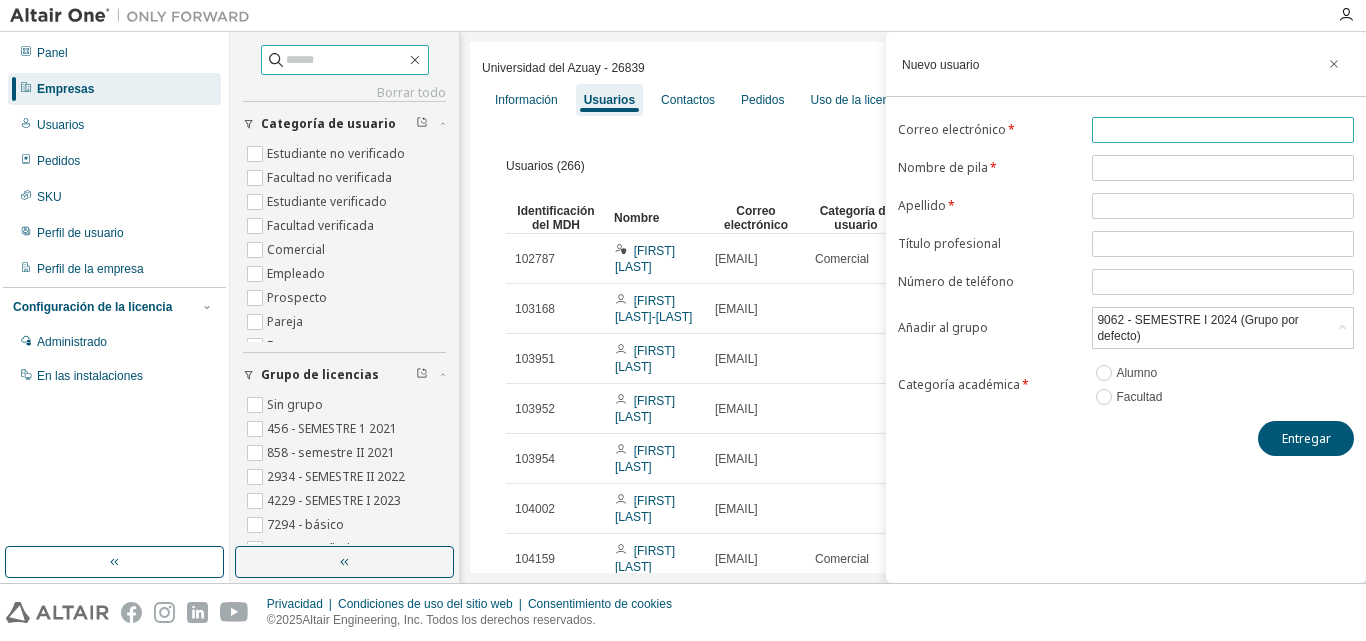 click at bounding box center (1223, 130) 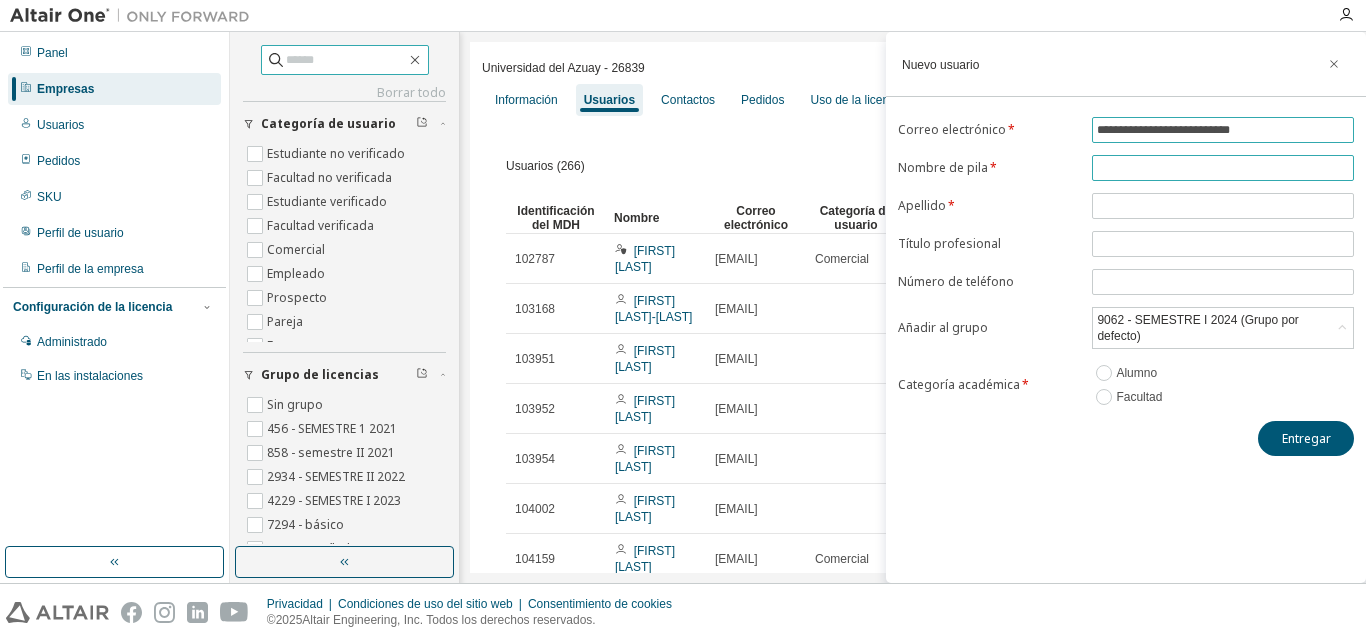 type on "**********" 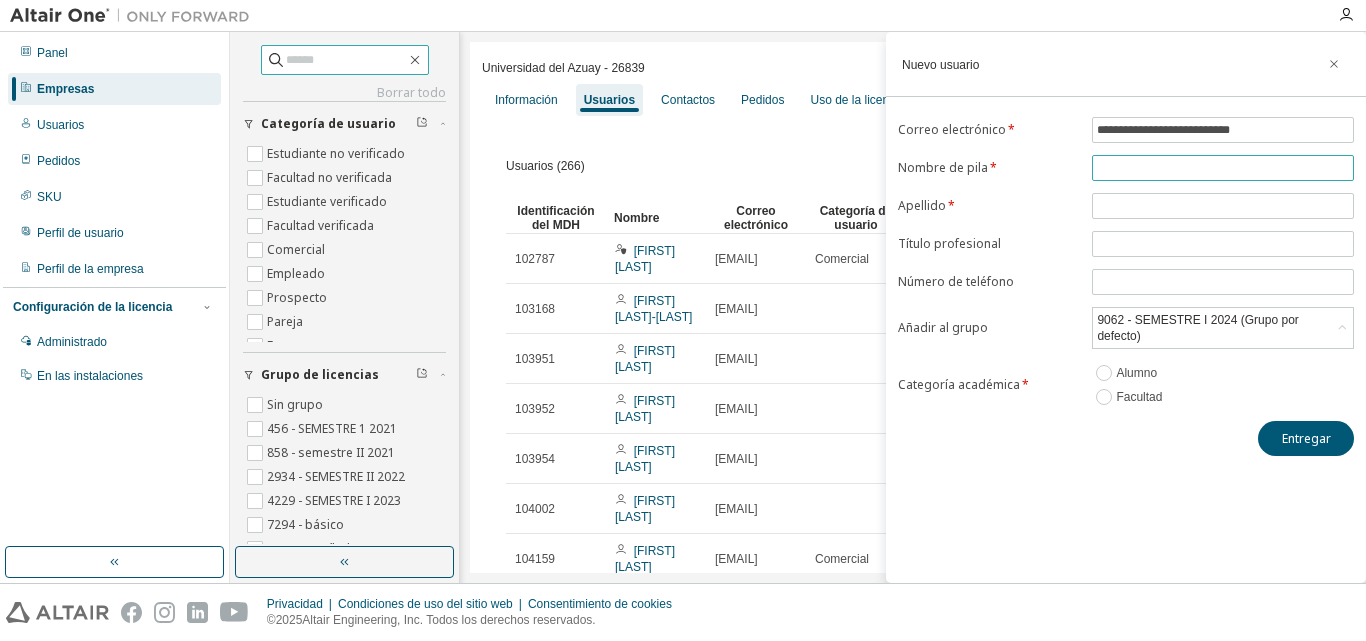 click at bounding box center [1223, 168] 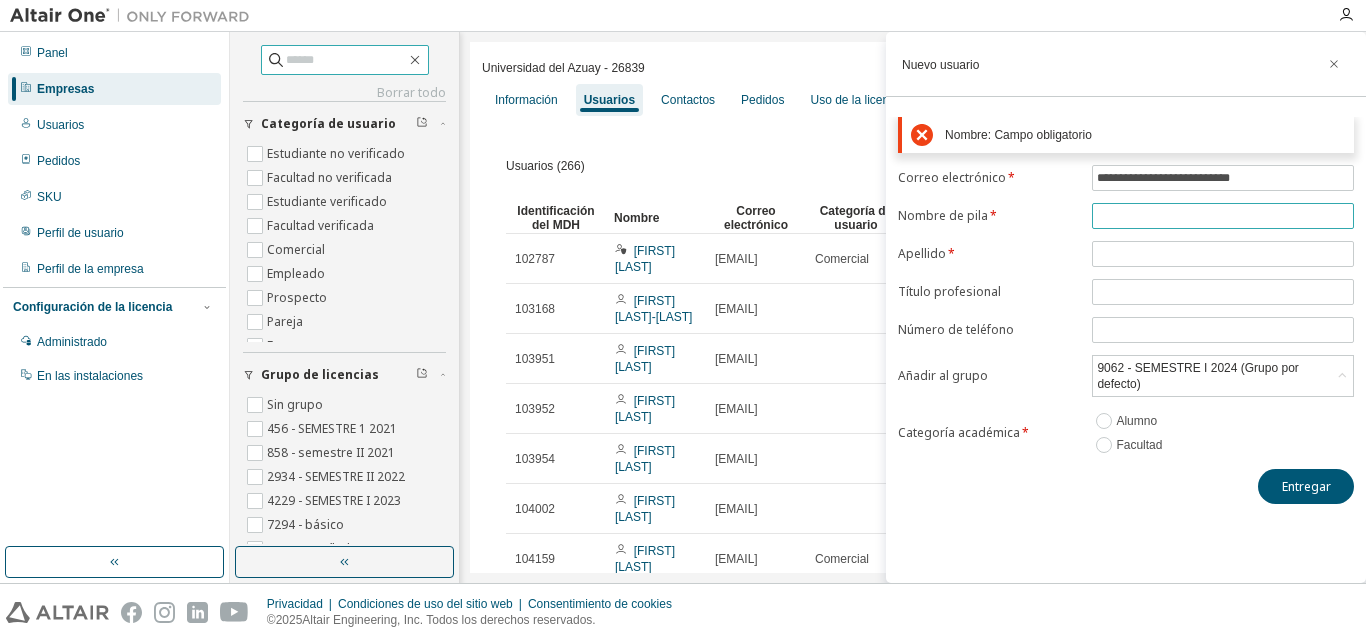 paste on "*********" 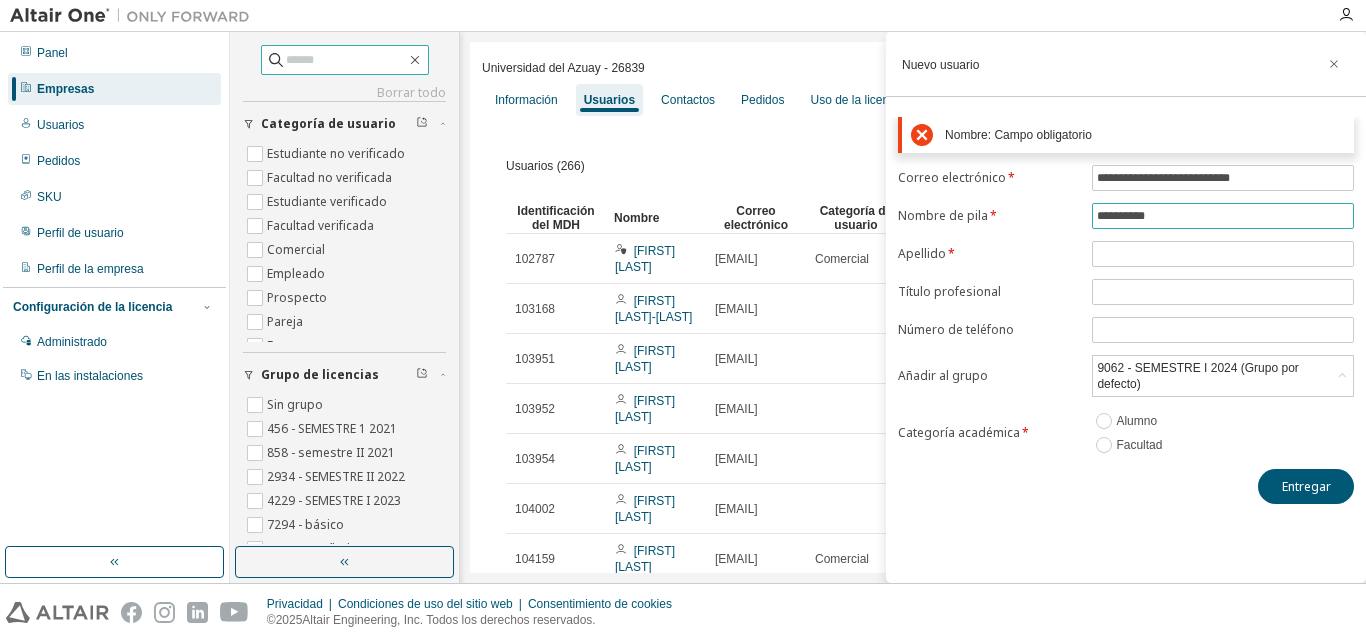 type on "*********" 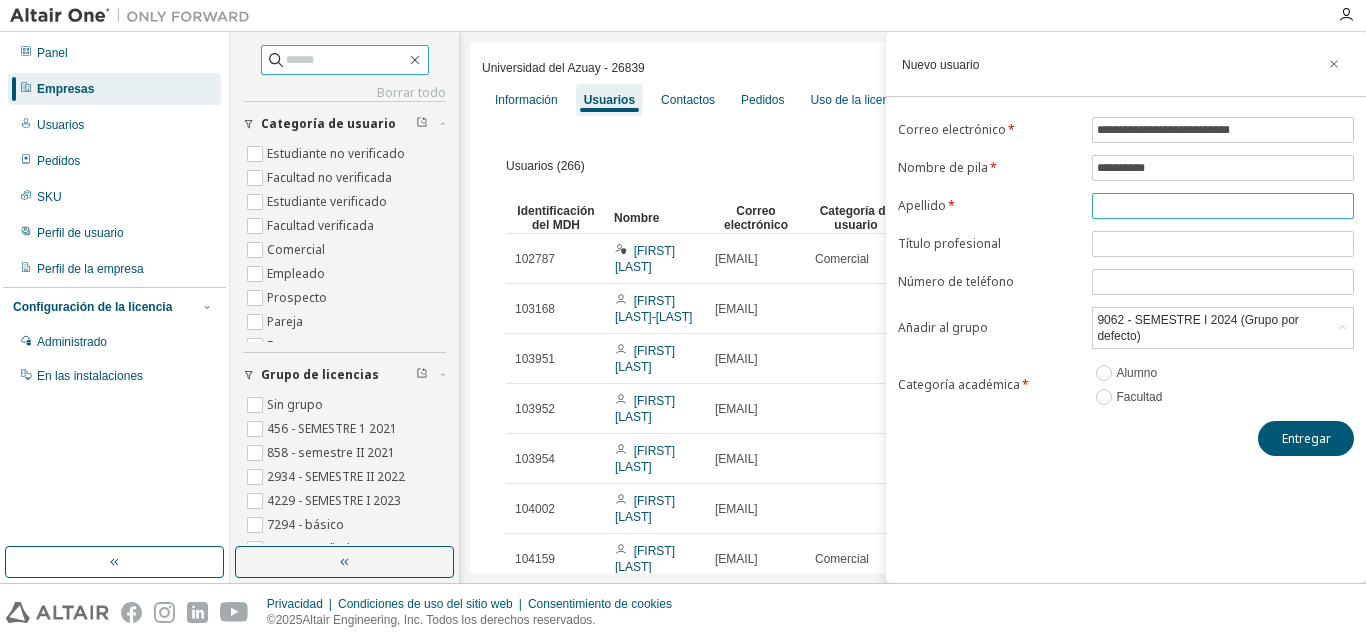 click at bounding box center (1223, 206) 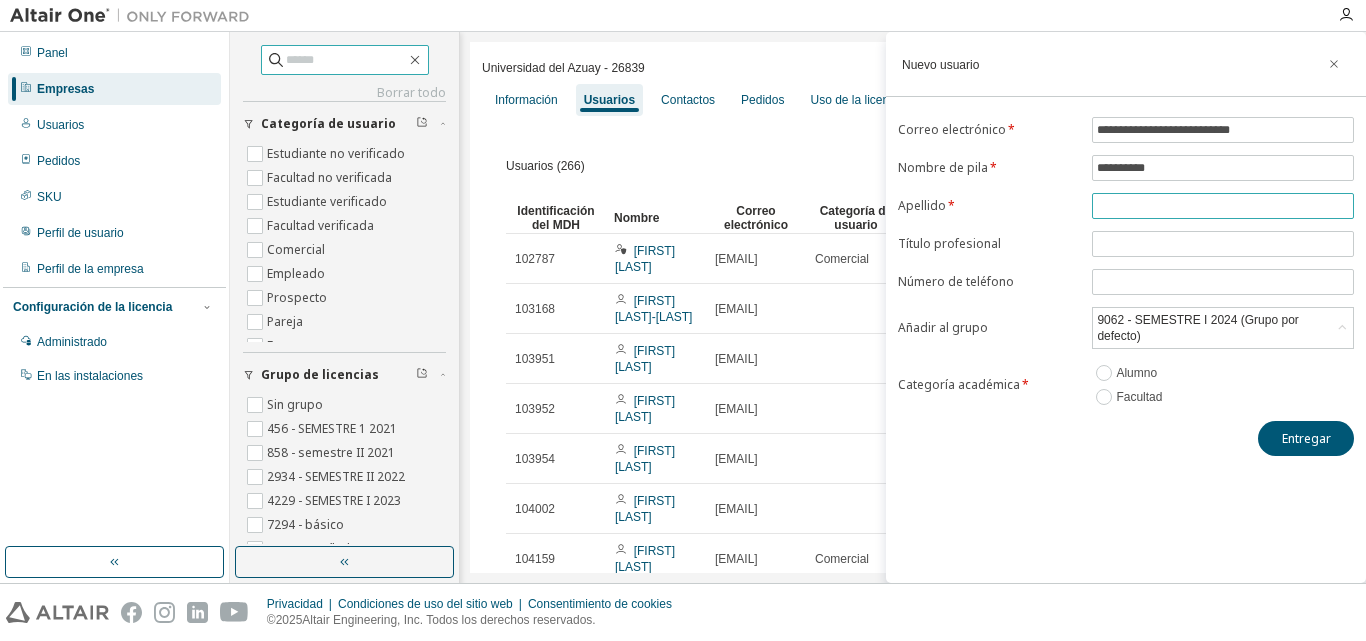 paste on "**********" 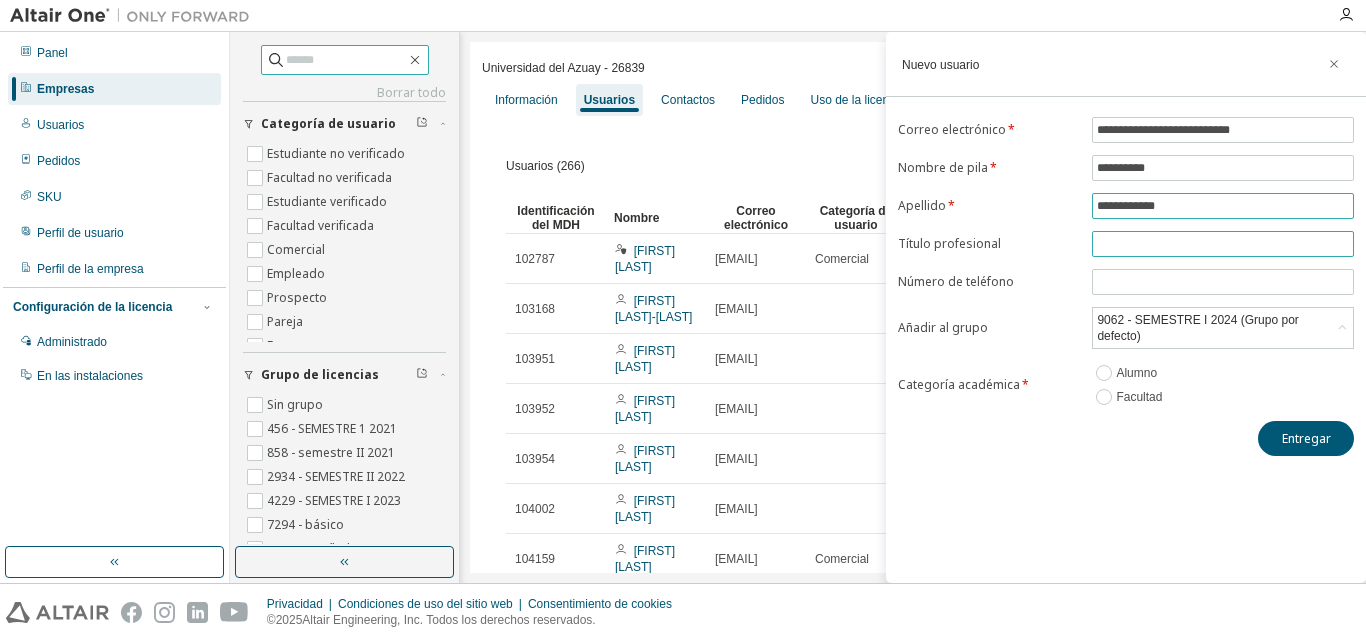 type on "**********" 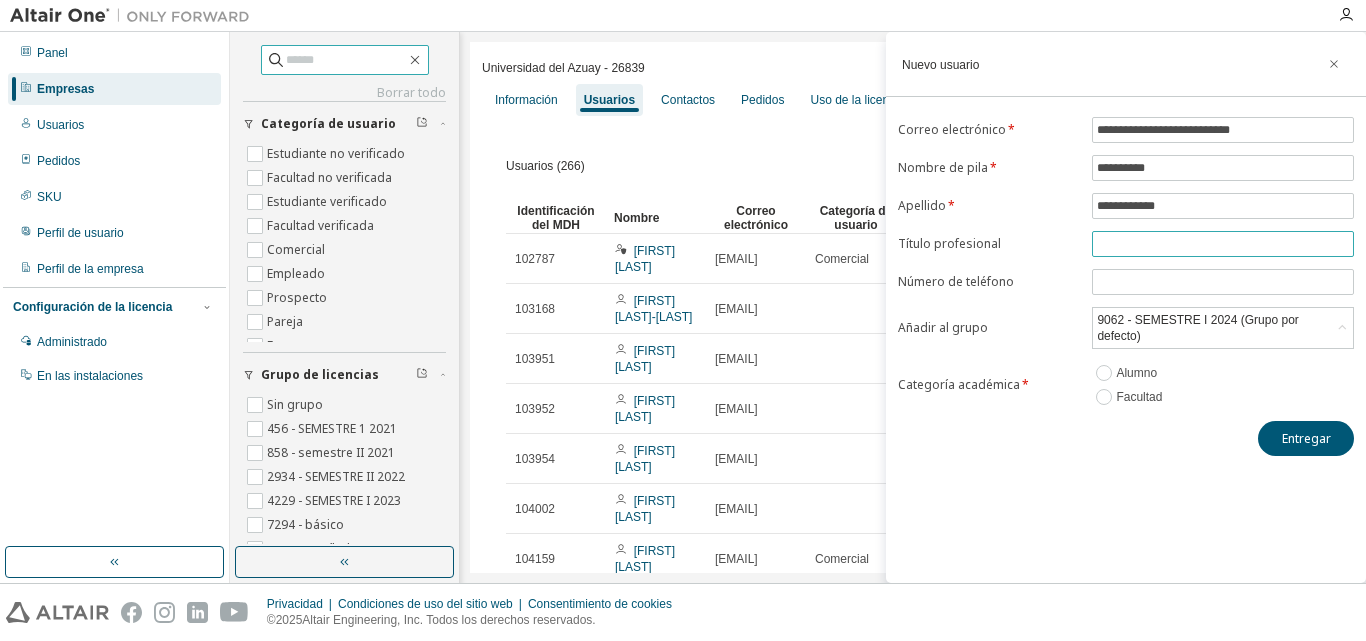 click at bounding box center [1223, 244] 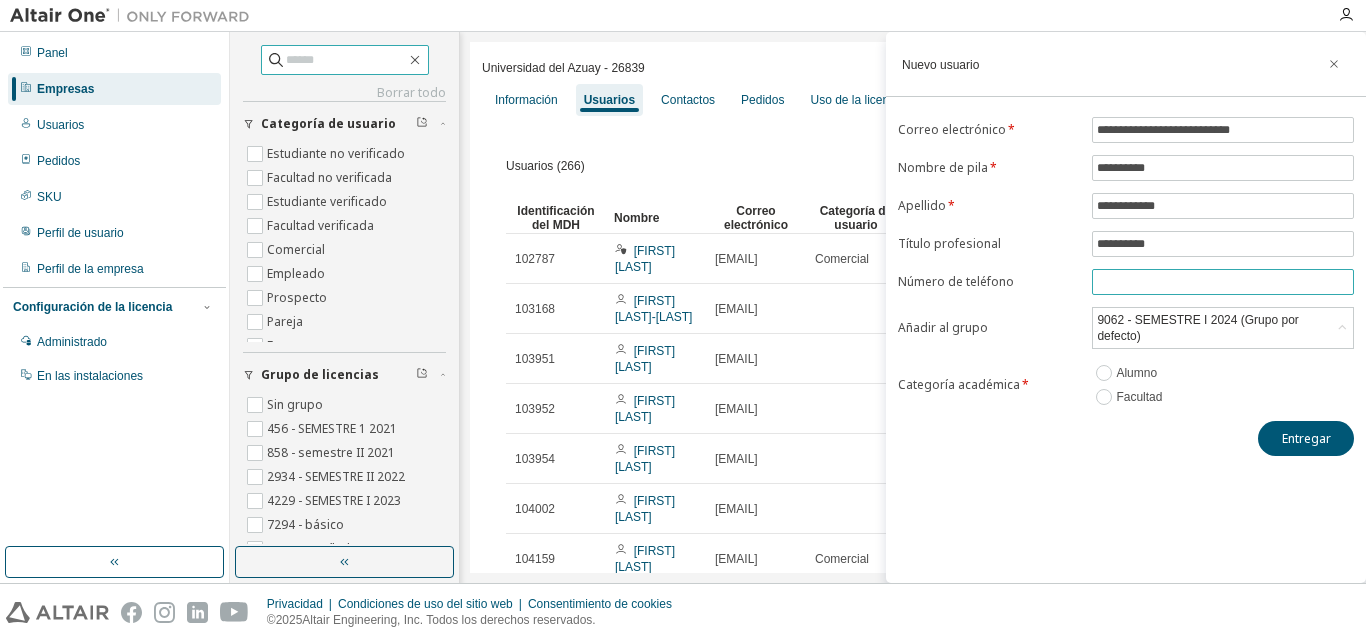 click at bounding box center [1223, 282] 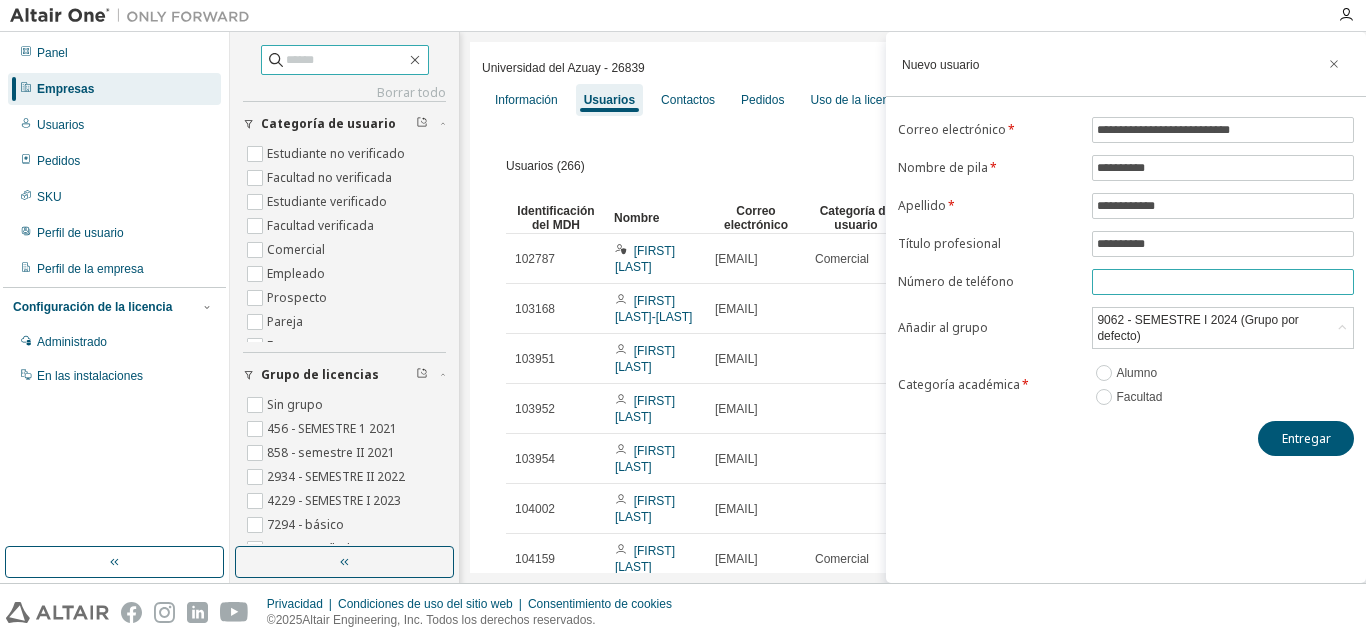 paste on "**********" 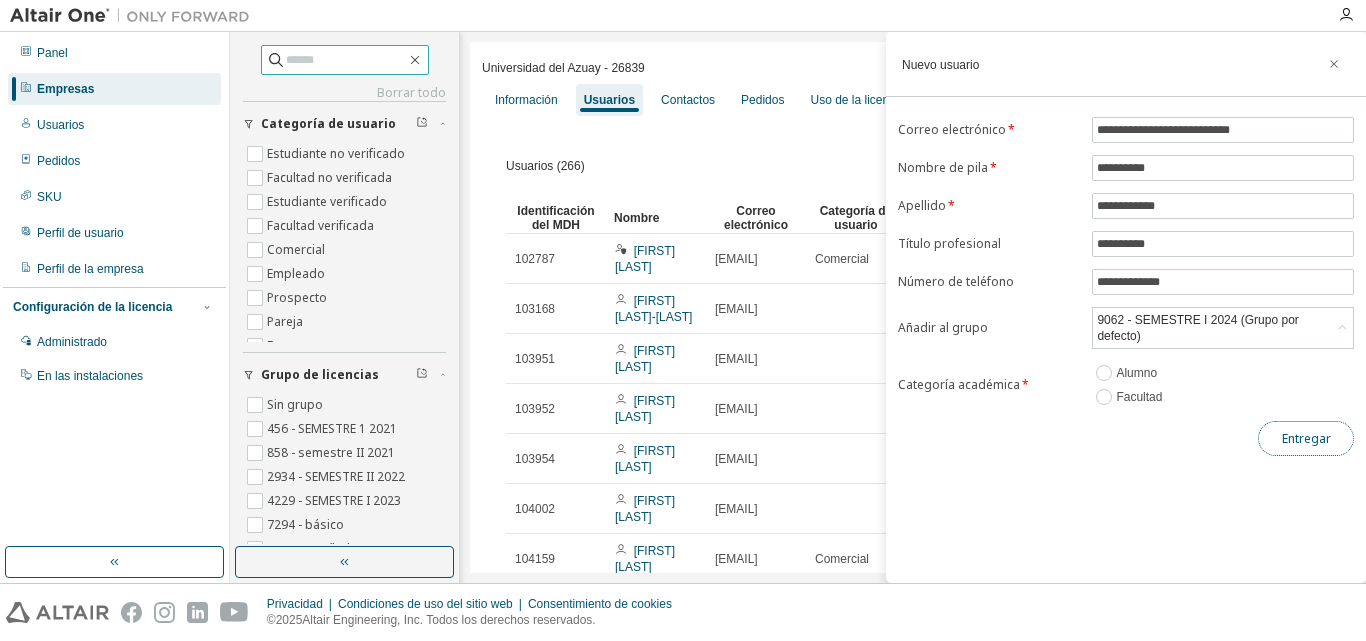 click on "Entregar" at bounding box center (1306, 438) 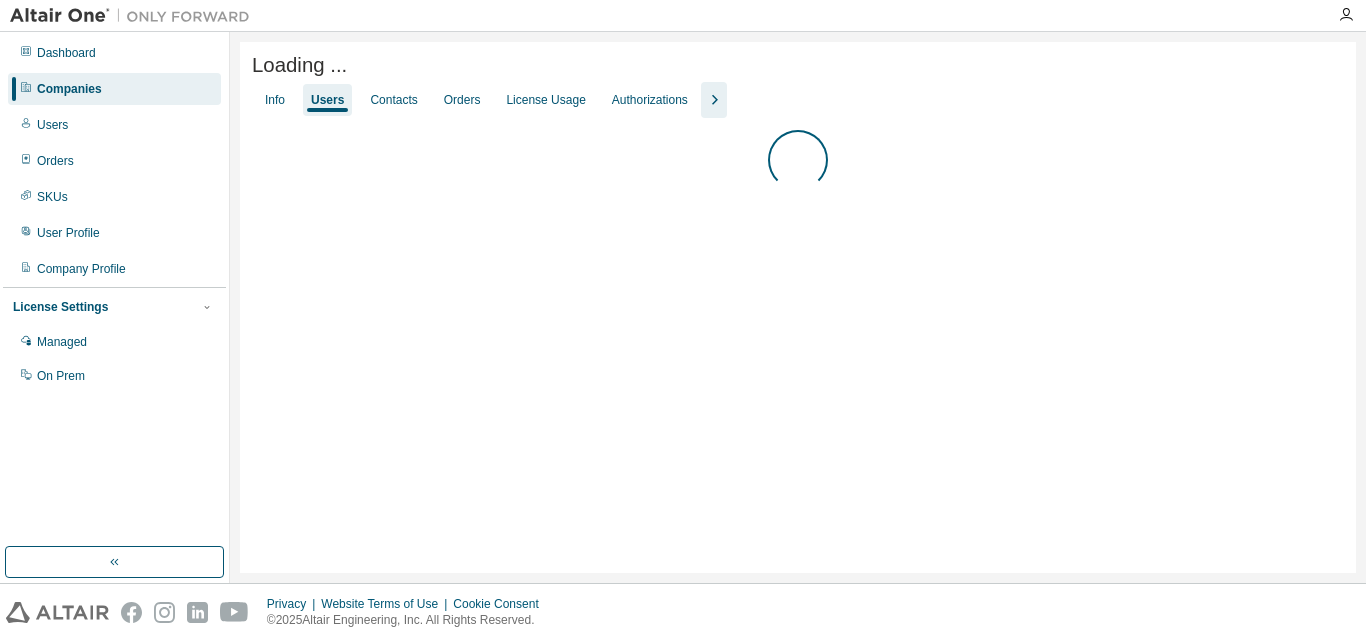 scroll, scrollTop: 0, scrollLeft: 0, axis: both 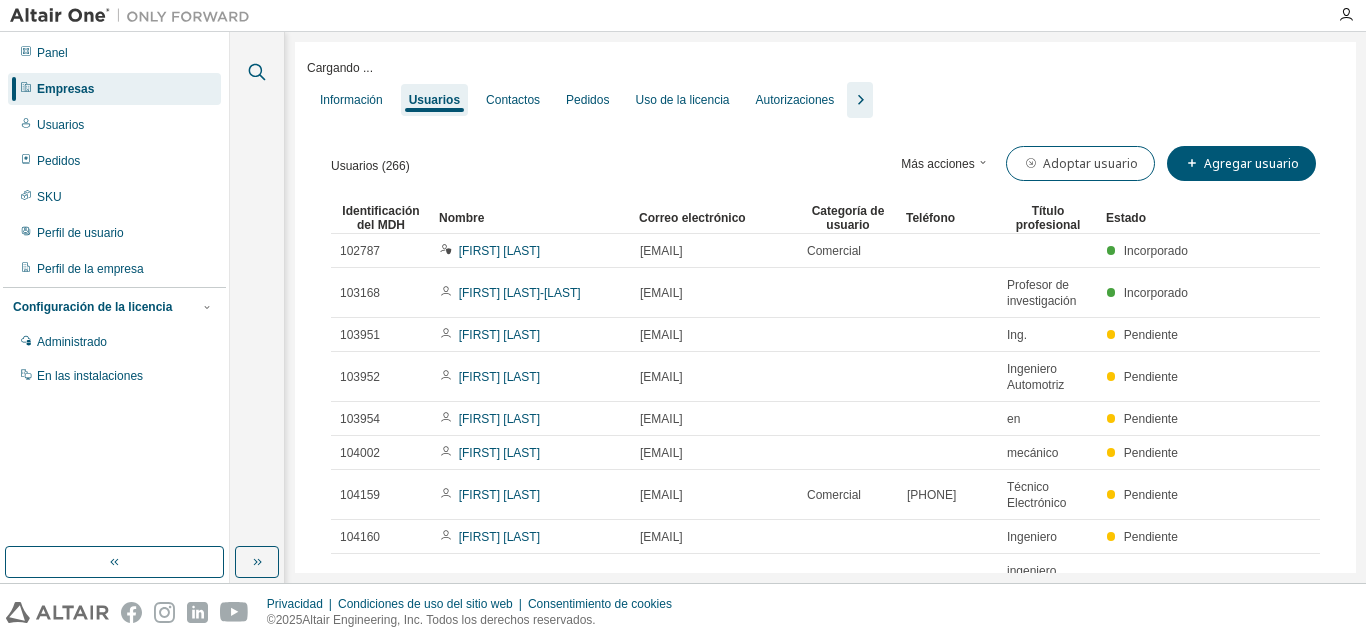 click 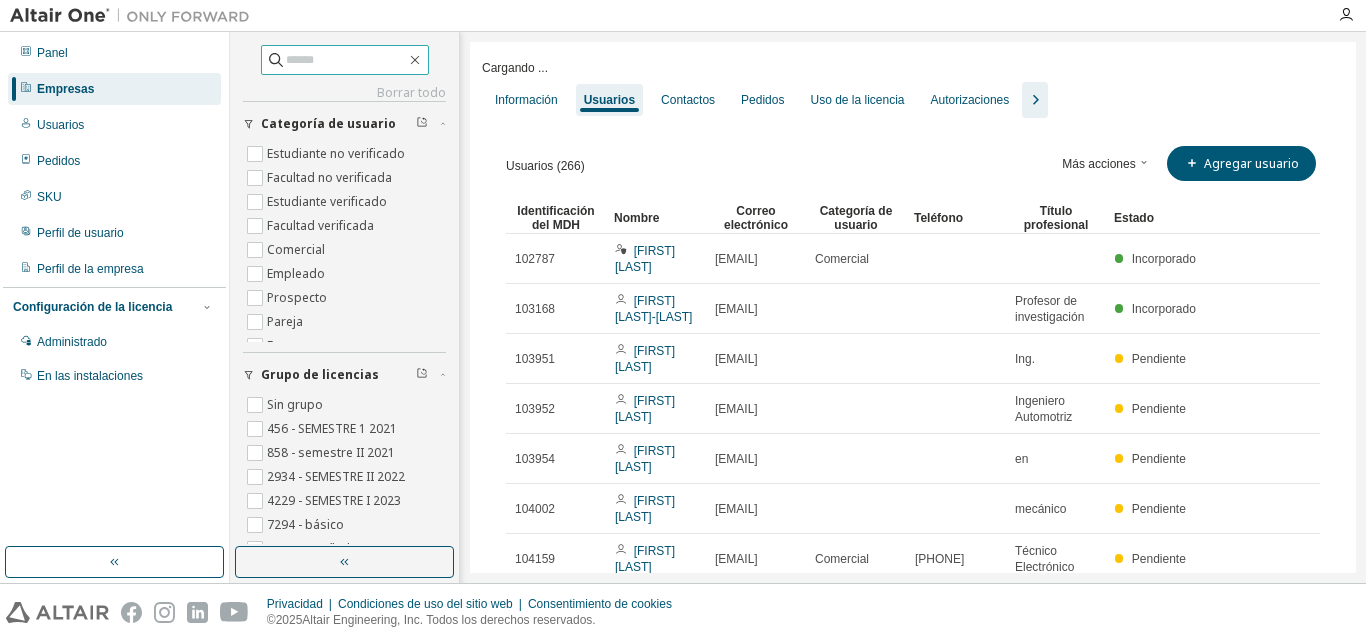 click at bounding box center [346, 60] 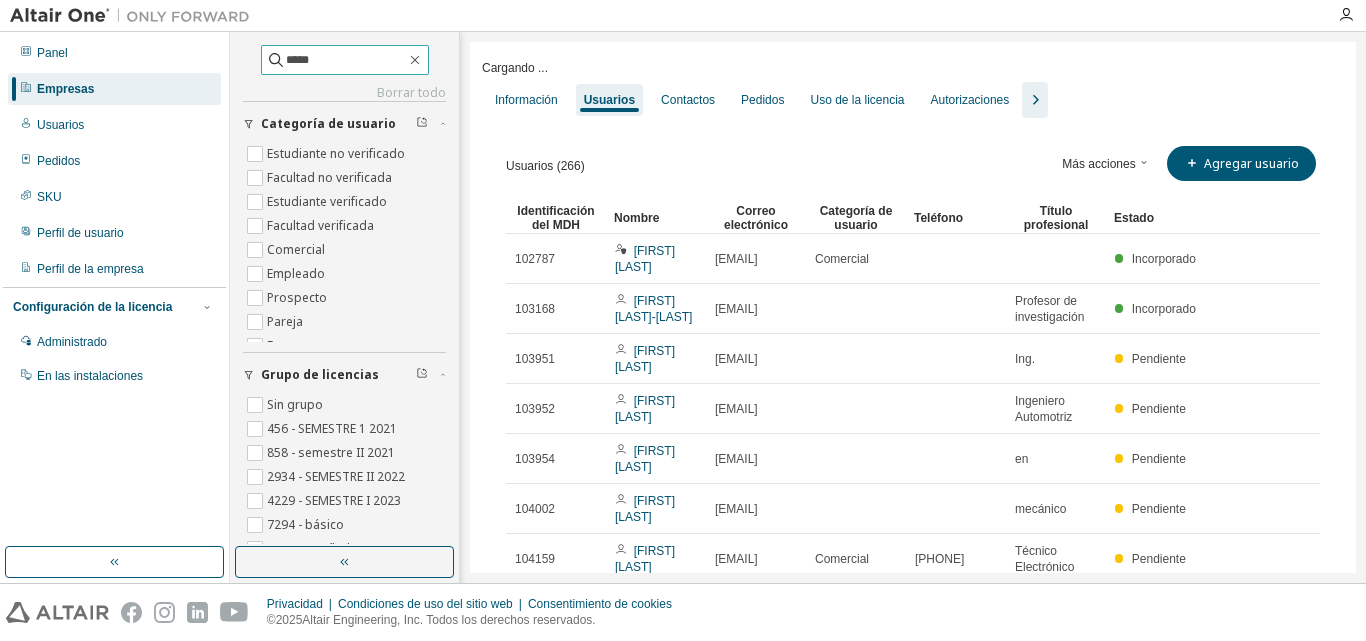 type on "*****" 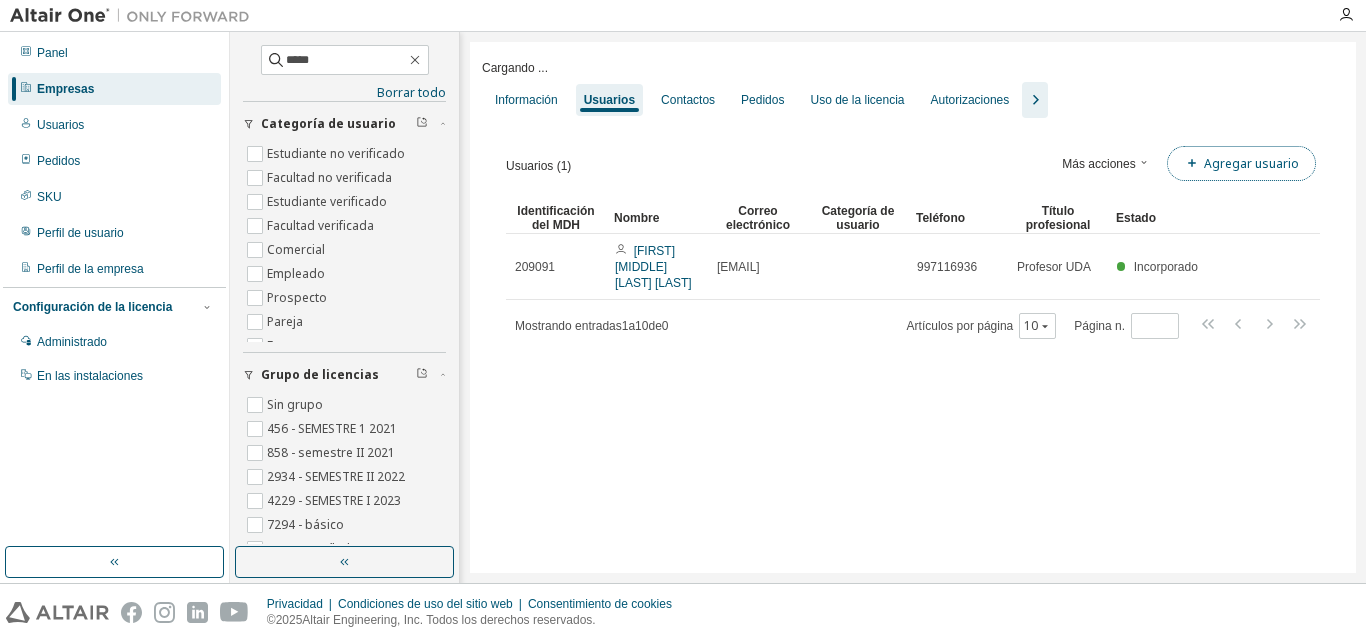 click on "Agregar usuario" at bounding box center [1241, 163] 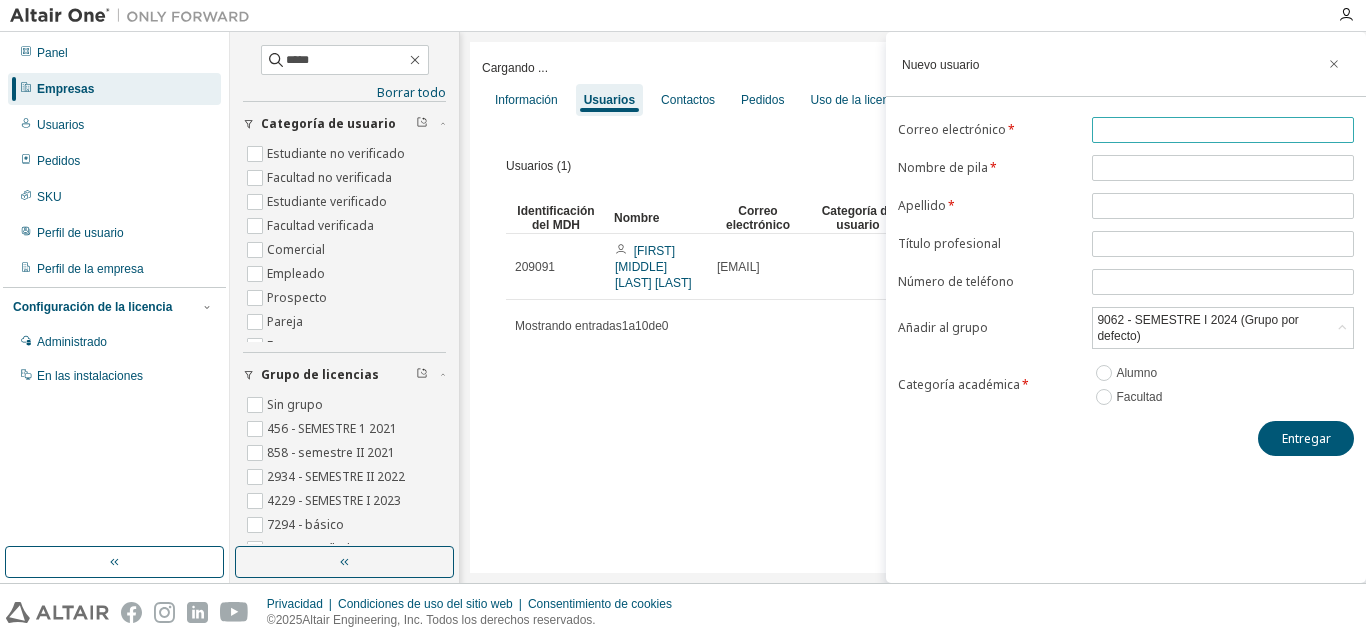 click at bounding box center [1223, 130] 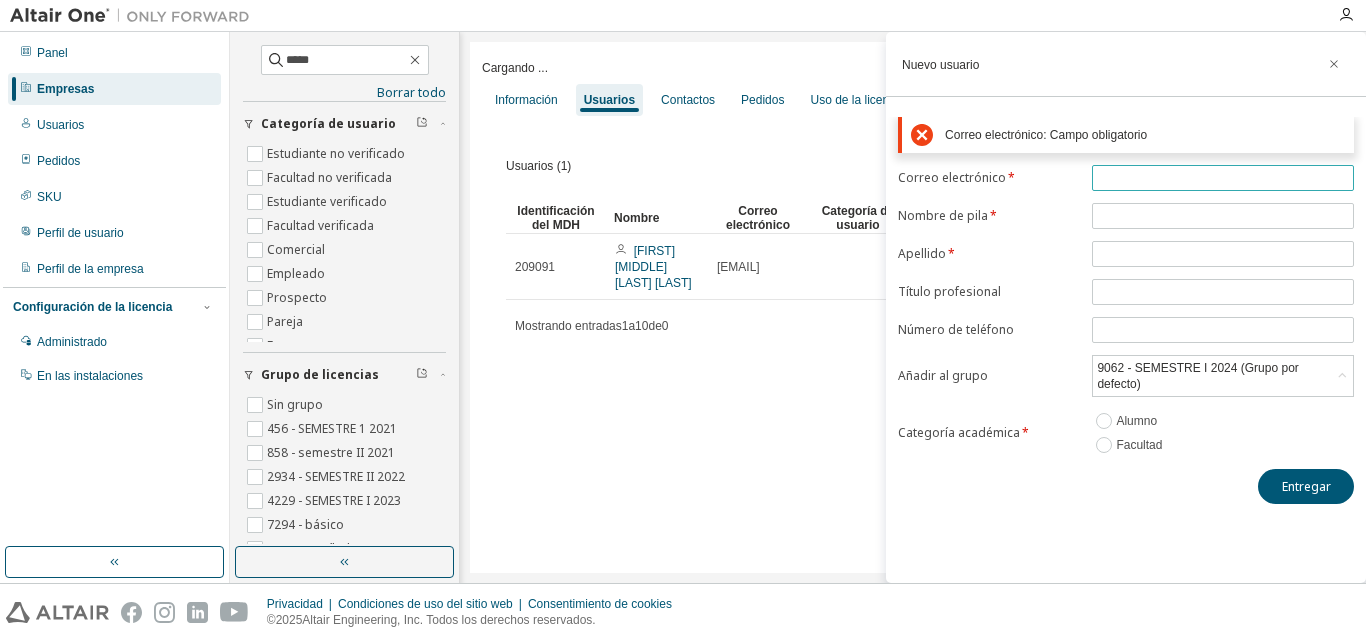 click at bounding box center (1223, 178) 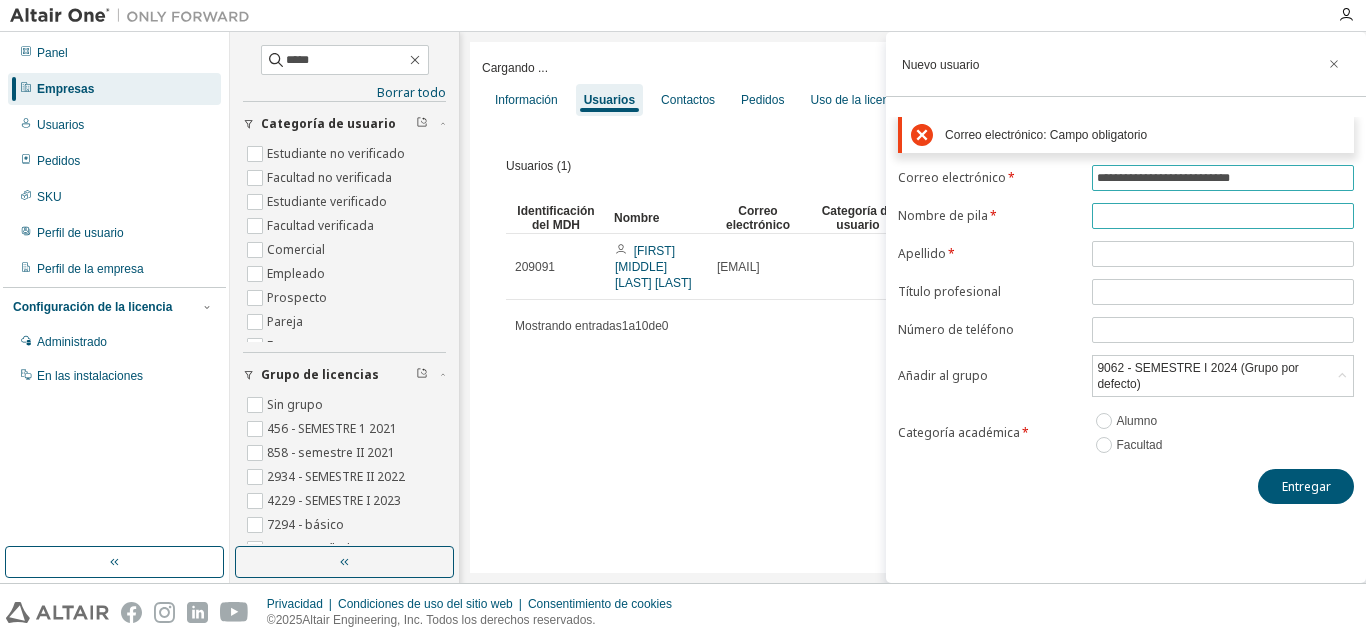 type on "**********" 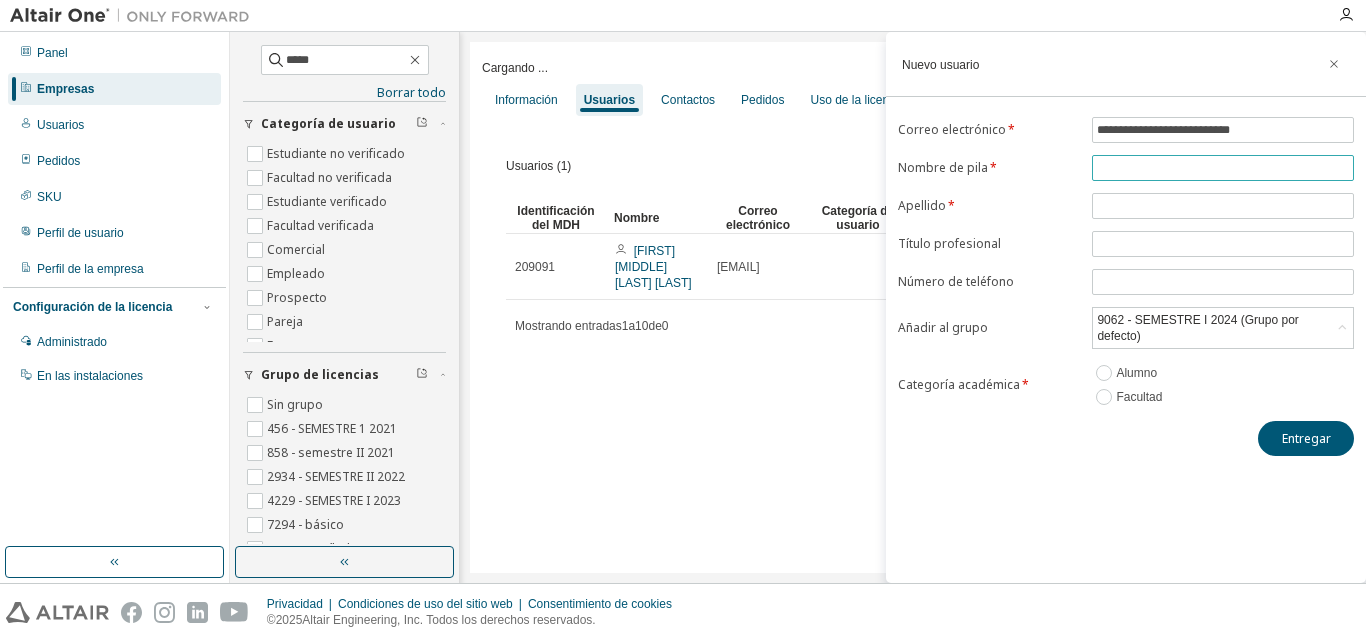 click on "**********" at bounding box center (1126, 263) 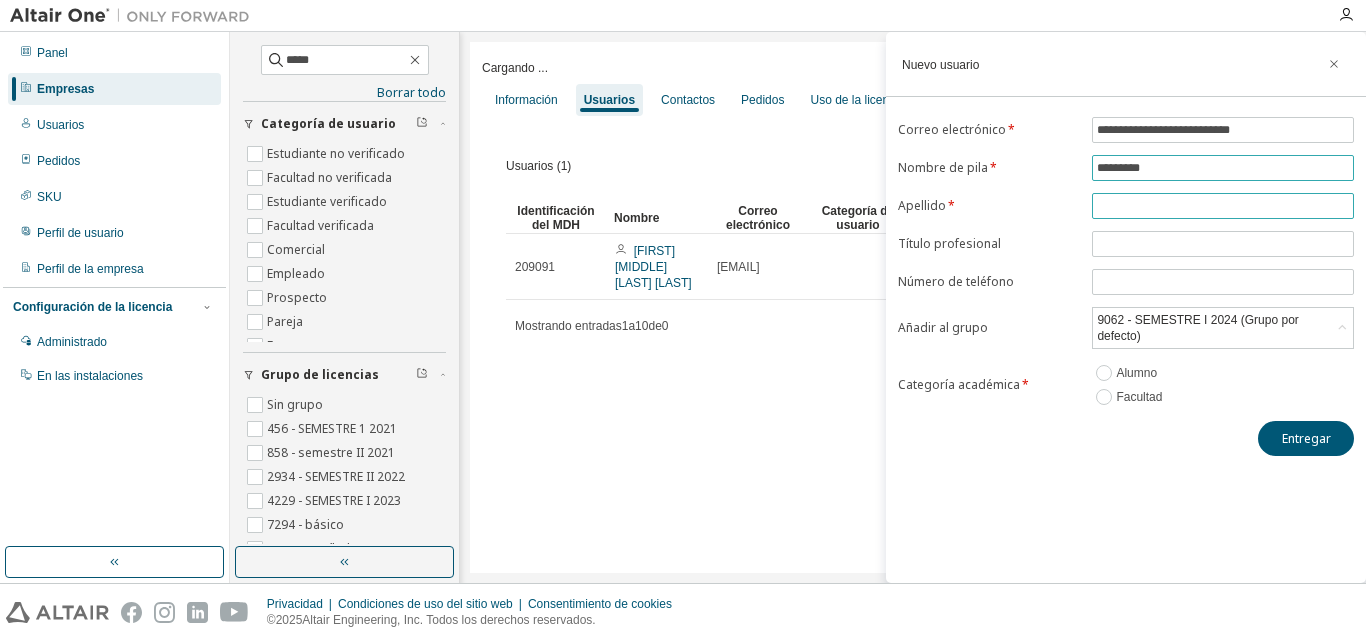 type on "*********" 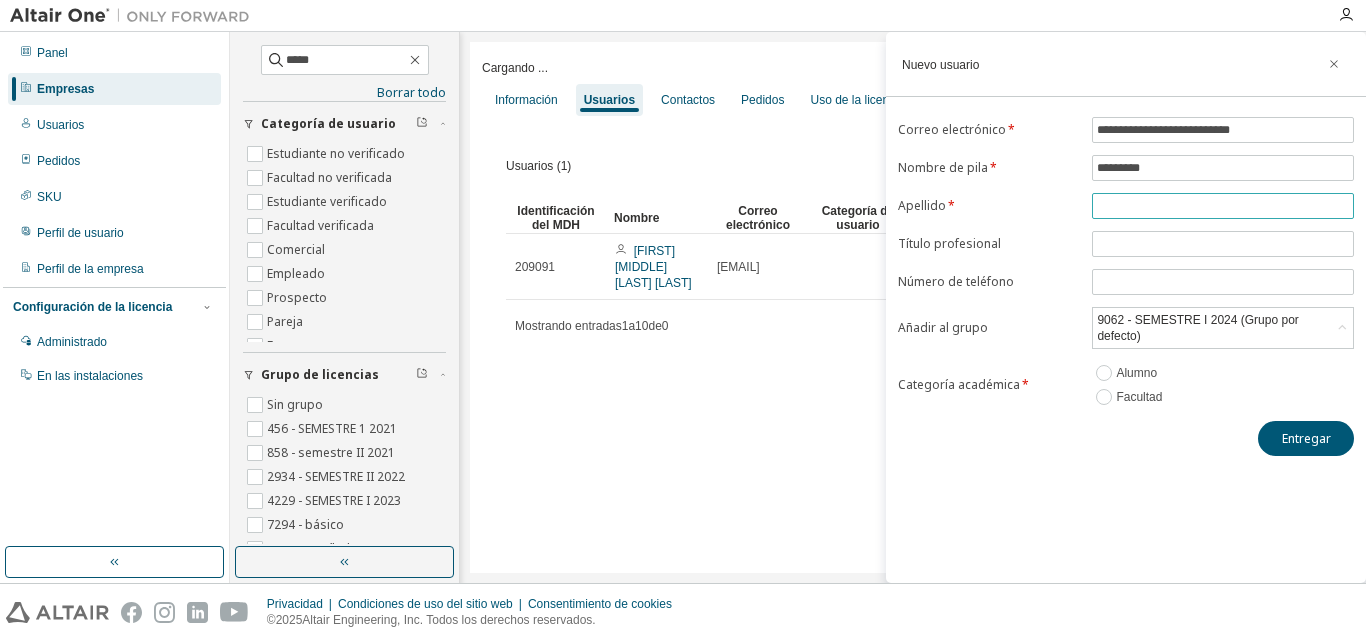 click at bounding box center [1223, 206] 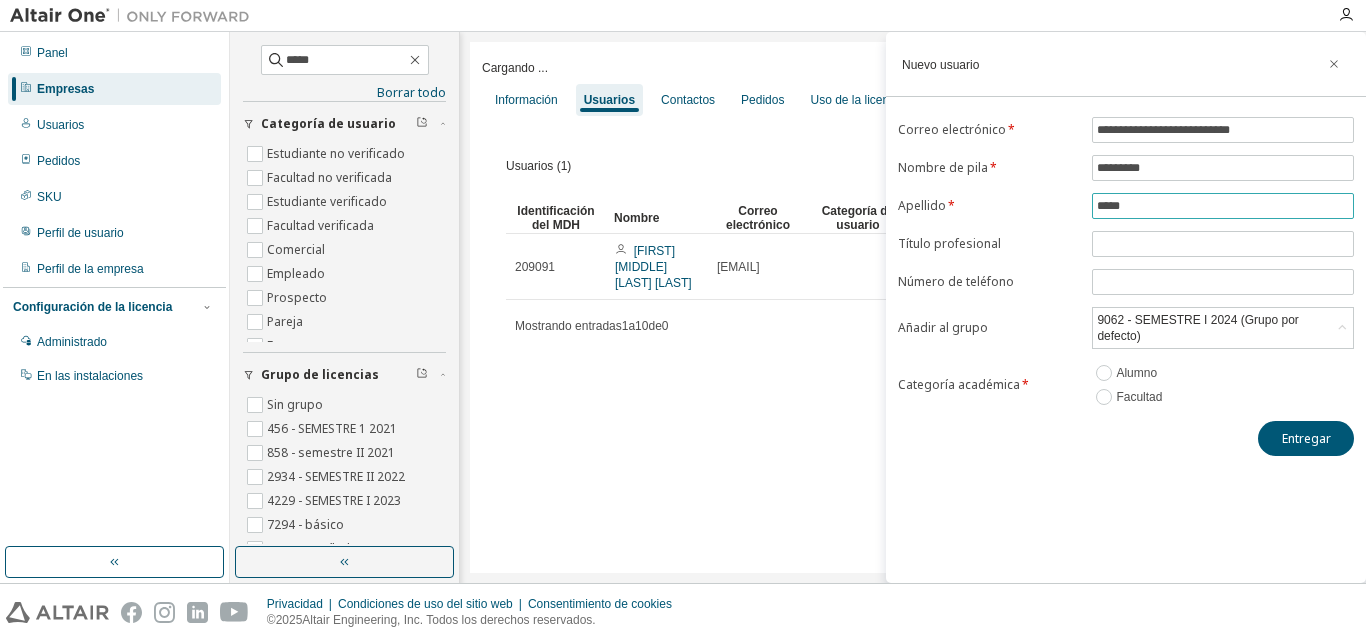 click on "*****" at bounding box center [1223, 206] 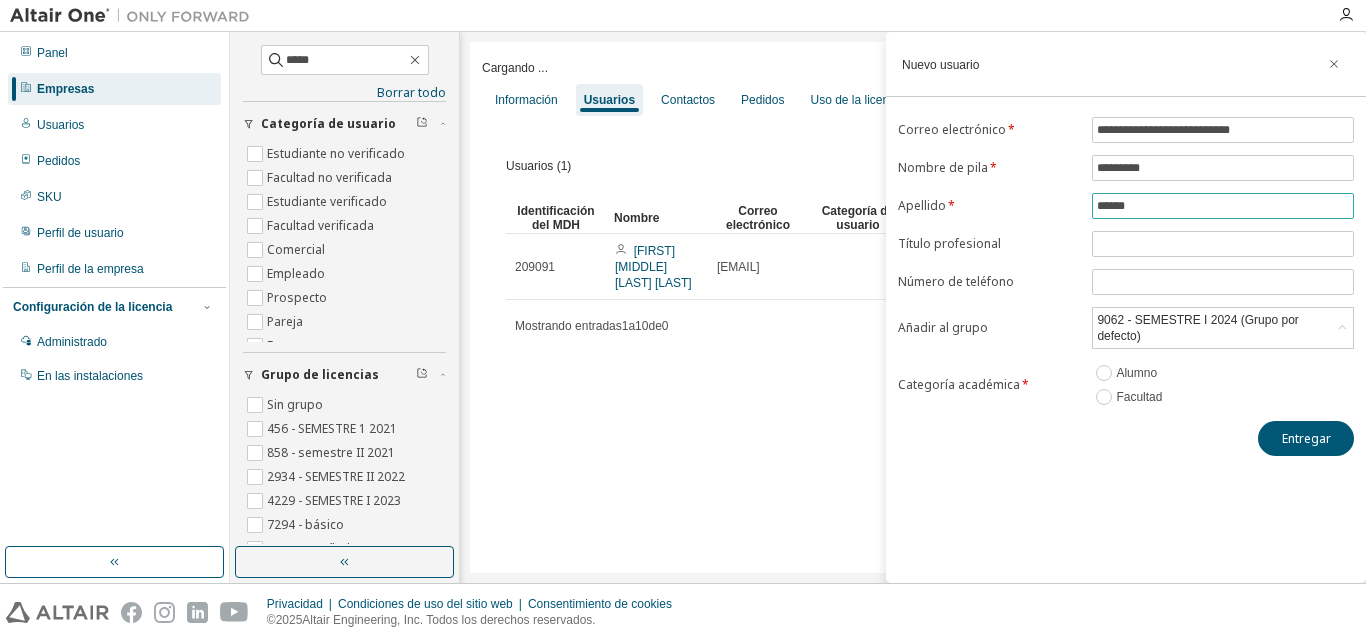 type on "**********" 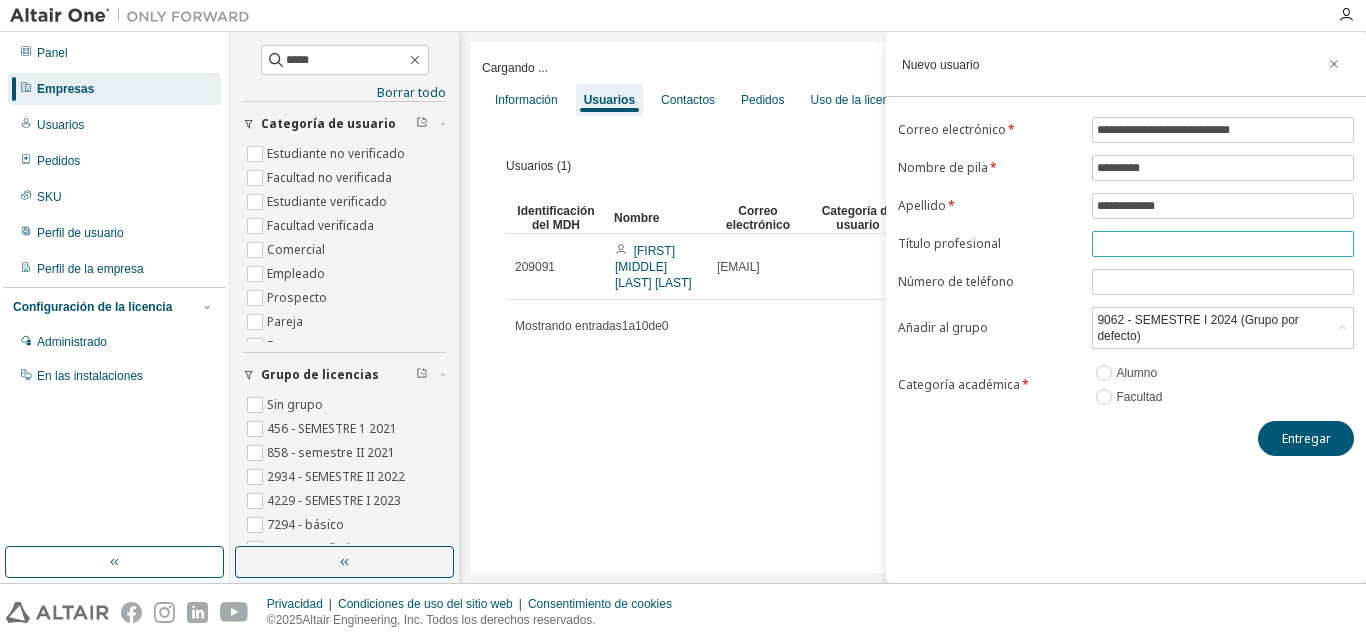 click at bounding box center [1223, 244] 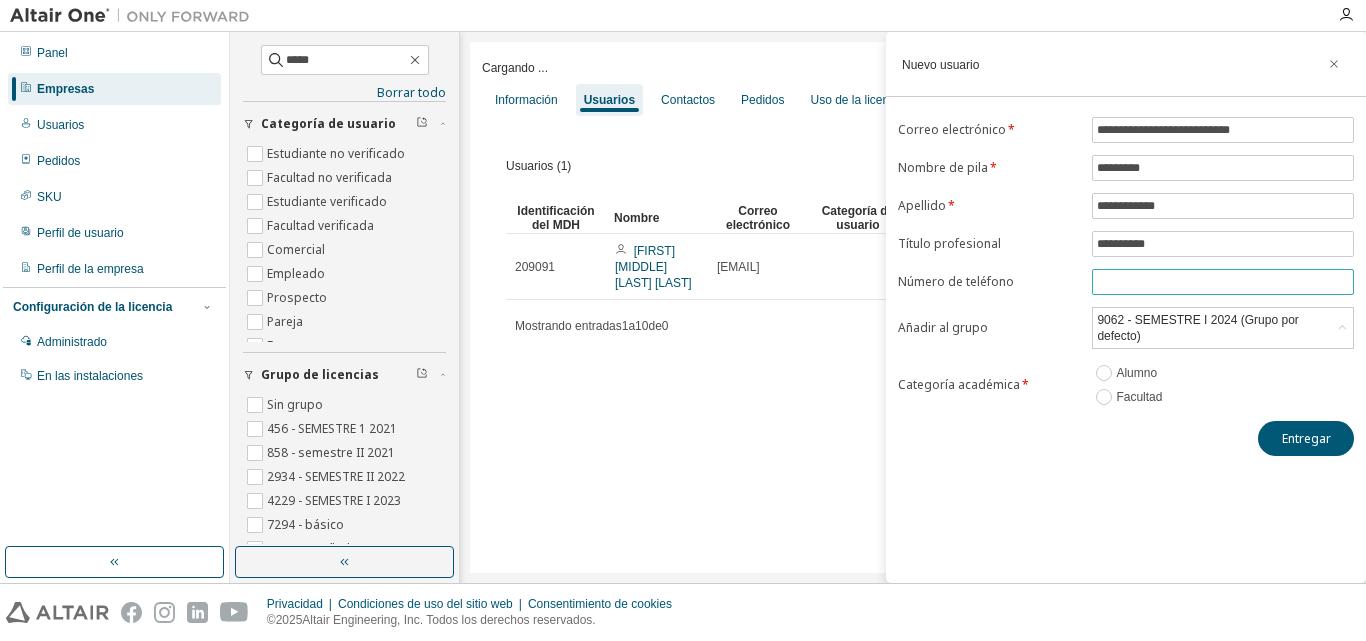 click at bounding box center (1223, 282) 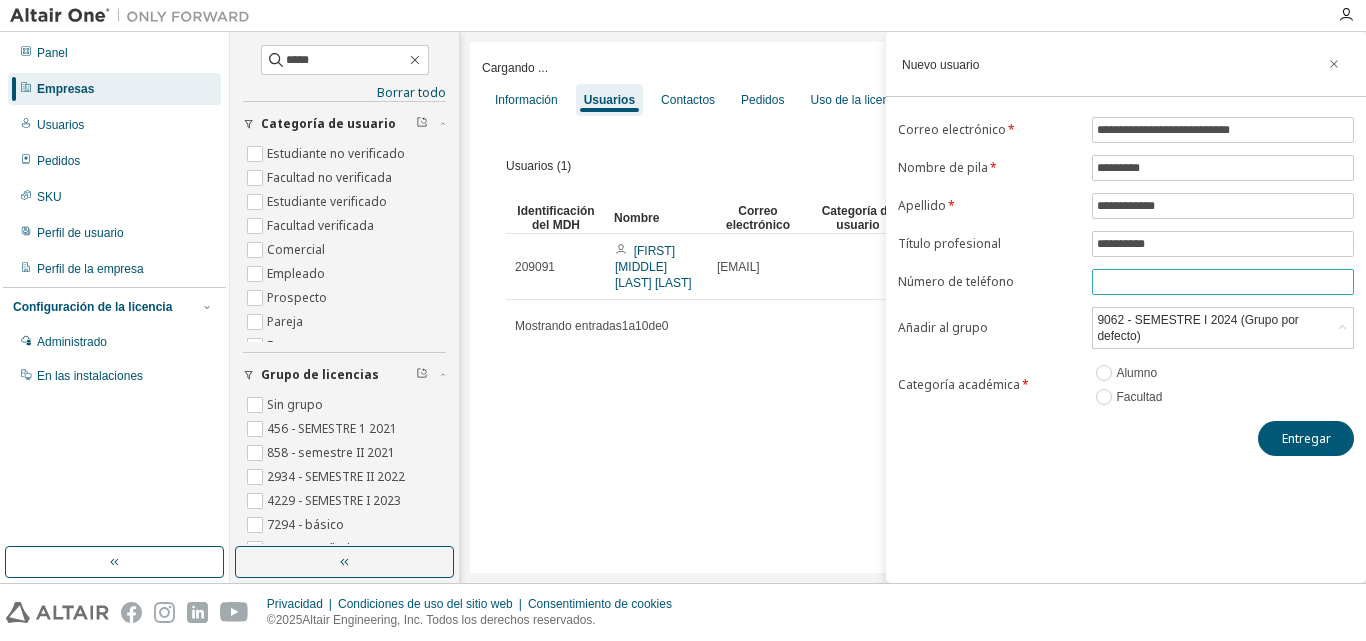 paste on "**********" 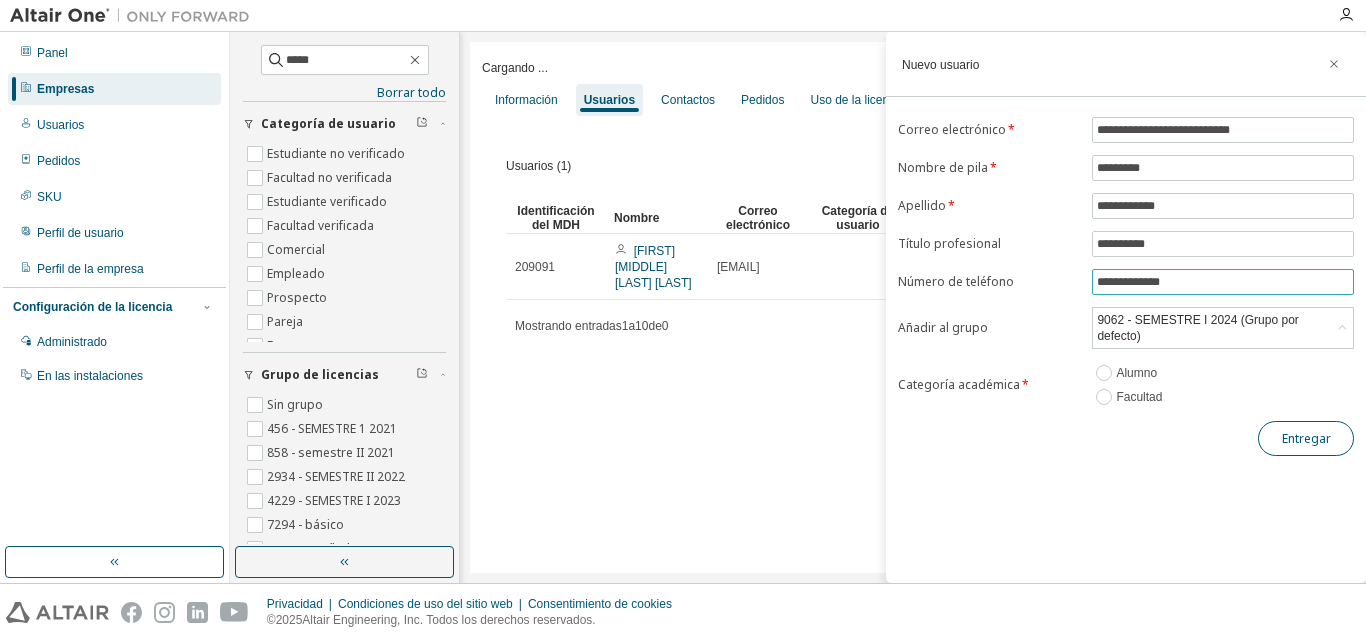 type on "**********" 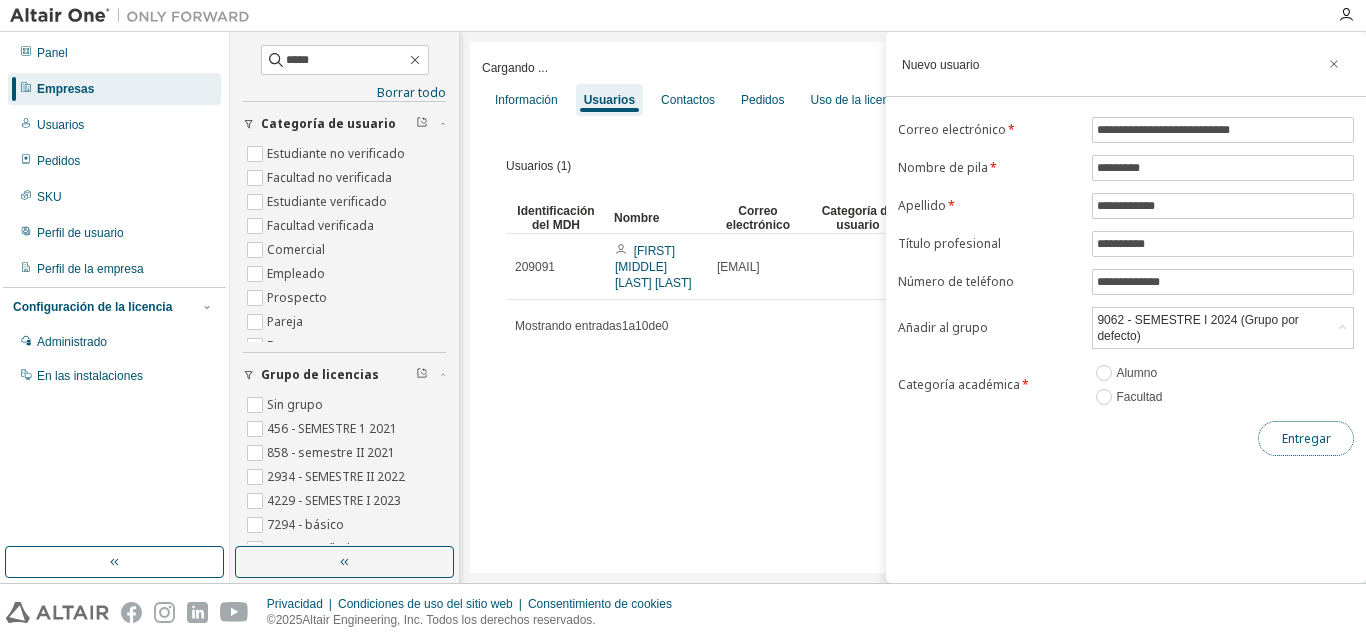 click on "Entregar" at bounding box center [1306, 438] 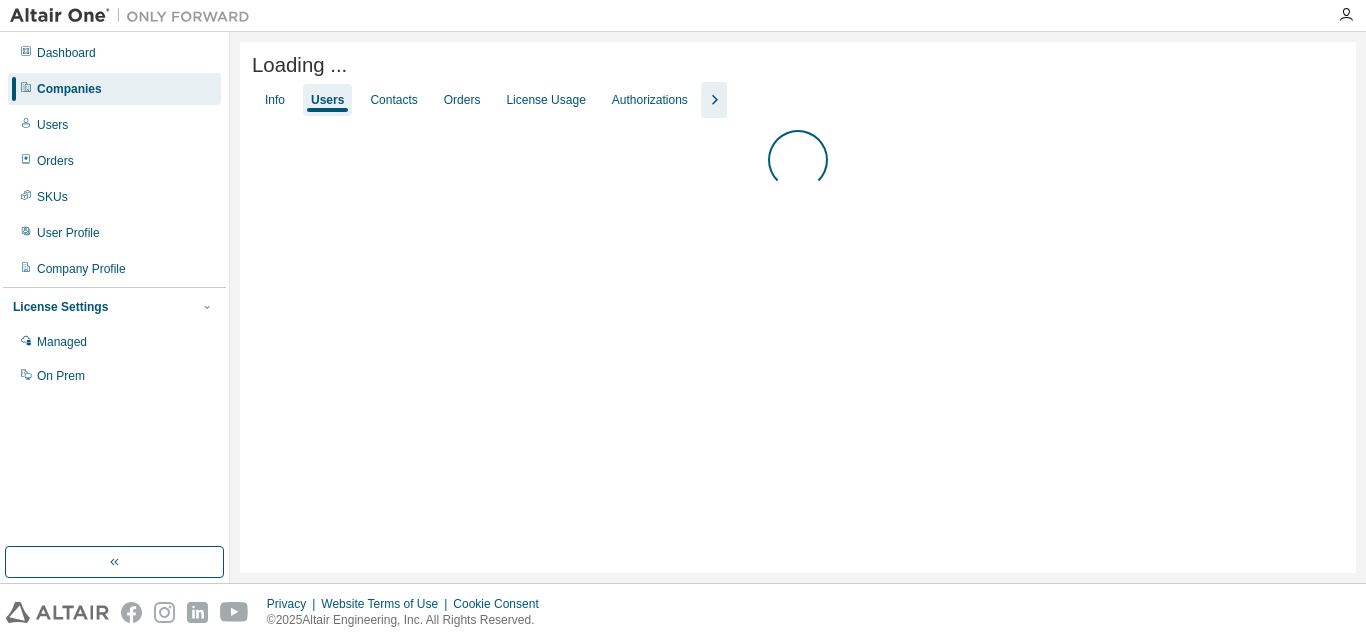 scroll, scrollTop: 0, scrollLeft: 0, axis: both 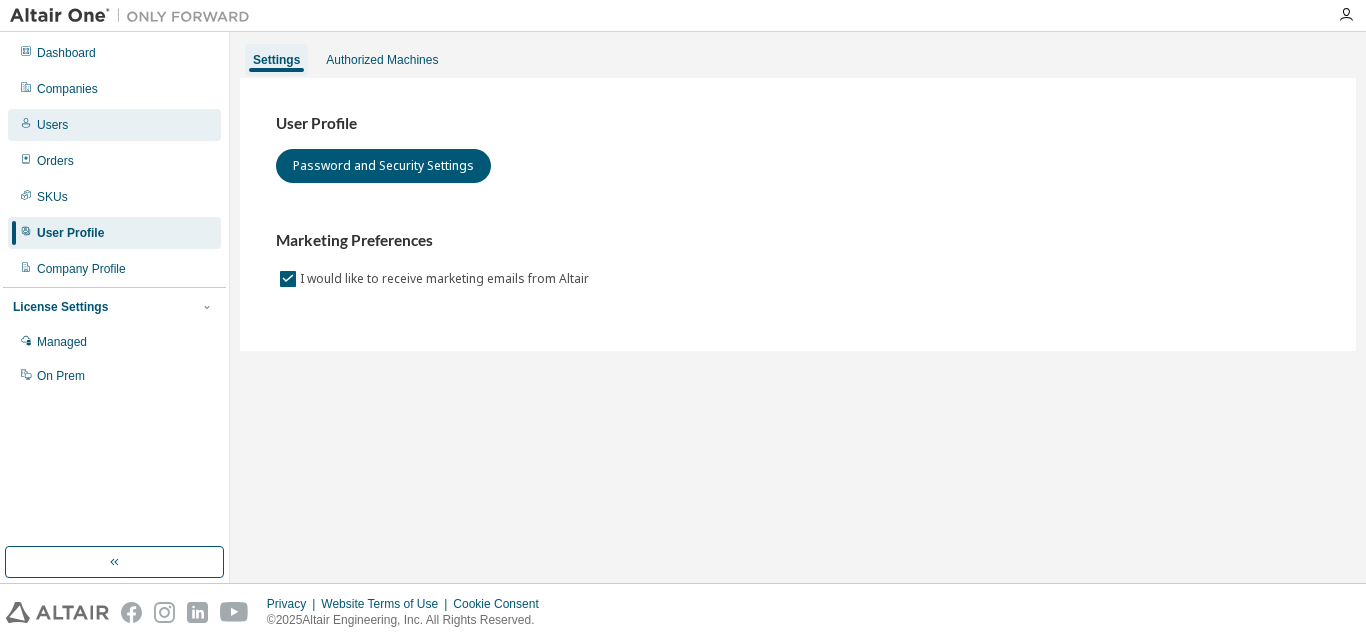 click on "Users" at bounding box center [114, 125] 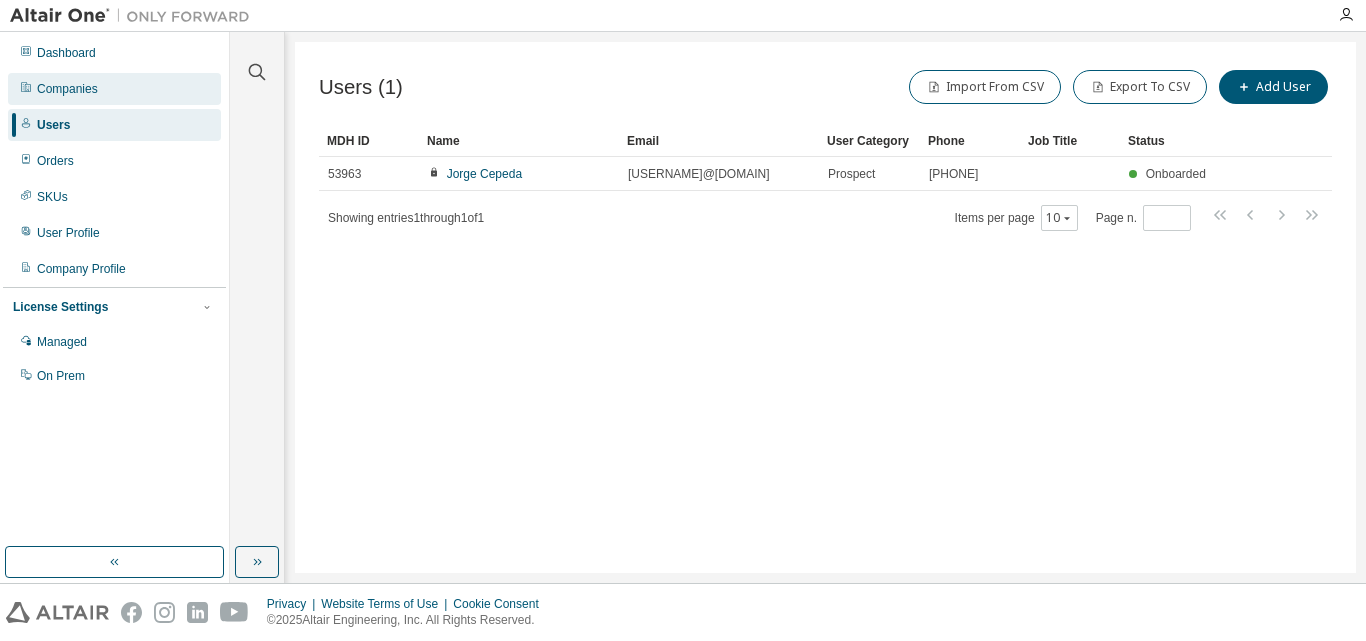 click on "Companies" at bounding box center (67, 89) 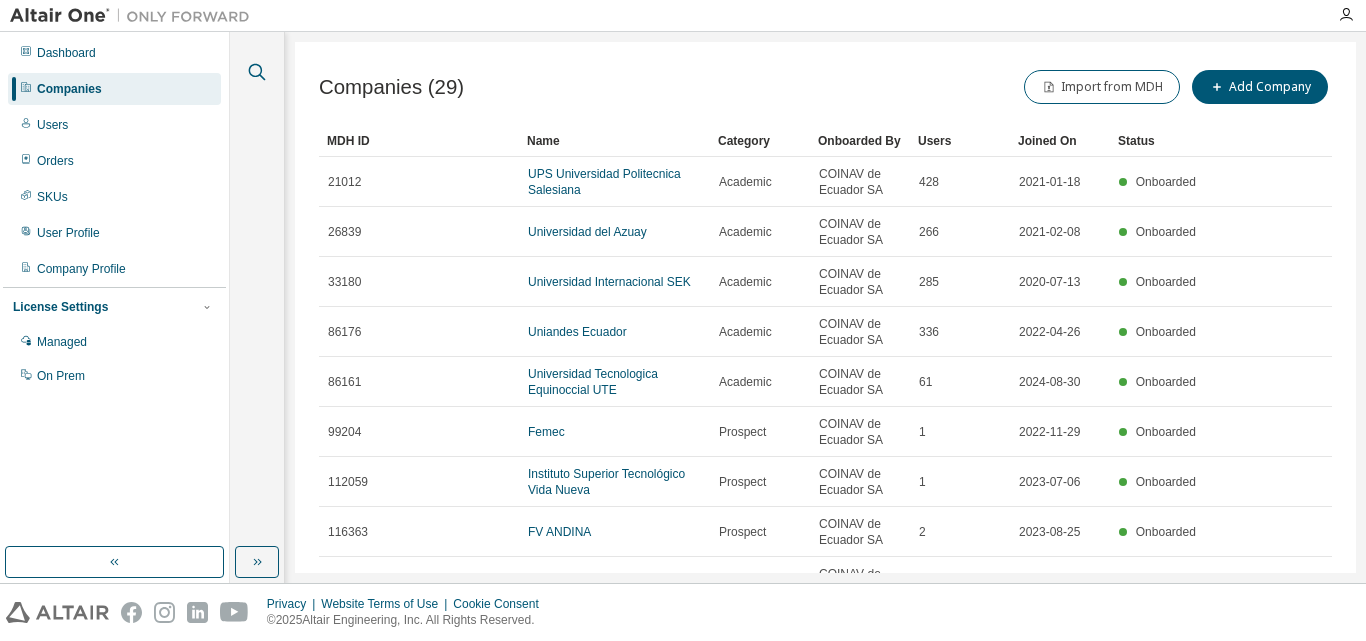 click 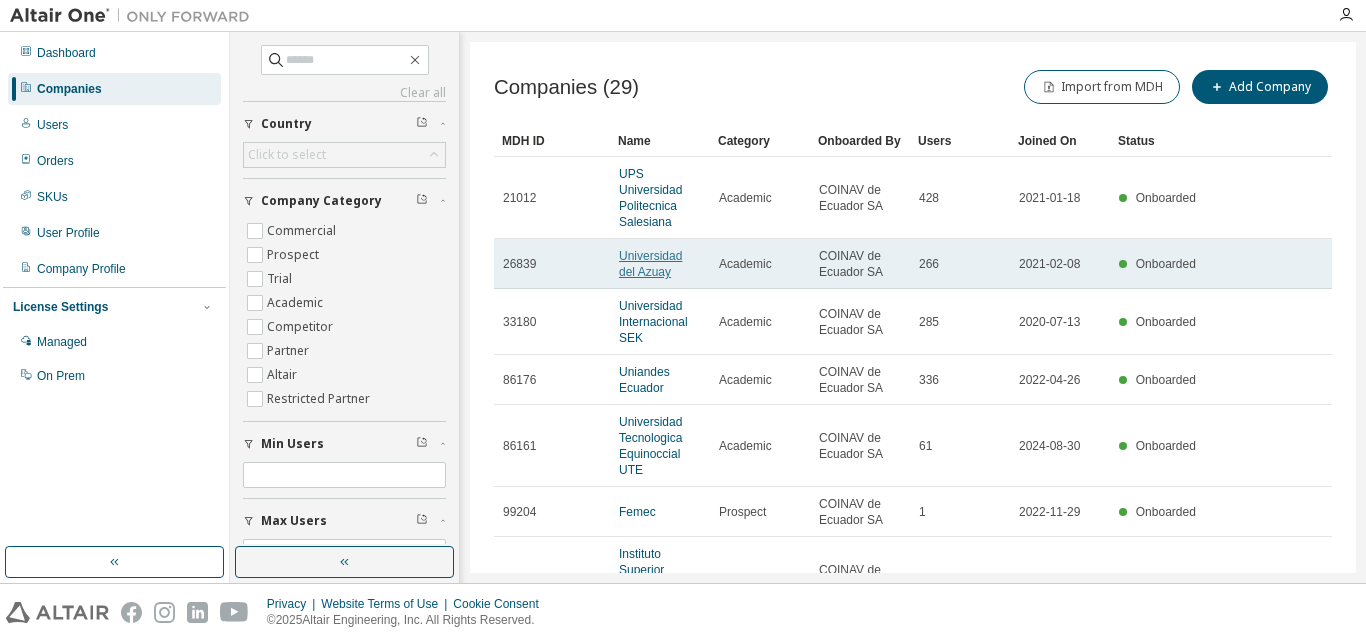 click on "Universidad del Azuay" at bounding box center [650, 264] 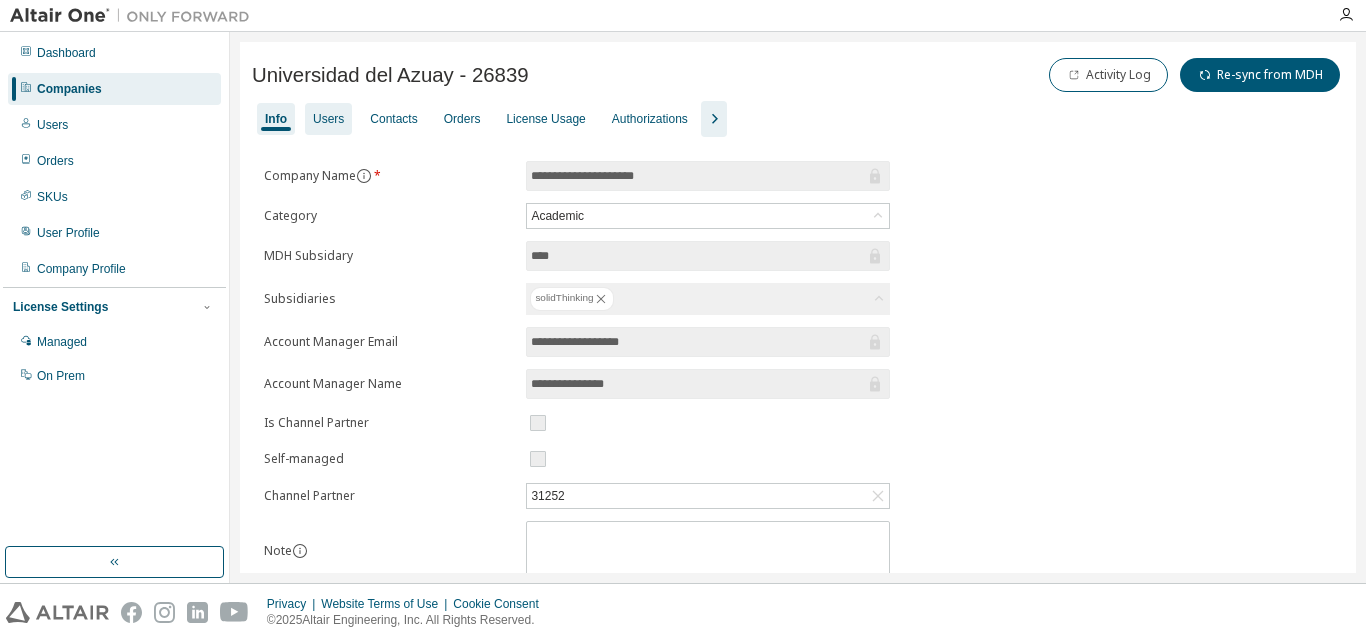 click on "Users" at bounding box center [328, 119] 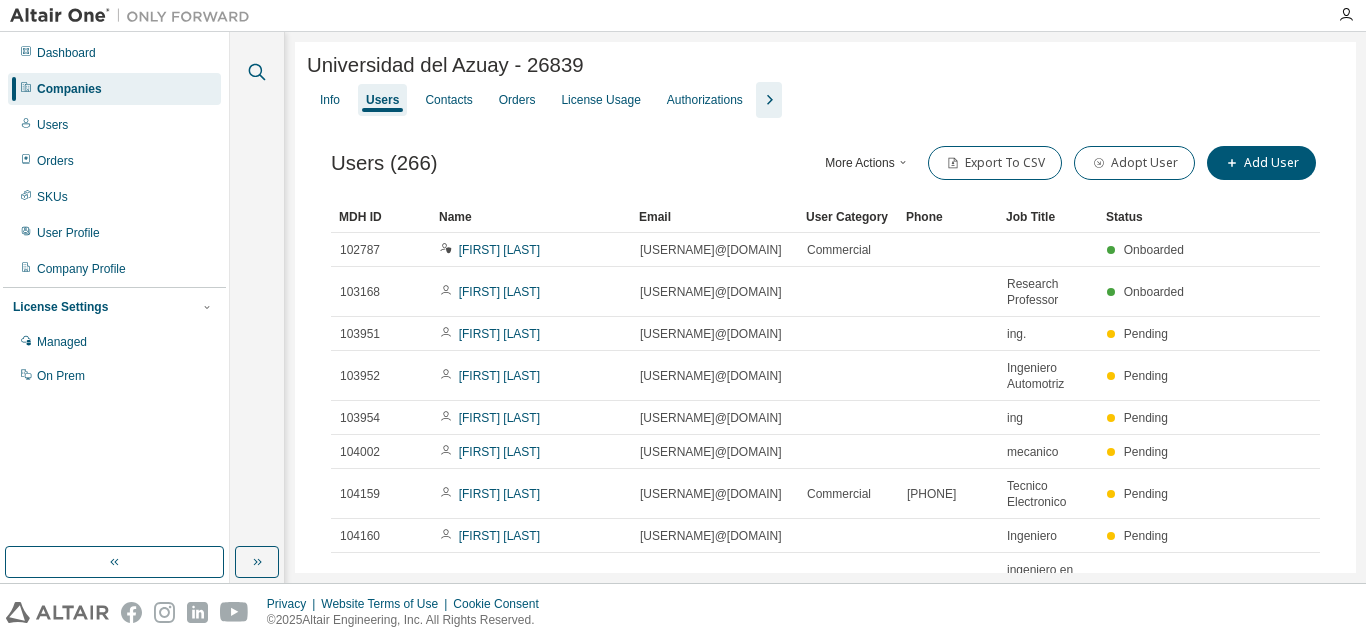click 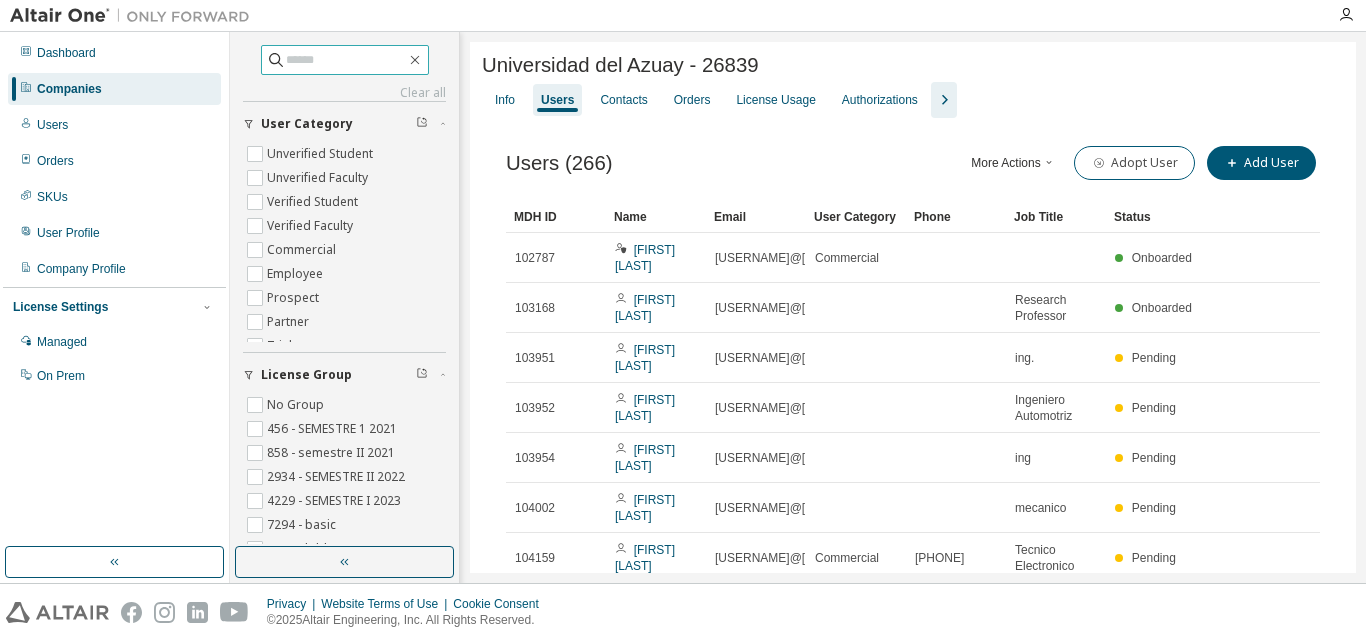 click at bounding box center (346, 60) 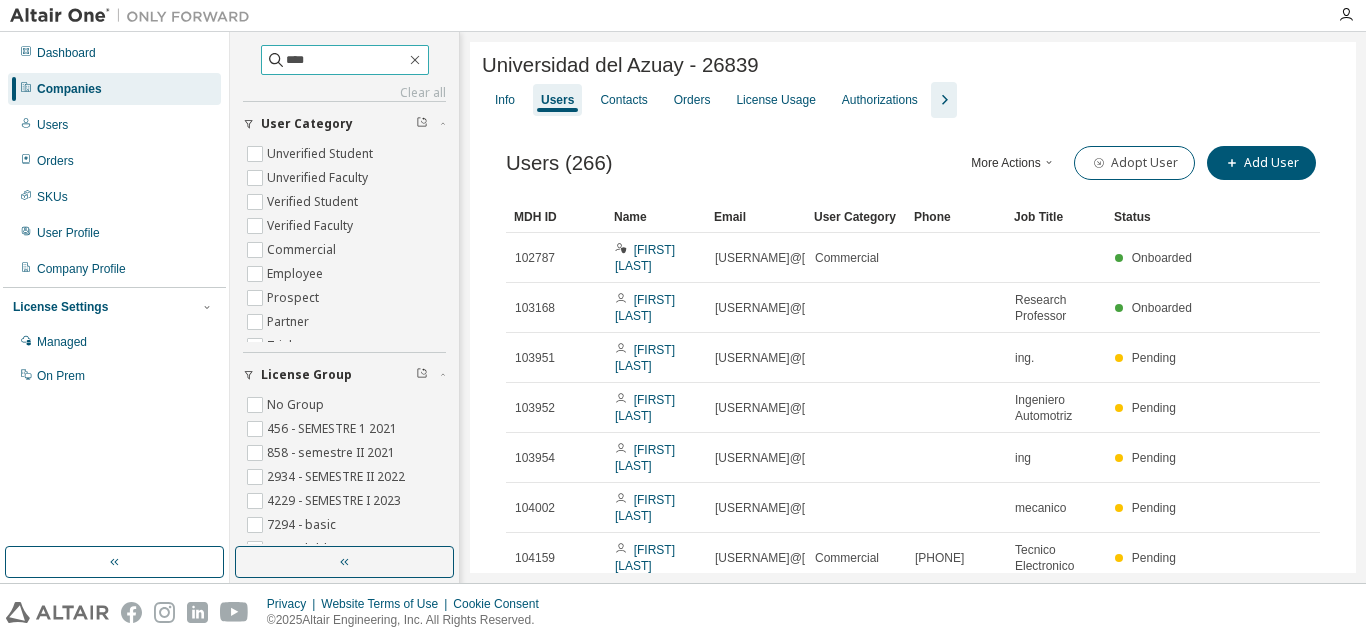 type on "****" 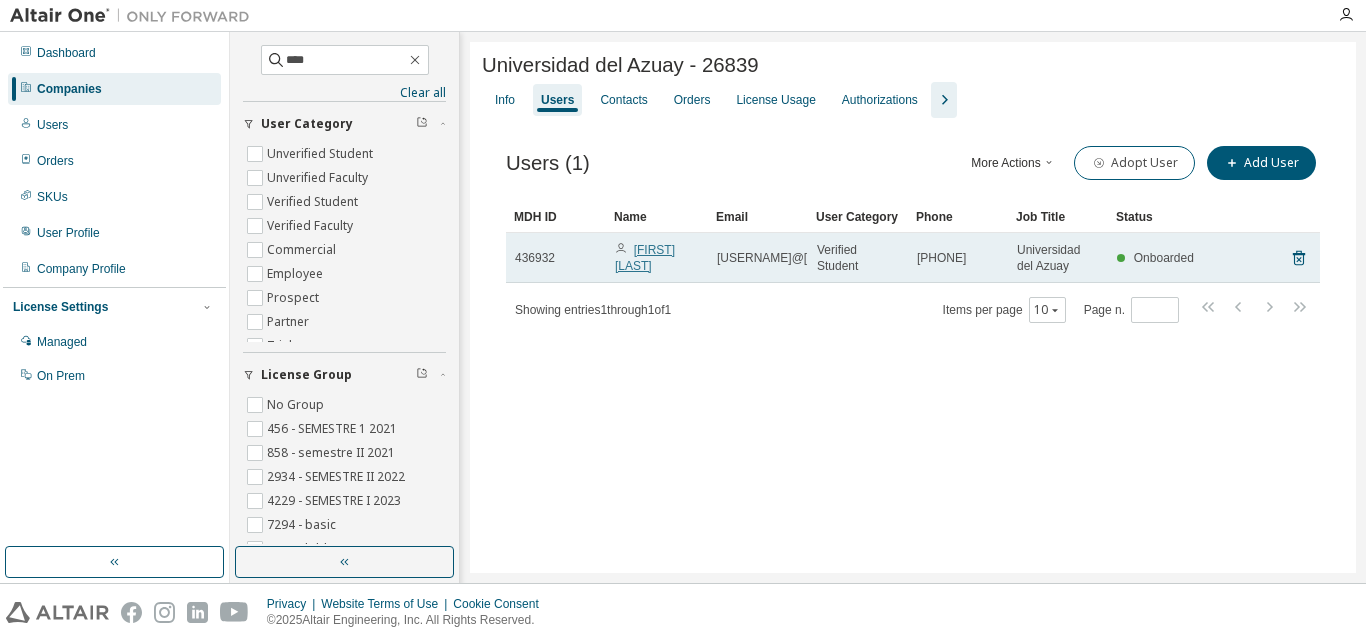 click on "ALEX OSWALDO LEMA SANCHEZ" at bounding box center (645, 258) 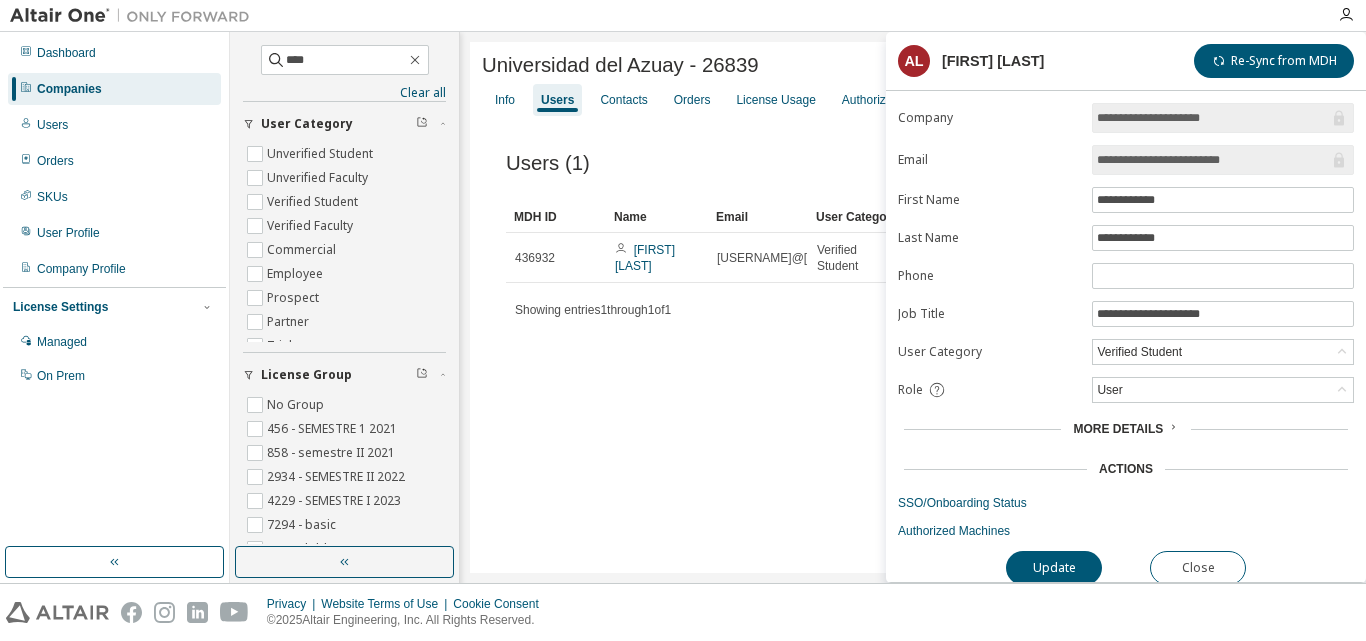 scroll, scrollTop: 13, scrollLeft: 0, axis: vertical 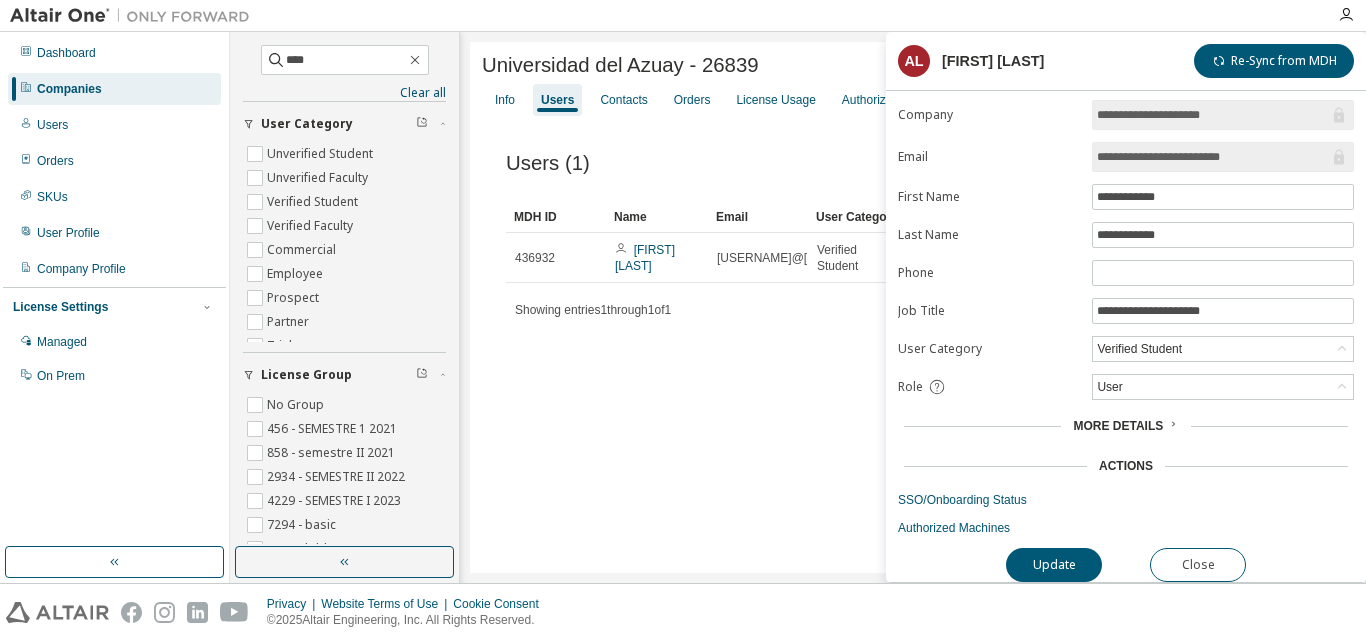 click on "More Details" at bounding box center [1118, 426] 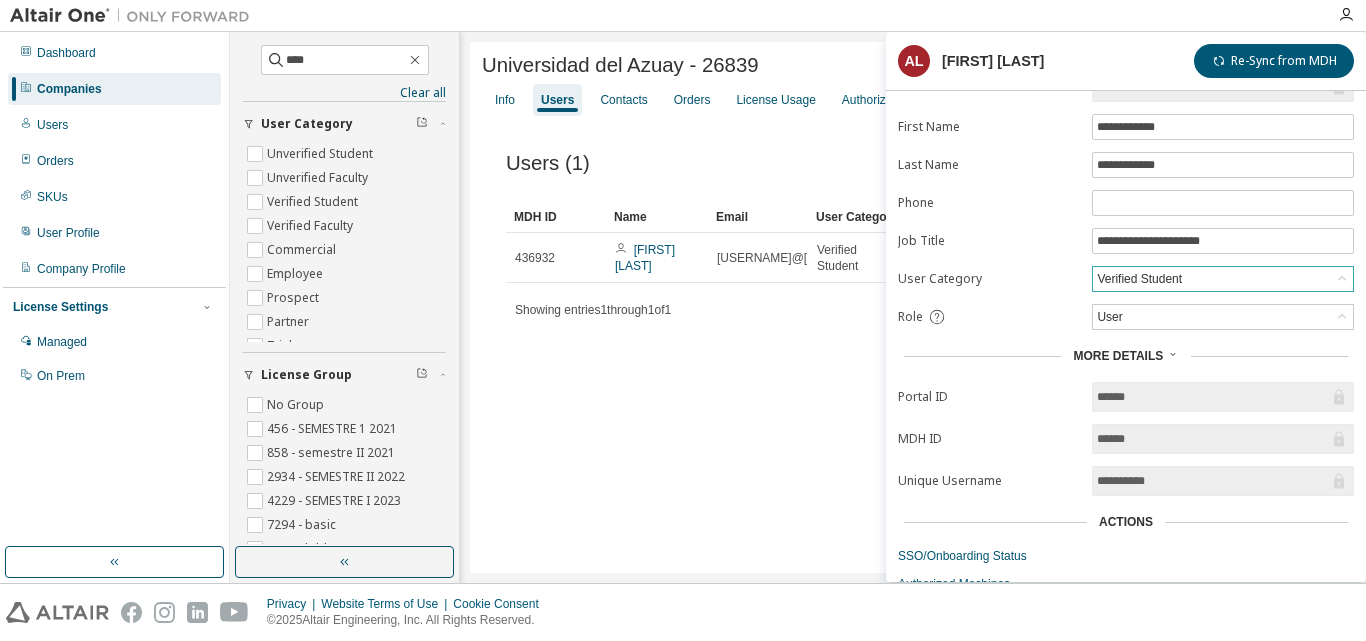 scroll, scrollTop: 139, scrollLeft: 0, axis: vertical 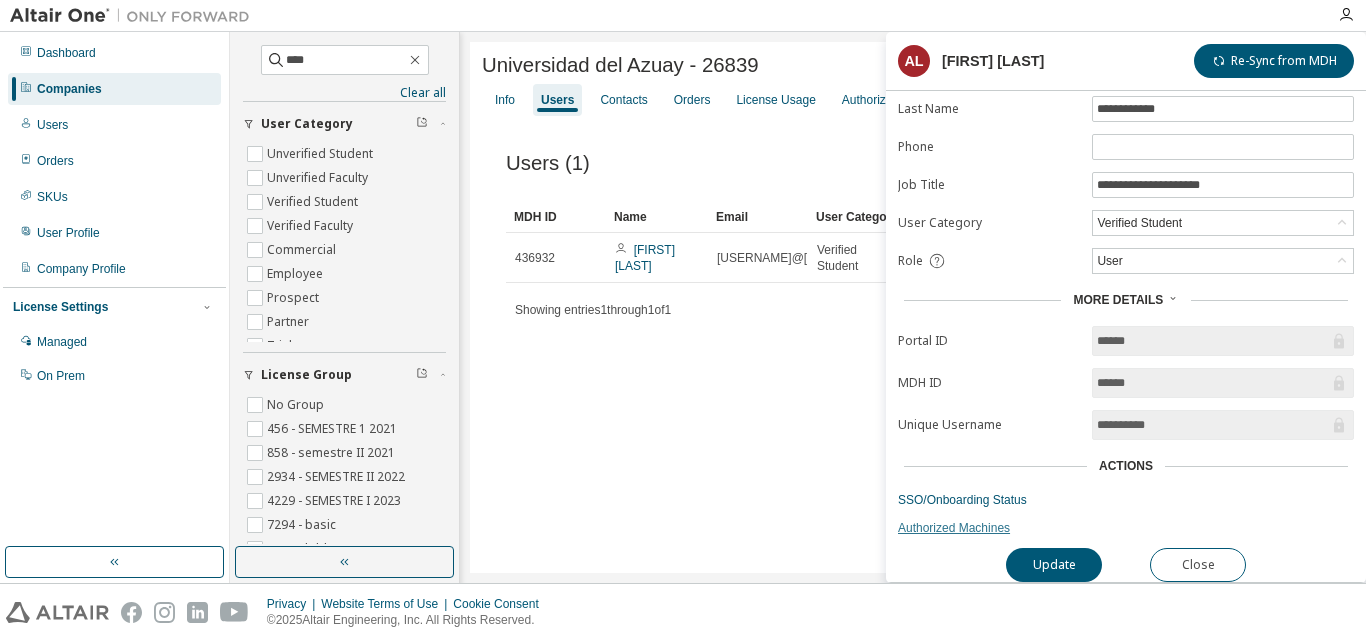 click on "Authorized Machines" at bounding box center (1126, 528) 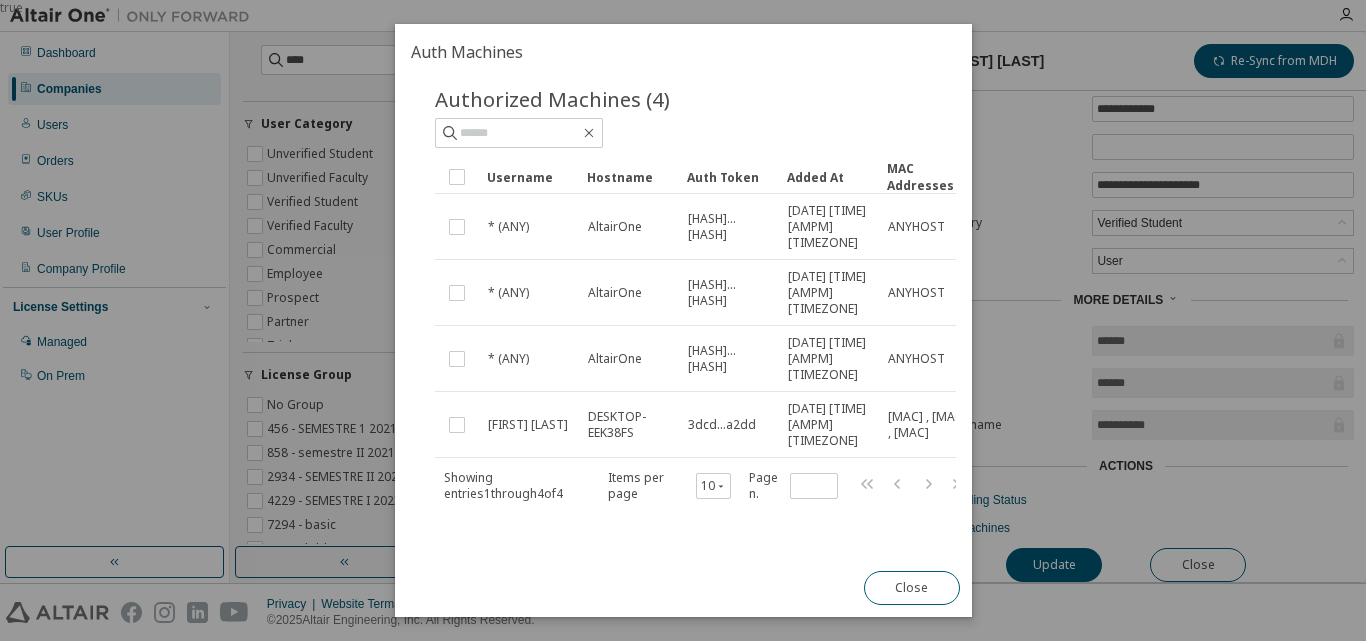 scroll, scrollTop: 0, scrollLeft: 0, axis: both 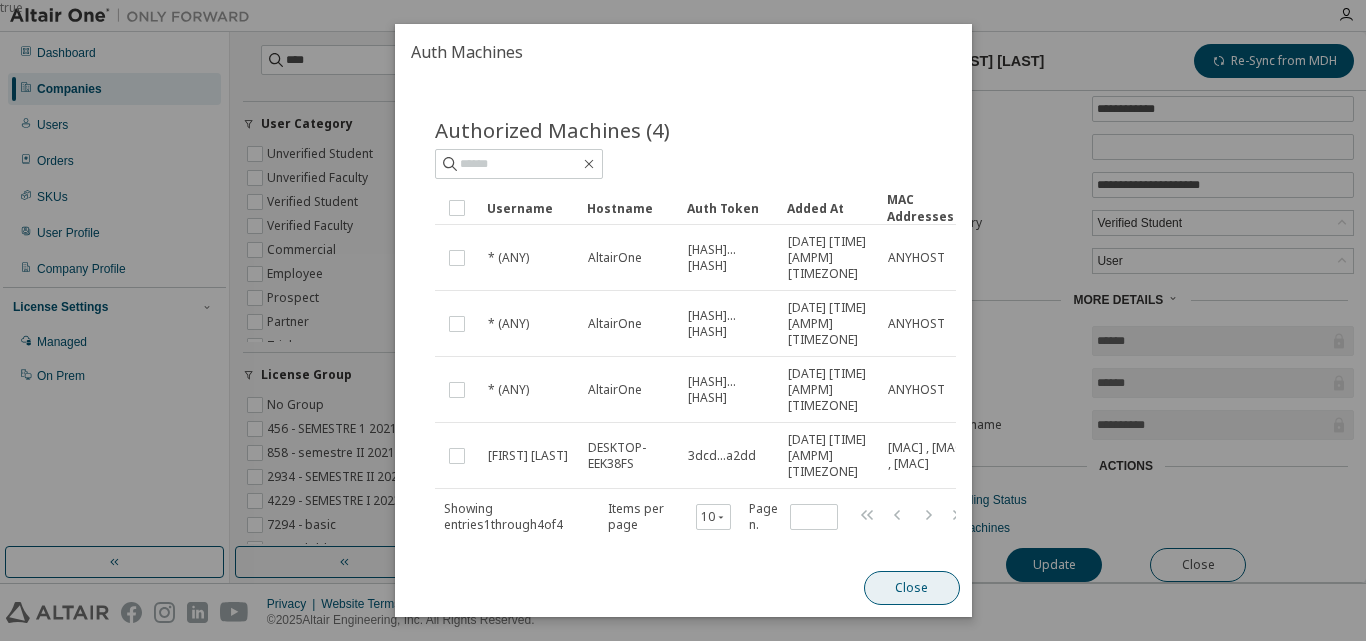 click on "Close" at bounding box center [911, 588] 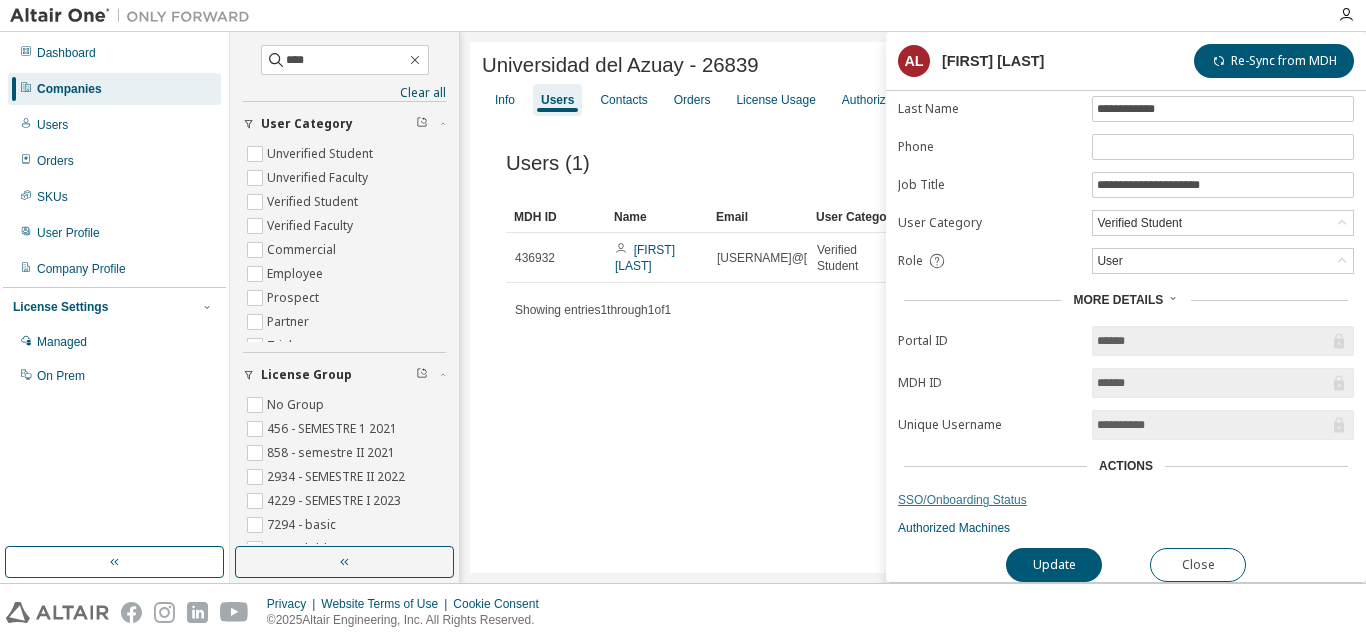 click on "SSO/Onboarding Status" at bounding box center [1126, 500] 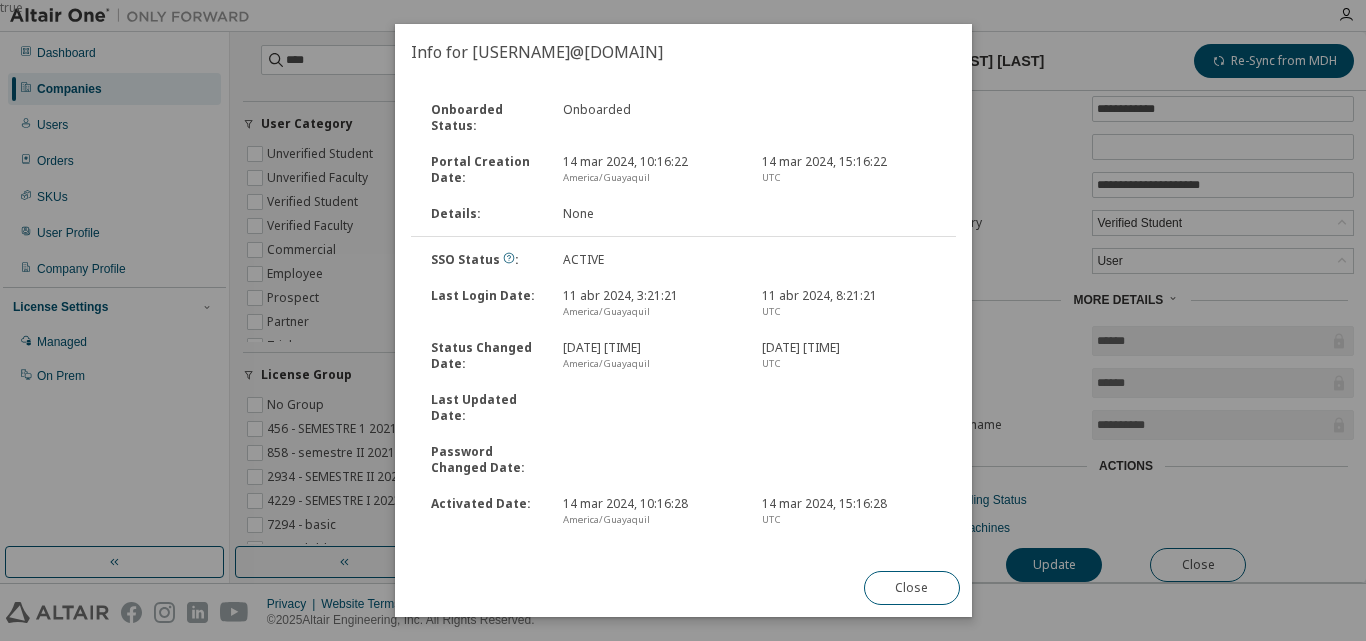 click on "Close" at bounding box center (911, 588) 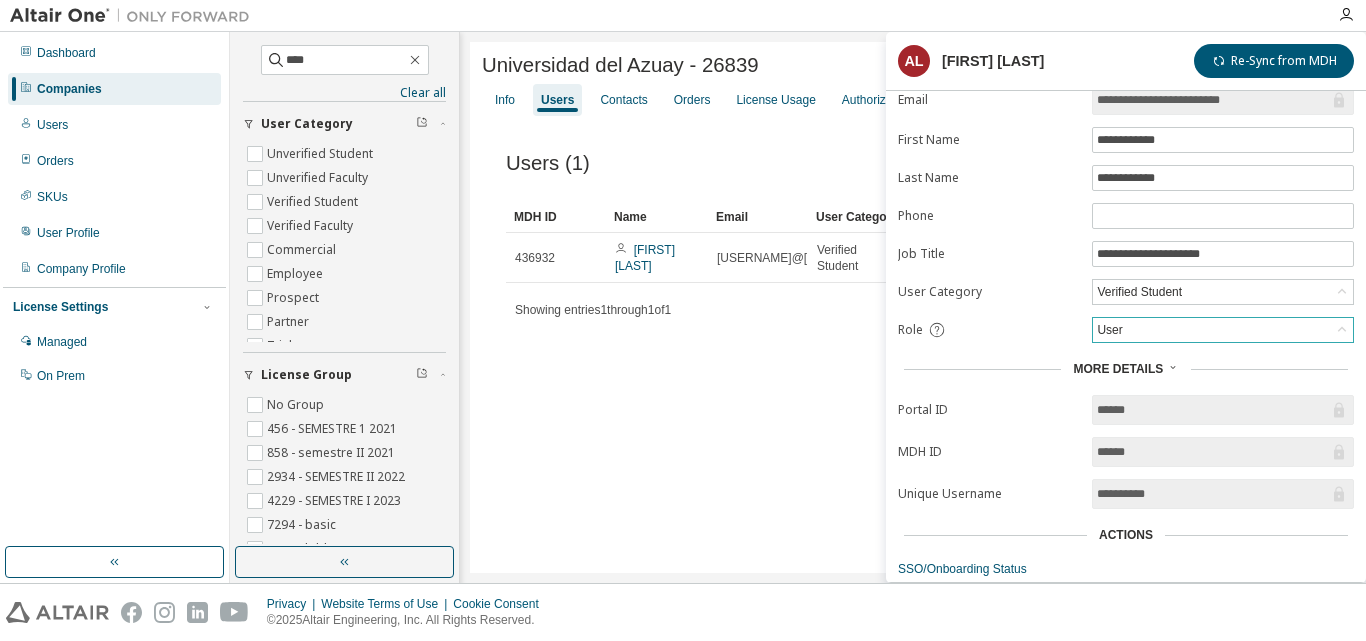 scroll, scrollTop: 139, scrollLeft: 0, axis: vertical 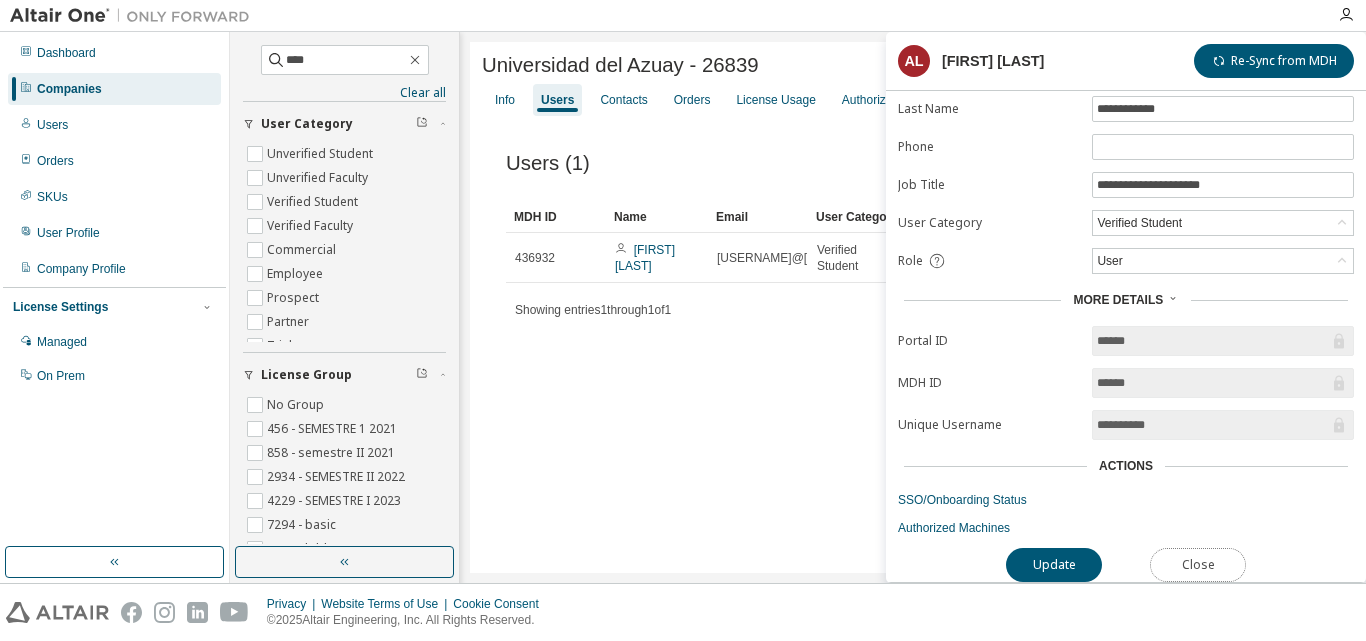 click on "Close" at bounding box center [1198, 565] 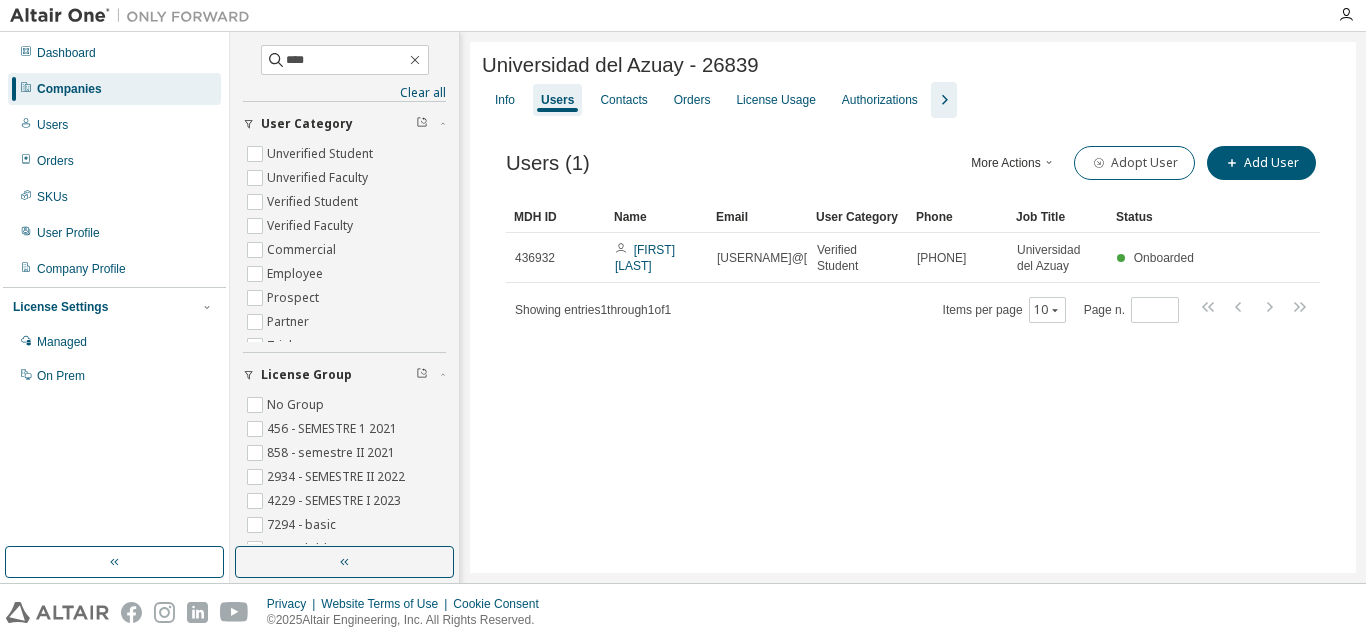 click on "Universidad del Azuay - 26839 Clear Load Save Save As Field Operator Value Select filter Select operand Add criteria Search Info Users Contacts Orders License Usage Authorizations Users (1) More Actions Import From CSV Export To CSV Adopt User Add User Clear Load Save Save As Field Operator Value Select filter Select operand Add criteria Search MDH ID Name Email User Category Phone Job Title Status 436932    [FIRST] [LAST] [EMAIL] Verified Student [PHONE] Universidad del Azuay Onboarded Showing entries  1  through  1  of  1 Items per page 10 Page n. *" at bounding box center [913, 307] 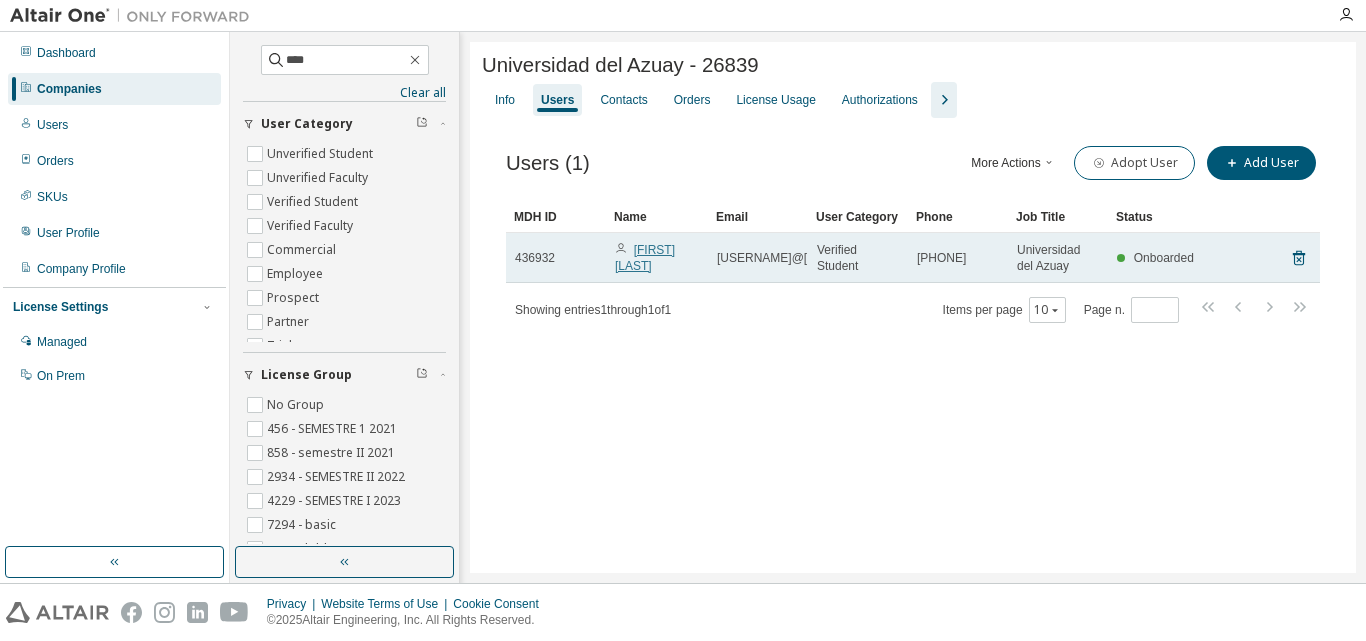 click on "[FIRST] [LAST] [LAST]" at bounding box center [645, 258] 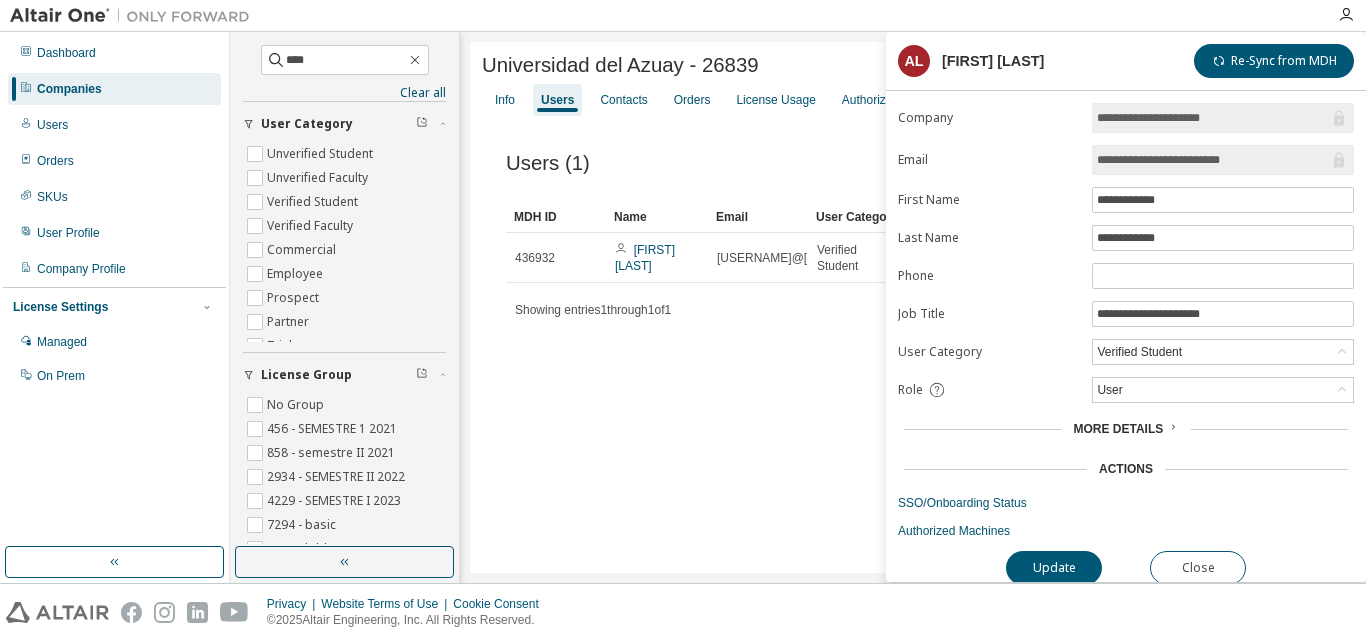 click on "More Details" at bounding box center (1118, 429) 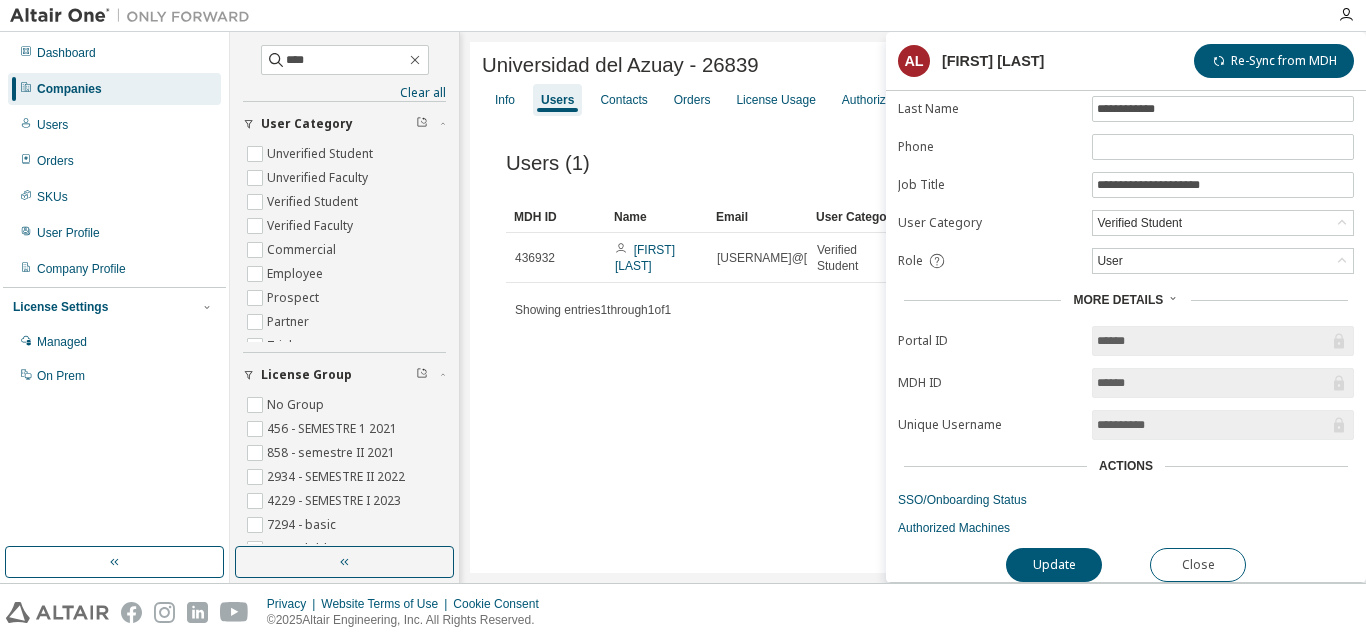 scroll, scrollTop: 139, scrollLeft: 0, axis: vertical 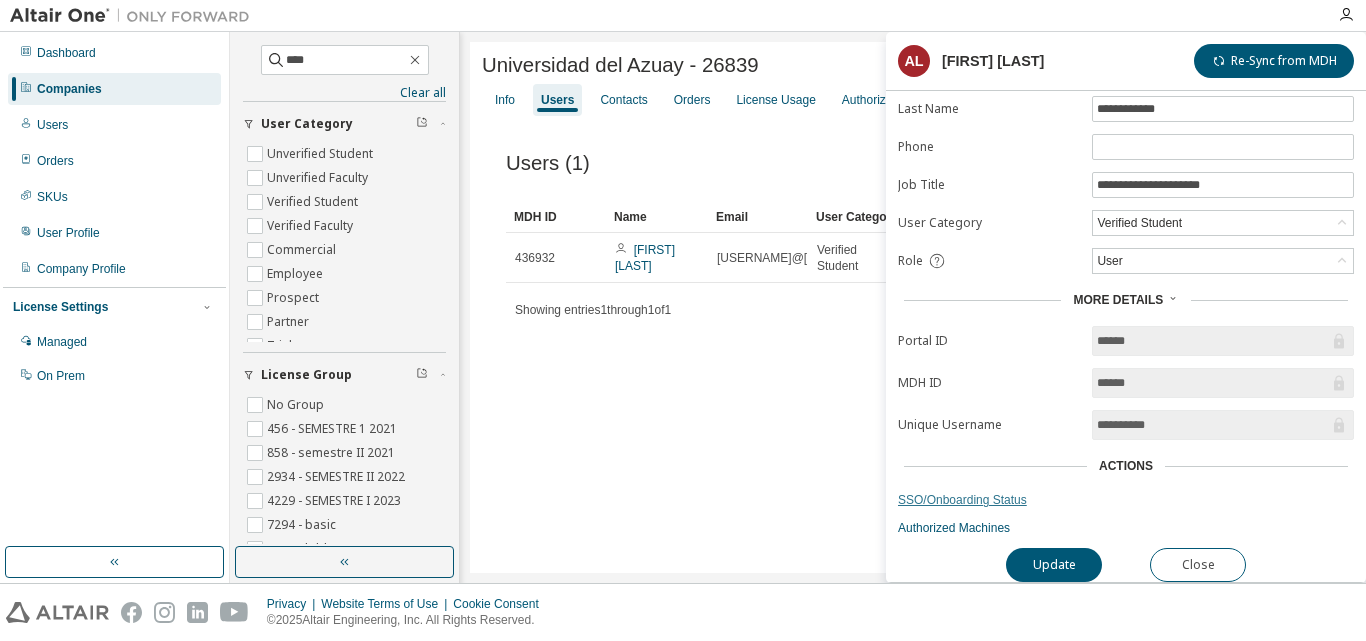 click on "SSO/Onboarding Status" at bounding box center (1126, 500) 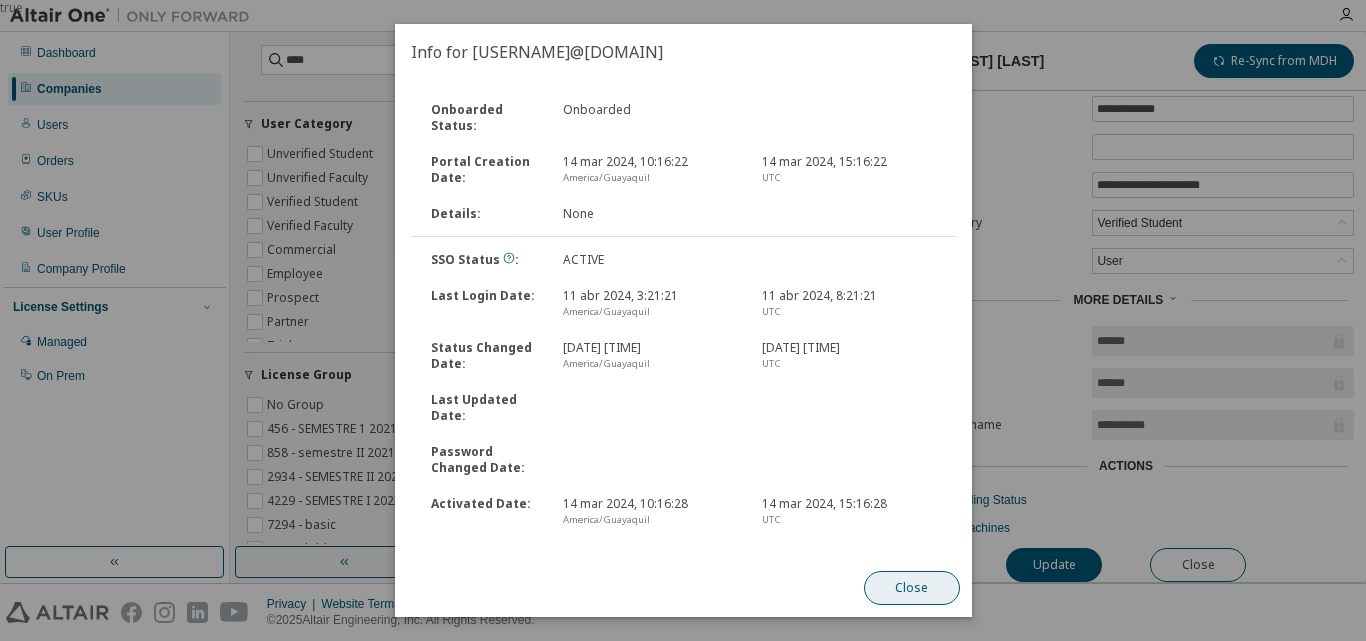 click on "Close" at bounding box center [911, 588] 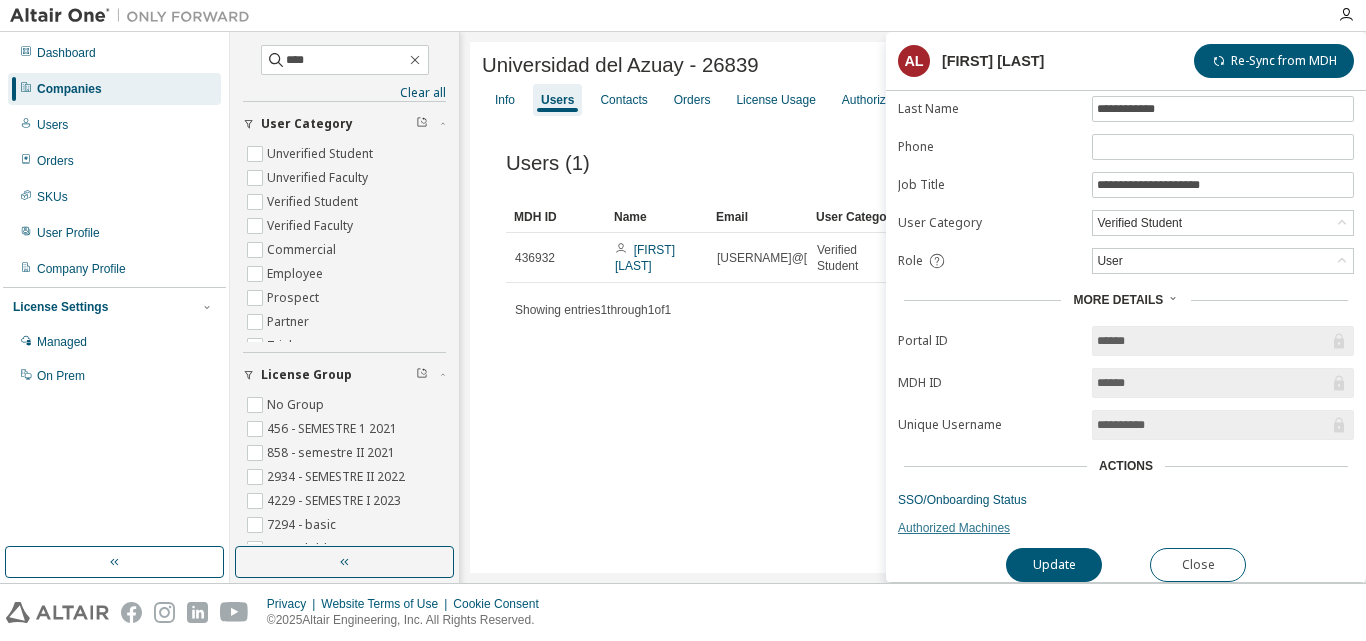 click on "Authorized Machines" at bounding box center (1126, 528) 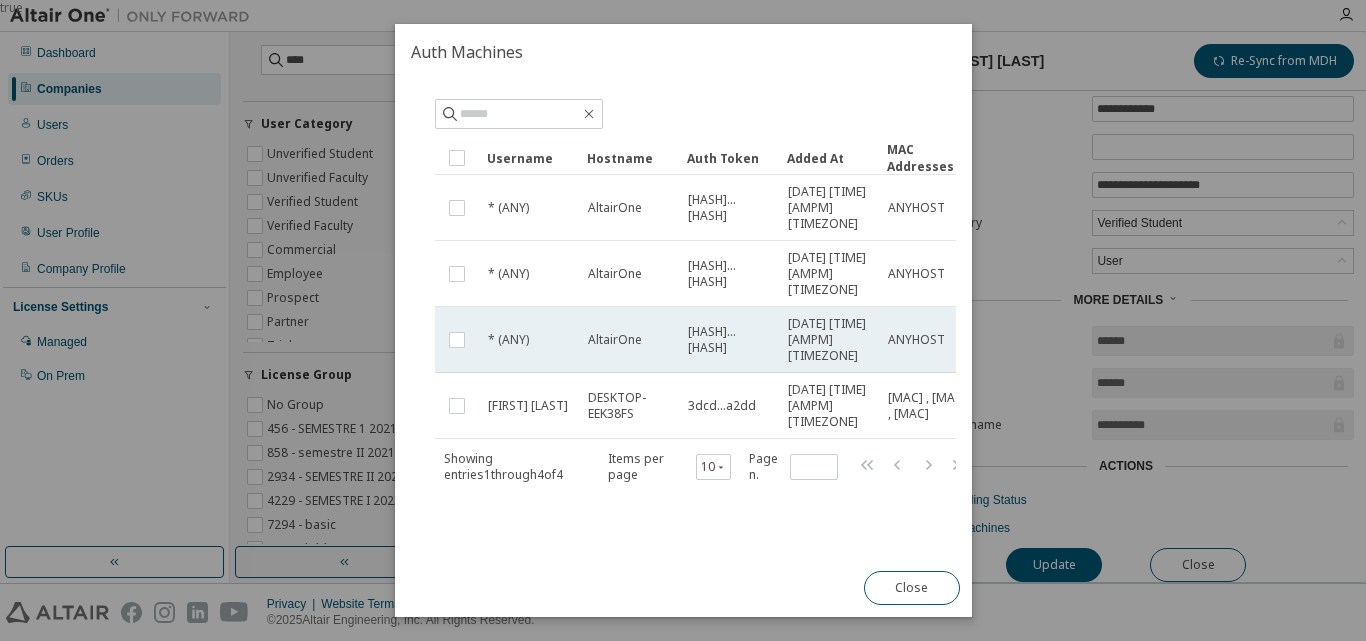 scroll, scrollTop: 92, scrollLeft: 0, axis: vertical 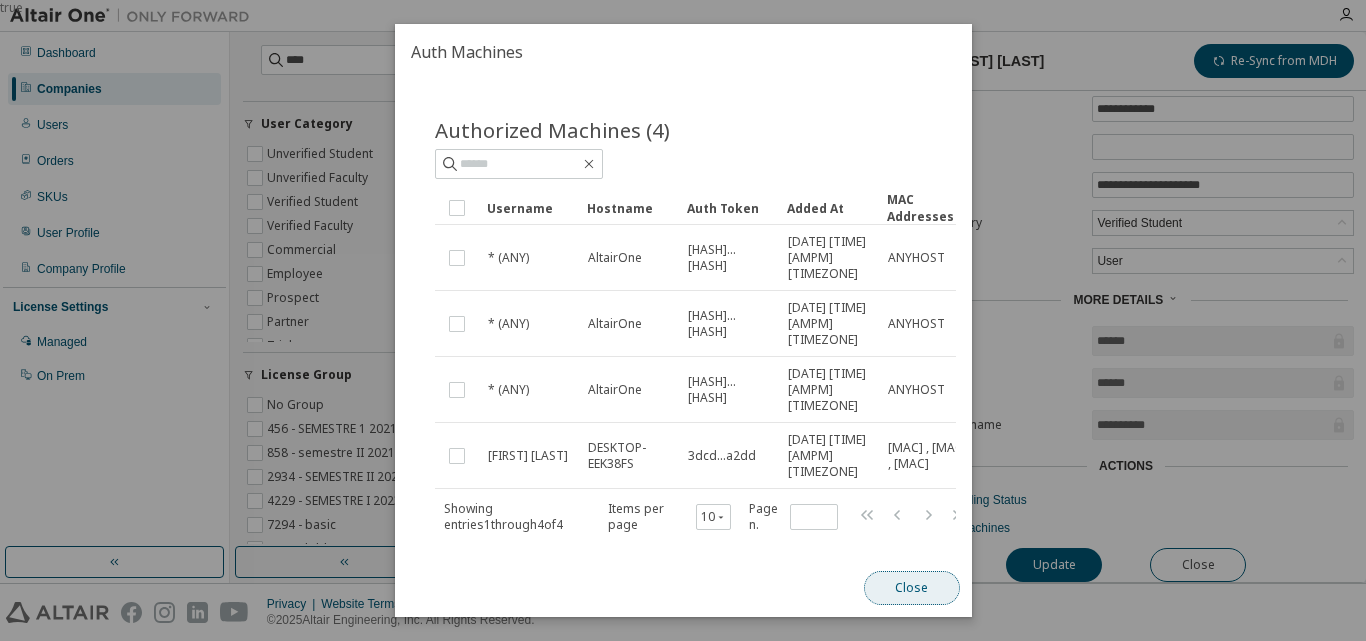 click on "Close" at bounding box center (911, 588) 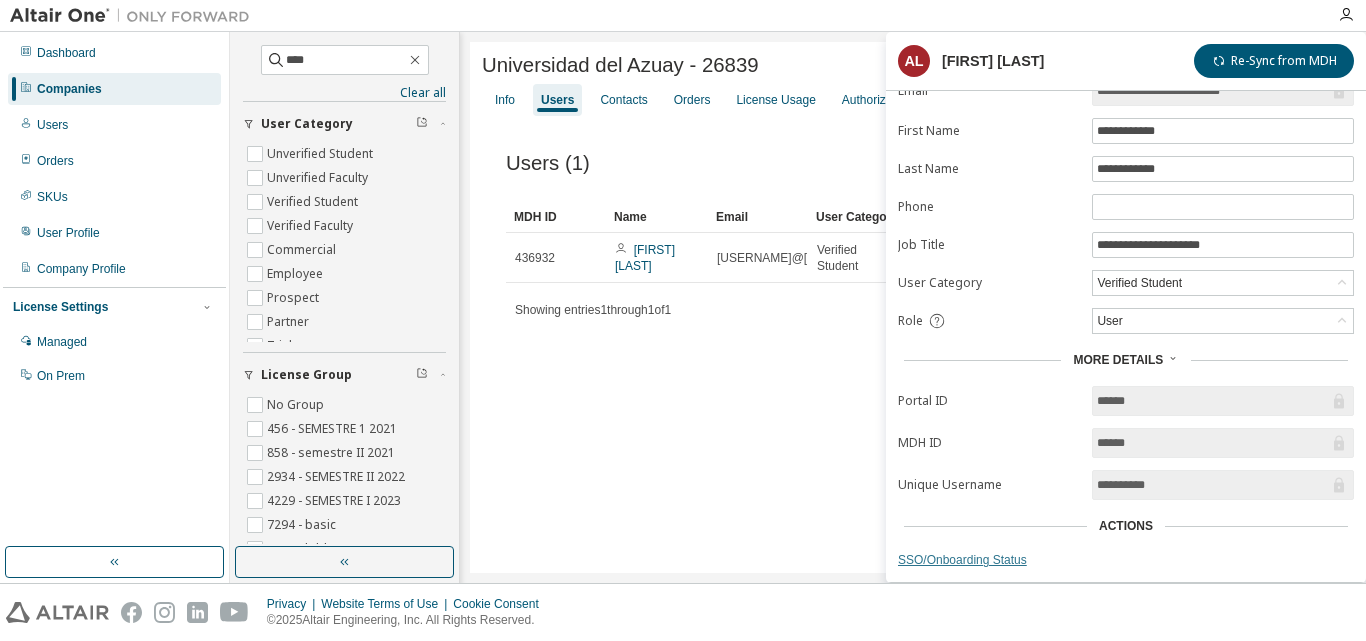 scroll, scrollTop: 139, scrollLeft: 0, axis: vertical 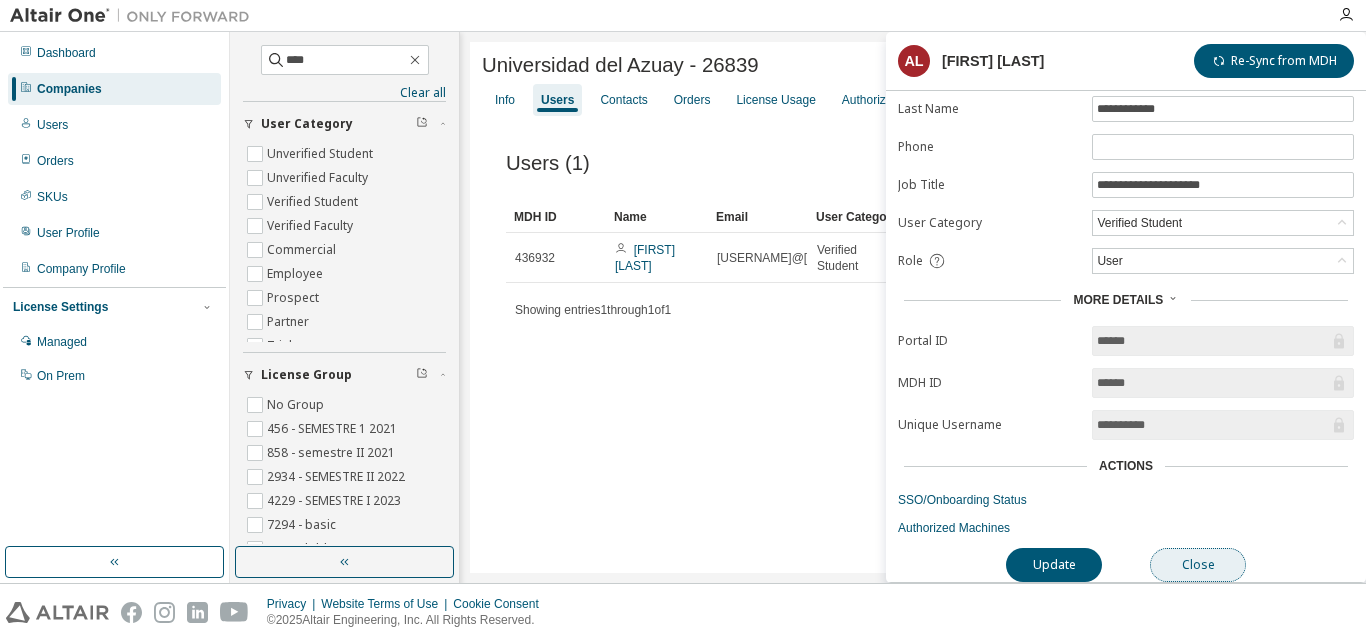 click on "Close" at bounding box center (1198, 565) 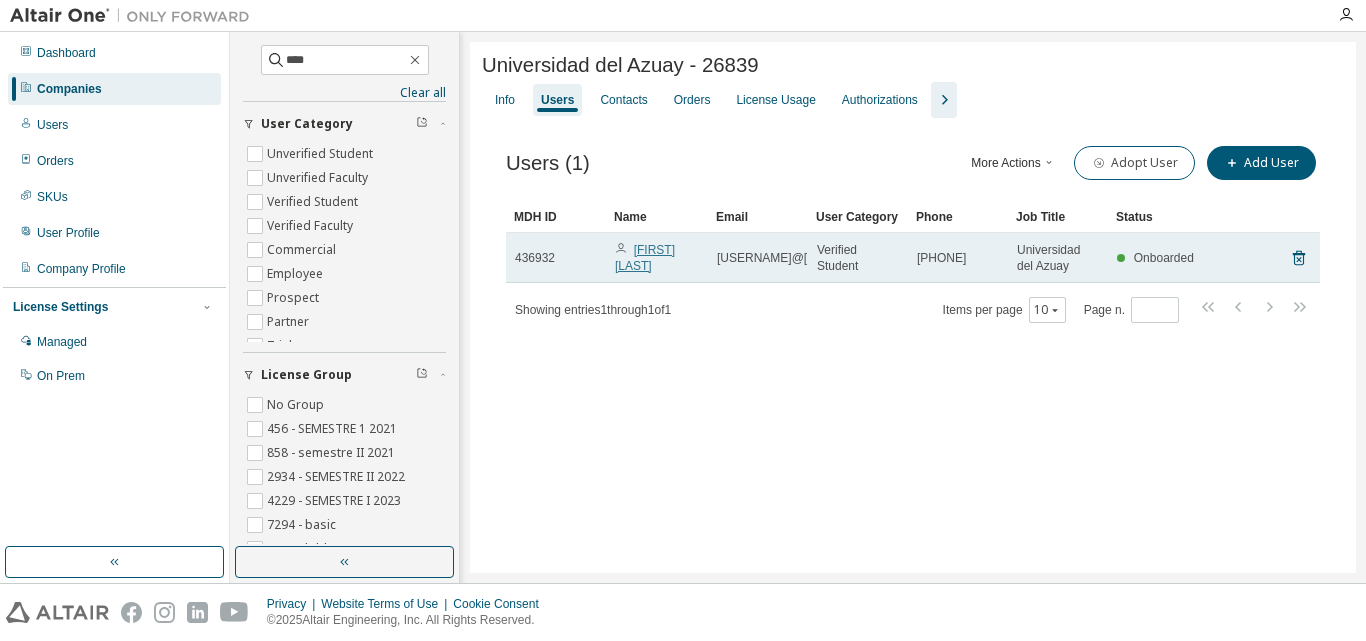 click on "[FIRST] [LAST] [LAST]" at bounding box center (645, 258) 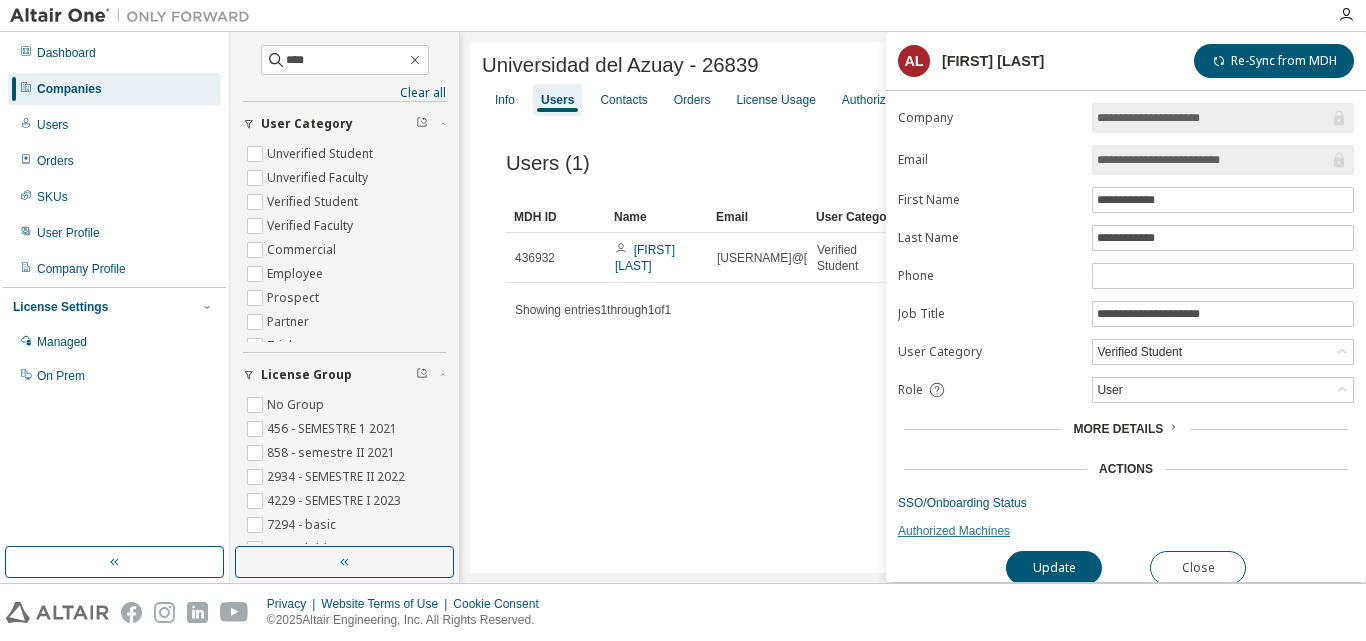 click on "Authorized Machines" at bounding box center (1126, 531) 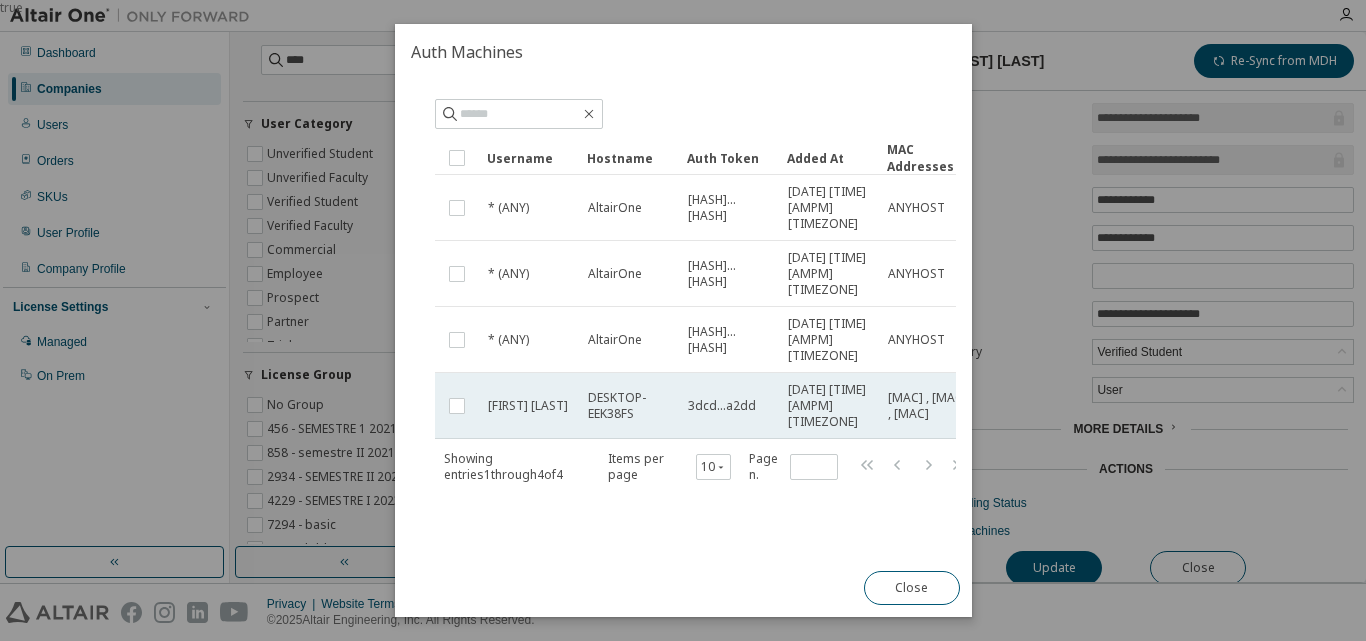 scroll, scrollTop: 92, scrollLeft: 0, axis: vertical 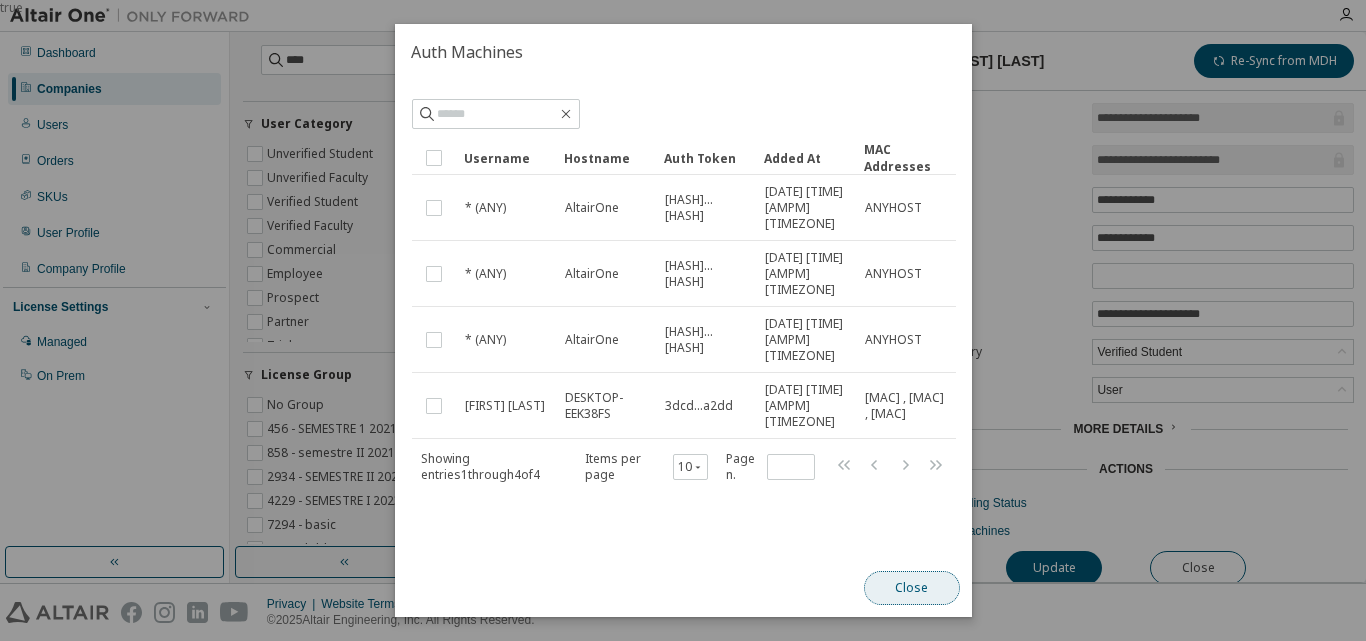 click on "Close" at bounding box center [911, 588] 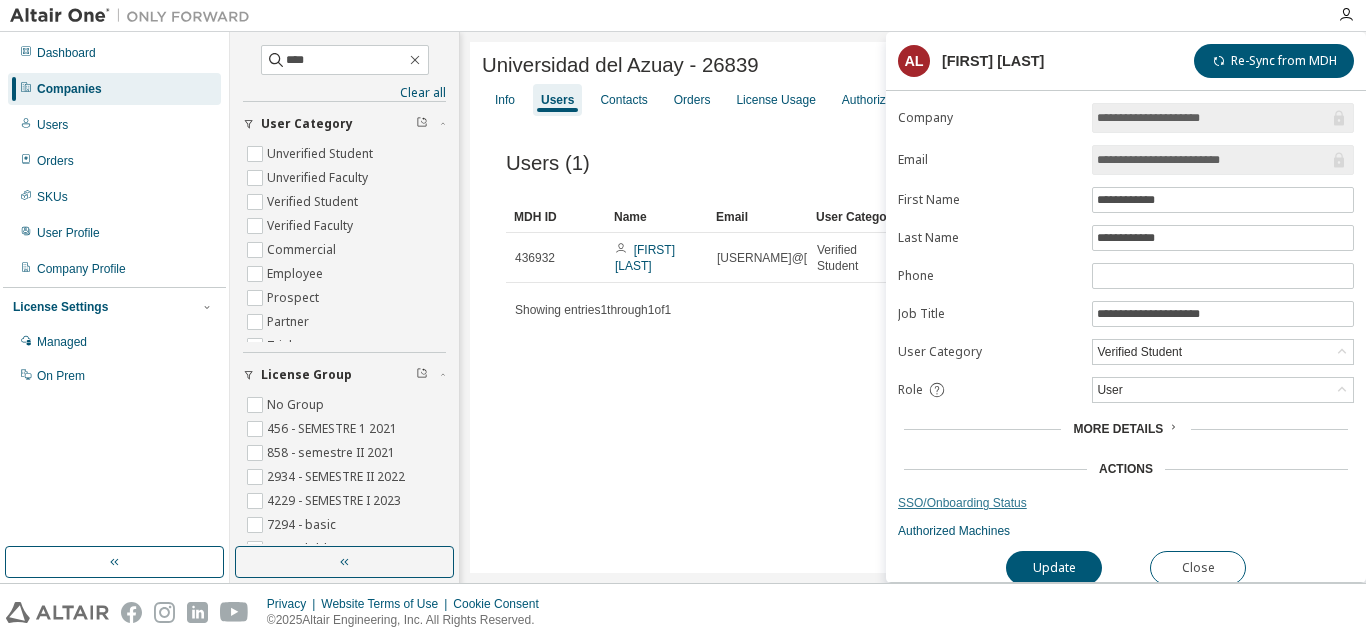 click on "SSO/Onboarding Status" at bounding box center (1126, 503) 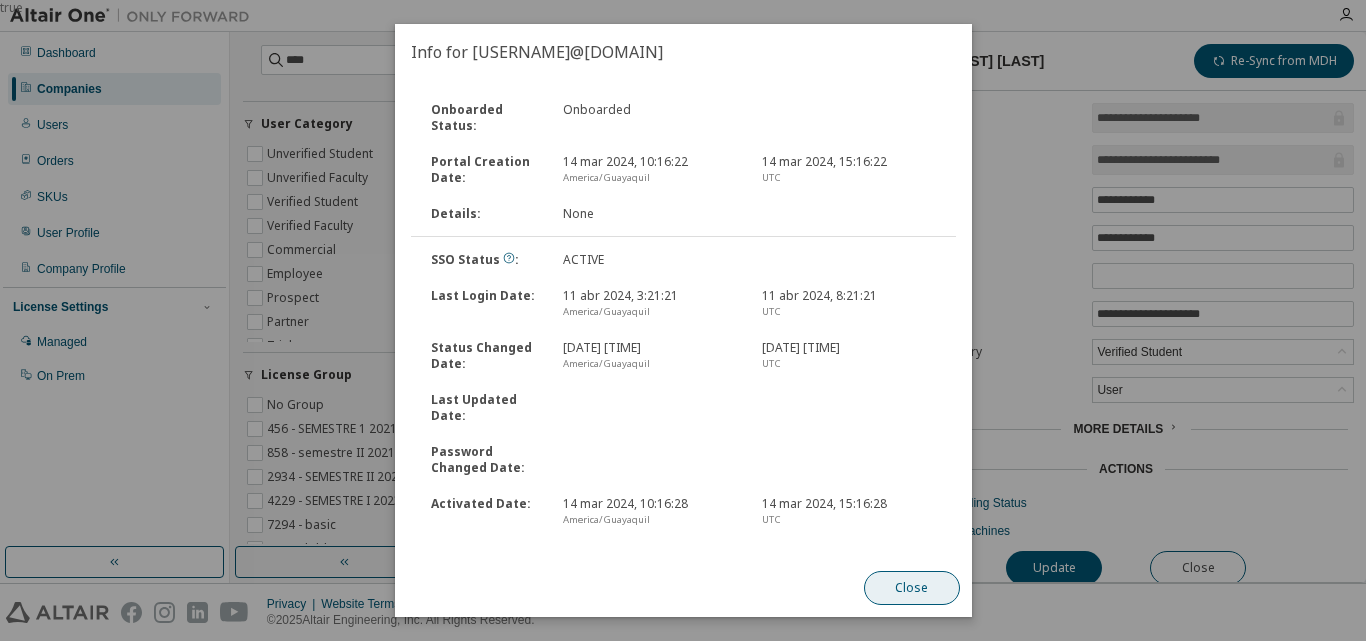 click on "Close" at bounding box center [911, 588] 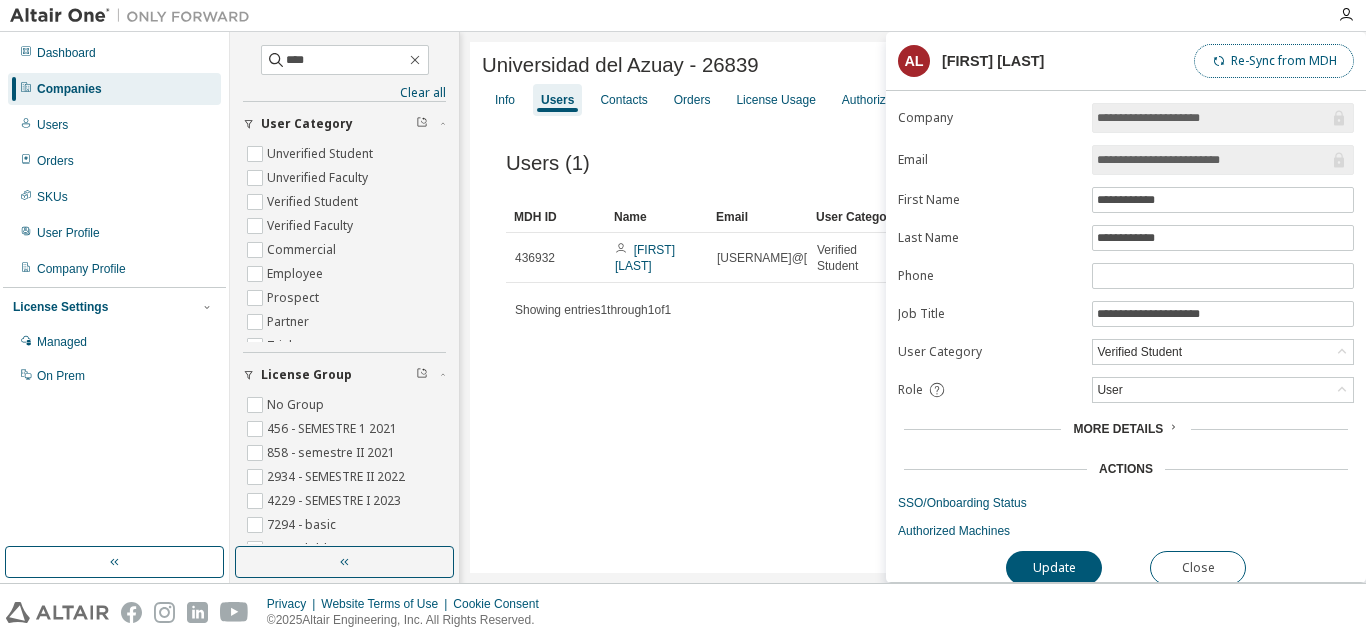 click on "Re-Sync from MDH" at bounding box center [1274, 61] 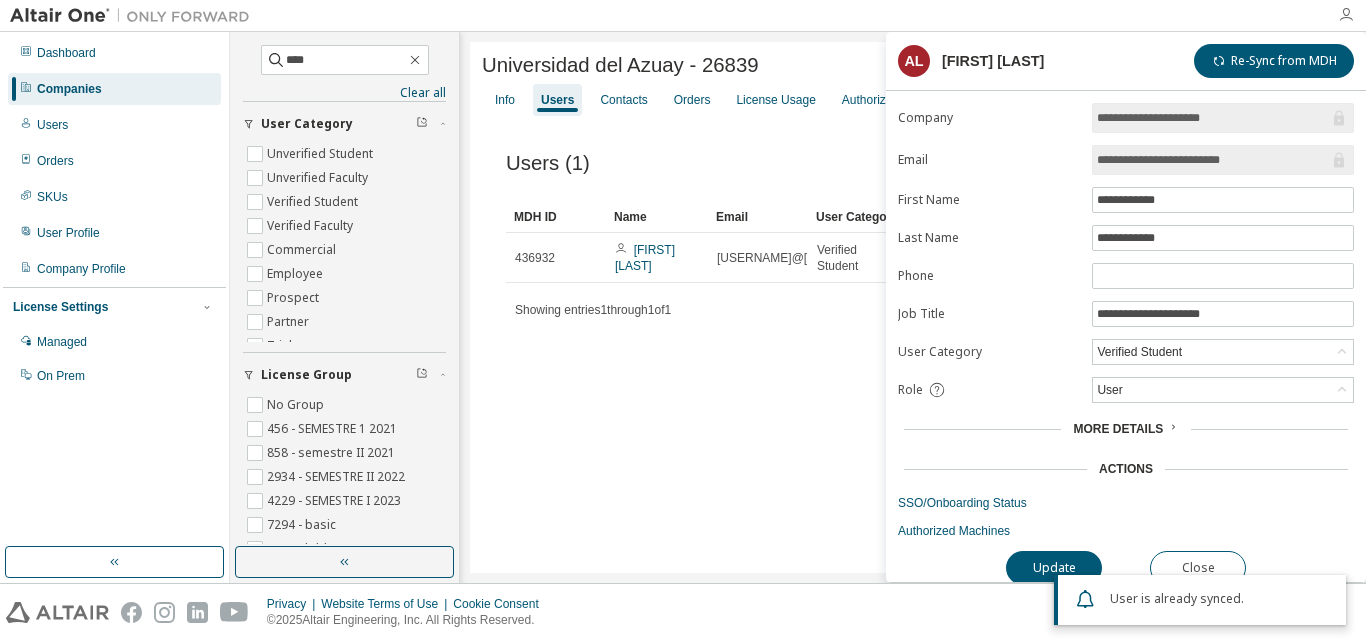 click at bounding box center [1346, 15] 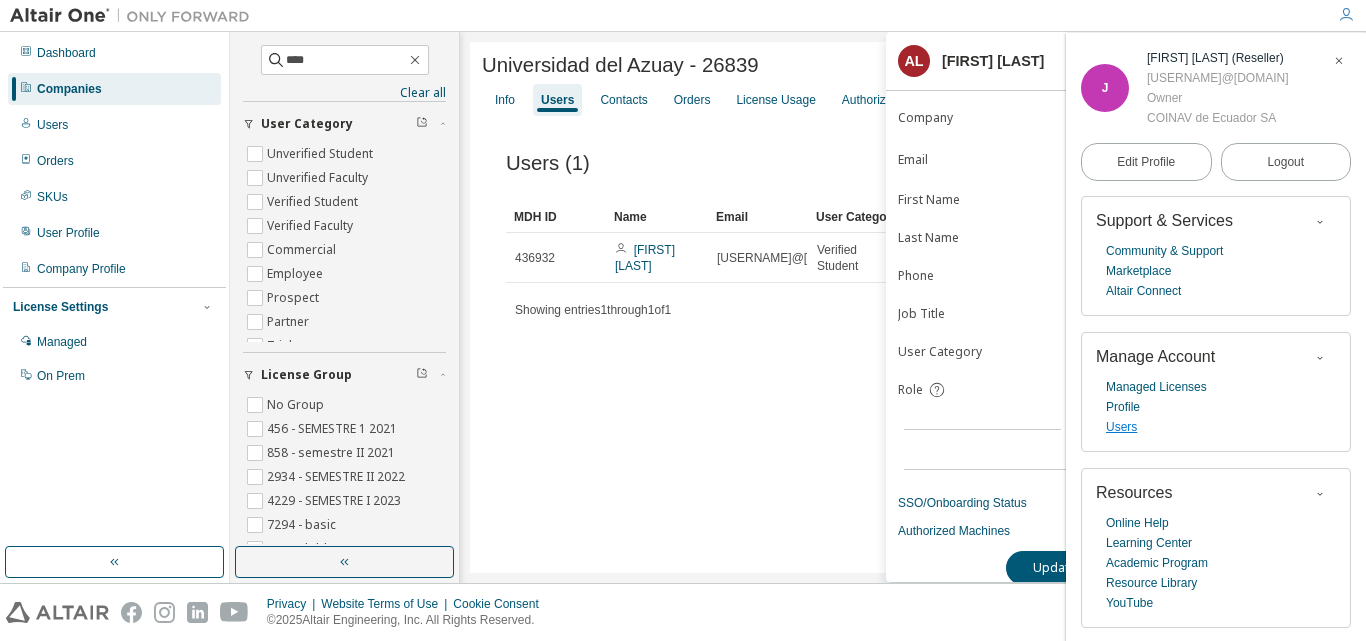click on "Users" at bounding box center [1121, 427] 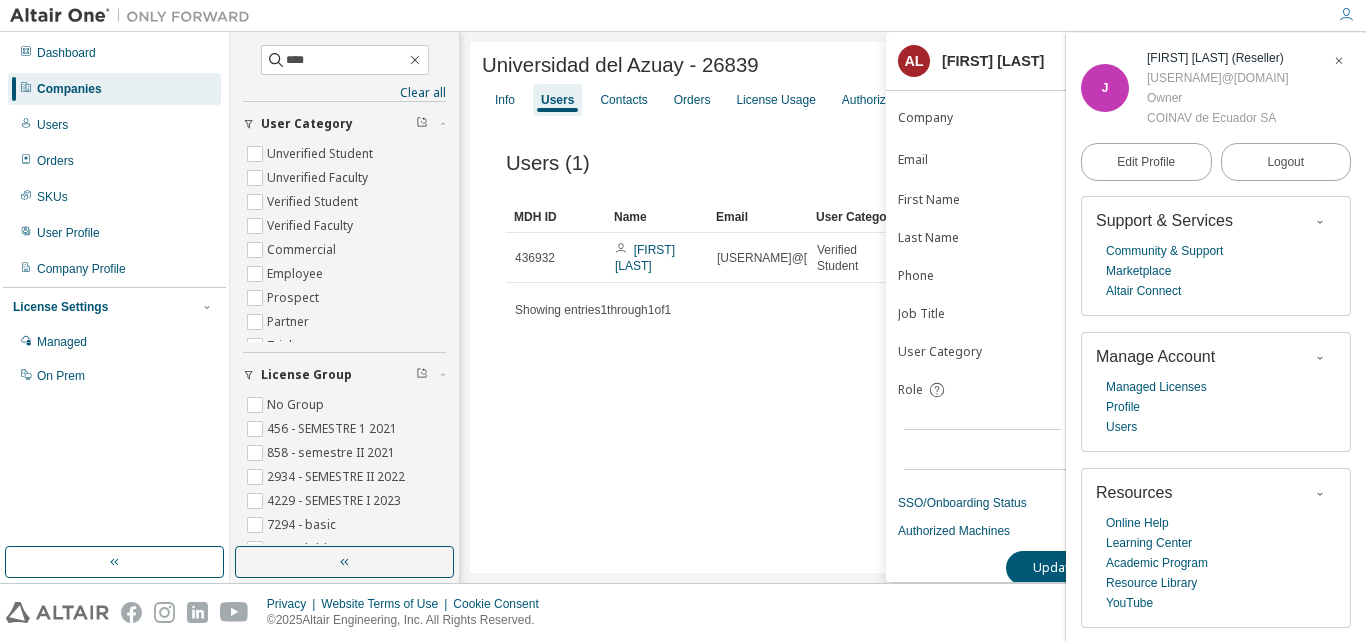 click at bounding box center (1339, 61) 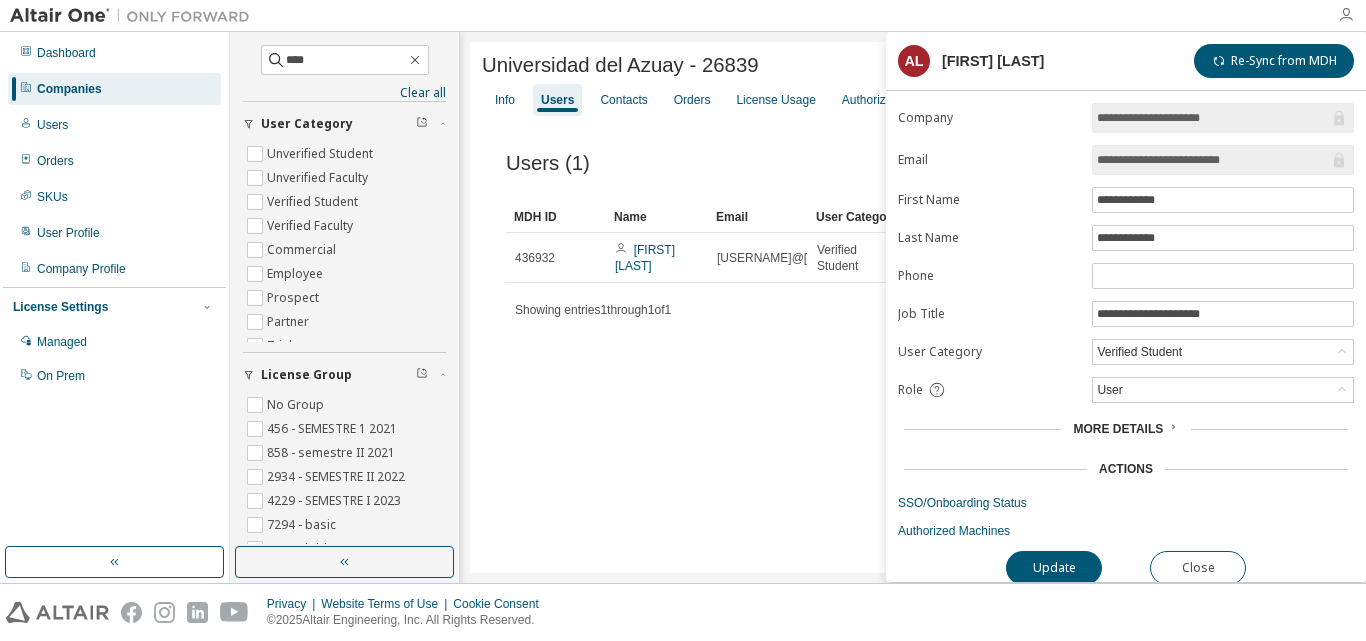click at bounding box center [1346, 15] 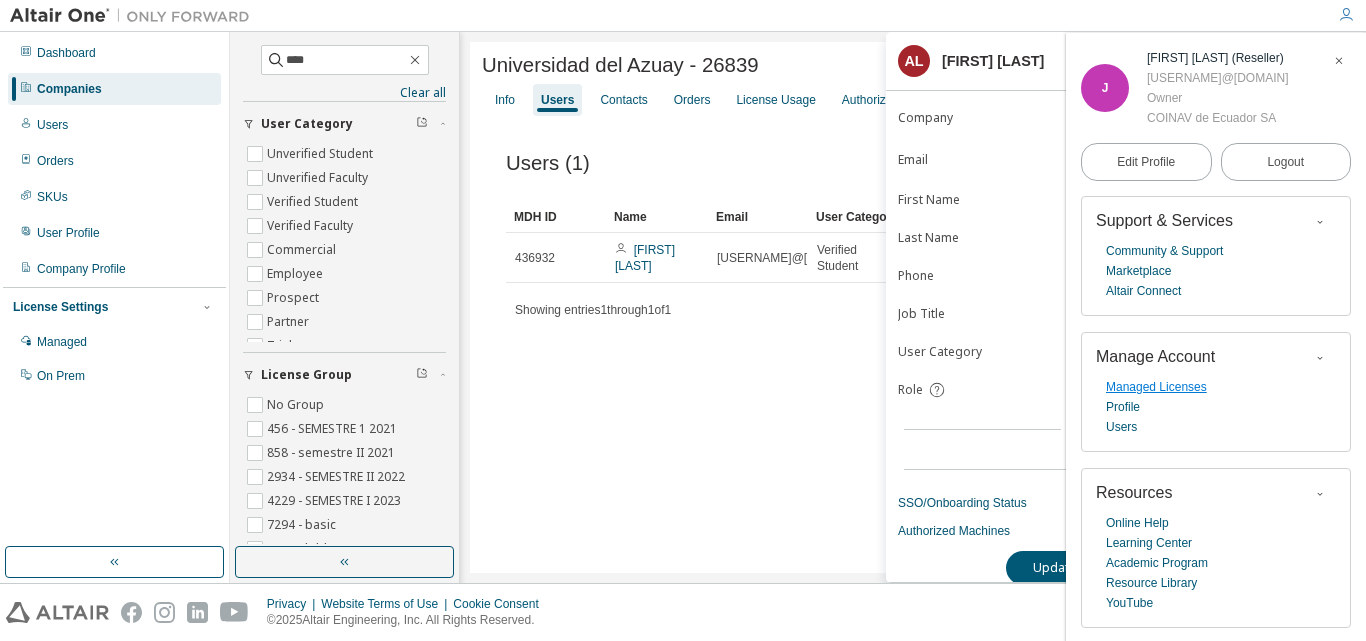 click on "Managed Licenses" at bounding box center (1156, 387) 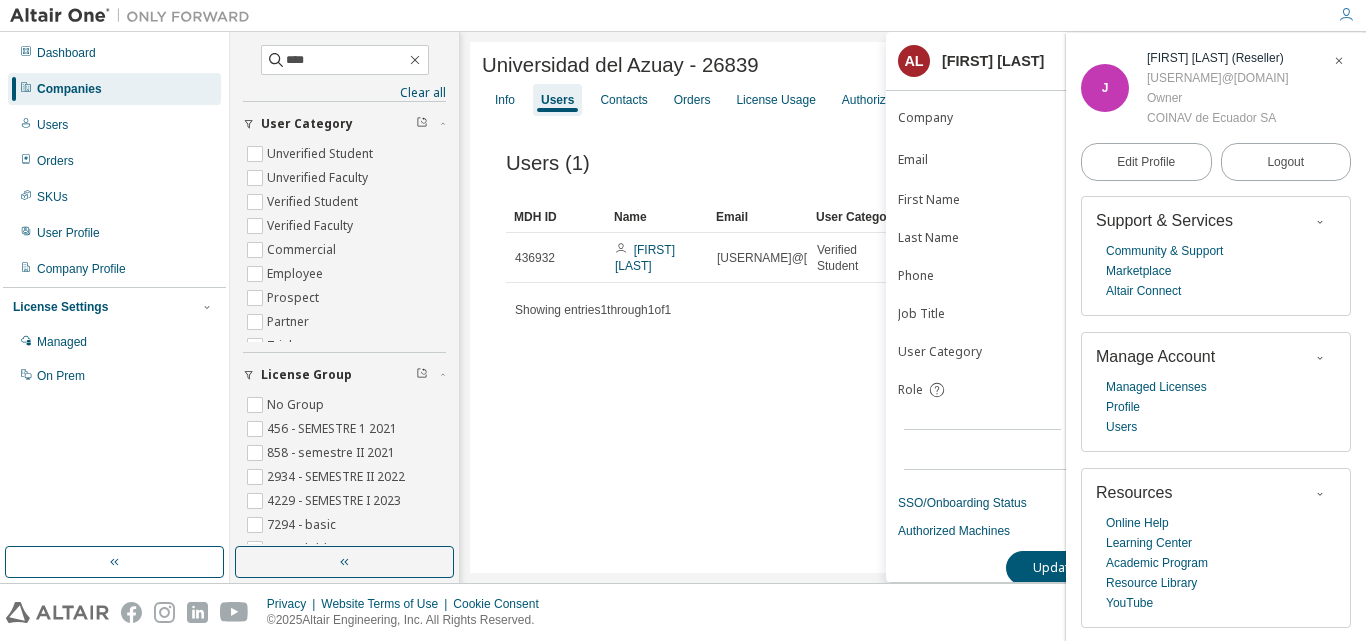click at bounding box center [1339, 61] 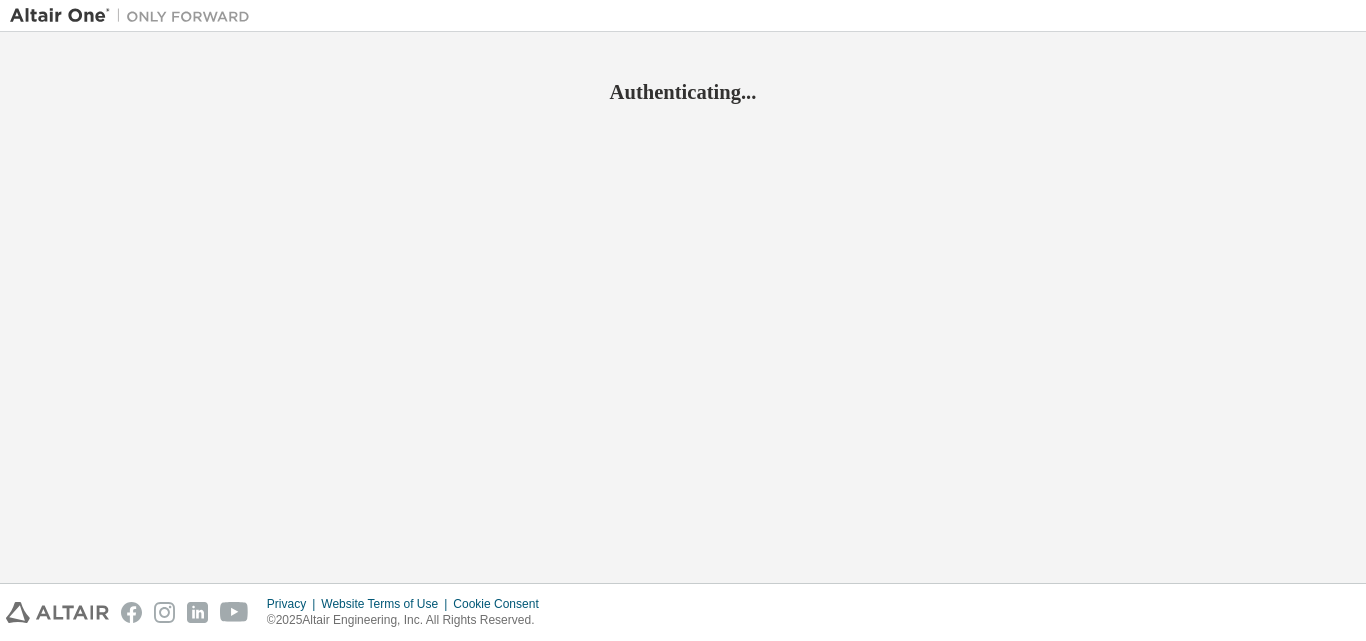 scroll, scrollTop: 0, scrollLeft: 0, axis: both 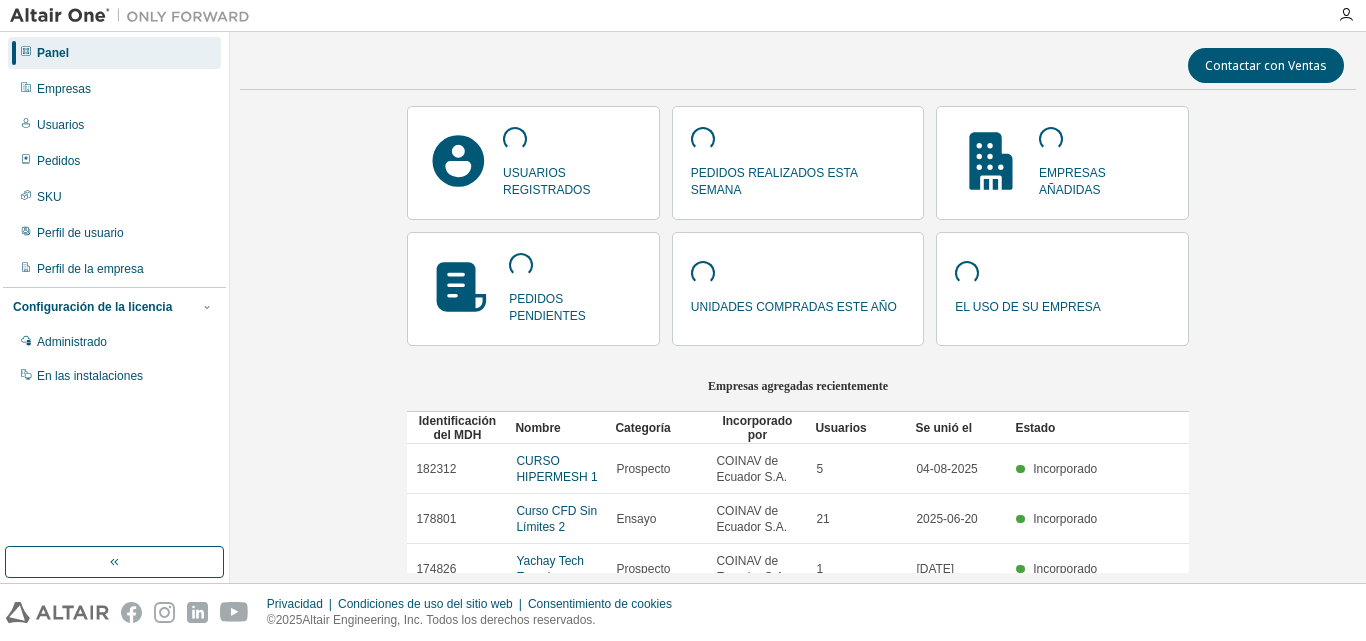 click at bounding box center [572, 143] 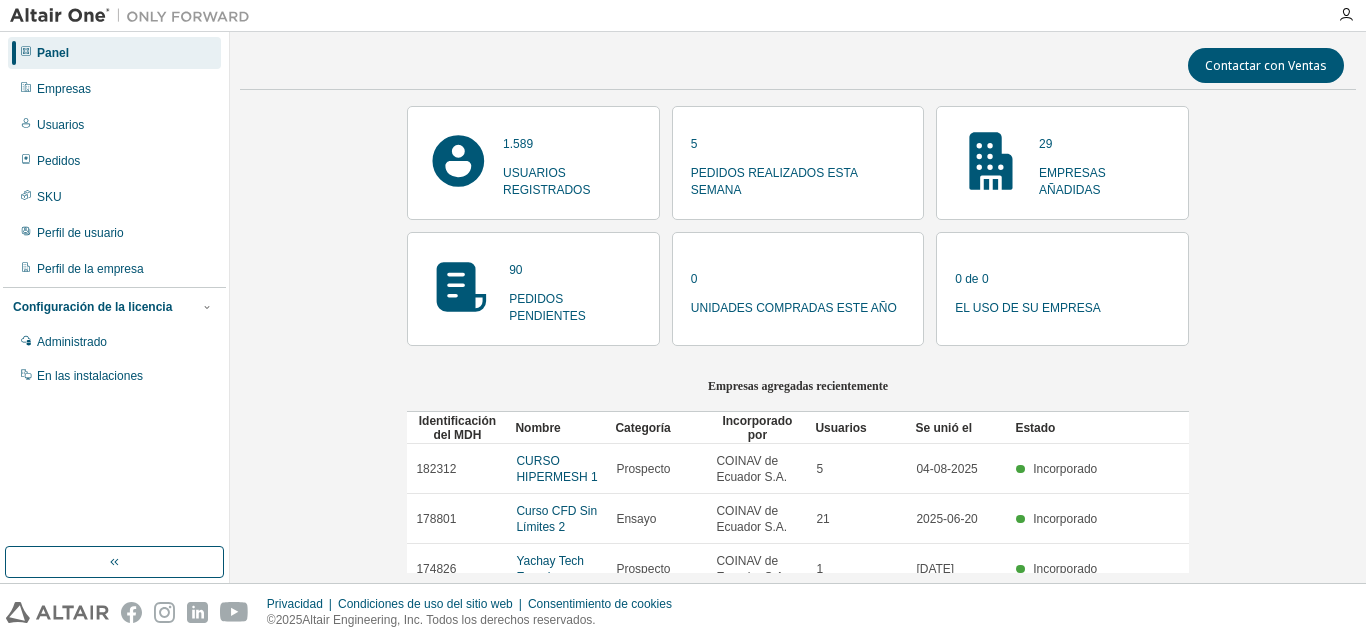 click on "usuarios registrados" at bounding box center (546, 181) 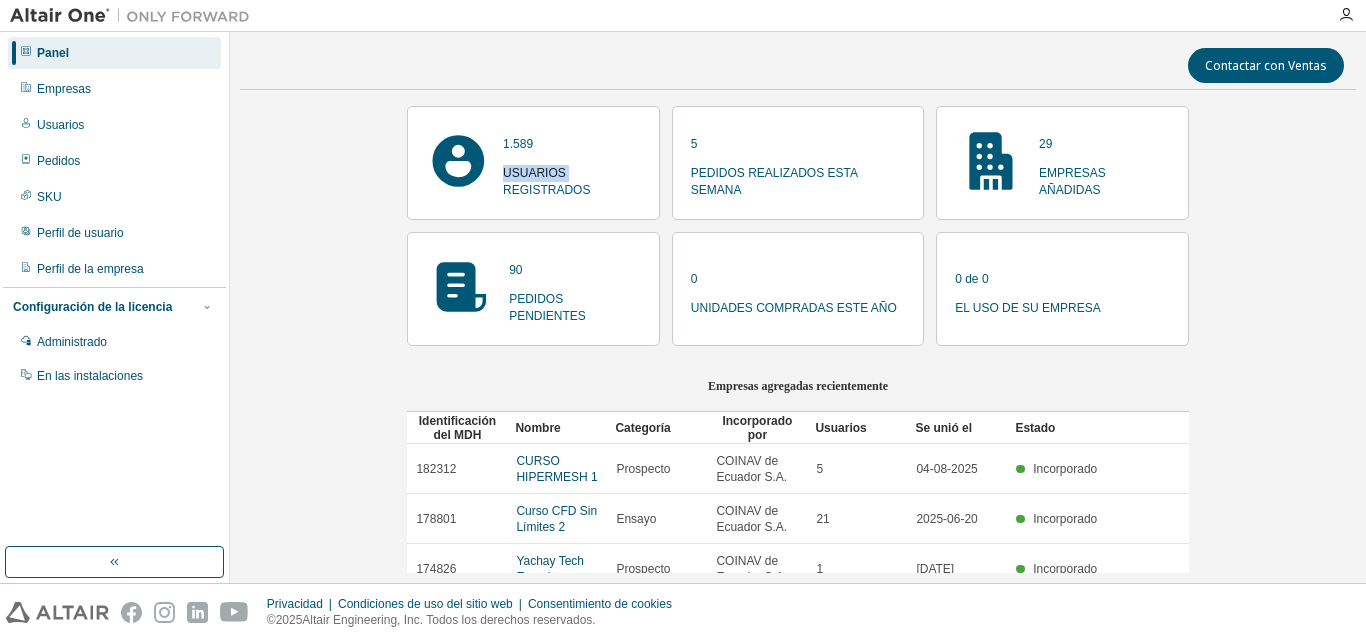 click on "usuarios registrados" at bounding box center [572, 179] 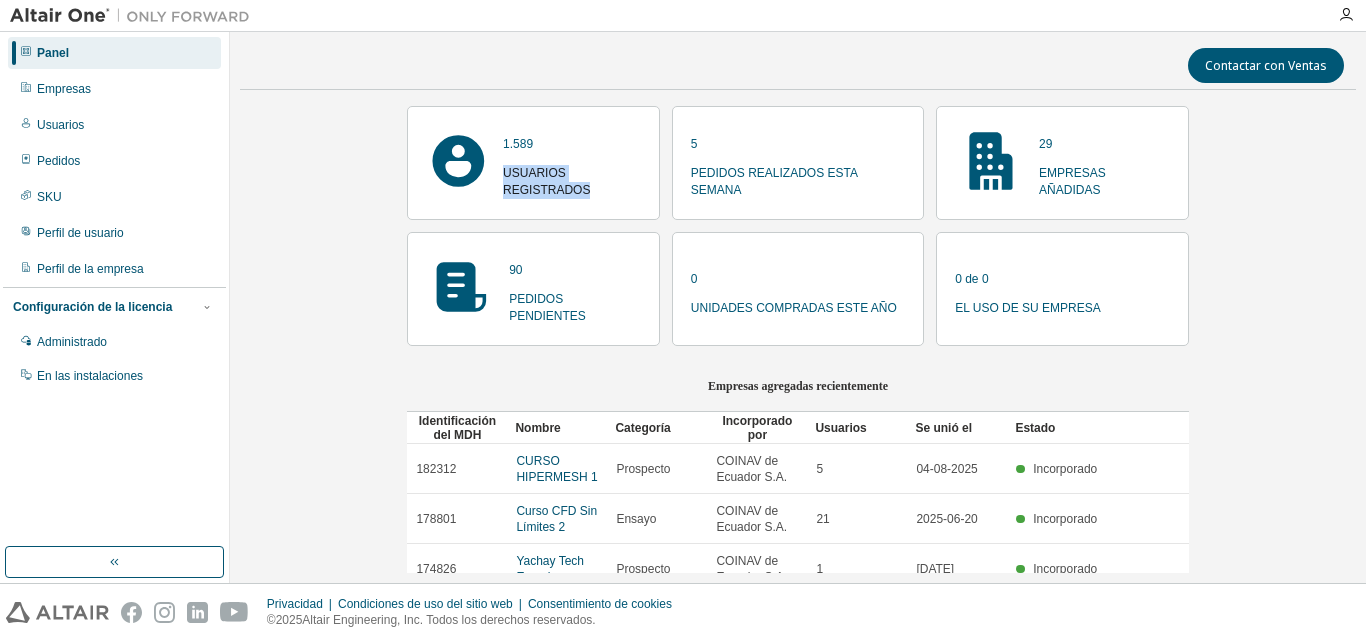 click on "usuarios registrados" at bounding box center [572, 179] 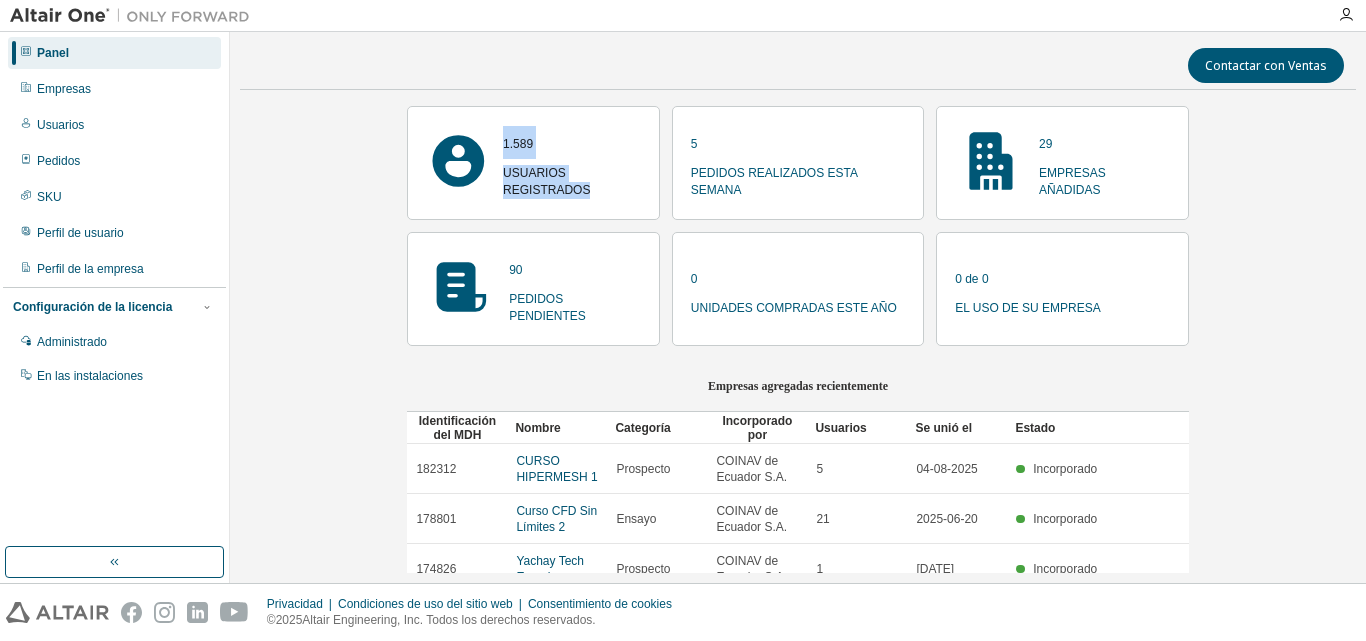 click on "1.589 usuarios registrados" at bounding box center (533, 163) 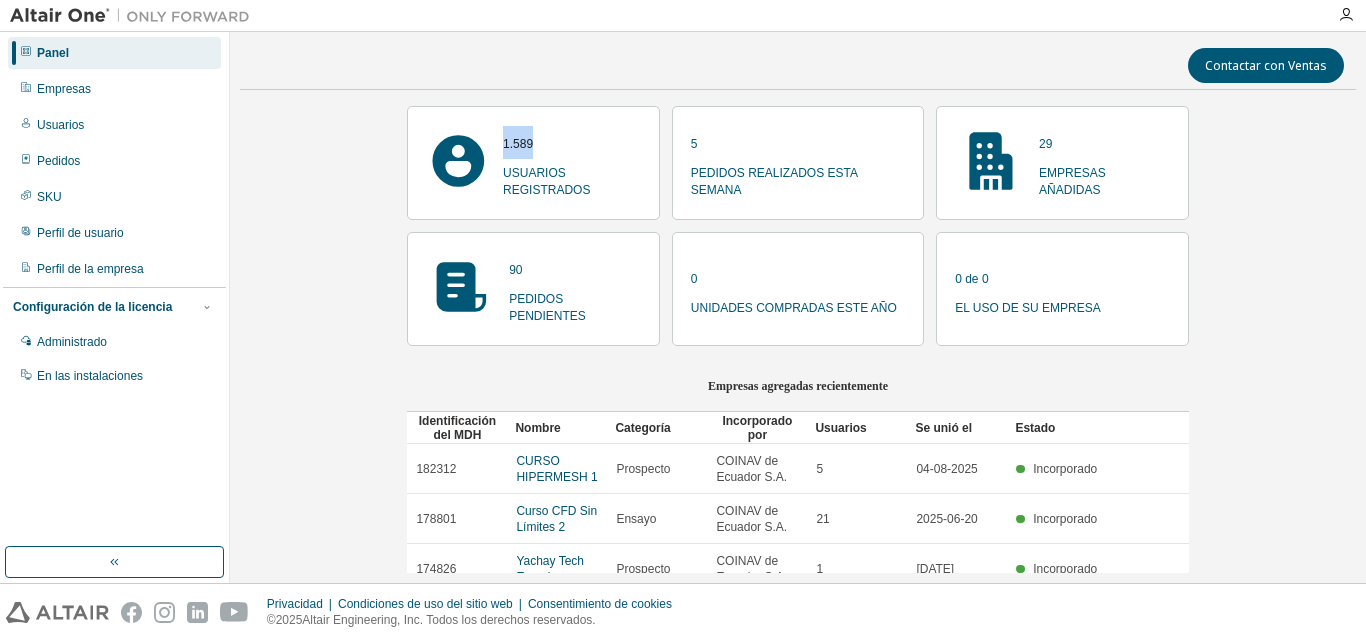 click on "1.589 usuarios registrados" at bounding box center (533, 163) 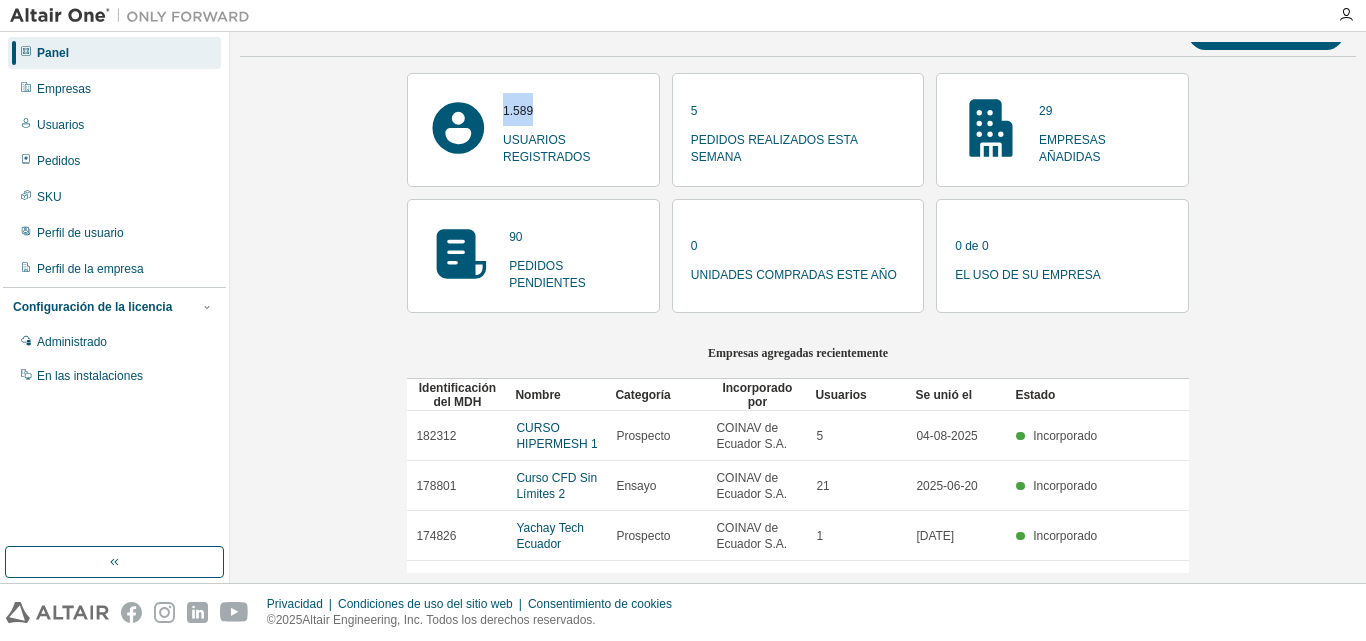 scroll, scrollTop: 0, scrollLeft: 0, axis: both 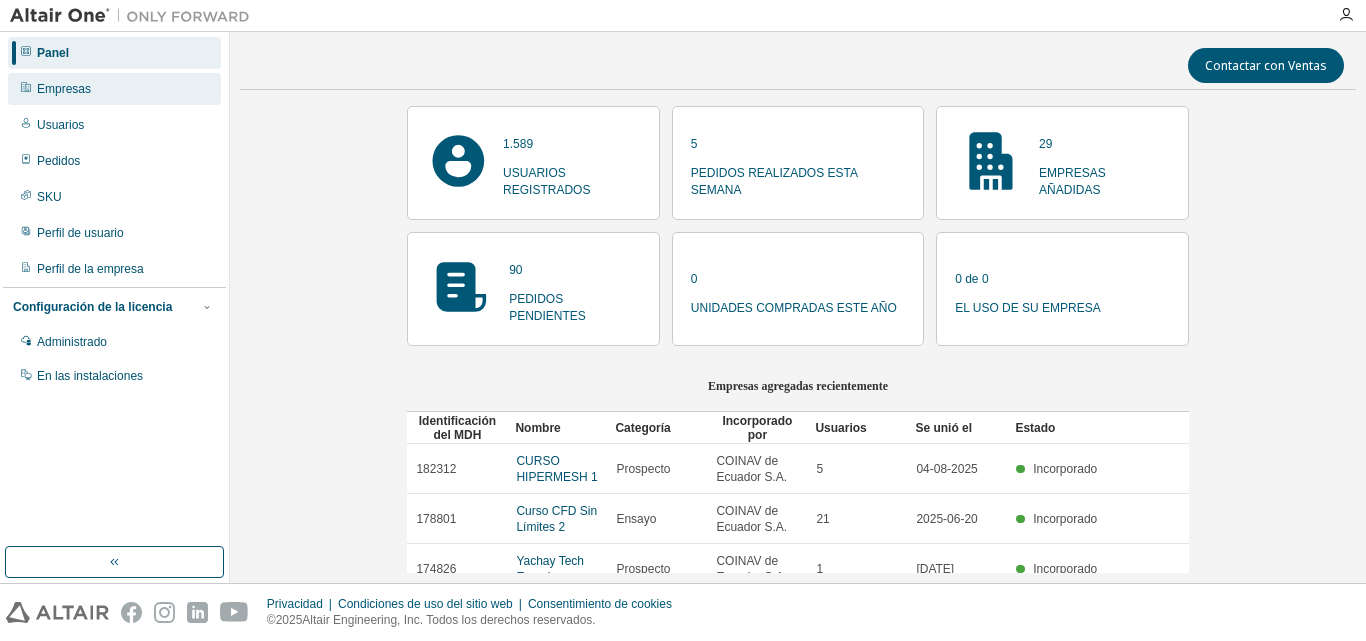 click on "Empresas" at bounding box center (114, 89) 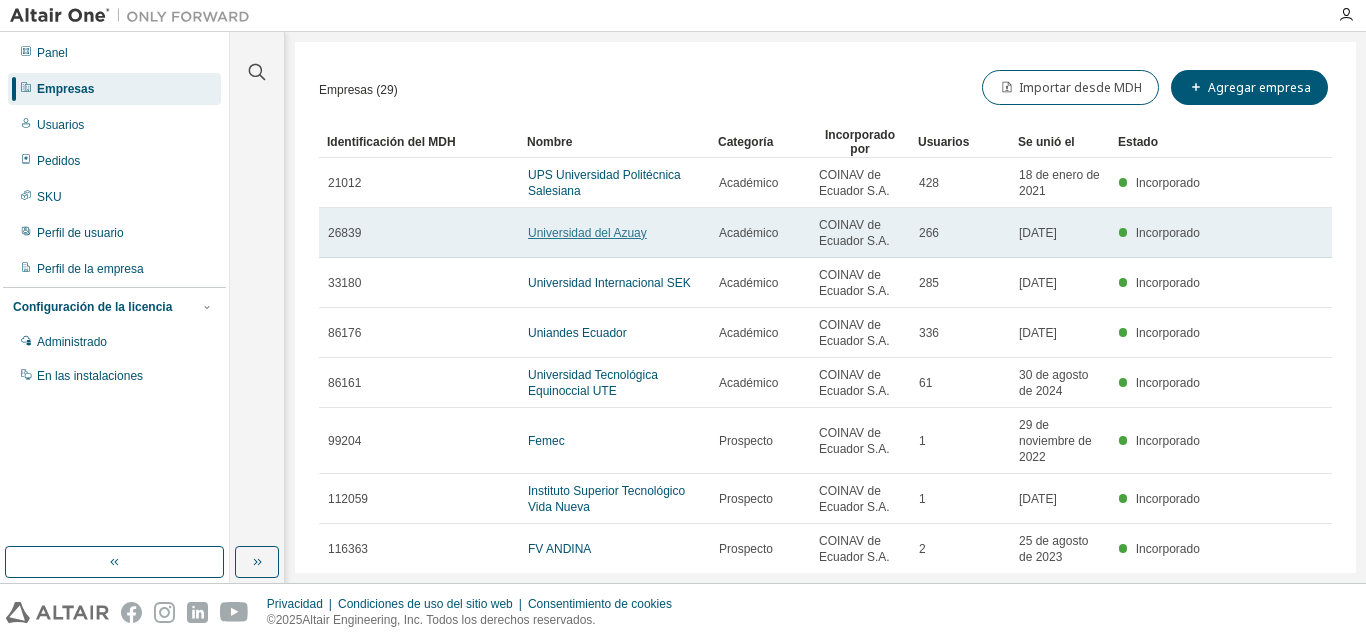 click on "Universidad del Azuay" at bounding box center [587, 233] 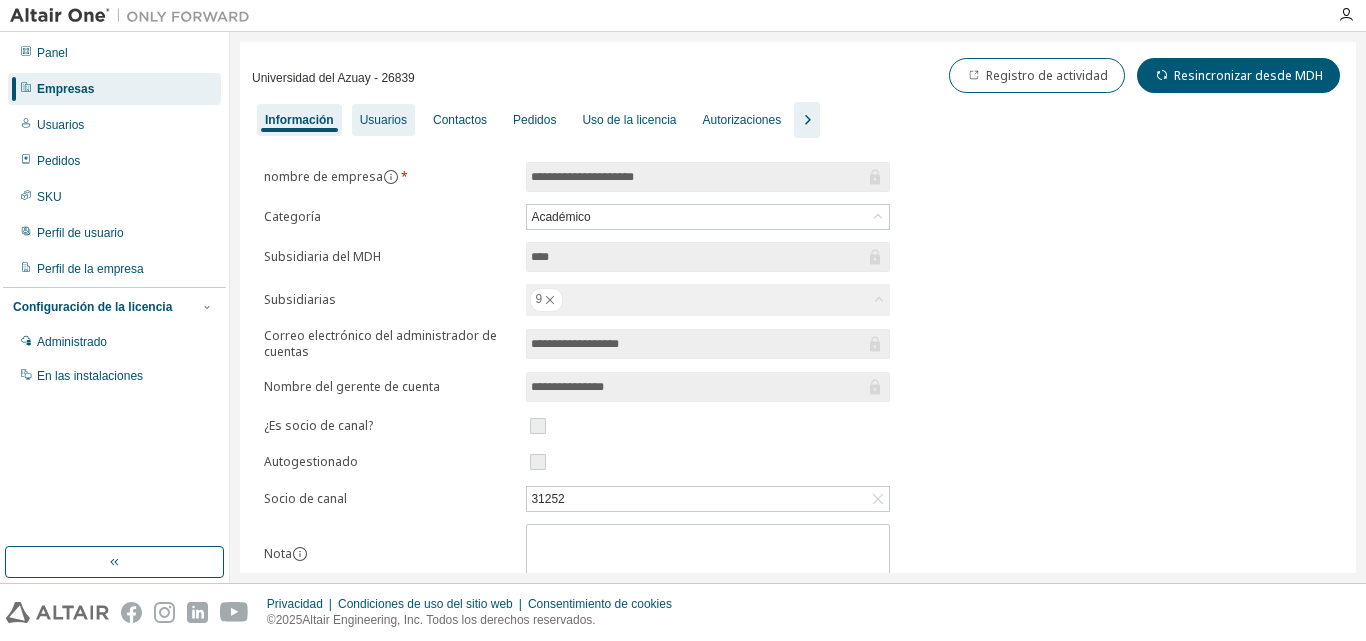 click on "Usuarios" at bounding box center [383, 120] 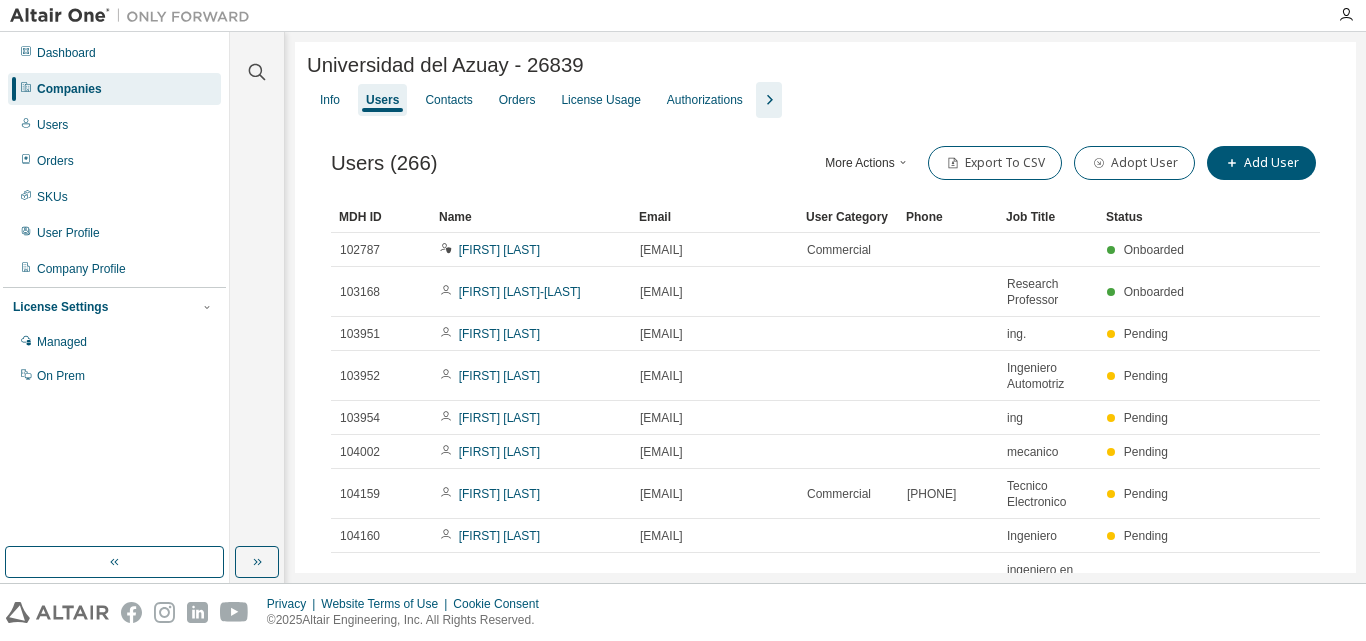 click on "Users (266) More Actions Import From CSV Export To CSV Adopt User Add User" at bounding box center [825, 163] 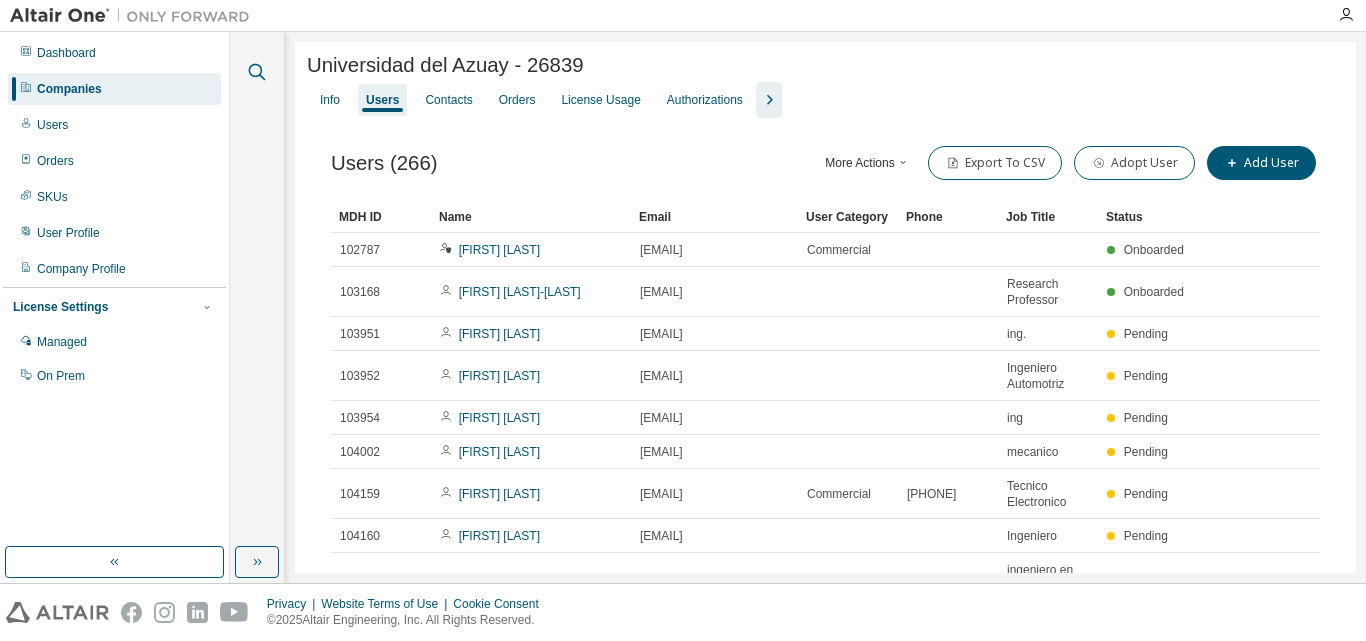 click 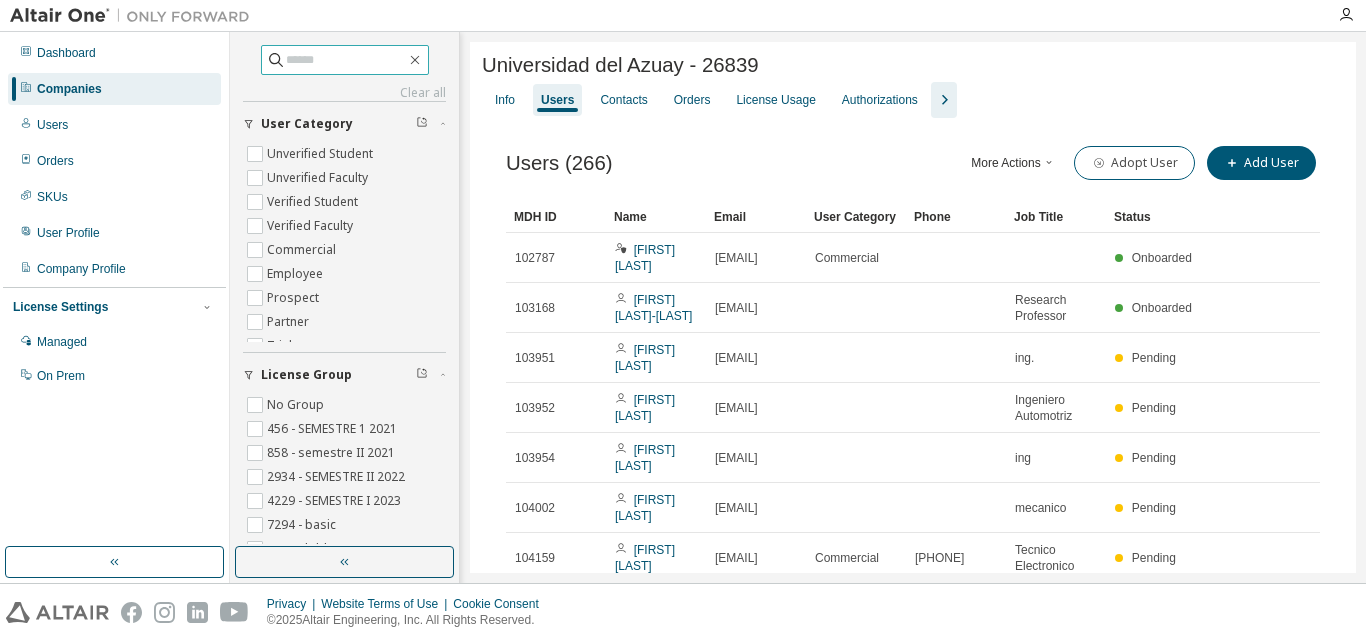 click at bounding box center [346, 60] 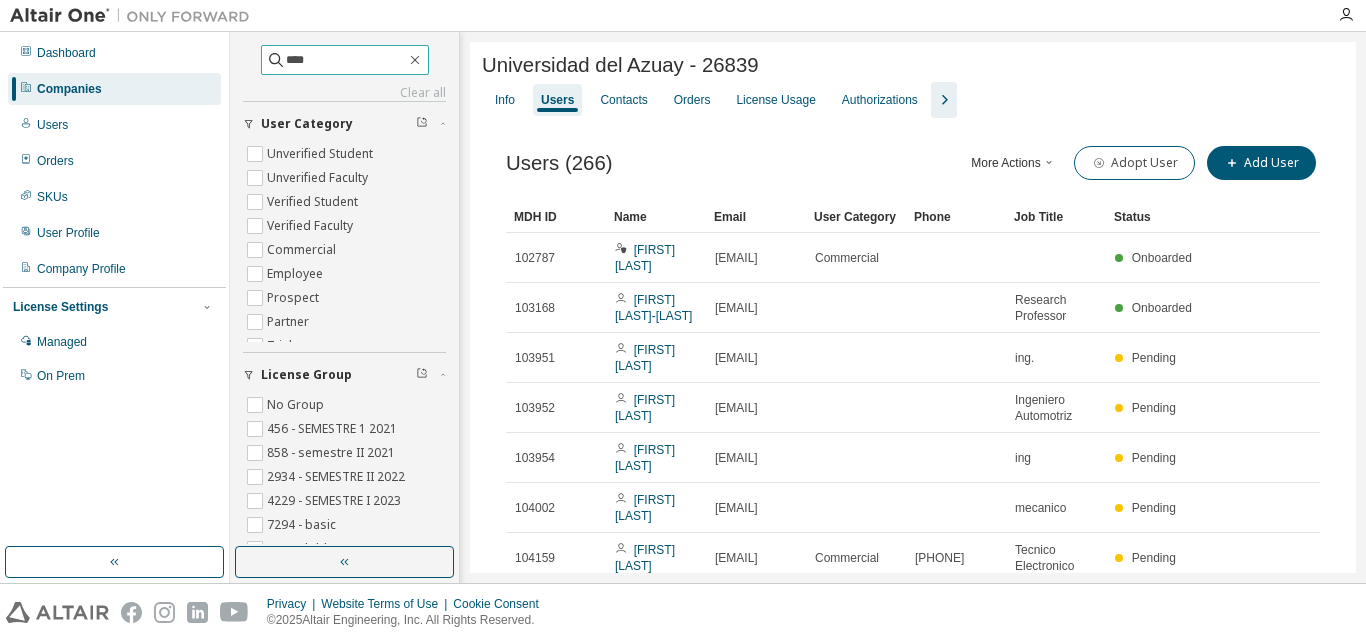 type on "****" 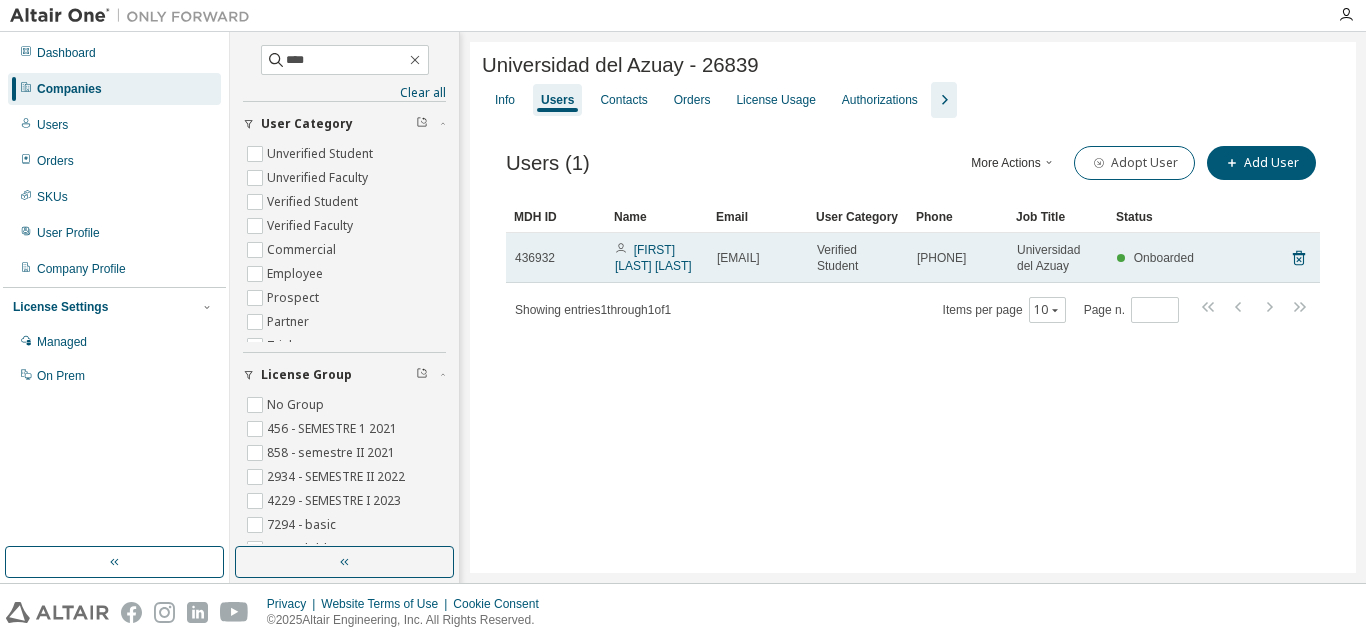 click on "[FIRST] [LAST] [LAST]" at bounding box center (657, 258) 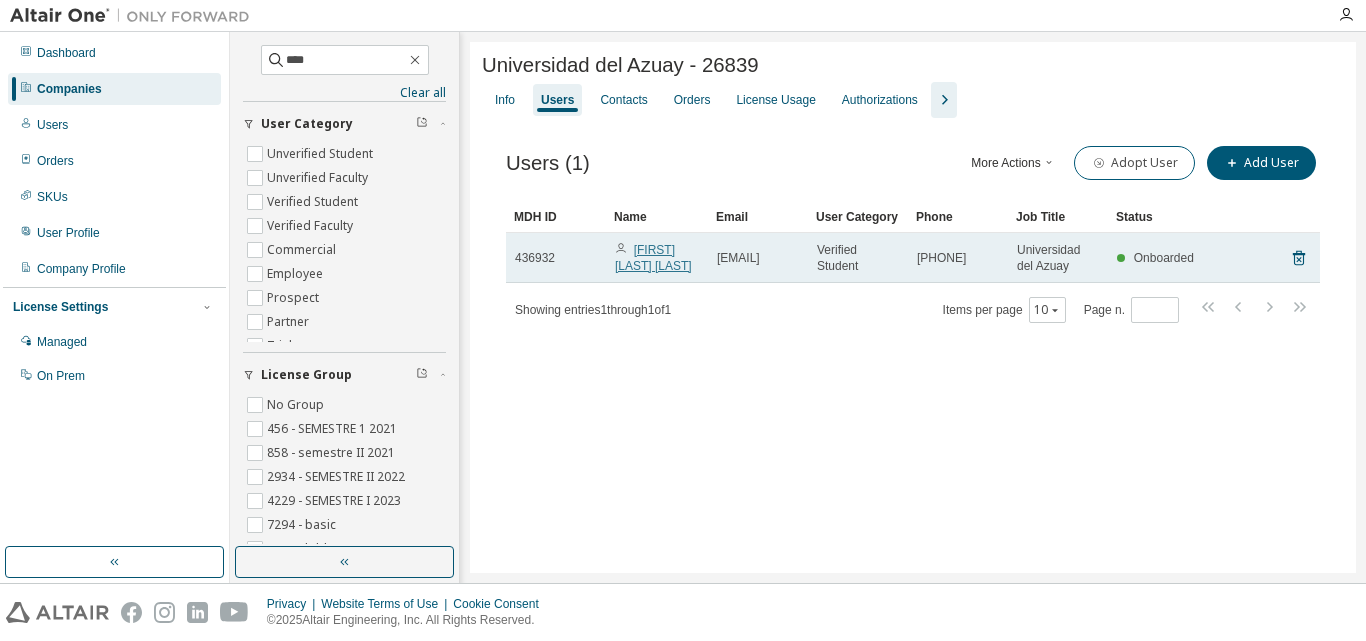 click on "[FIRST] [LAST] [LAST]" at bounding box center [653, 258] 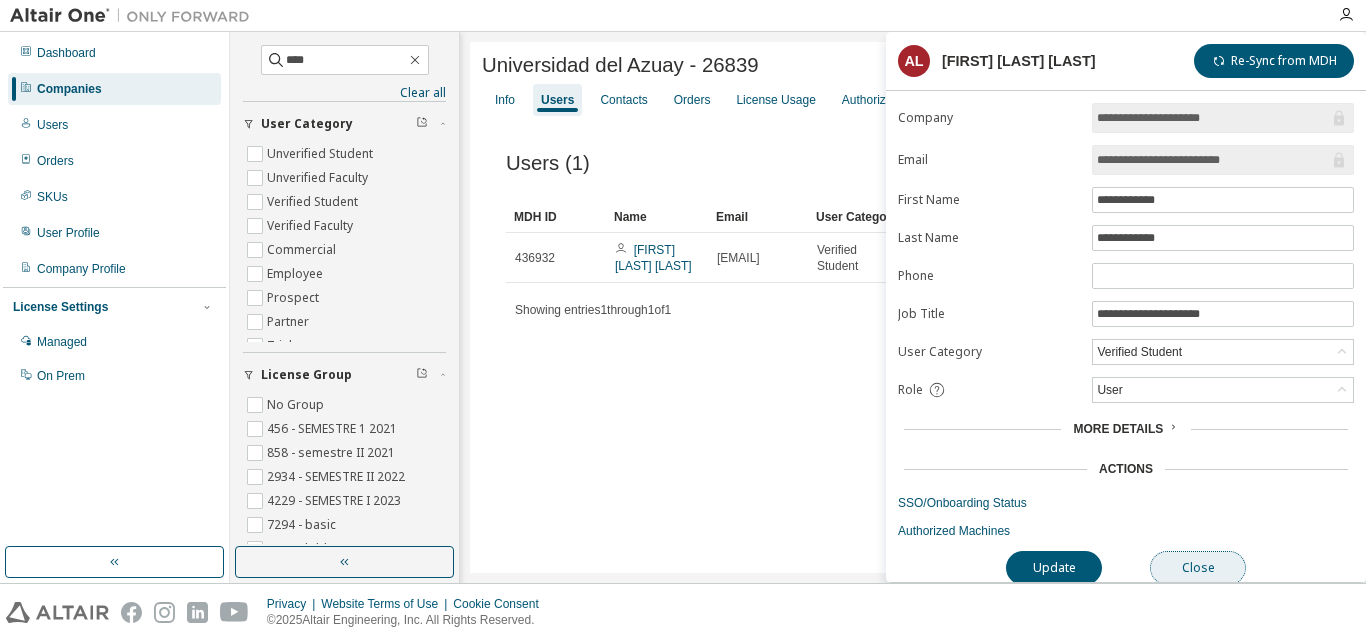 click on "Close" at bounding box center [1198, 568] 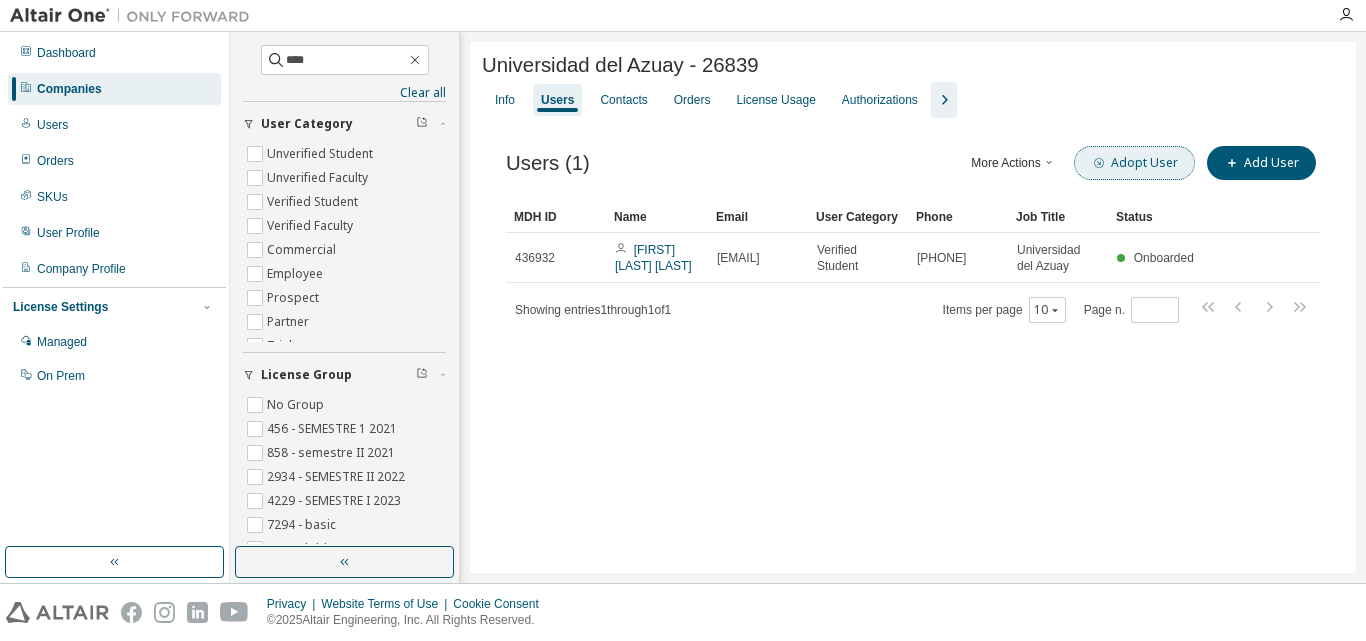 click on "Adopt User" at bounding box center [1134, 163] 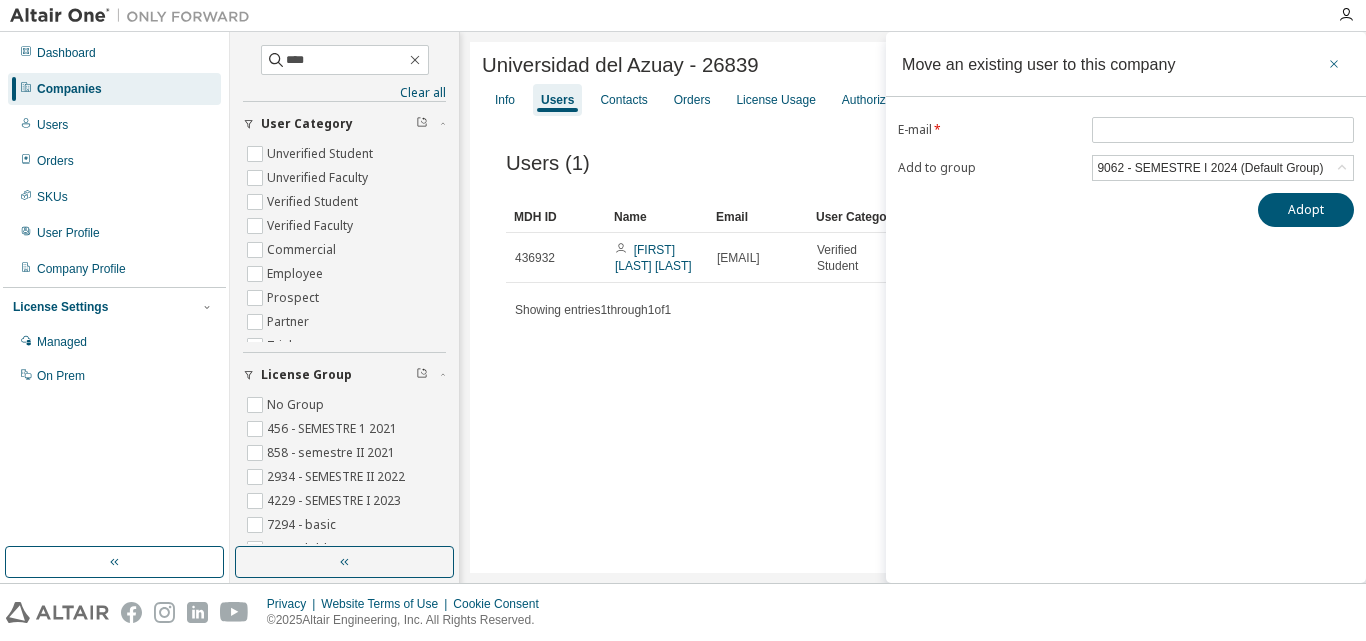 click 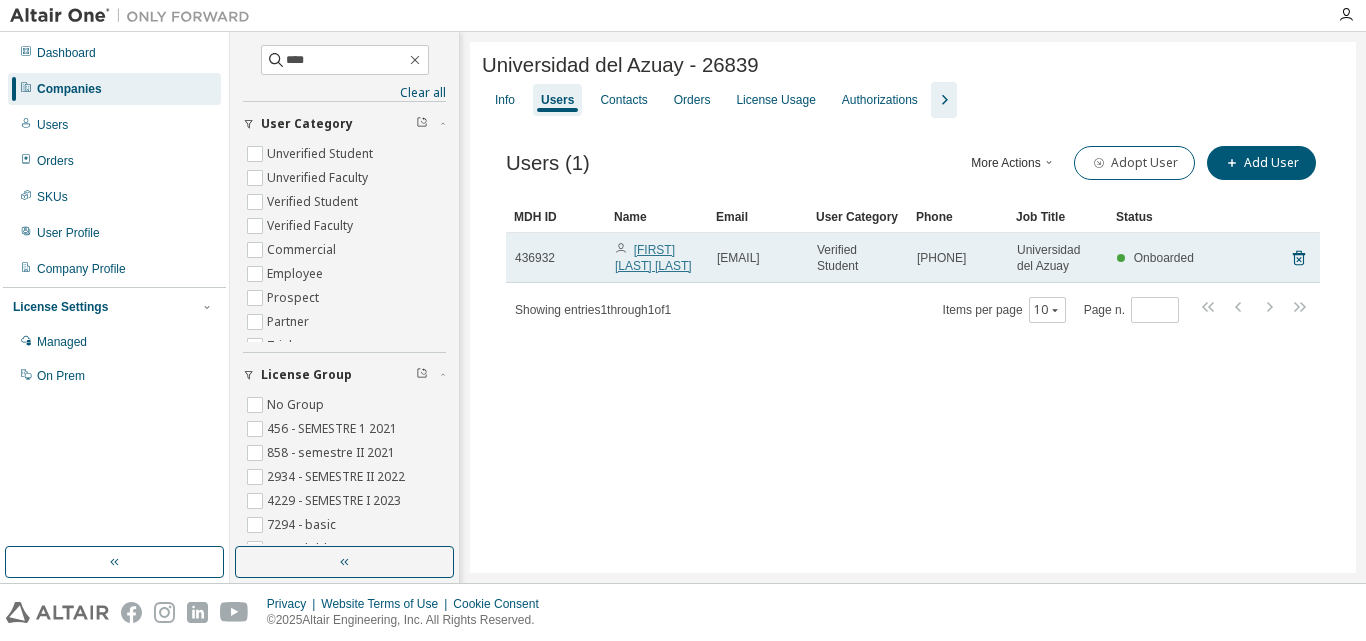 click on "[FIRST] [LAST] [LAST]" at bounding box center (653, 258) 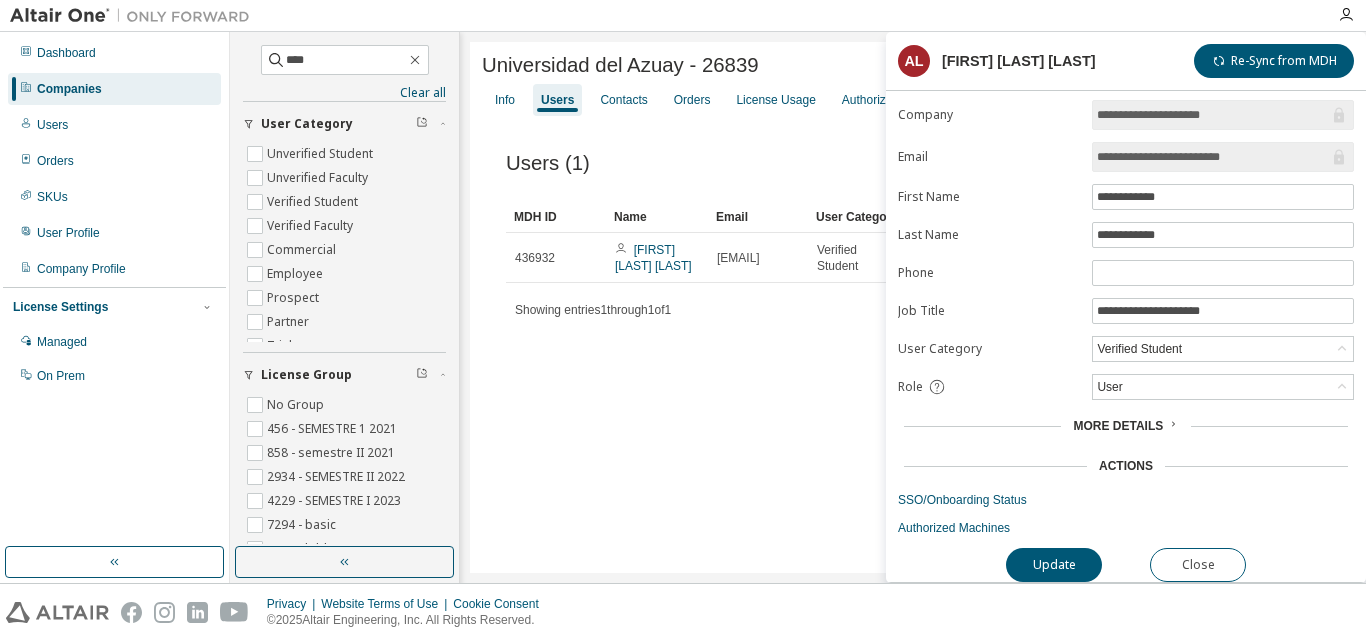 scroll, scrollTop: 13, scrollLeft: 0, axis: vertical 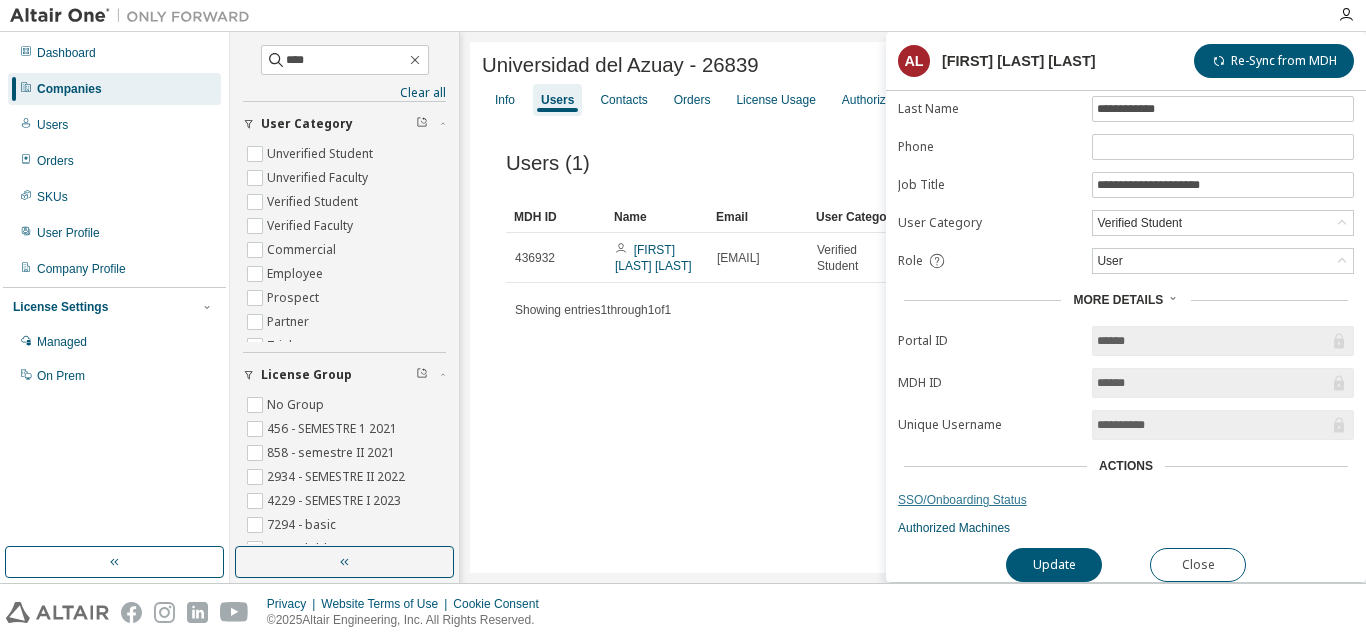 click on "SSO/Onboarding Status" at bounding box center (1126, 500) 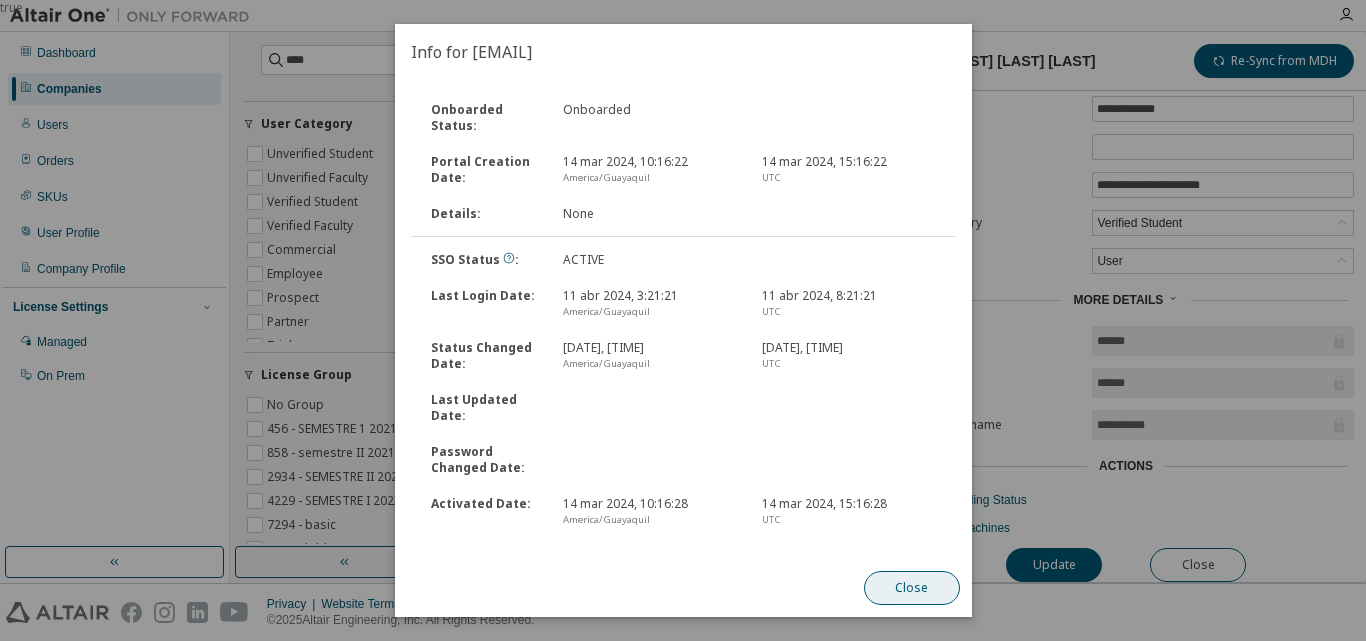 click on "Close" at bounding box center [911, 588] 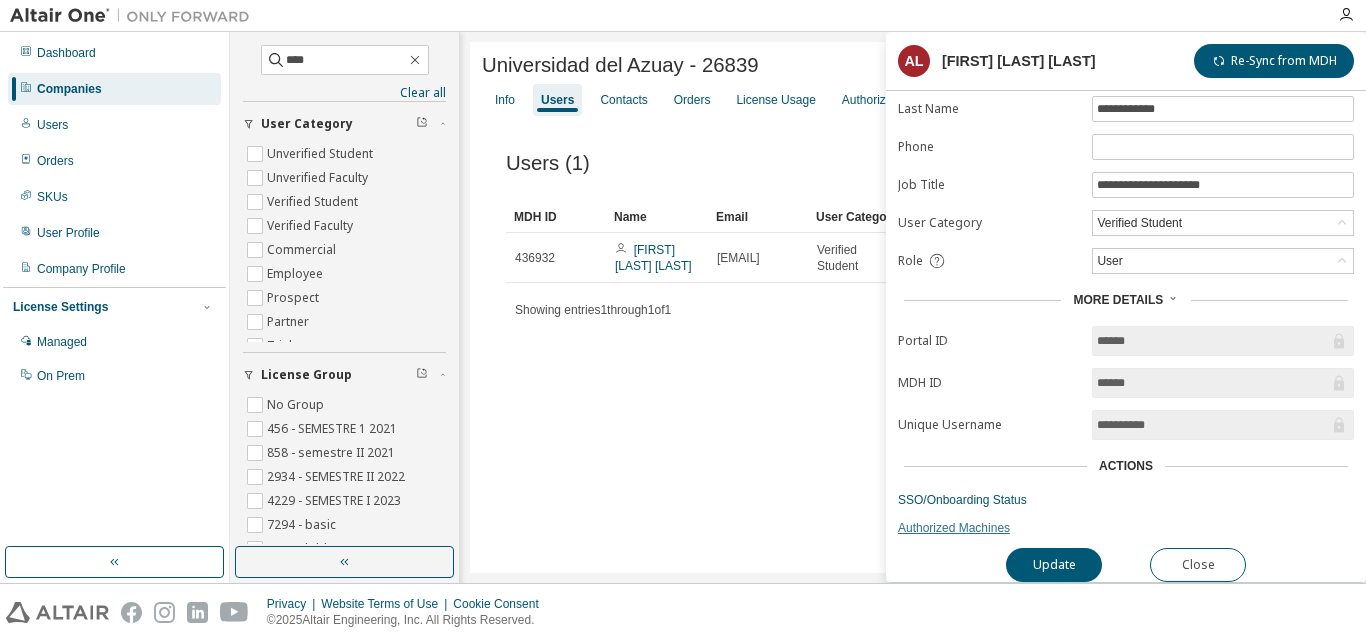 click on "Authorized Machines" at bounding box center (1126, 528) 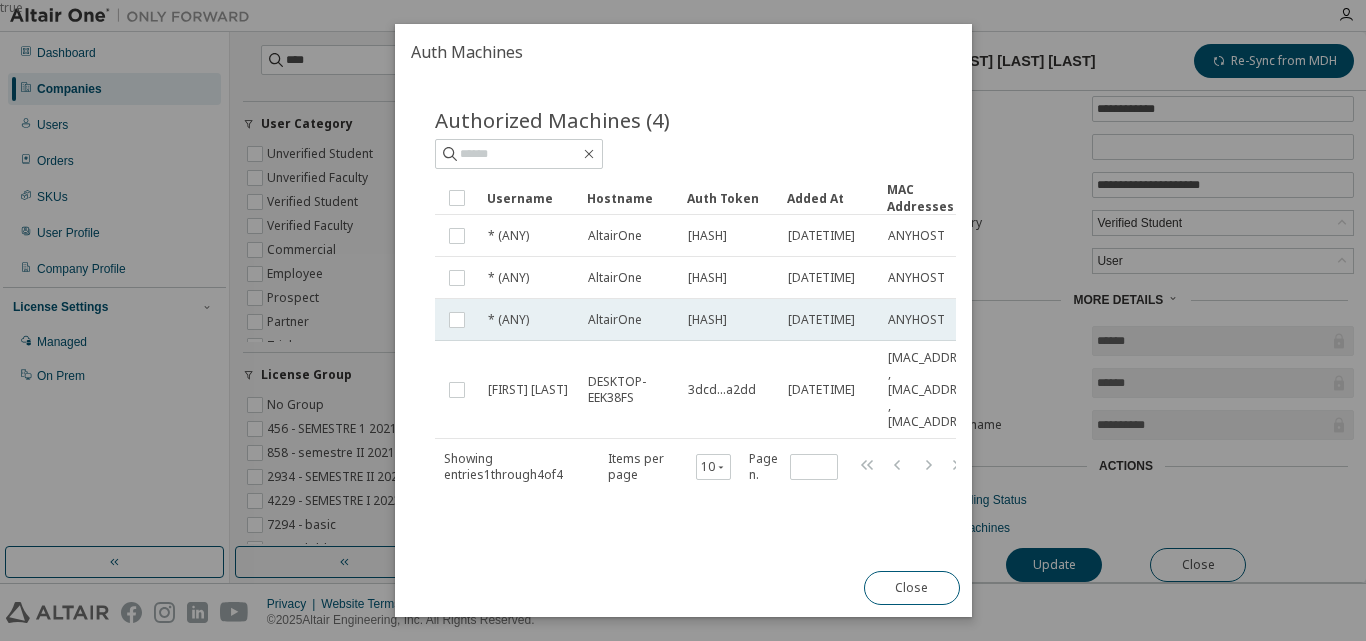 scroll, scrollTop: 92, scrollLeft: 0, axis: vertical 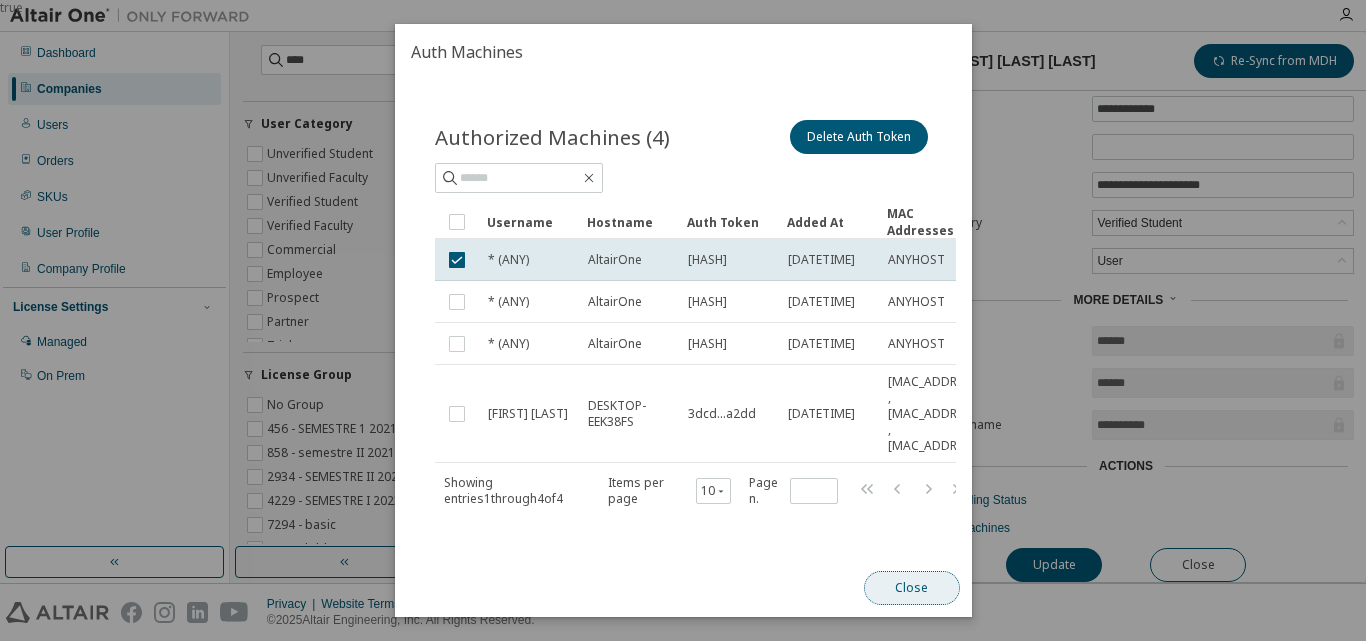 click on "Close" at bounding box center (911, 588) 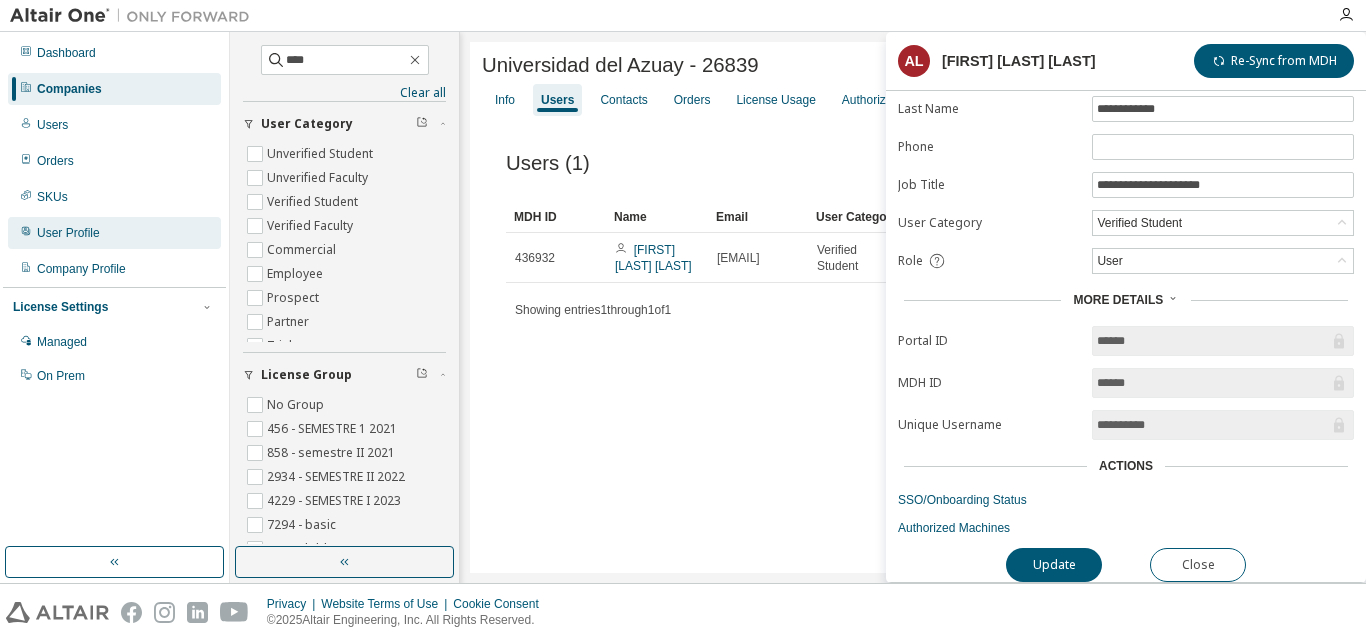 click on "User Profile" at bounding box center (114, 233) 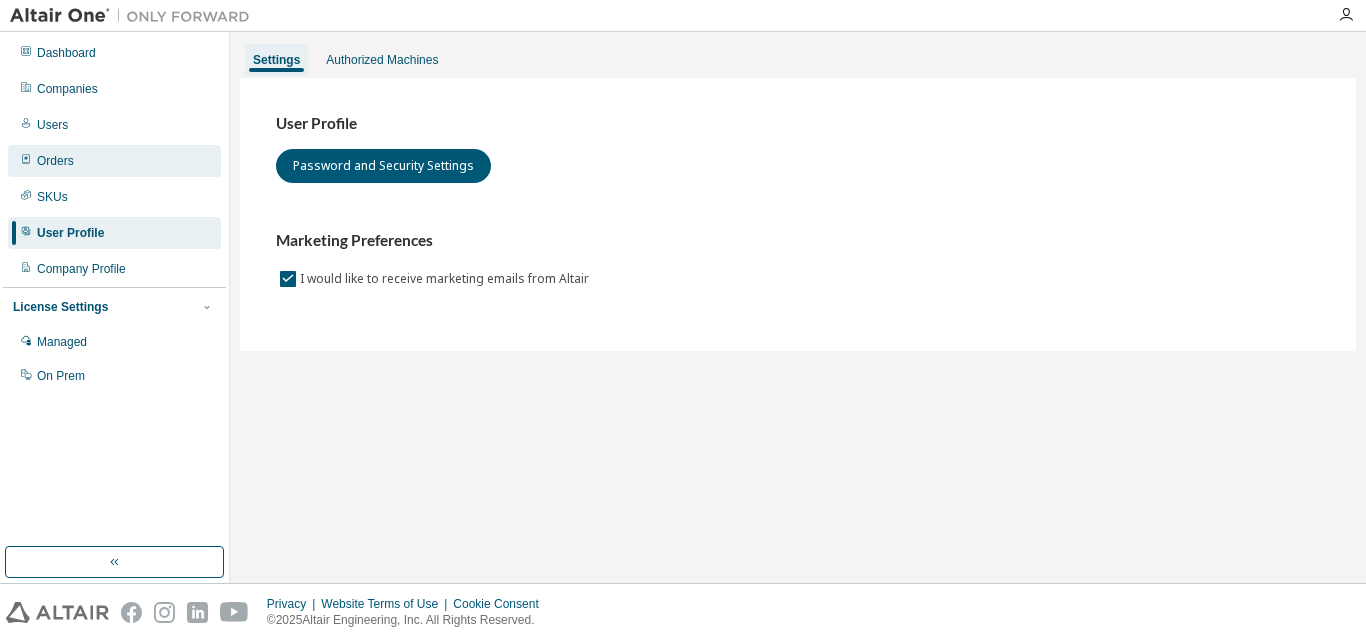 click on "Orders" at bounding box center (114, 161) 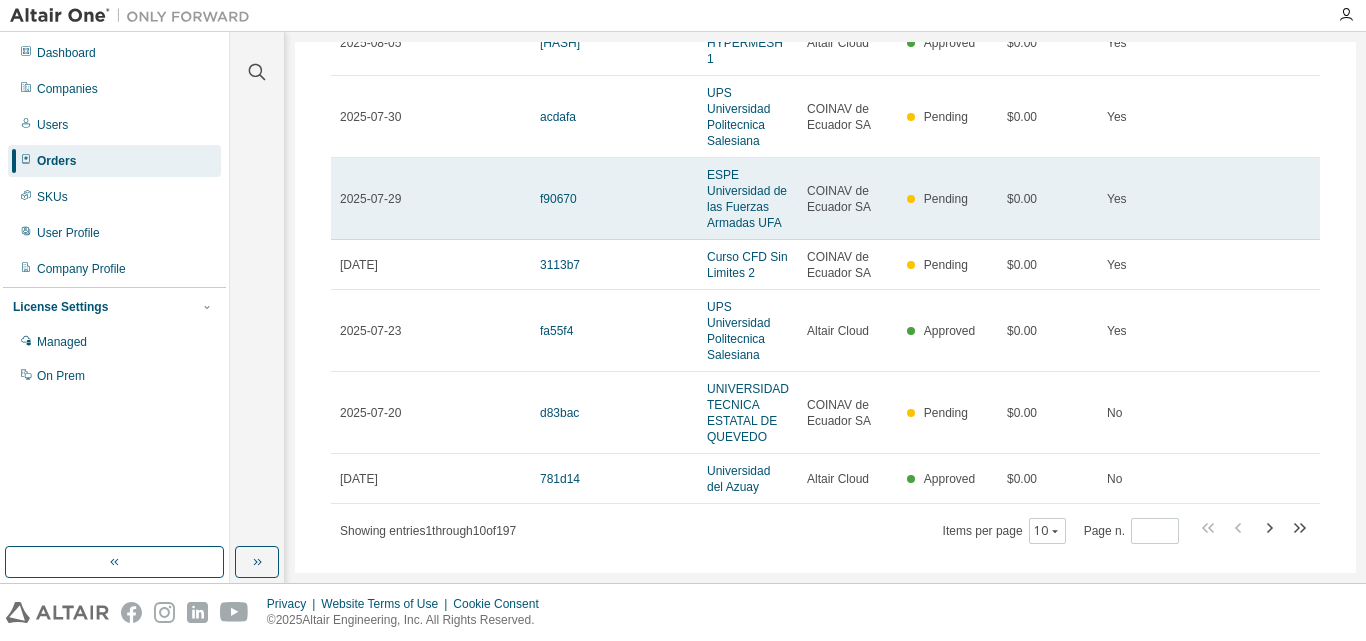 scroll, scrollTop: 361, scrollLeft: 0, axis: vertical 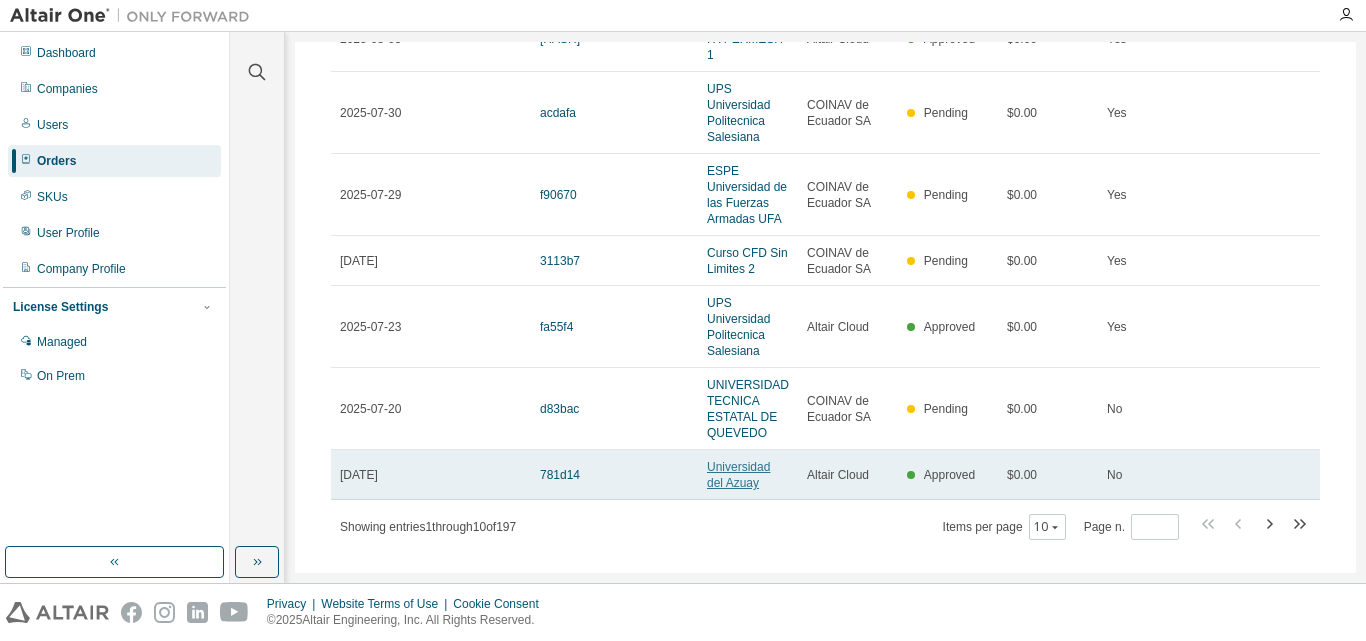 click on "Universidad del Azuay" at bounding box center (738, 475) 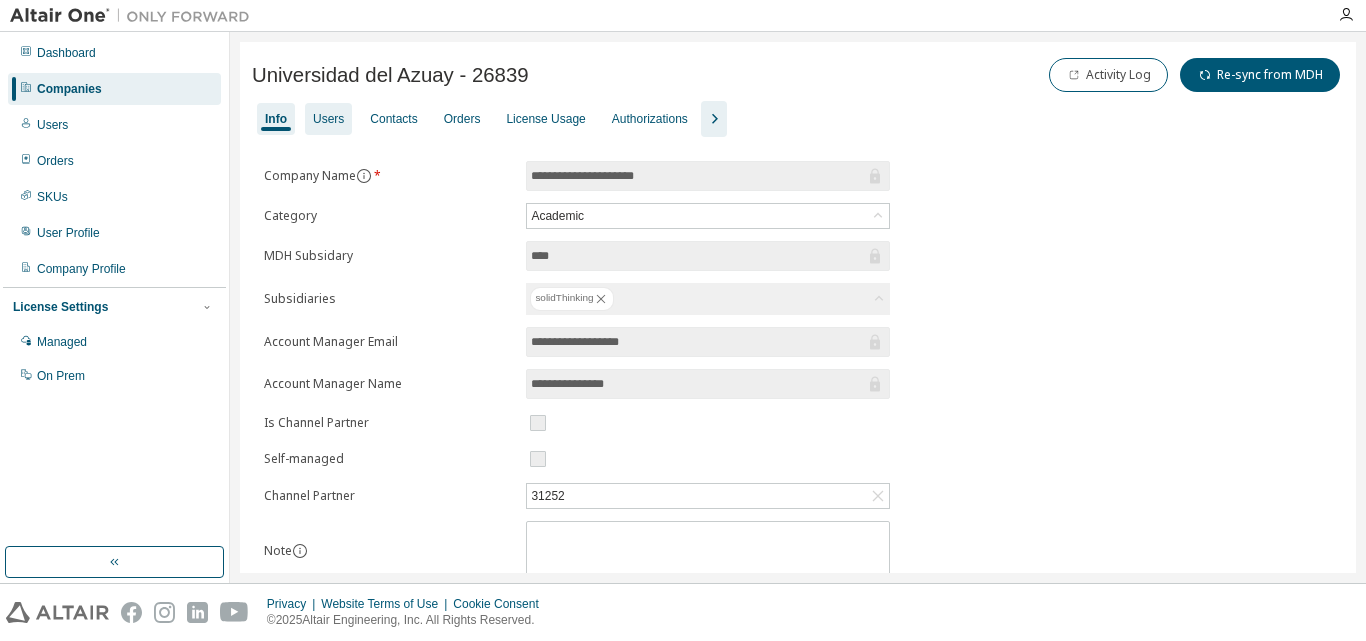 click on "Users" at bounding box center (328, 119) 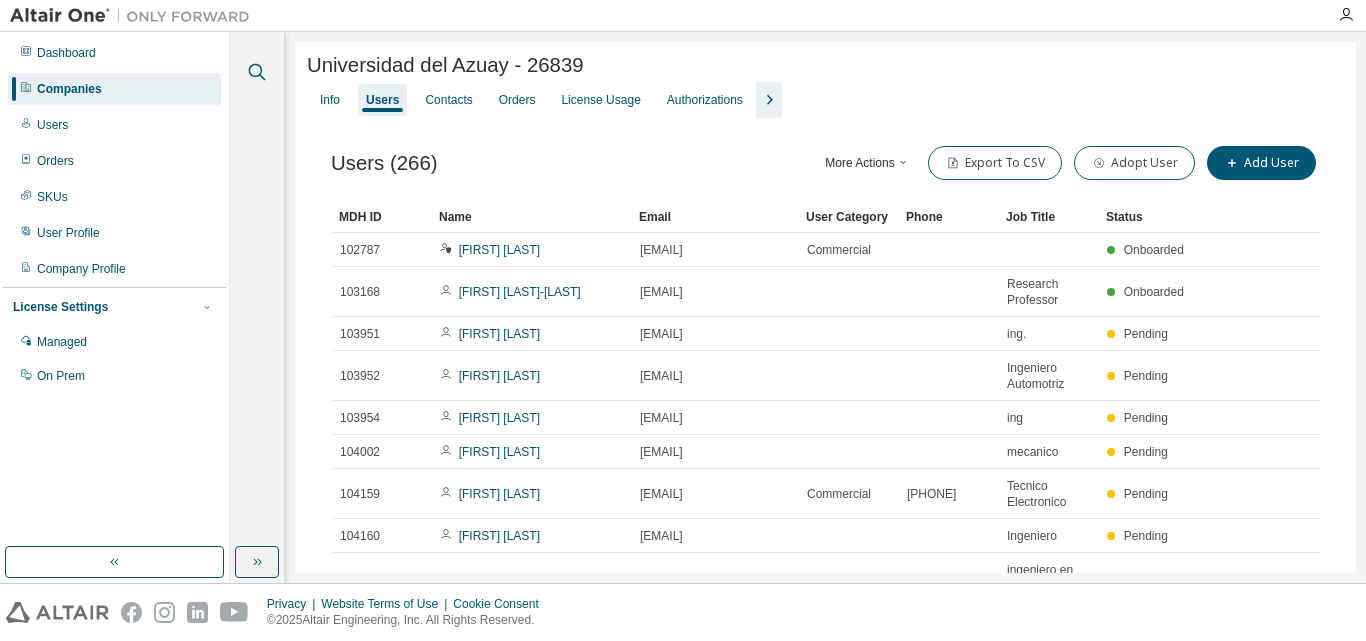 click 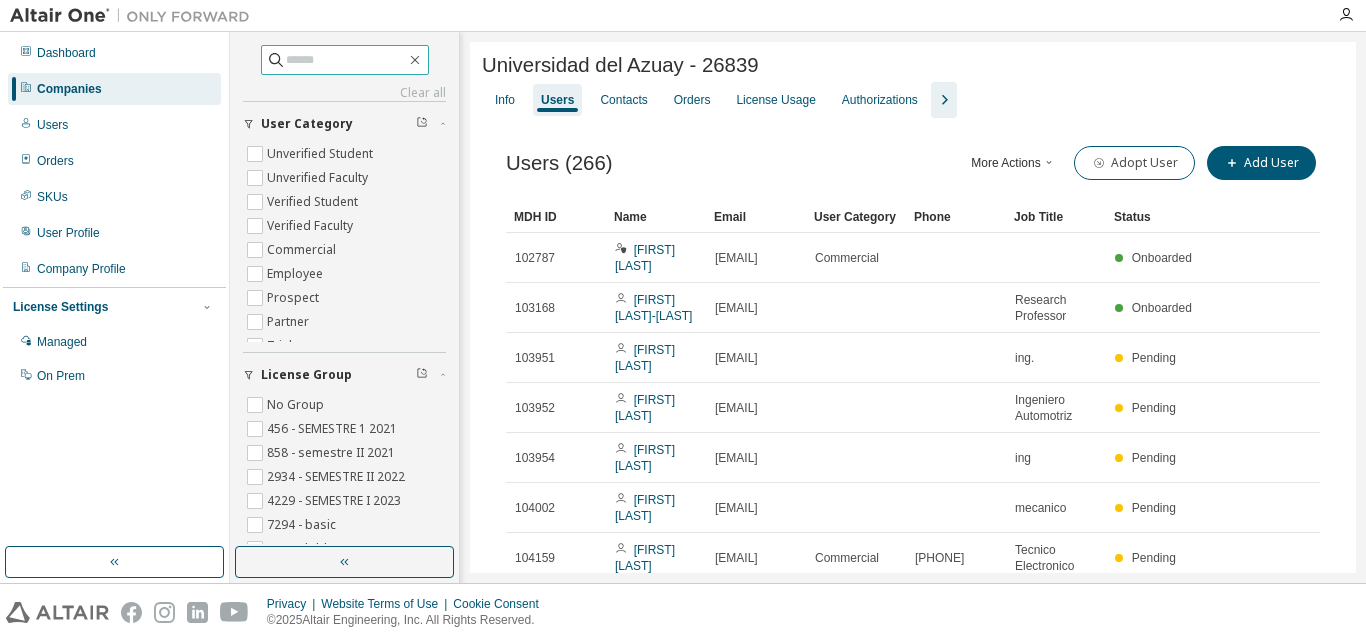 click at bounding box center (346, 60) 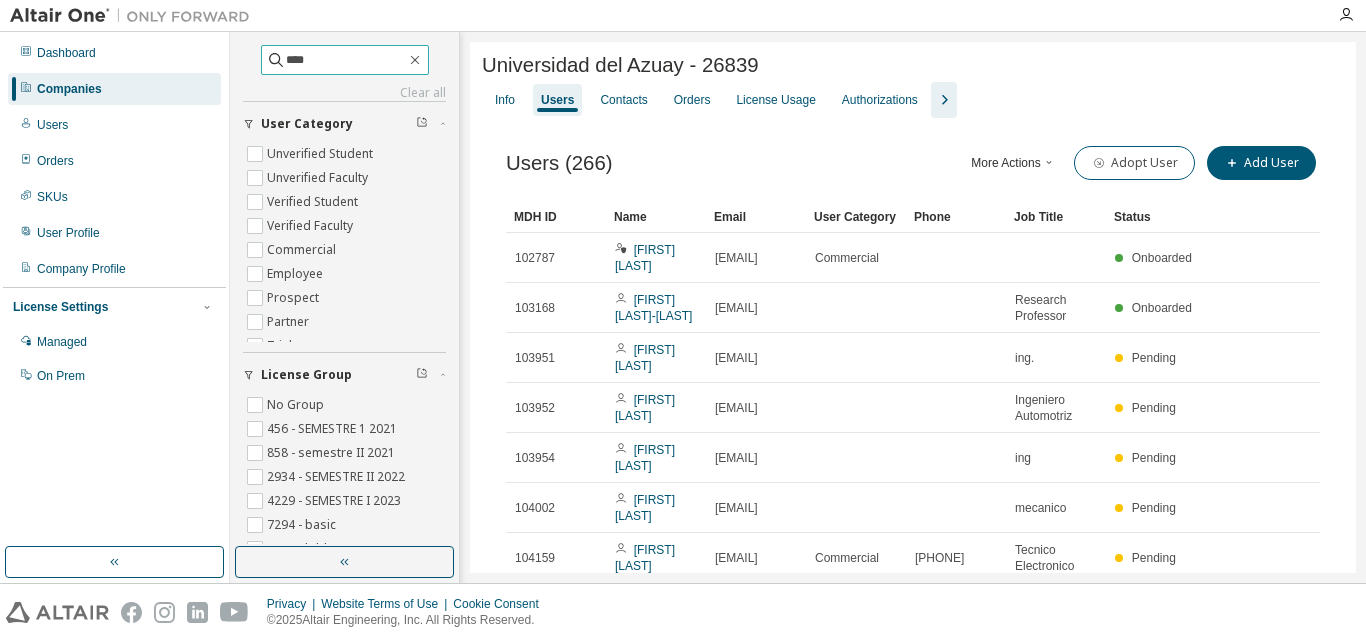 type on "****" 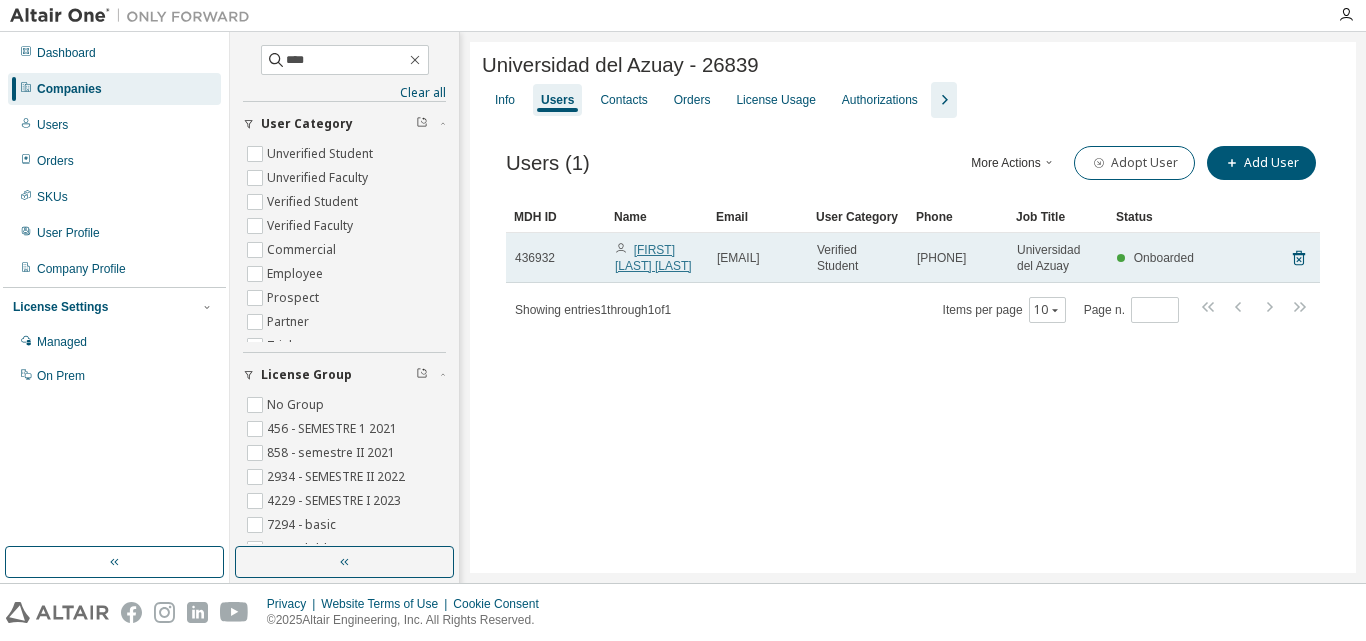 click on "[FIRST] [LAST] [LAST]" at bounding box center [653, 258] 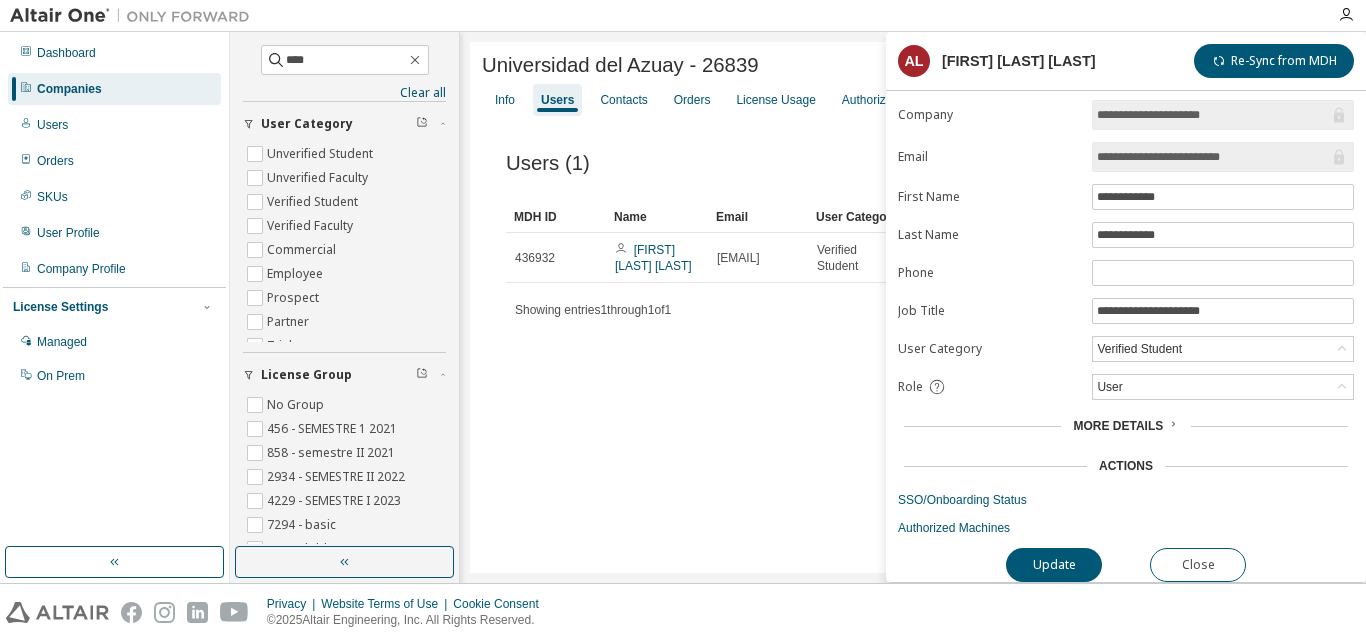 scroll, scrollTop: 13, scrollLeft: 0, axis: vertical 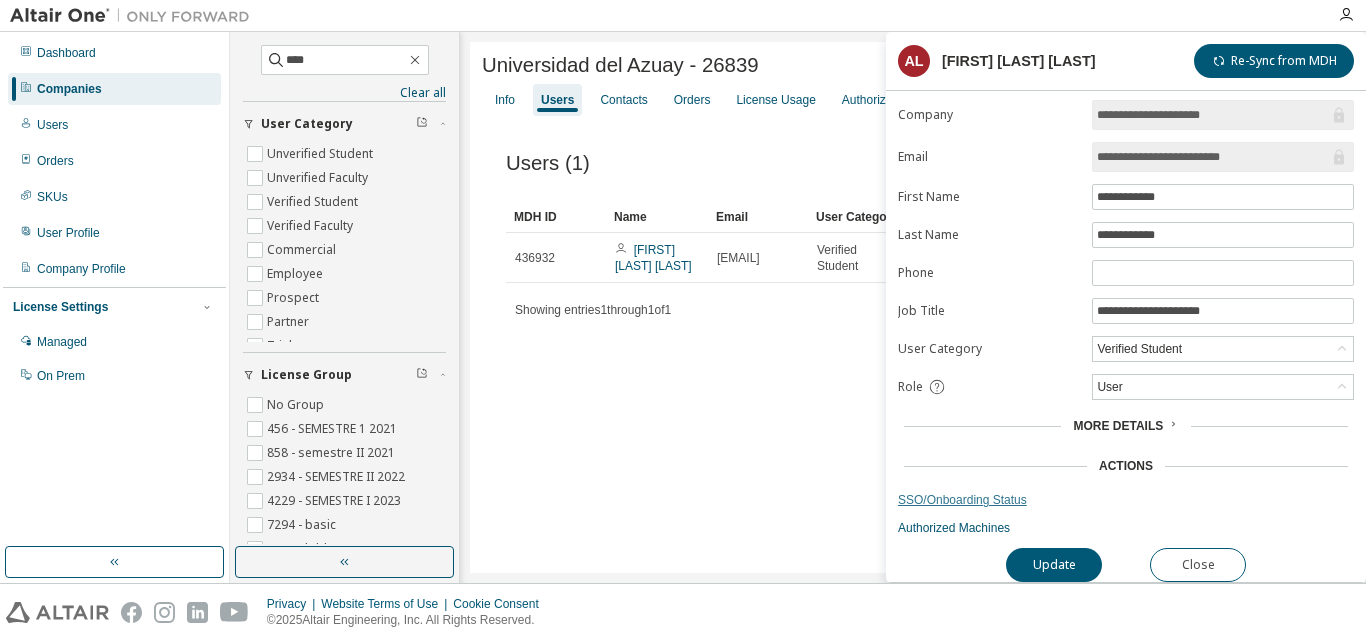 click on "SSO/Onboarding Status" at bounding box center [1126, 500] 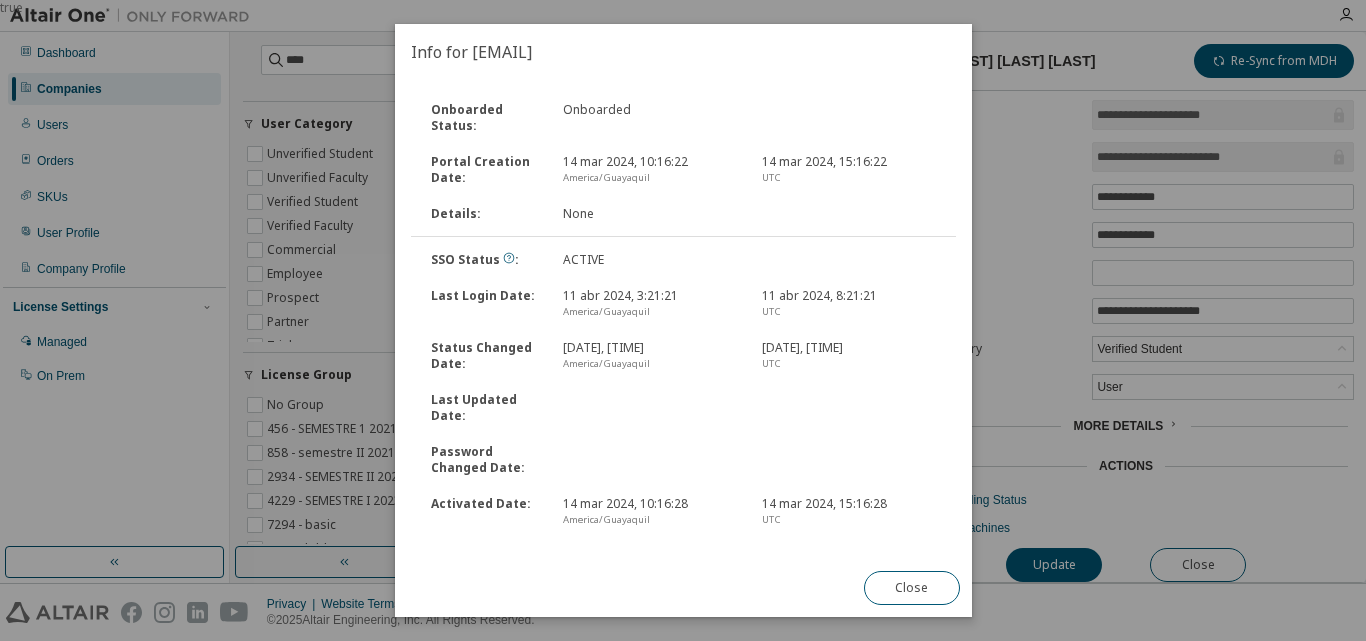 click on "America/Guayaquil" at bounding box center (650, 364) 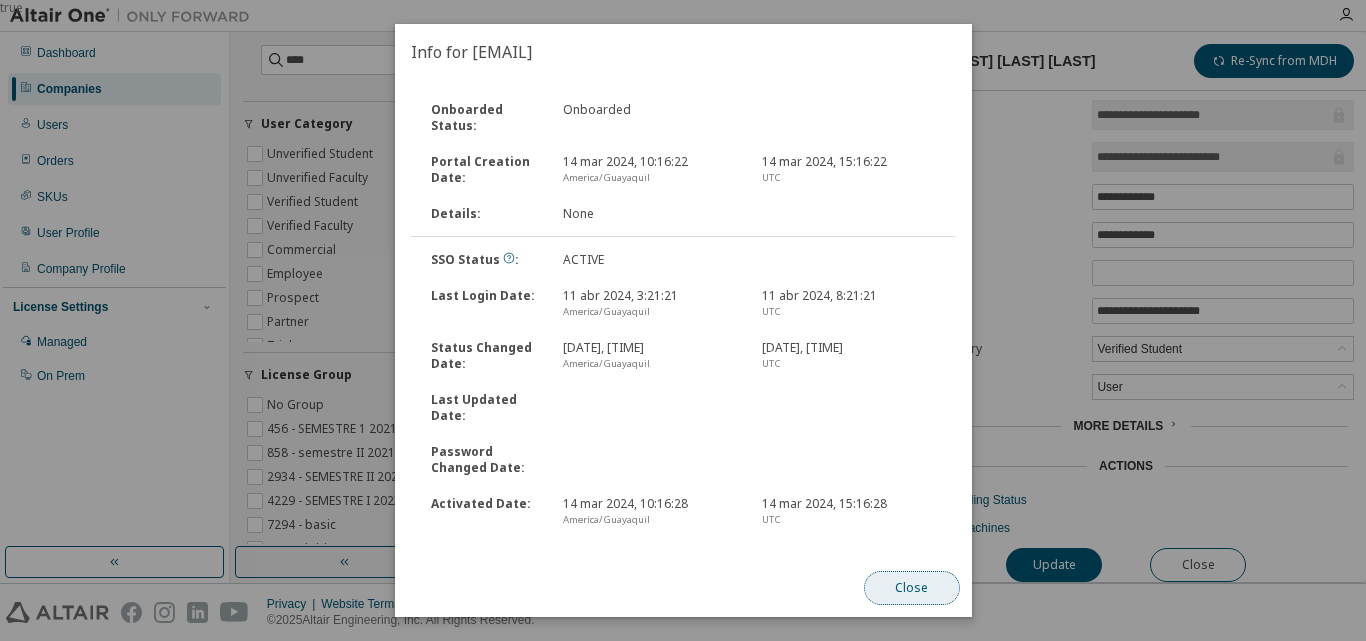 click on "Close" at bounding box center (911, 588) 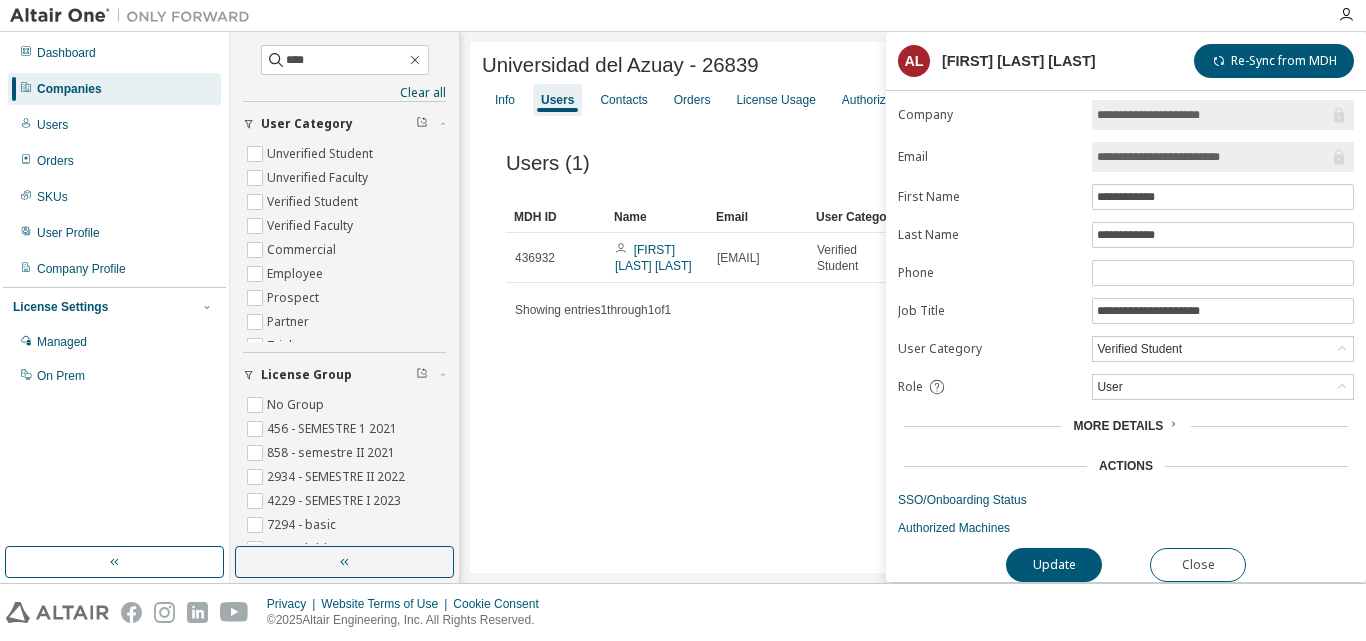 click on "More Details" at bounding box center (1118, 426) 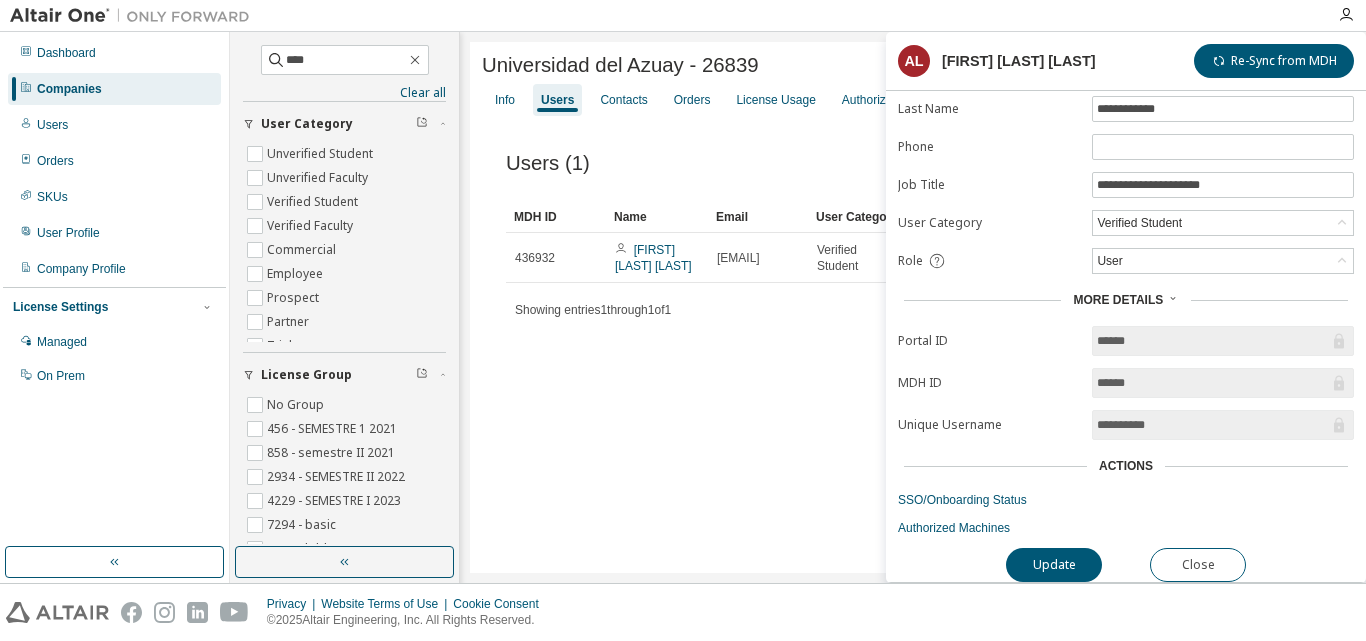 scroll, scrollTop: 0, scrollLeft: 0, axis: both 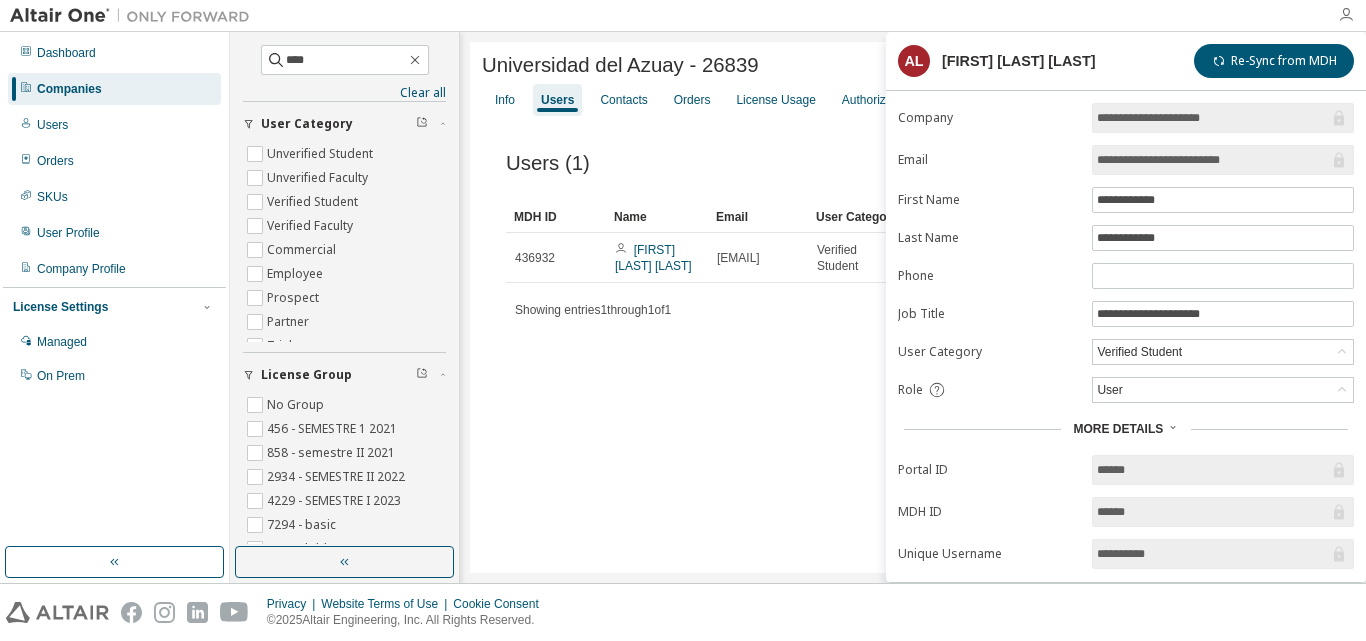 click at bounding box center (1346, 15) 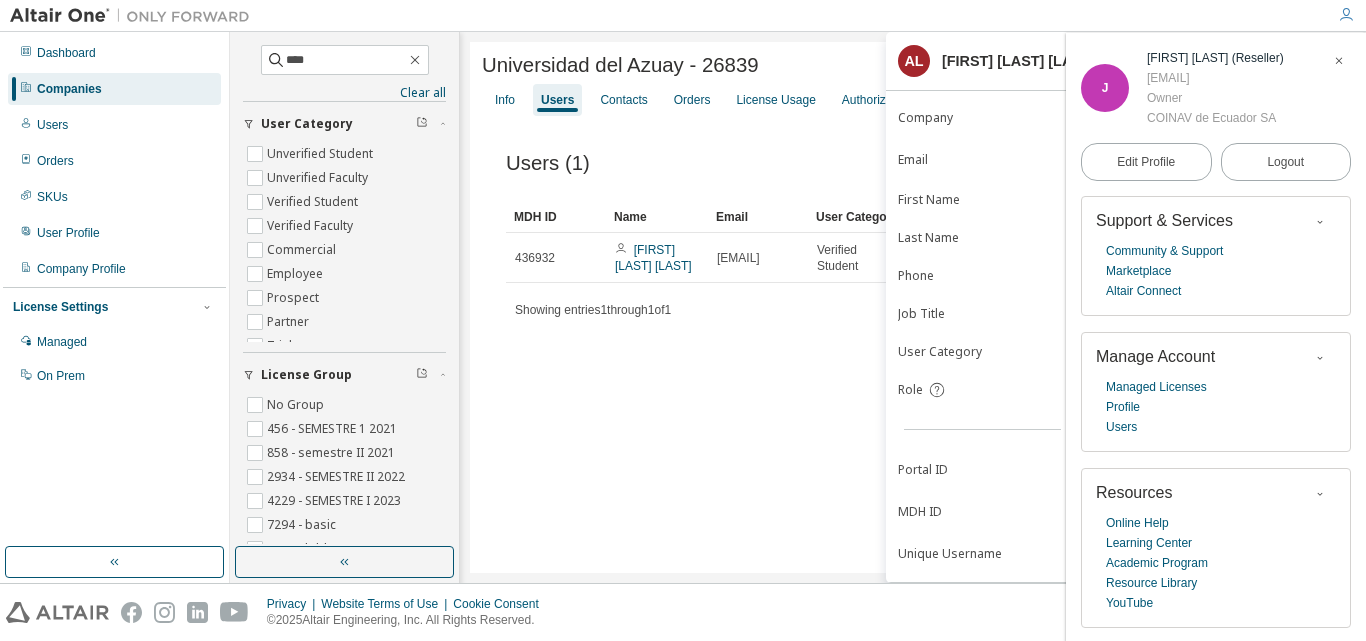 click on "Universidad del Azuay - 26839 Clear Load Save Save As Field Operator Value Select filter Select operand Add criteria Search Info Users Contacts Orders License Usage Authorizations Users (1) More Actions Import From CSV Export To CSV Adopt User Add User Clear Load Save Save As Field Operator Value Select filter Select operand Add criteria Search MDH ID Name Email User Category Phone Job Title Status 436932    [FIRST] [LAST] [EMAIL] Verified Student [PHONE] Universidad del Azuay Onboarded Showing entries  1  through  1  of  1 Items per page 10 Page n. *" at bounding box center [913, 307] 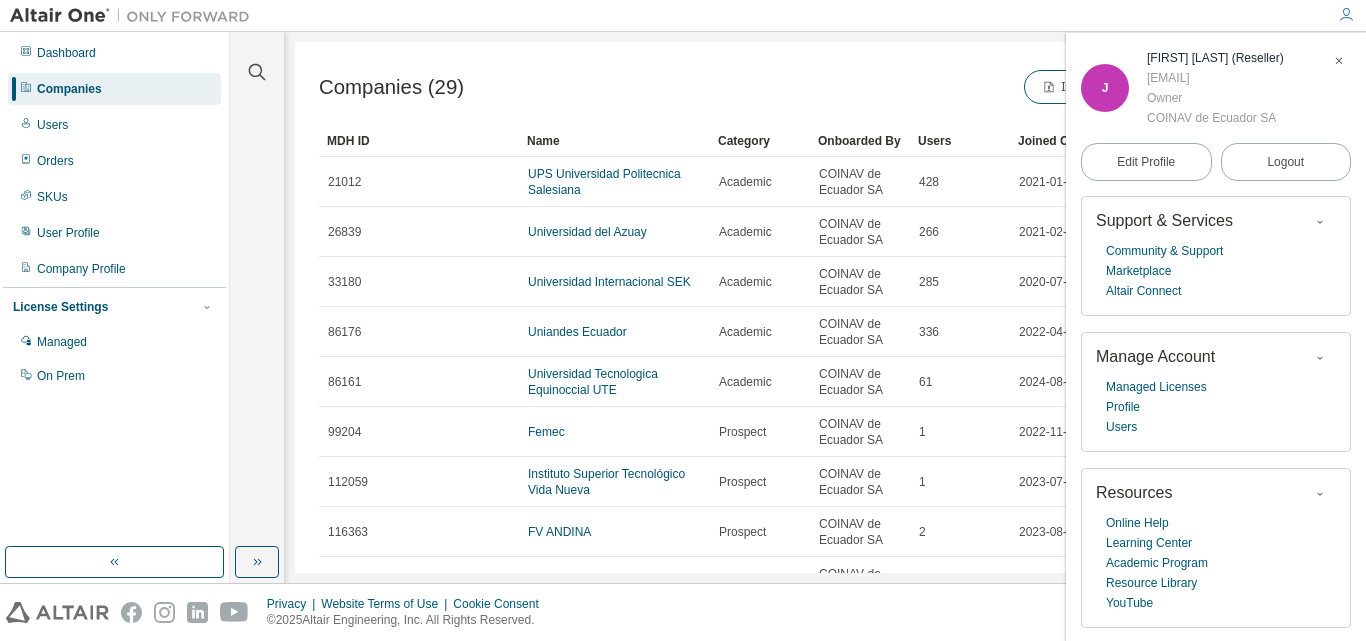 click at bounding box center (1339, 61) 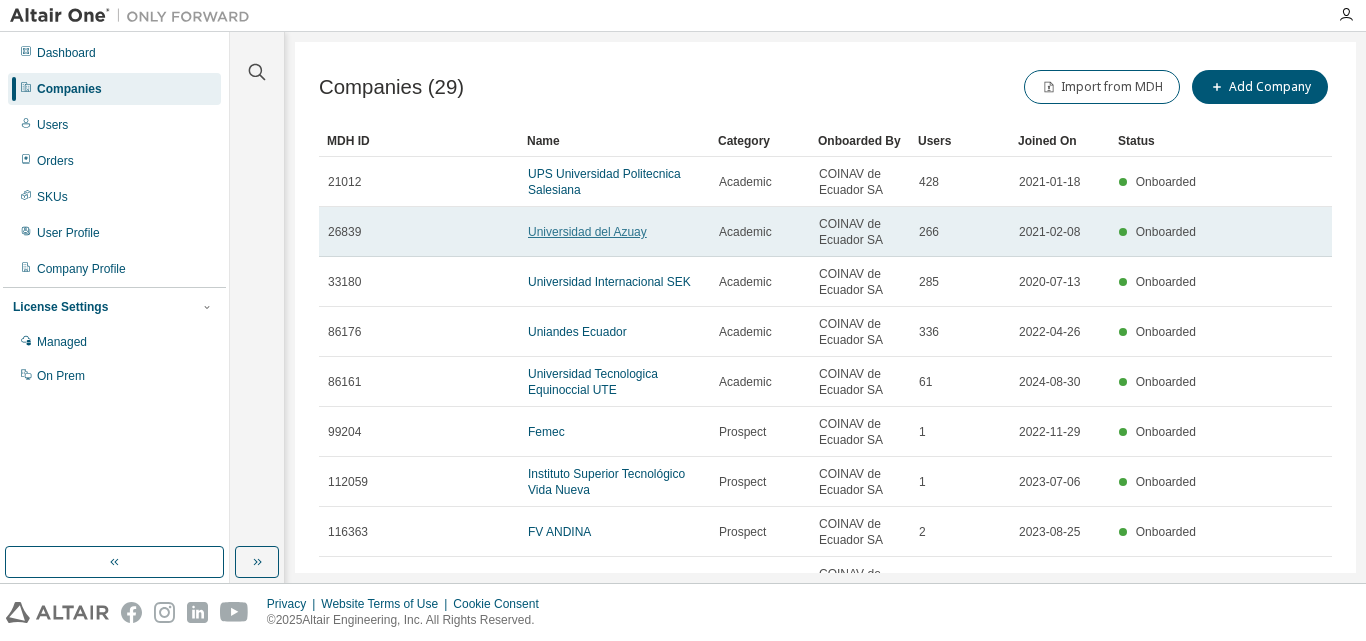 click on "Universidad del Azuay" at bounding box center [587, 232] 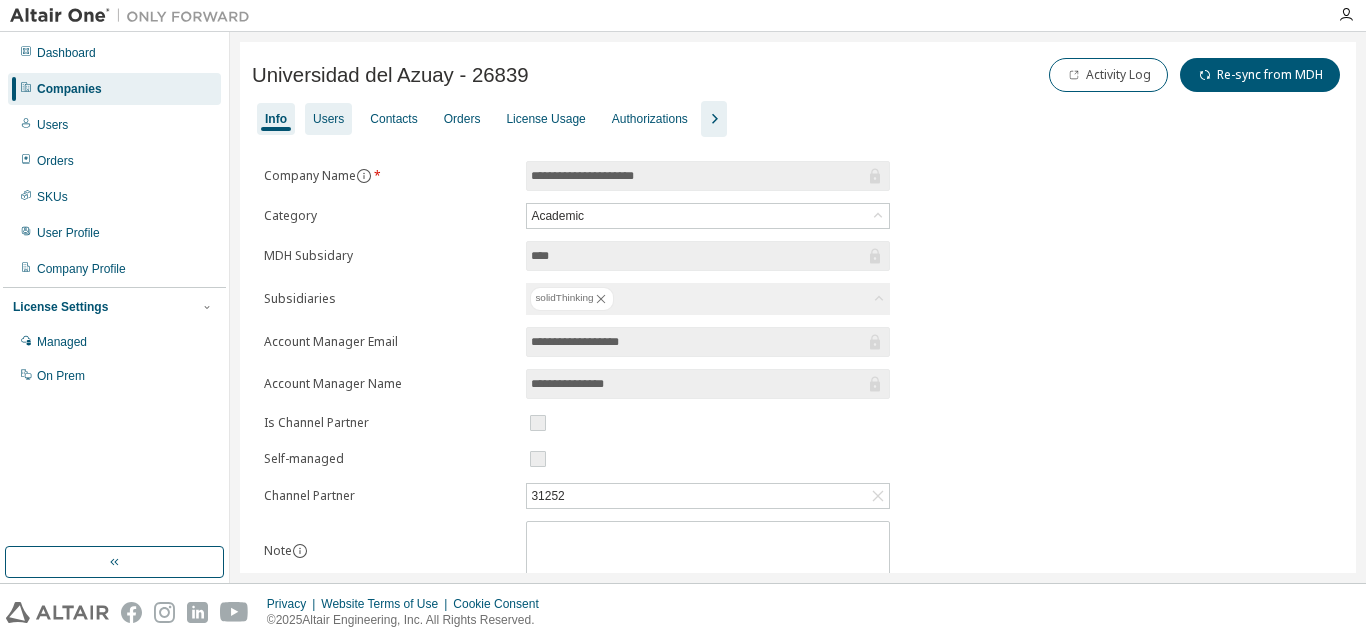 click on "Users" at bounding box center [328, 119] 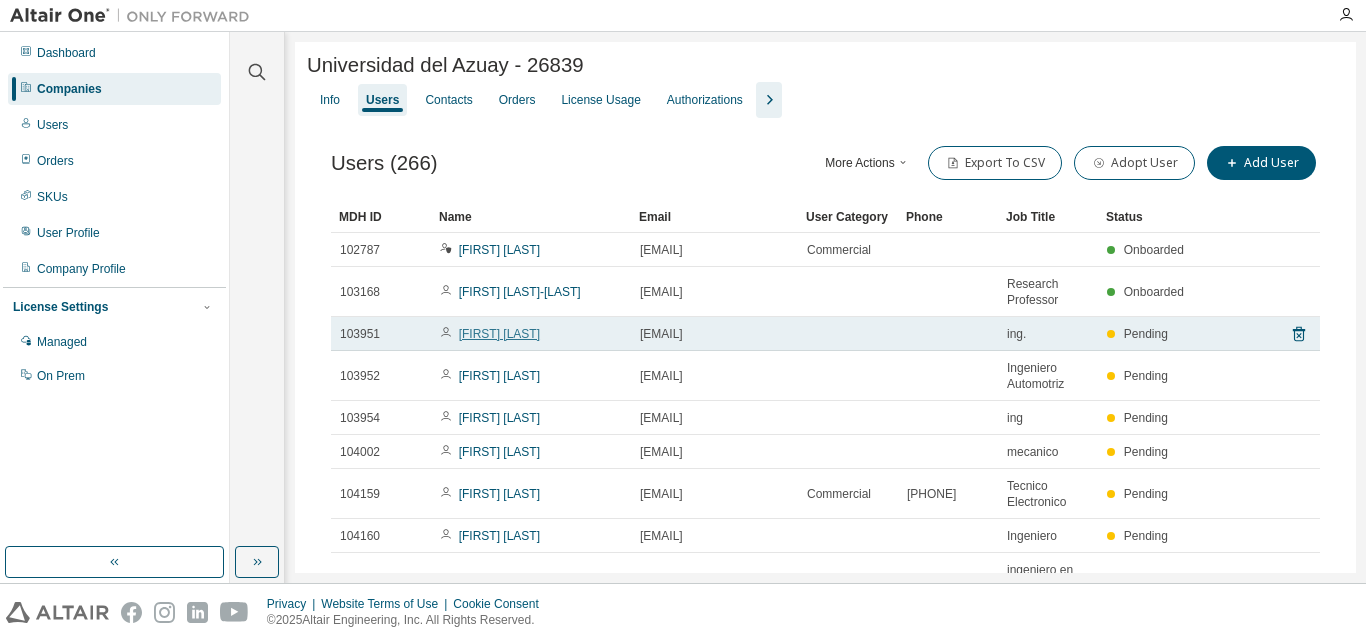 click on "[FIRST] [LAST]" at bounding box center (499, 334) 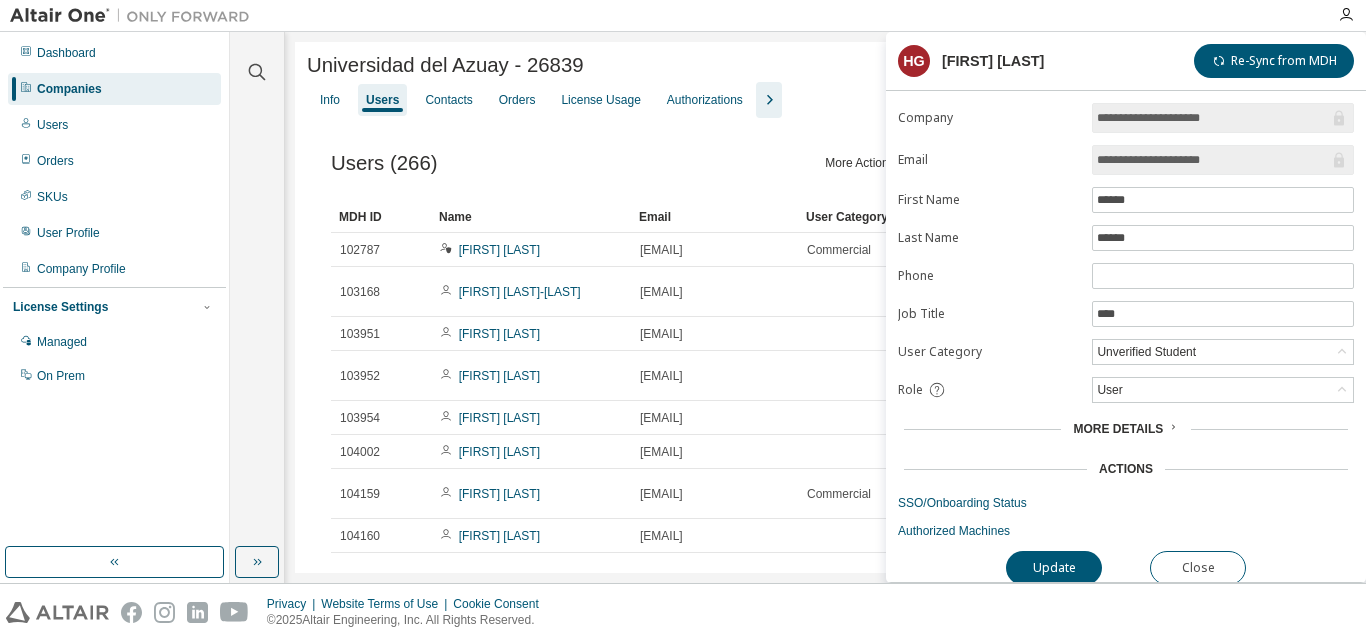 scroll, scrollTop: 13, scrollLeft: 0, axis: vertical 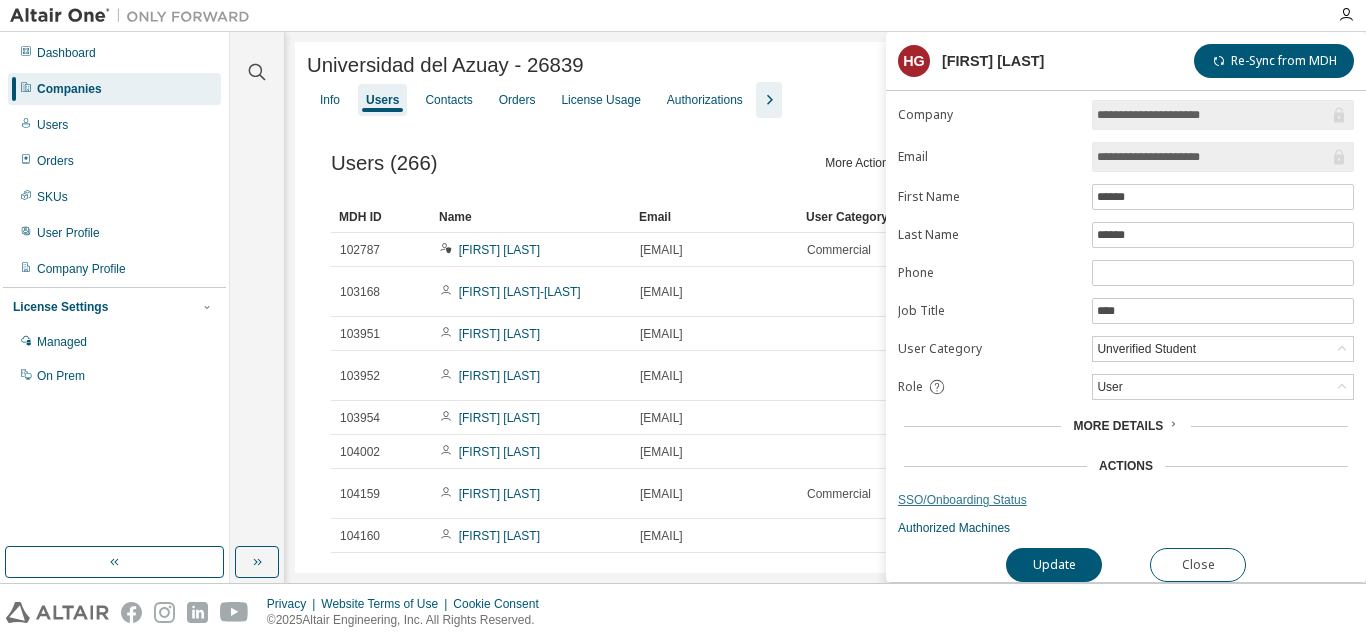 click on "SSO/Onboarding Status" at bounding box center [1126, 500] 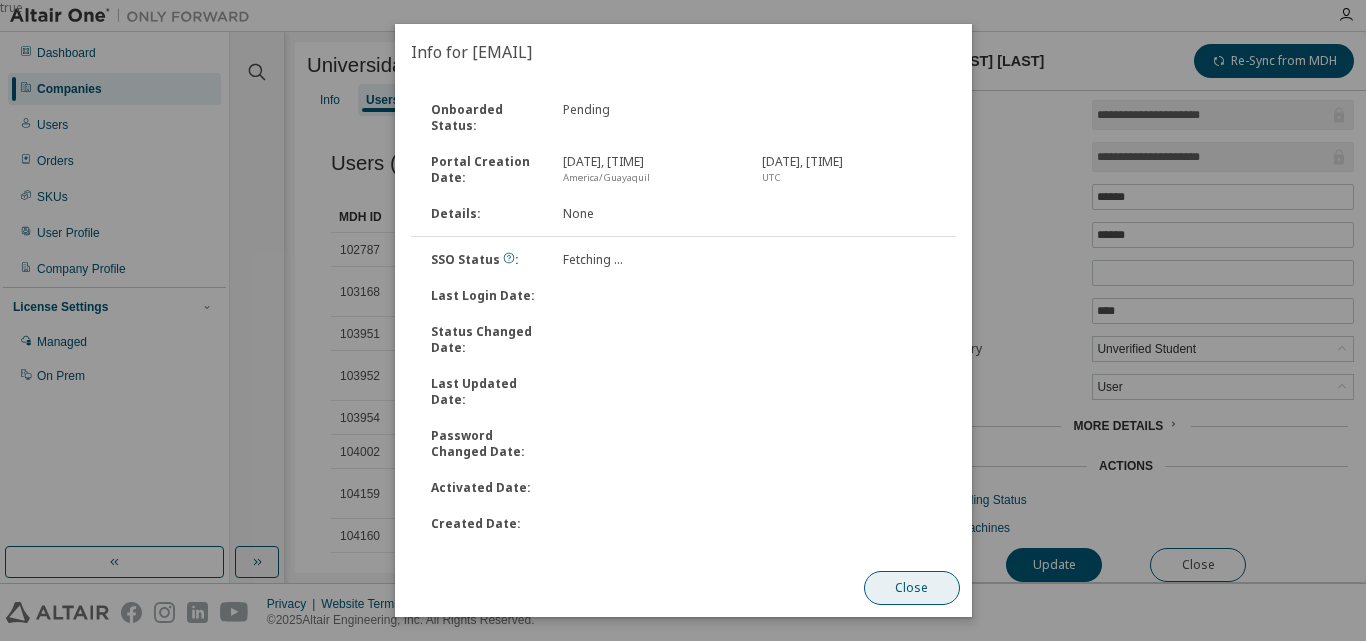click on "Close" at bounding box center [911, 588] 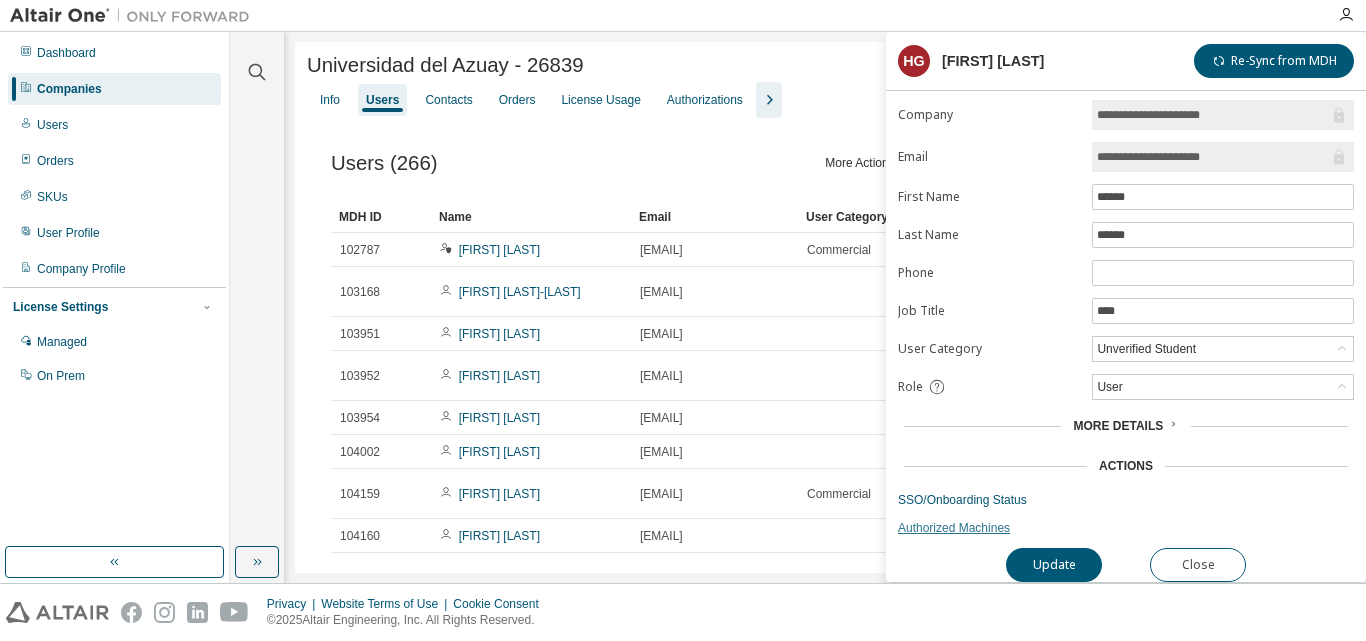 click on "Authorized Machines" at bounding box center [1126, 528] 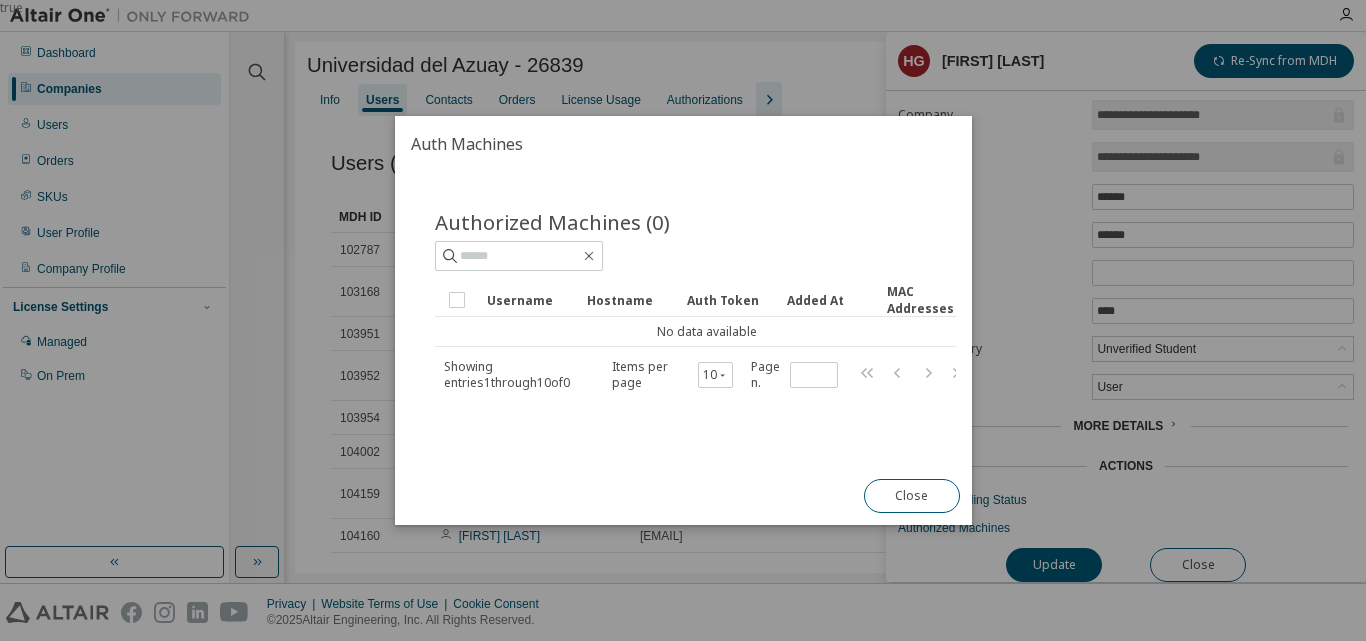 click on "Showing entries  1  through  10  of  0" at bounding box center (507, 374) 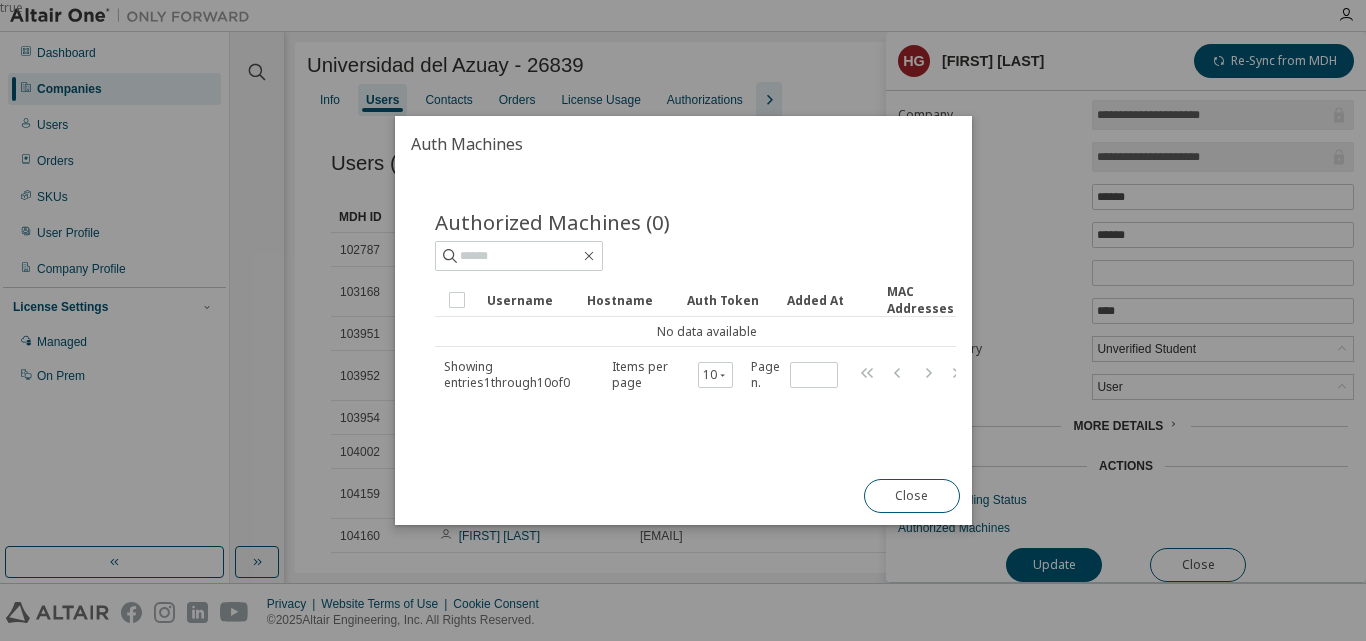click on "Showing entries  1  through  10  of  0" at bounding box center (507, 374) 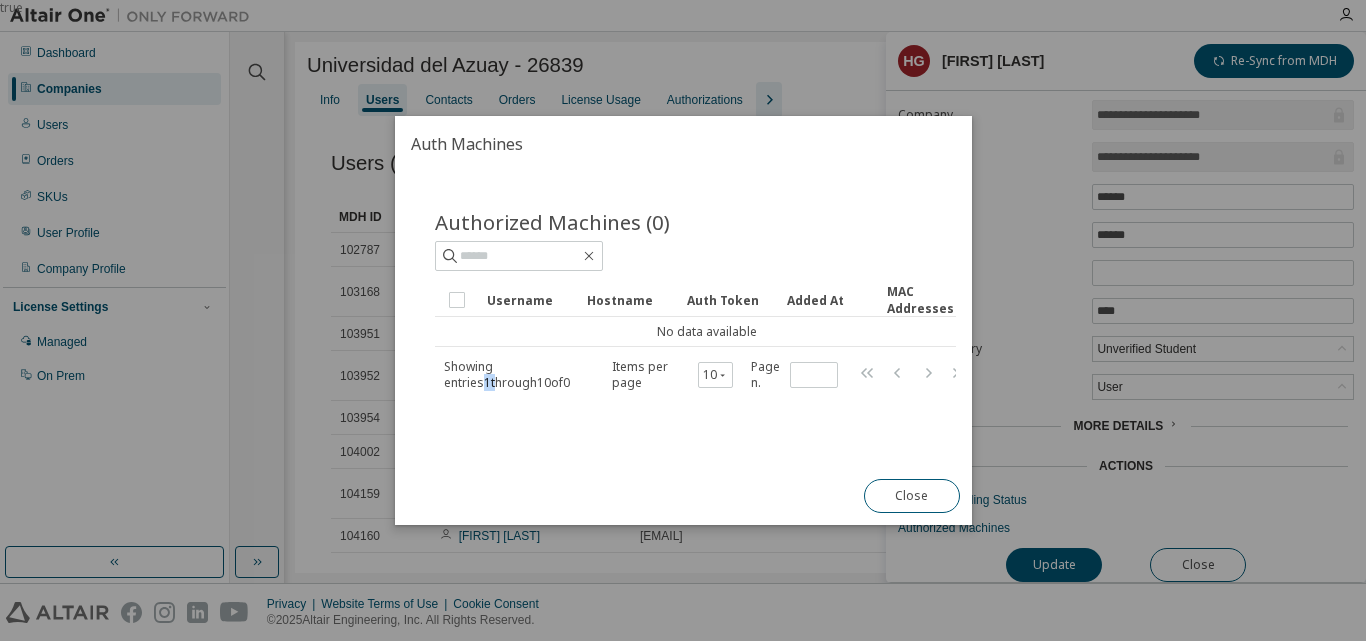 click on "Showing entries  1  through  10  of  0" at bounding box center (507, 374) 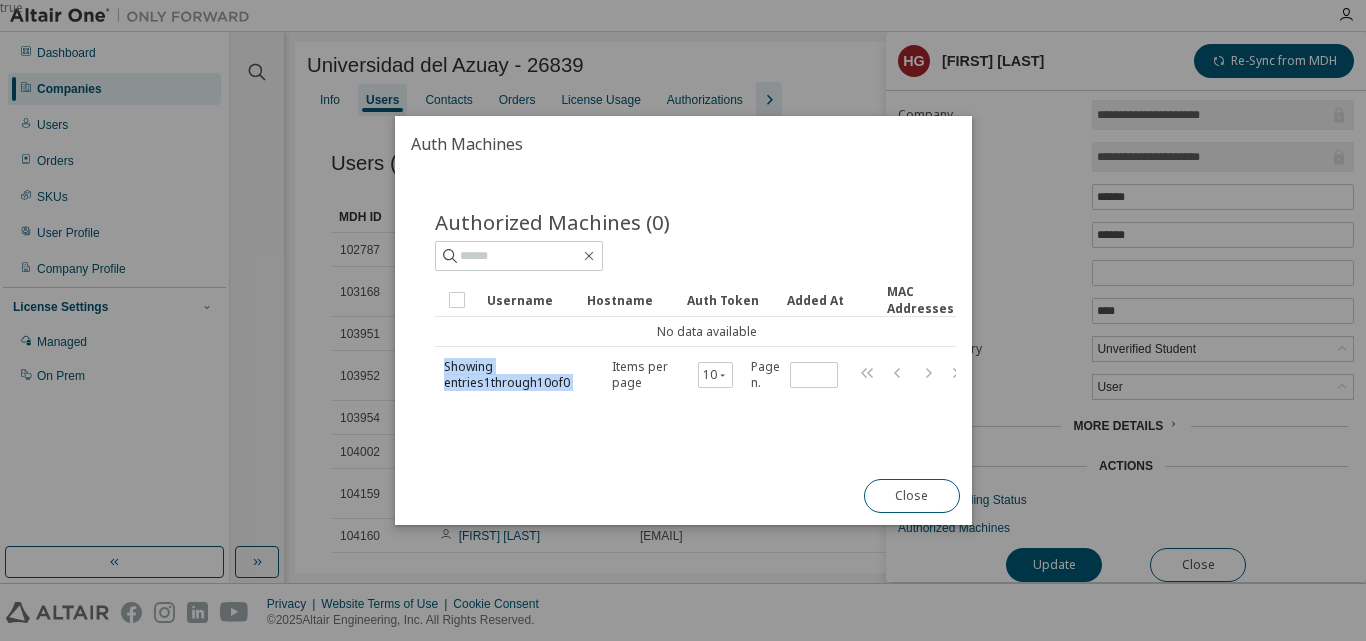 click on "Showing entries  1  through  10  of  0" at bounding box center (507, 374) 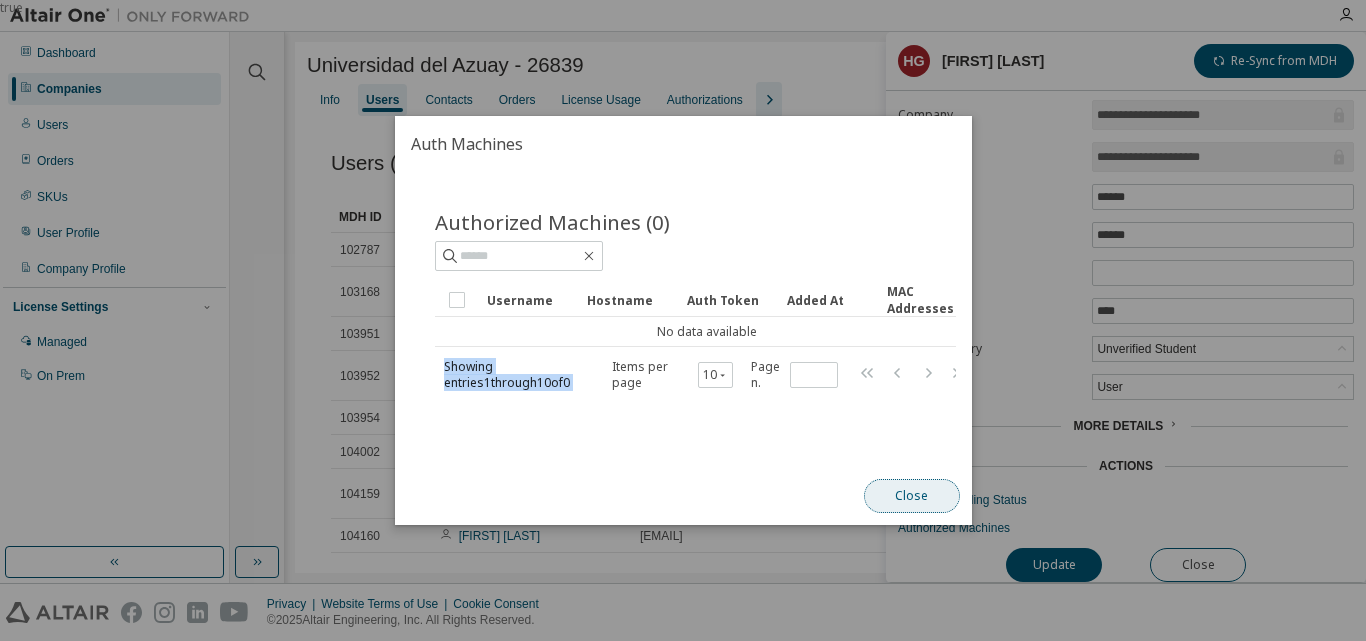 click on "Close" at bounding box center [911, 496] 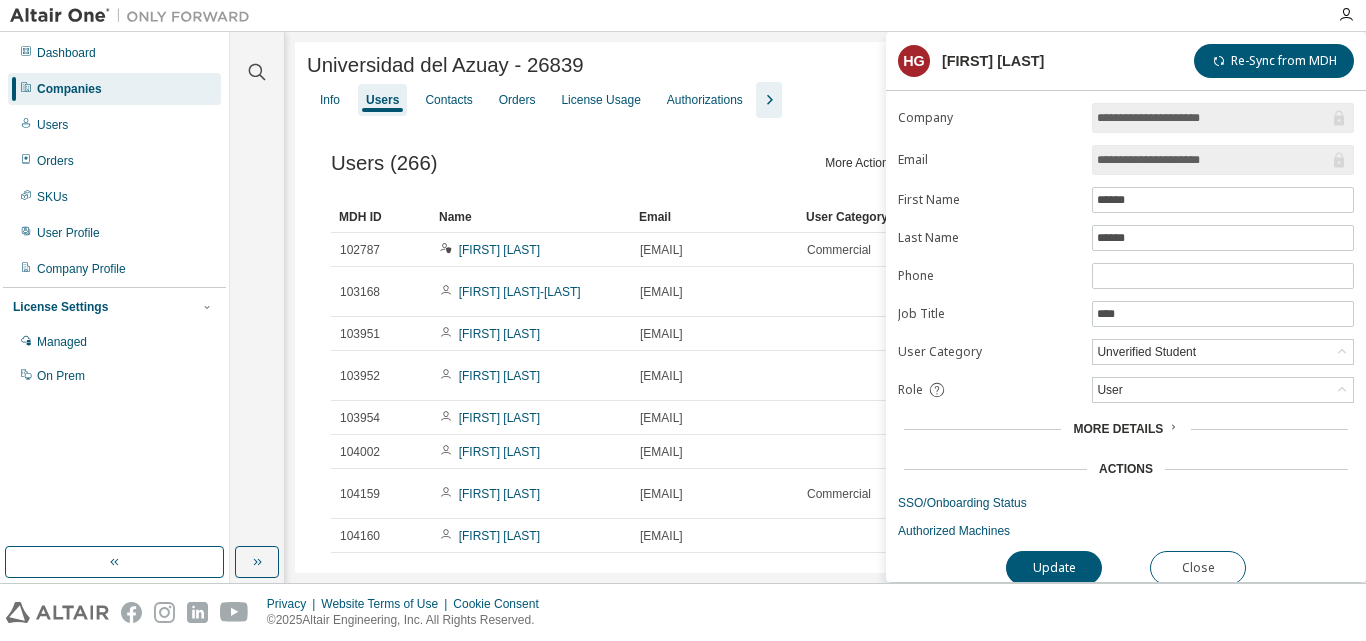 scroll, scrollTop: 13, scrollLeft: 0, axis: vertical 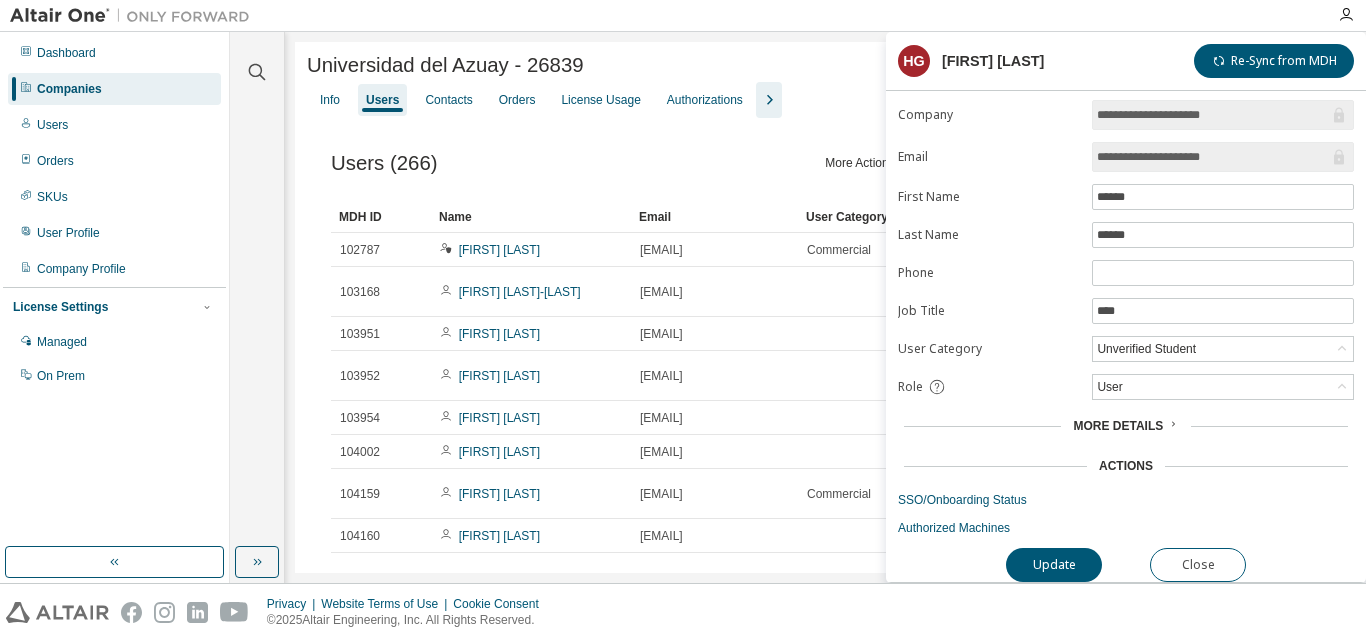 click on "Users (266) More Actions Import From CSV Export To CSV Adopt User Add User" at bounding box center [825, 163] 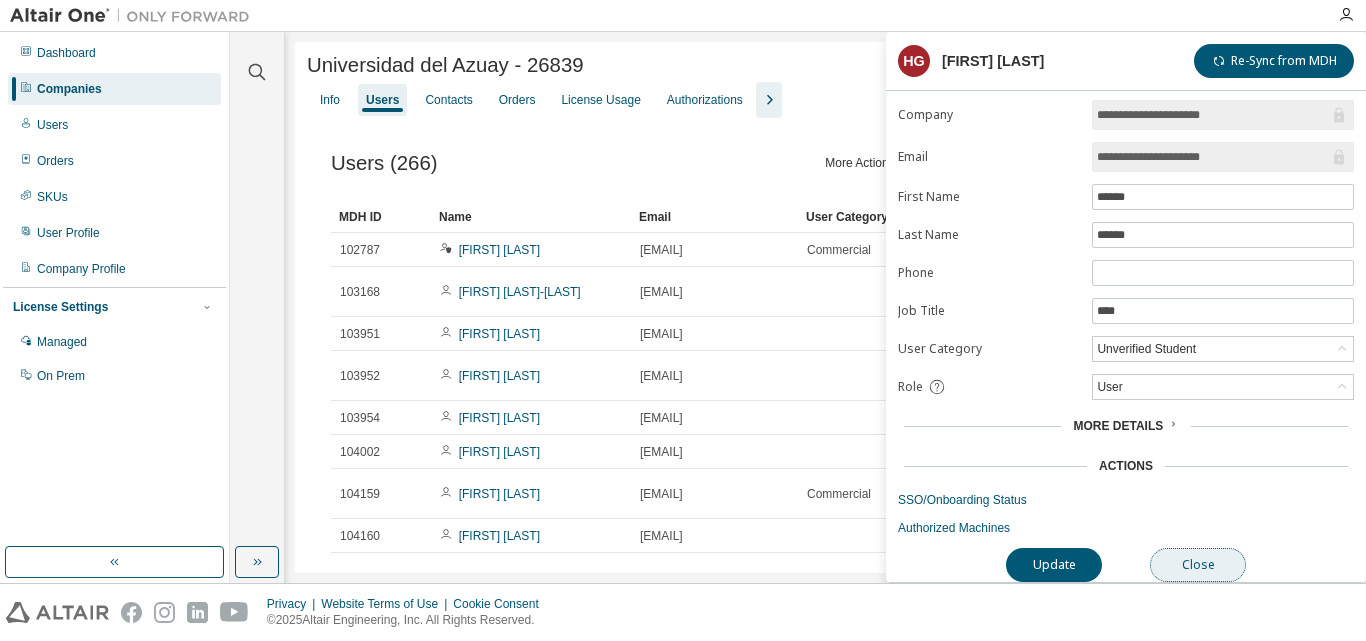 click on "Close" at bounding box center [1198, 565] 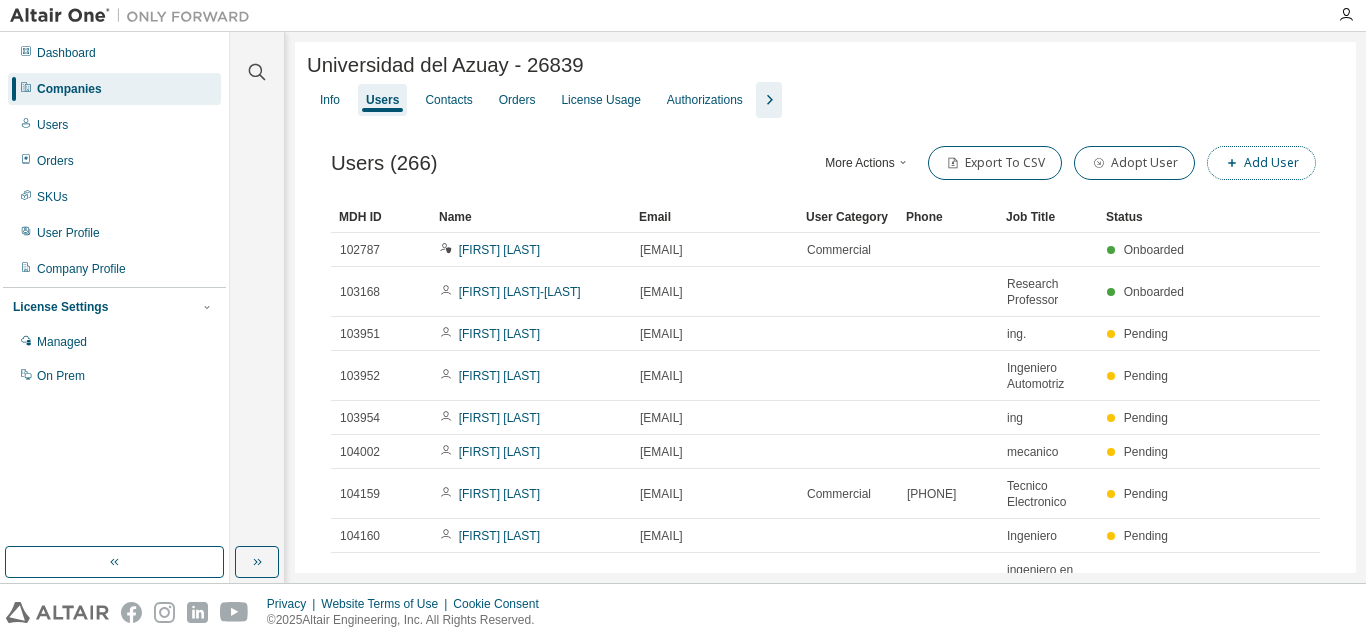 click on "Add User" at bounding box center [1261, 163] 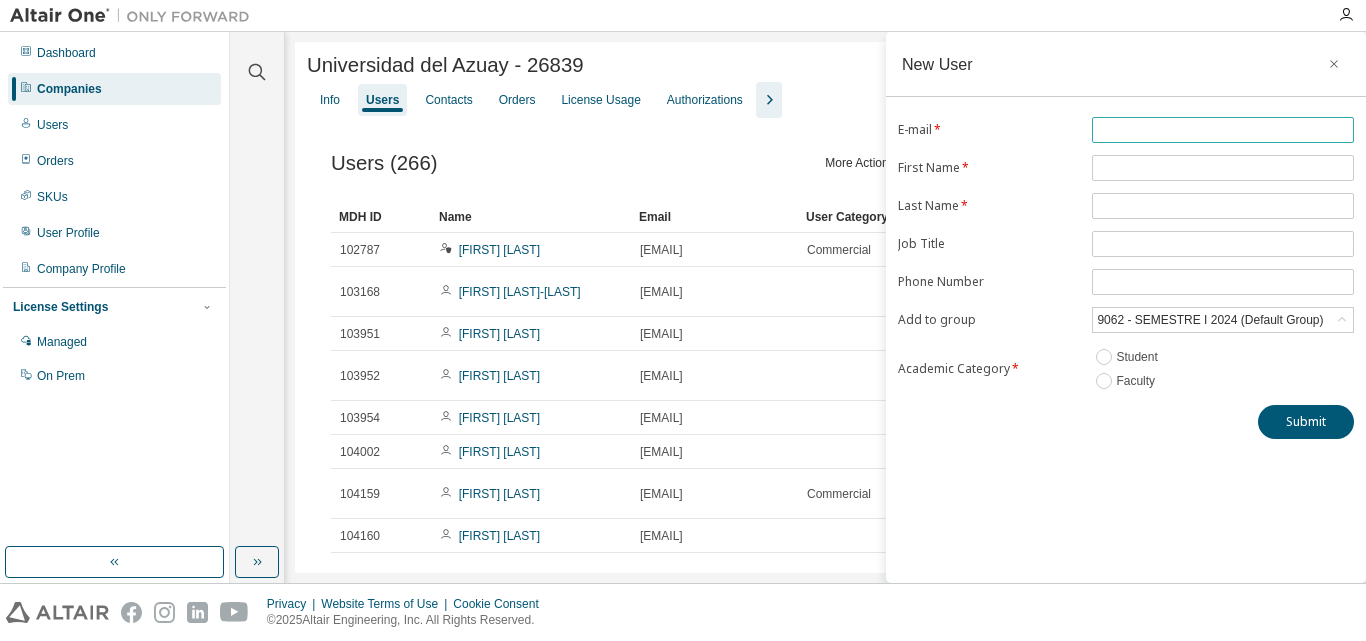 click at bounding box center [1223, 130] 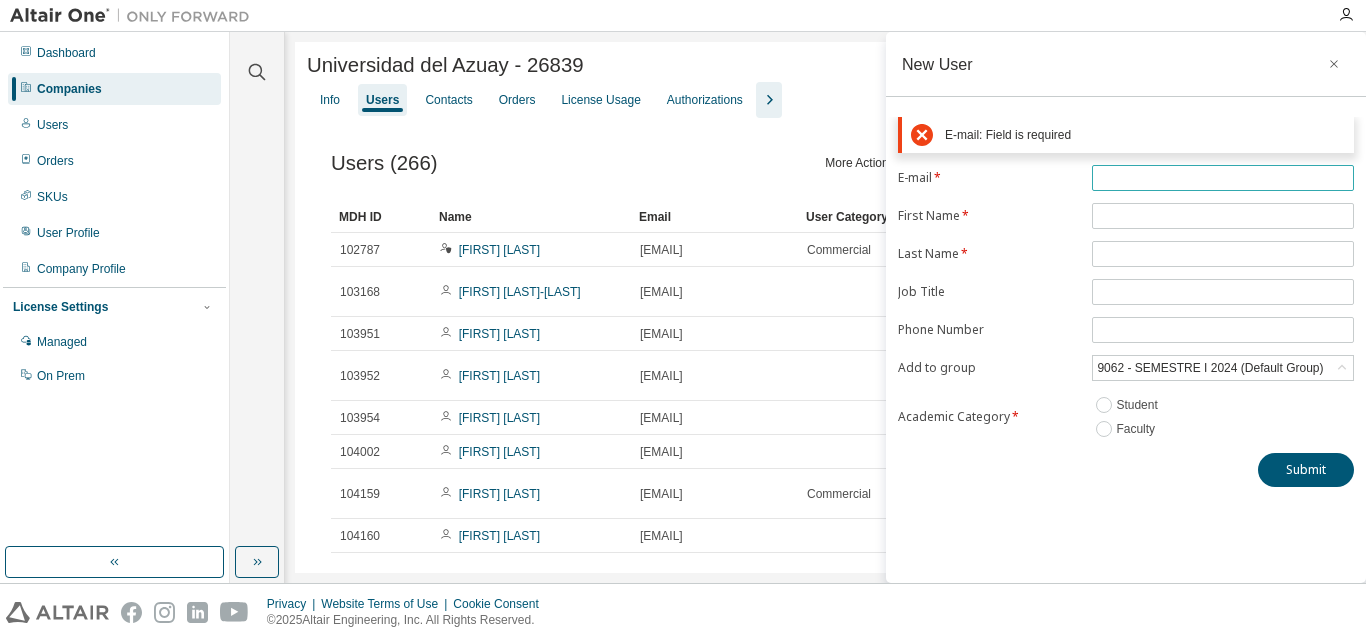 paste on "**********" 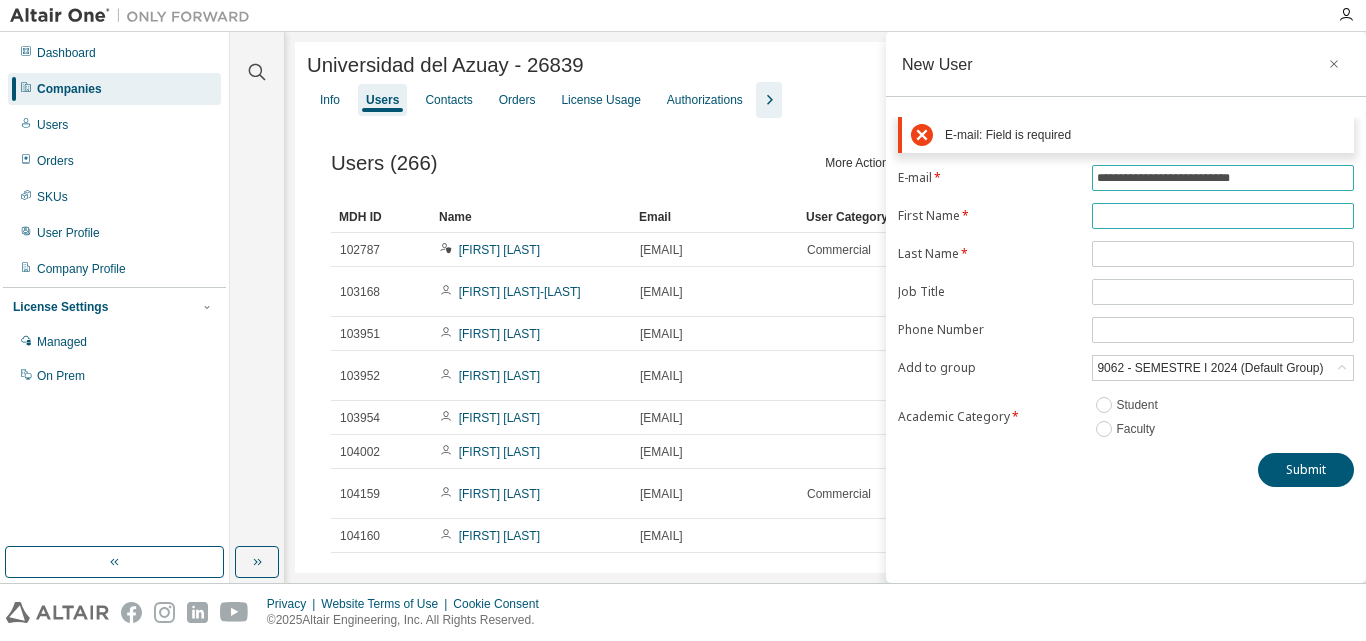 type on "**********" 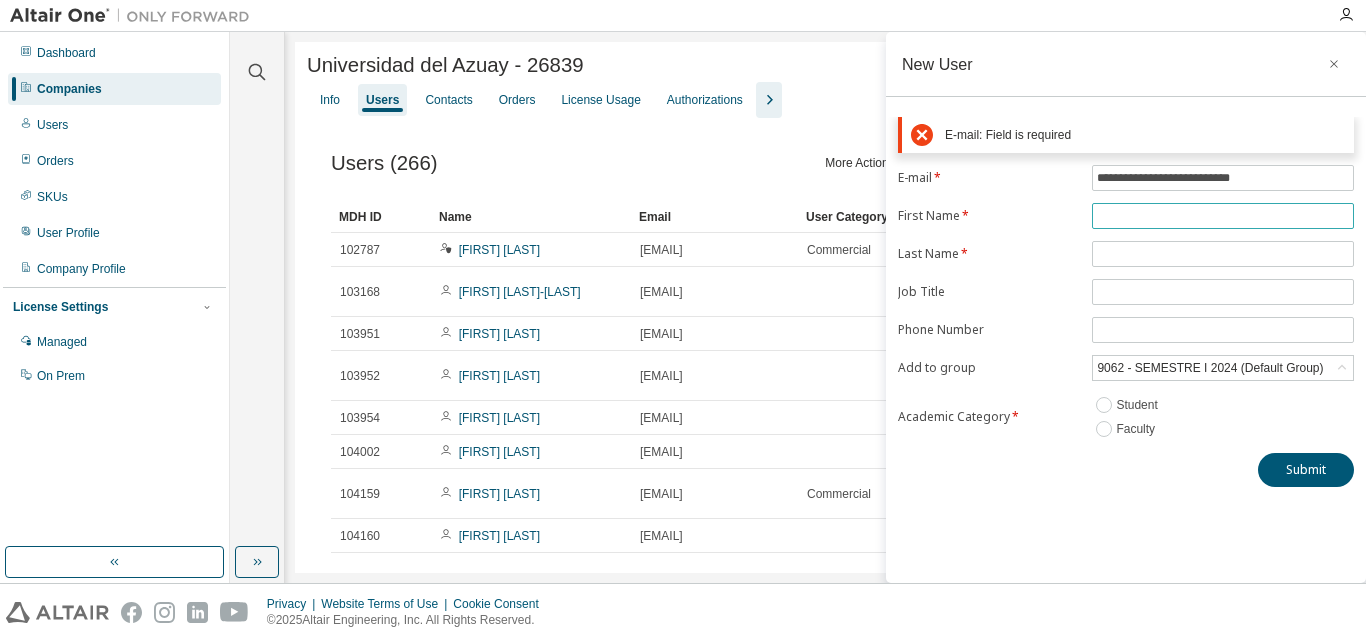 click on "**********" at bounding box center (1126, 303) 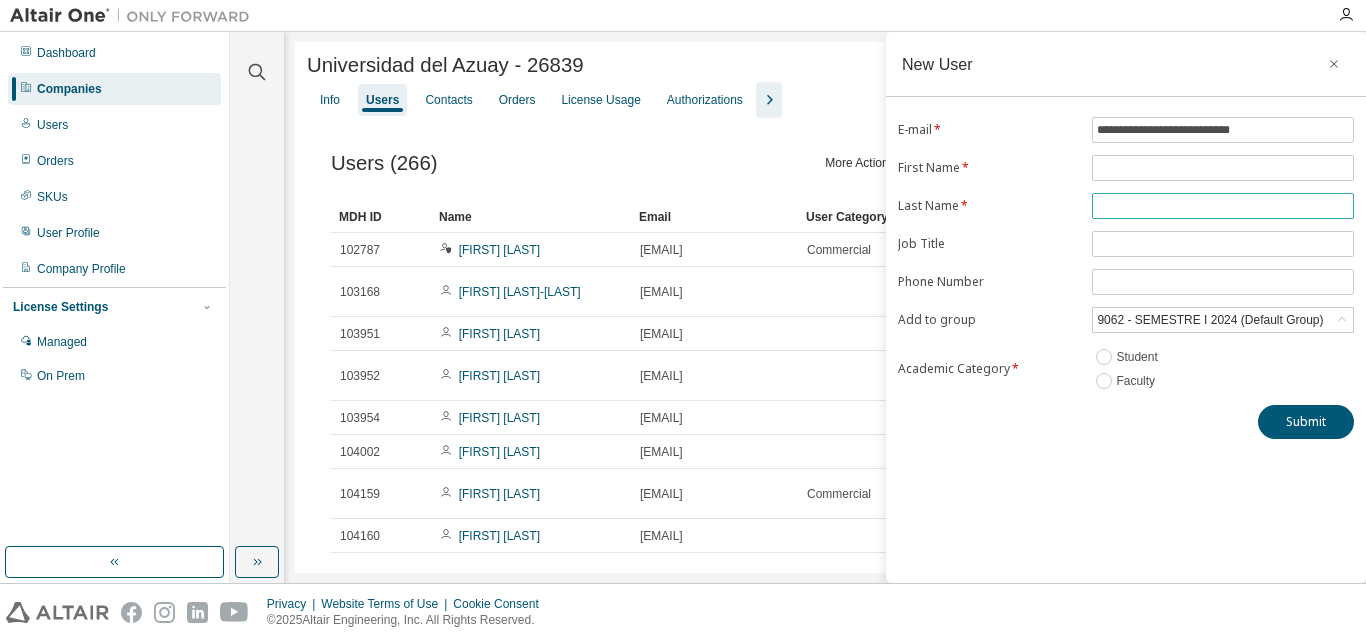 click at bounding box center (1223, 206) 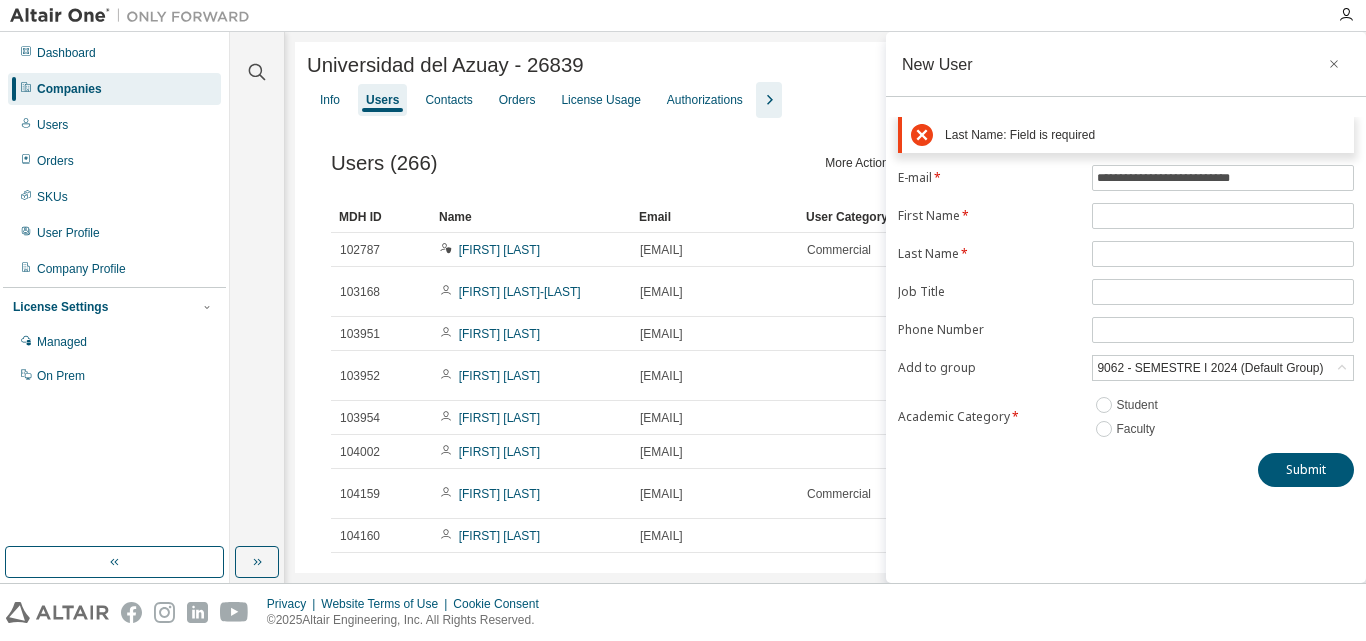 click on "**********" at bounding box center (1126, 302) 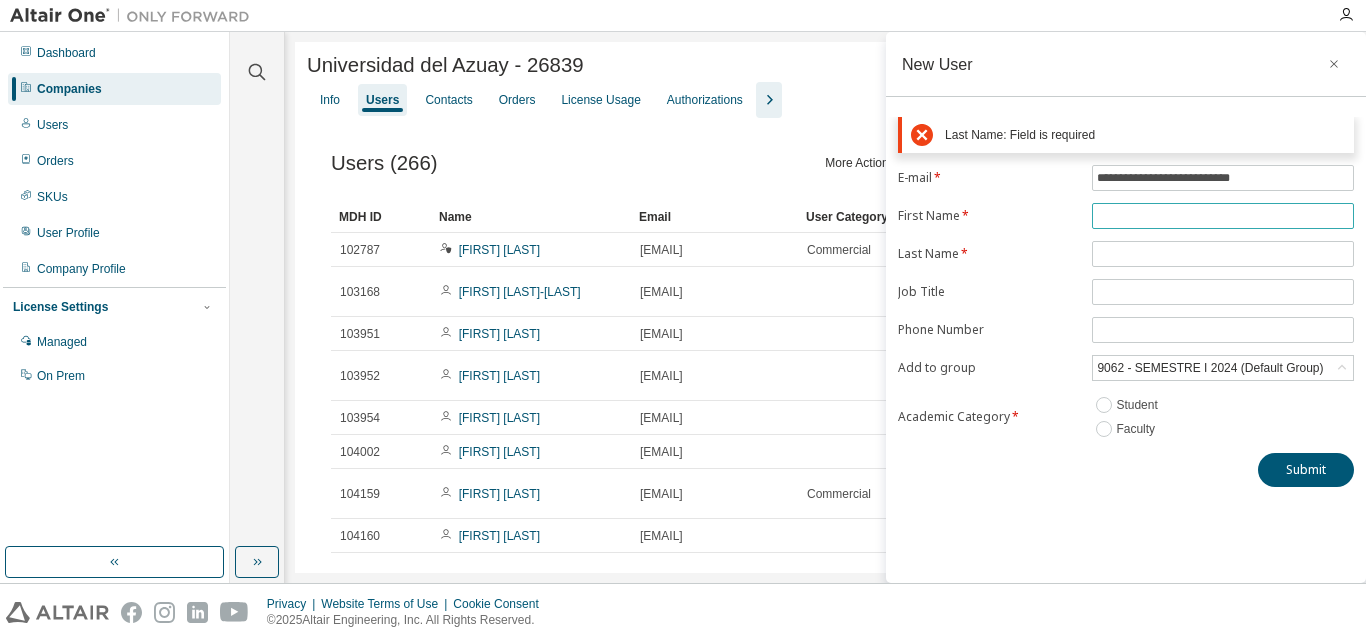 click at bounding box center [1223, 216] 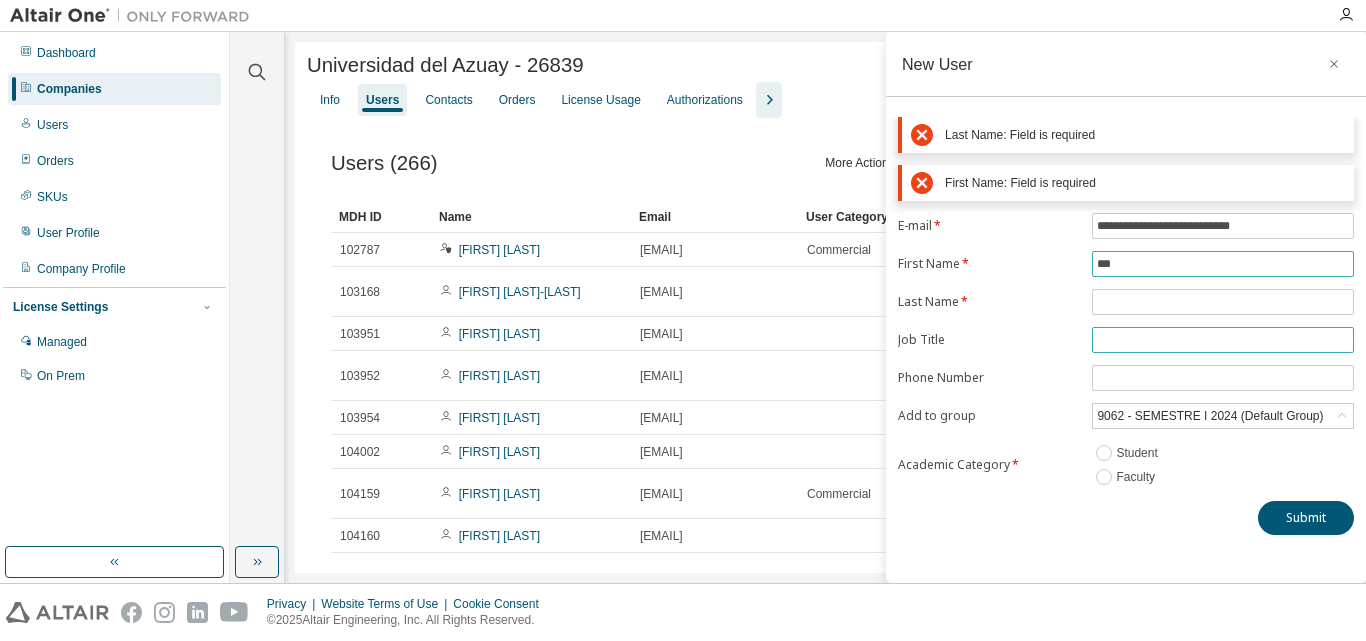 type on "*********" 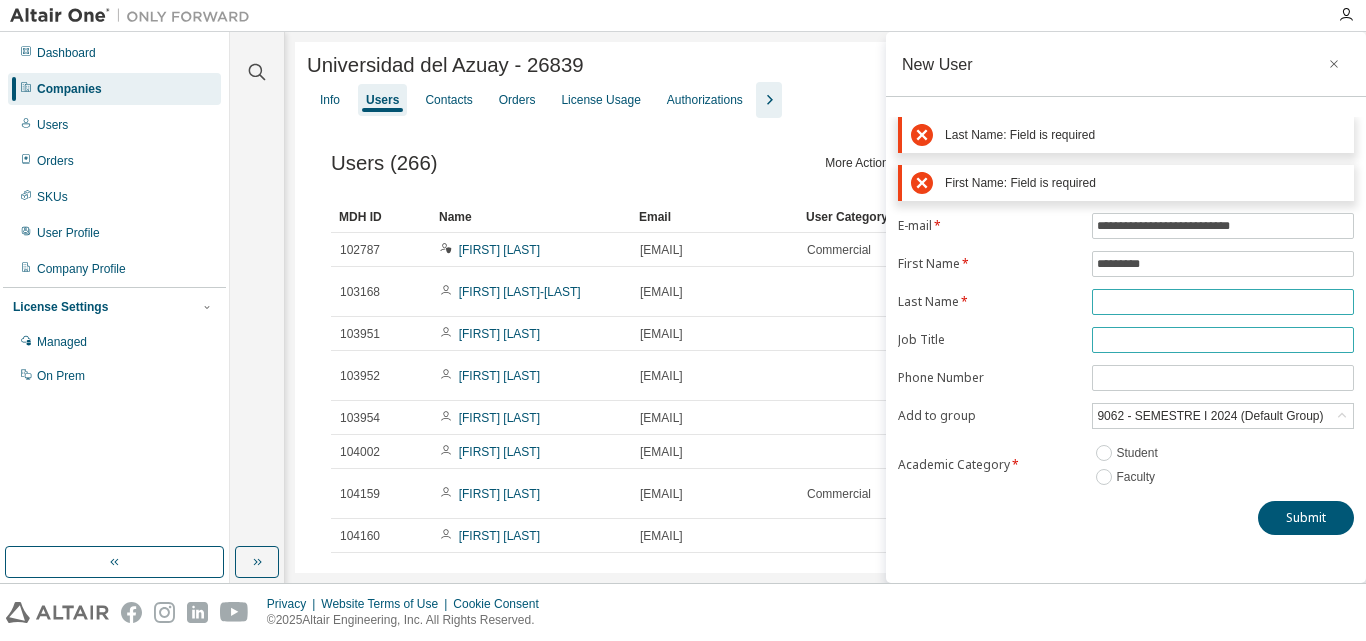 click on "**********" at bounding box center [1126, 351] 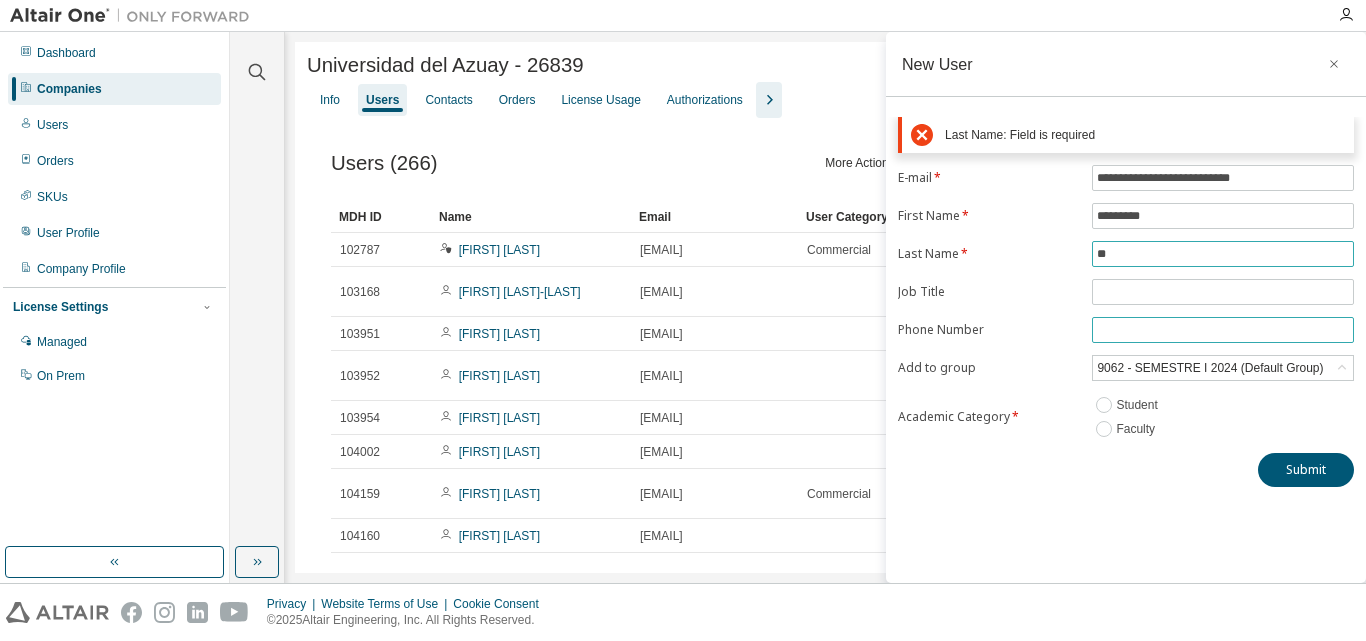 type on "**********" 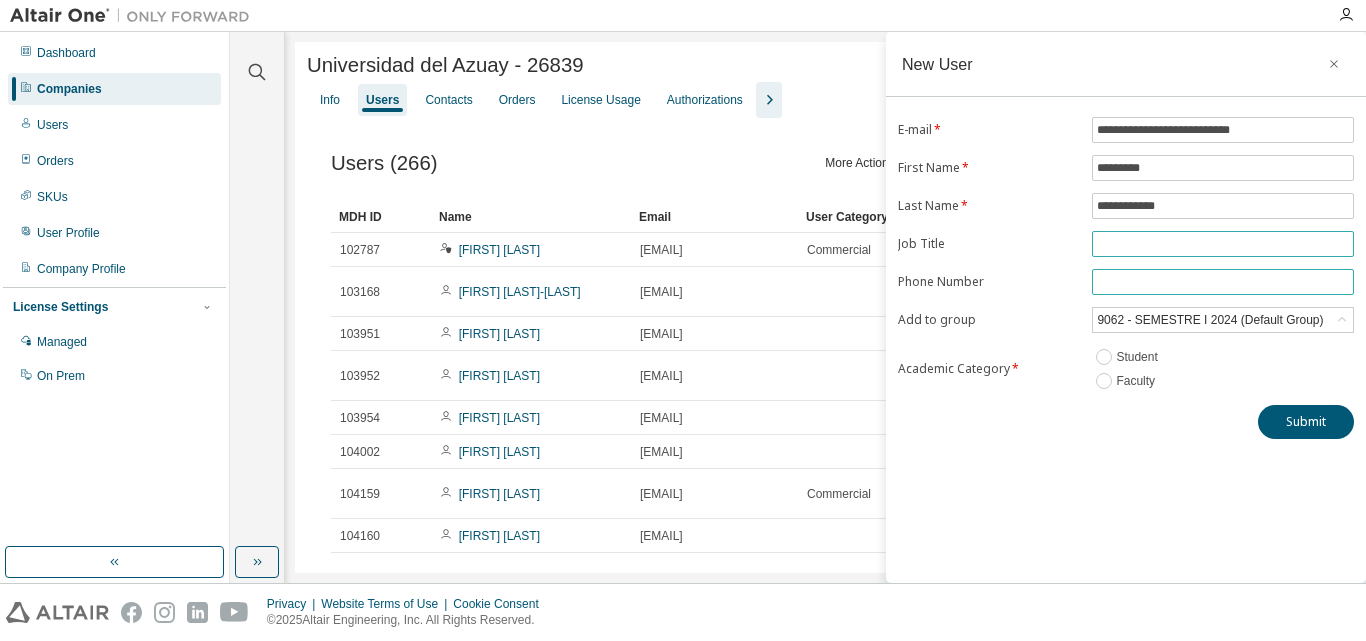 click on "**********" at bounding box center (1126, 255) 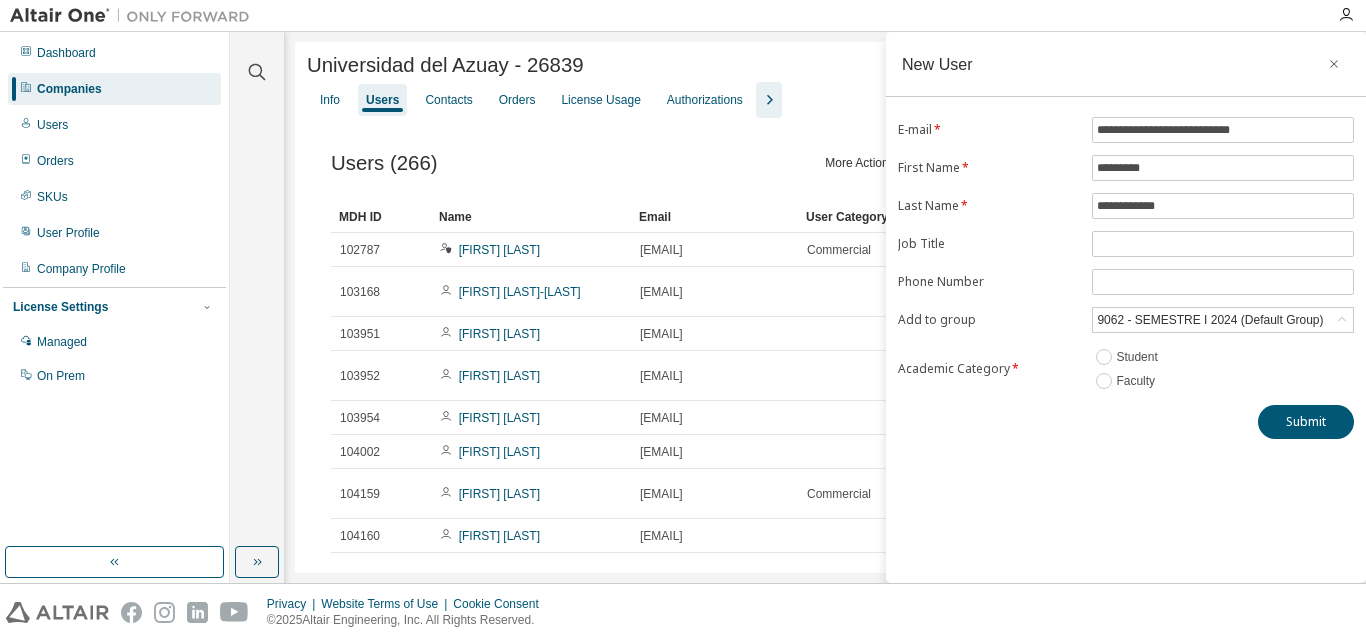 click on "**********" at bounding box center [1126, 307] 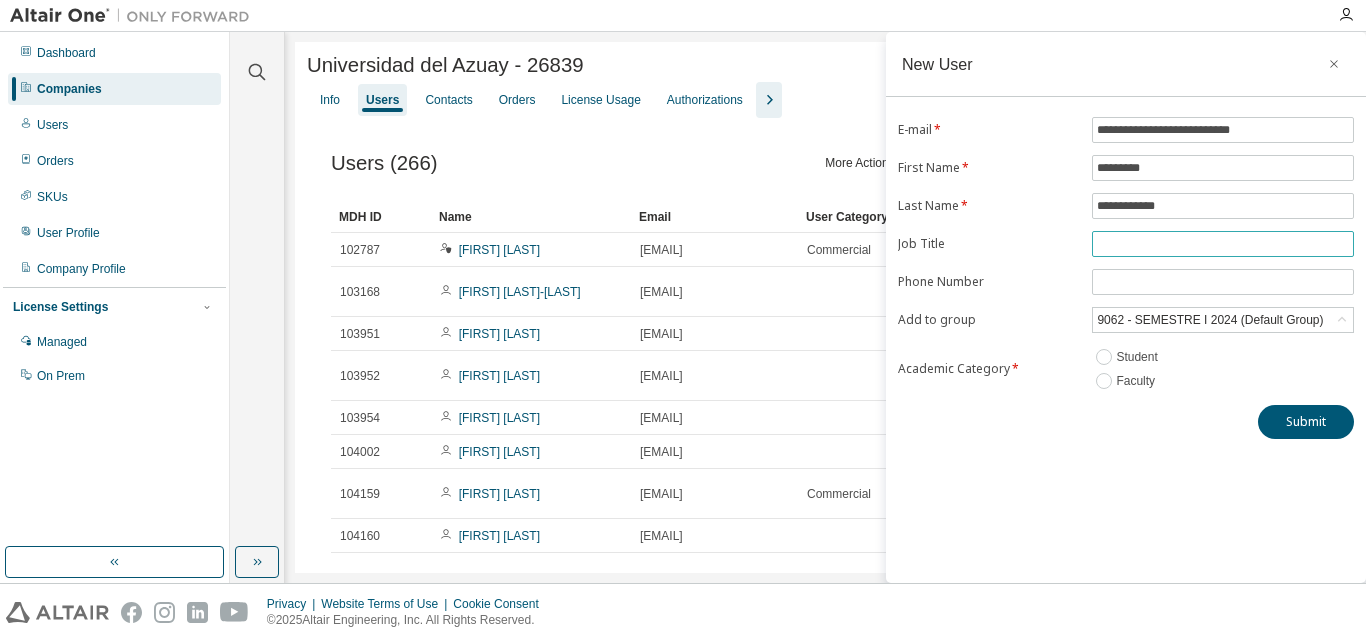 click at bounding box center [1223, 244] 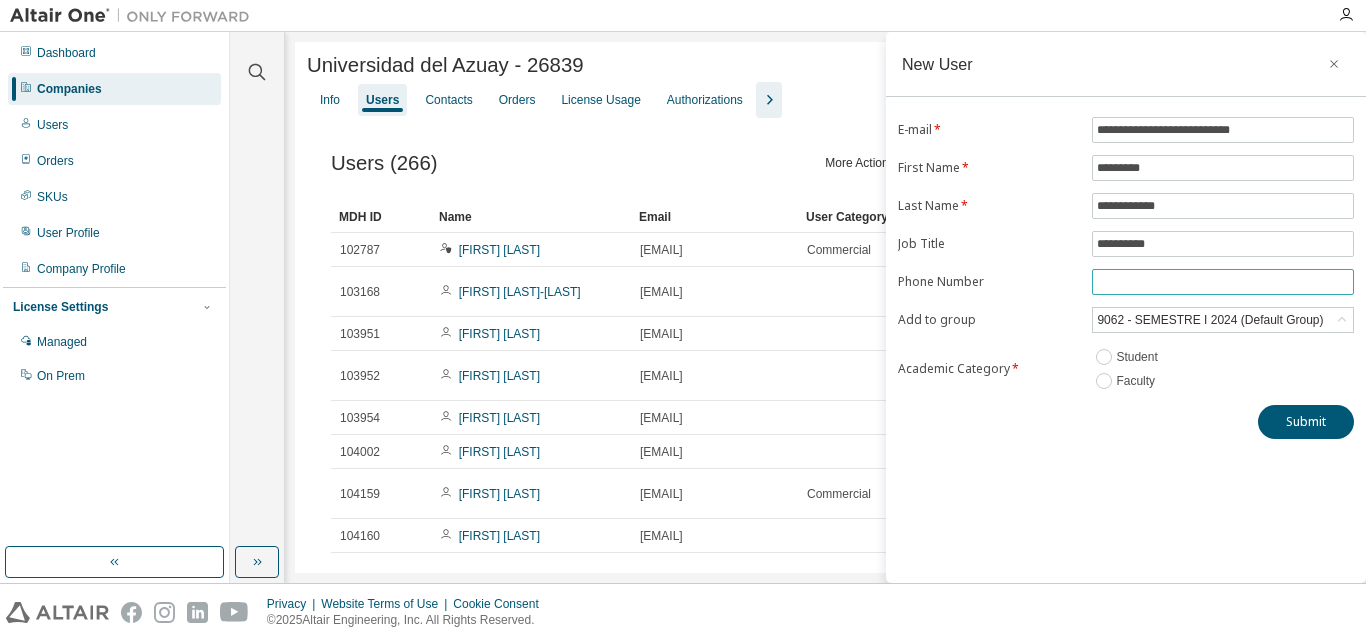 click at bounding box center [1223, 282] 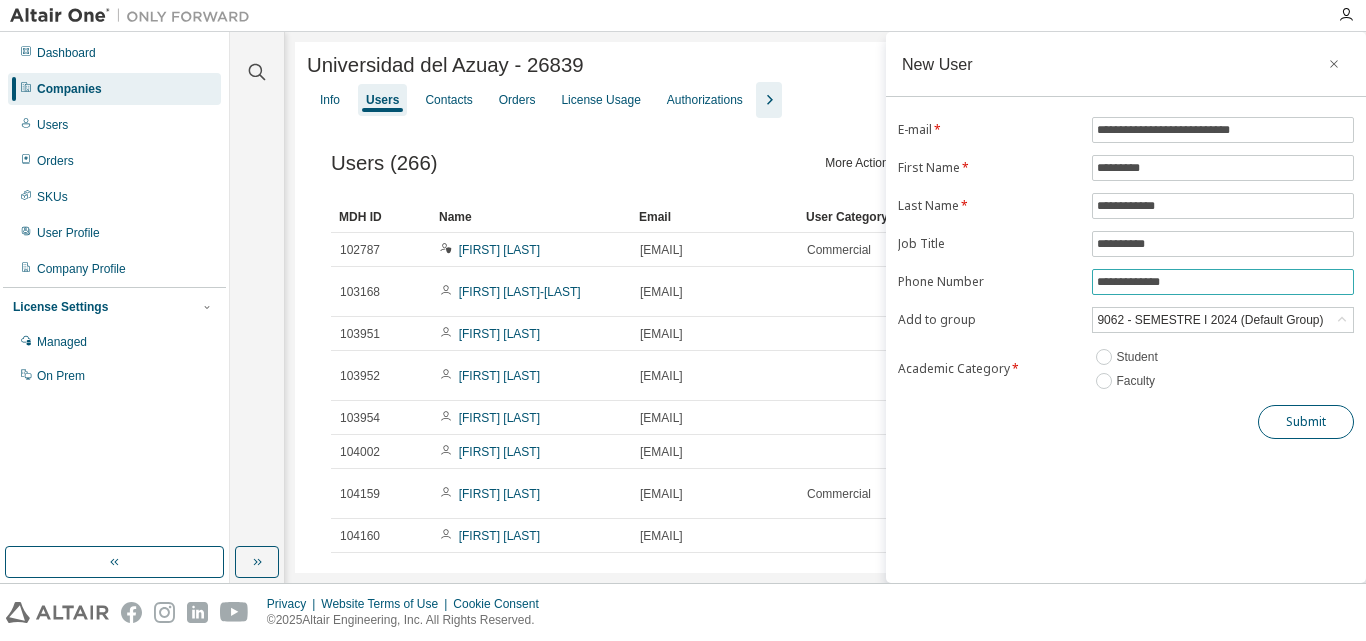 type on "**********" 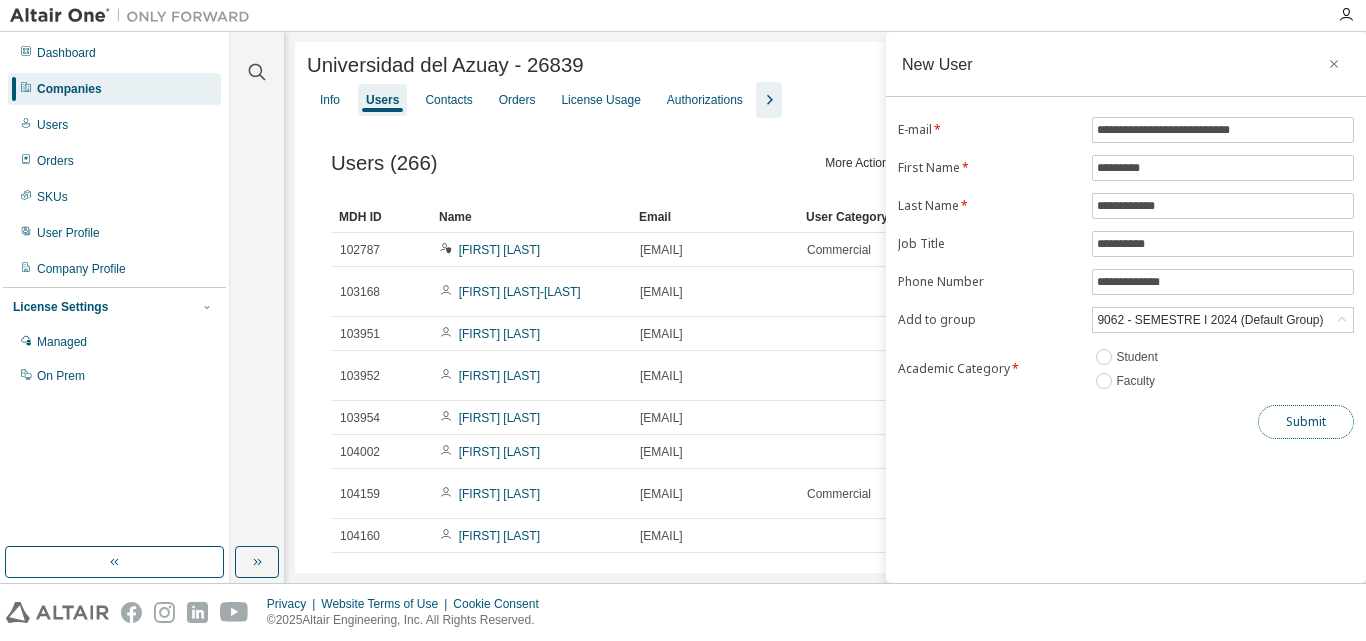 click on "Submit" at bounding box center [1306, 422] 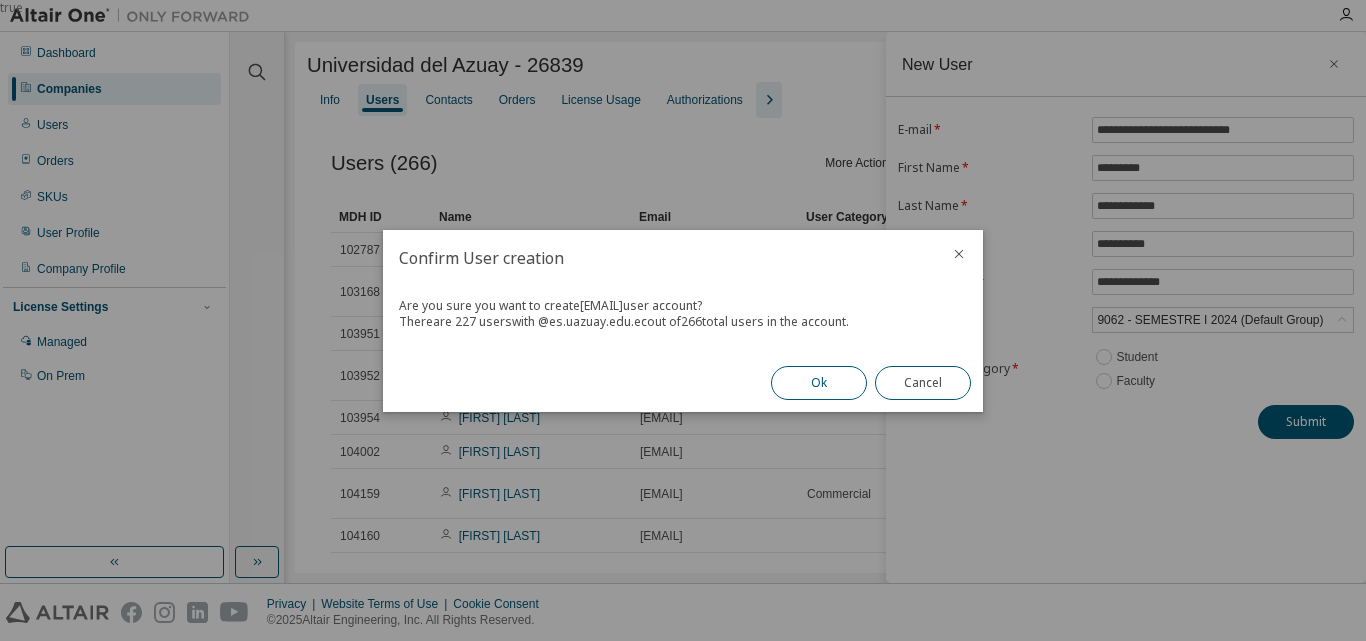 click on "Ok" at bounding box center [819, 383] 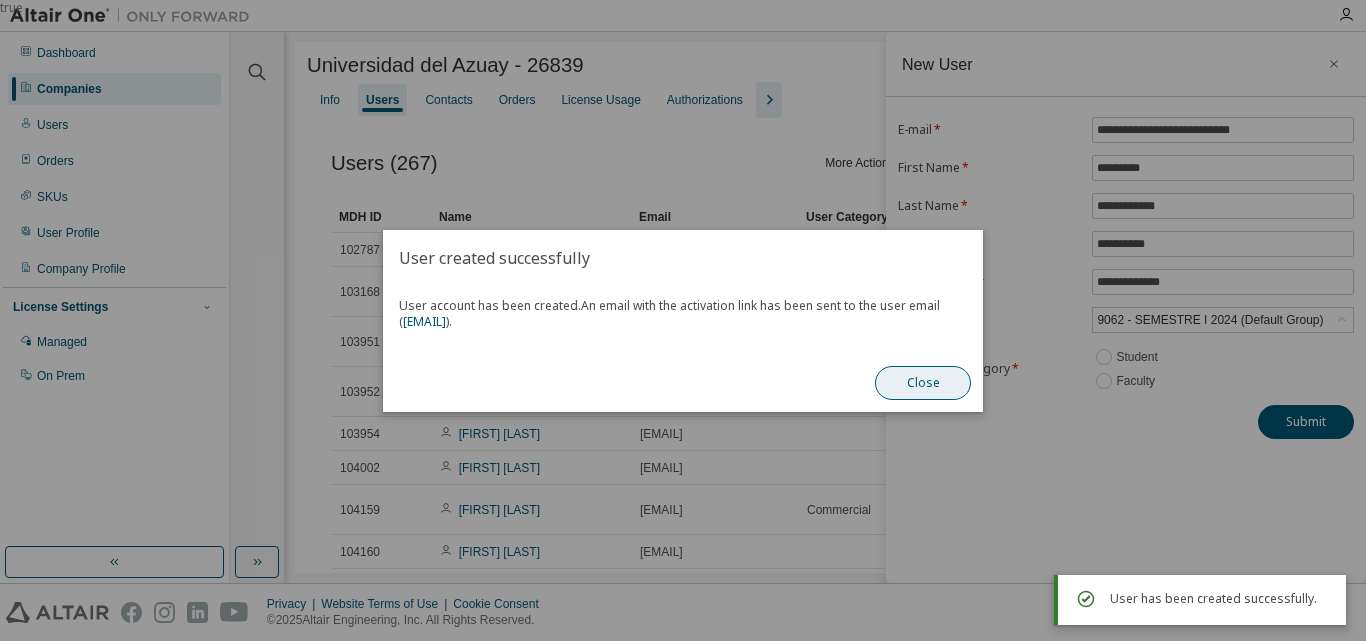 type 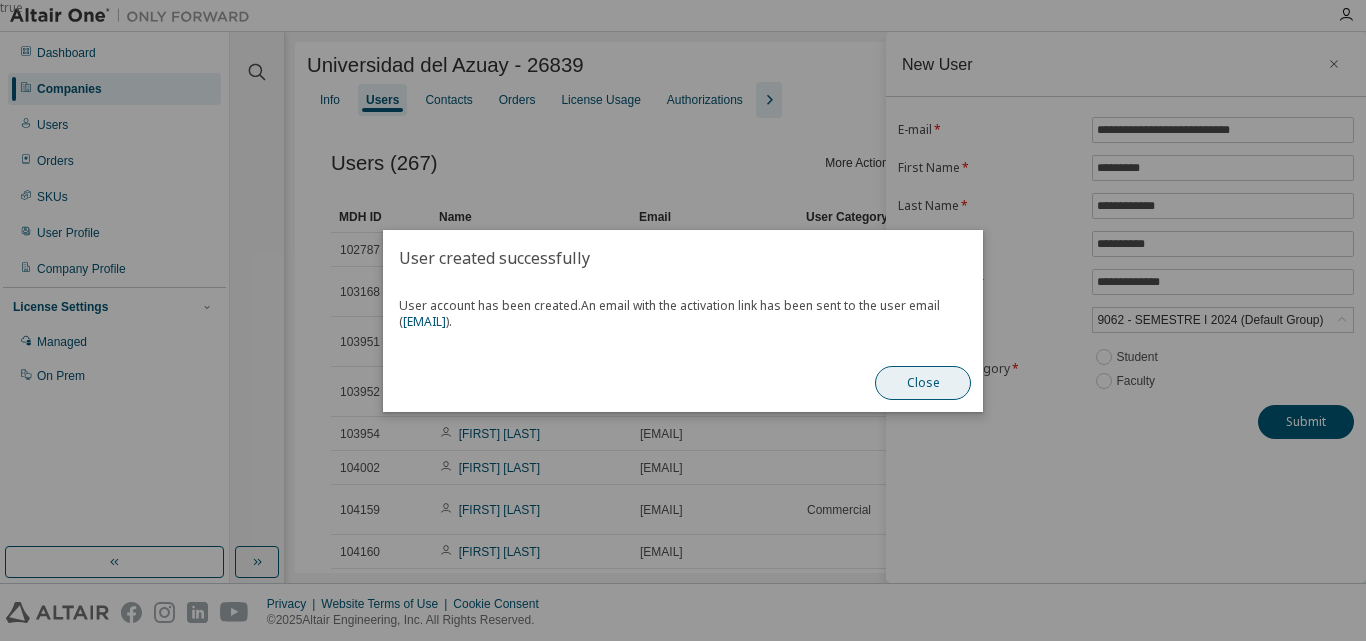 click on "Close" at bounding box center [923, 383] 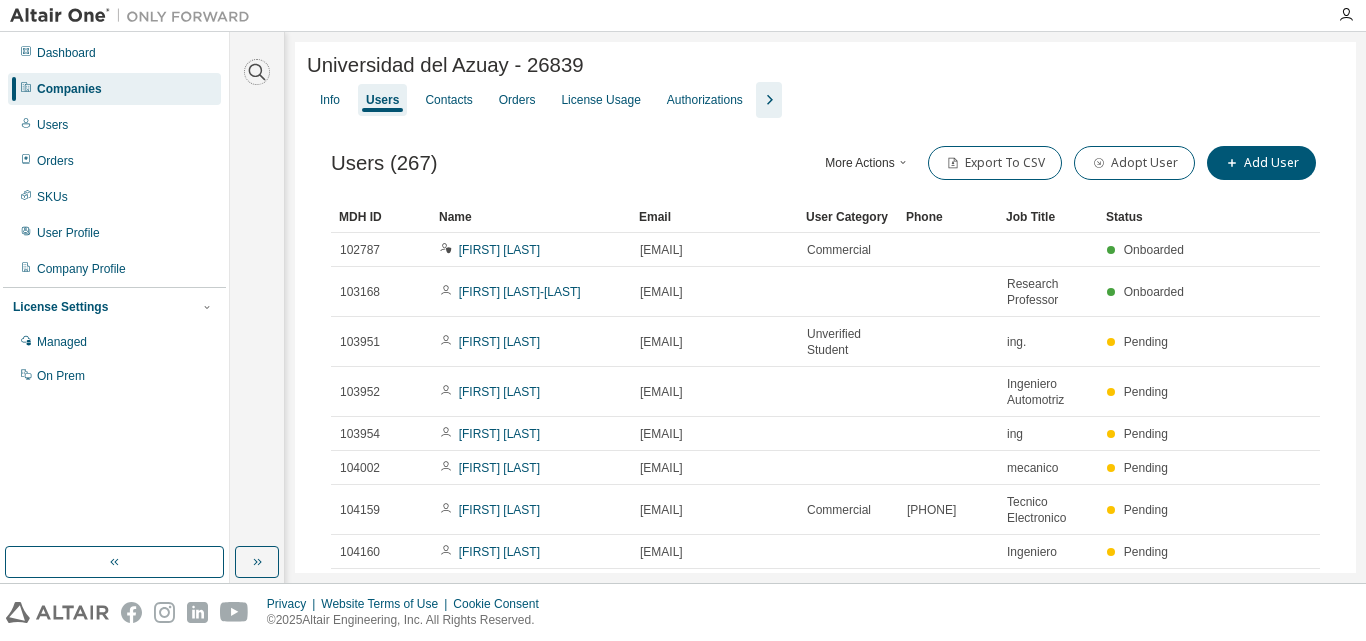 drag, startPoint x: 262, startPoint y: 72, endPoint x: 273, endPoint y: 79, distance: 13.038404 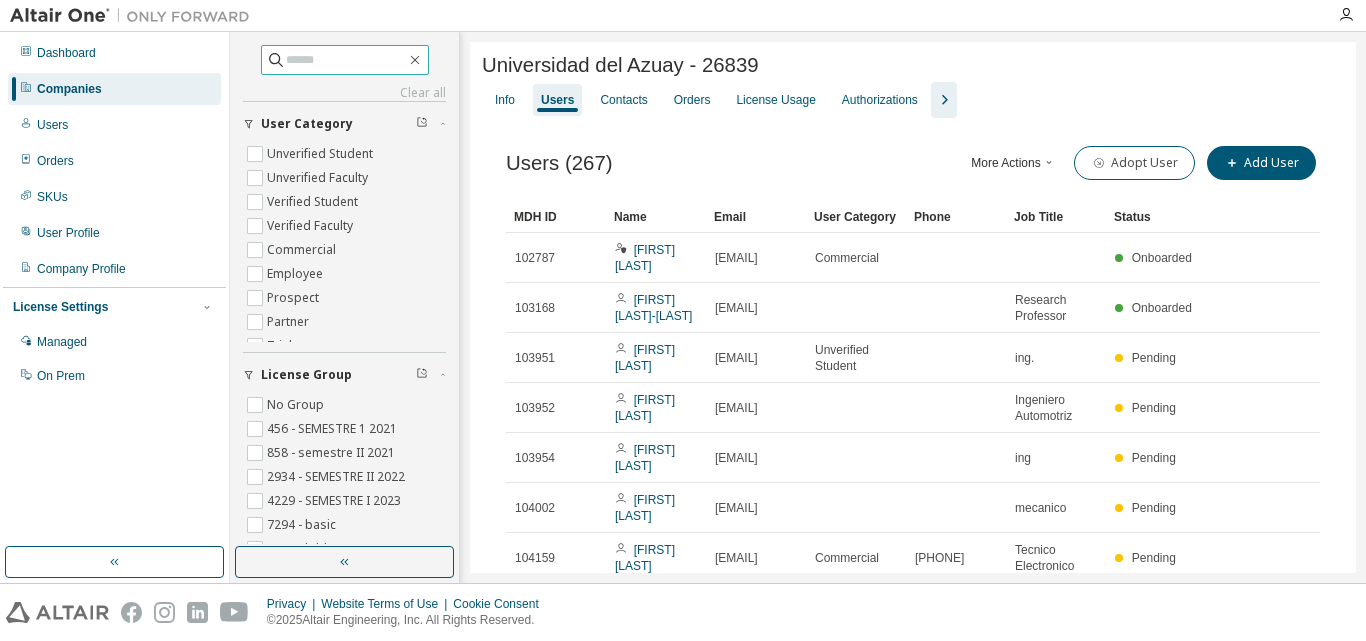 click at bounding box center (346, 60) 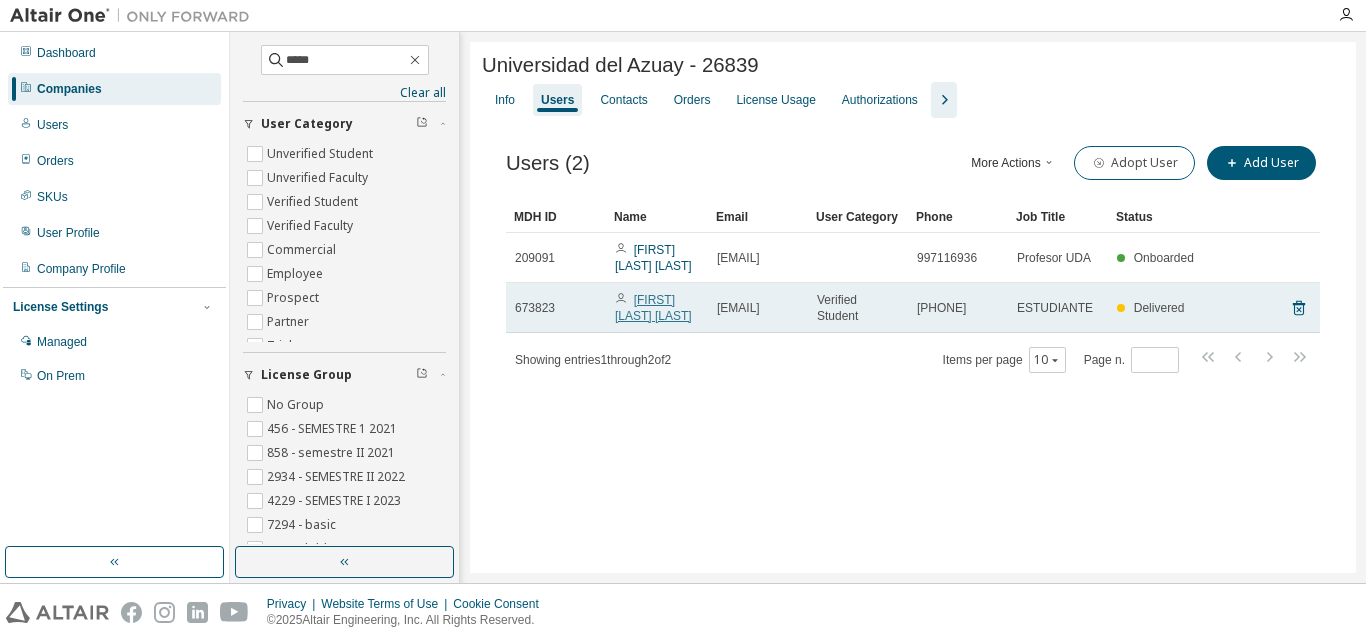 click on "LUIS JOSE REYES TINOCO" at bounding box center (653, 308) 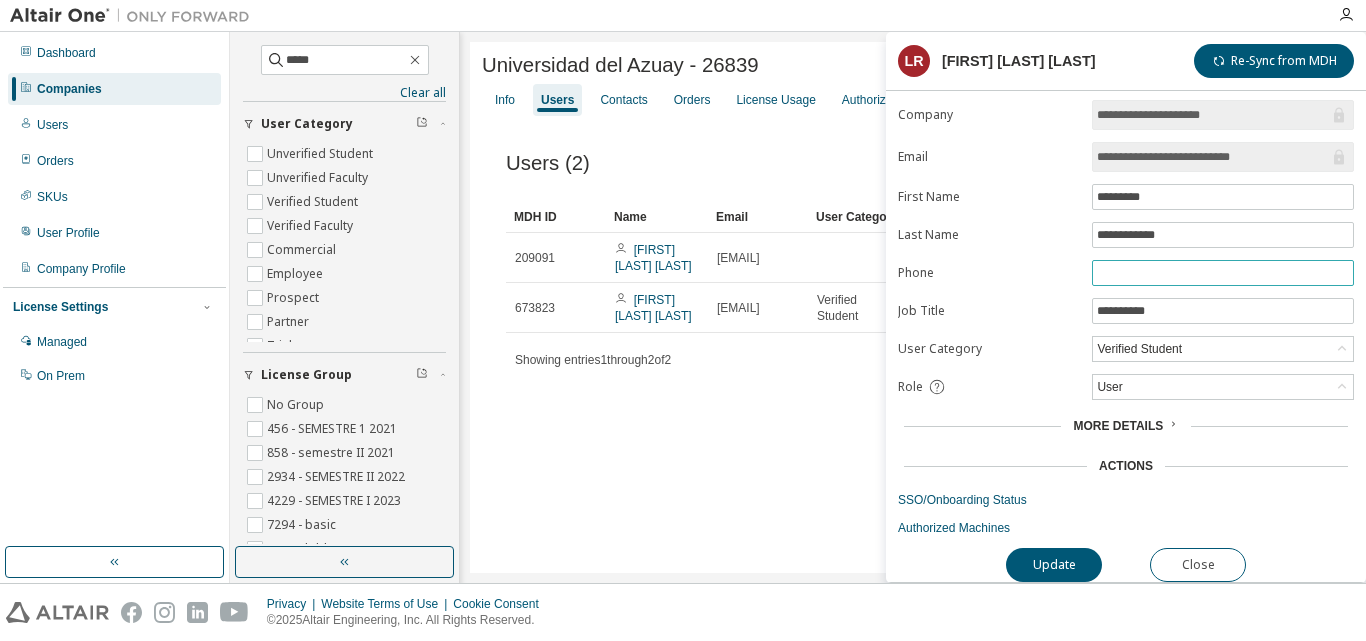 scroll, scrollTop: 13, scrollLeft: 0, axis: vertical 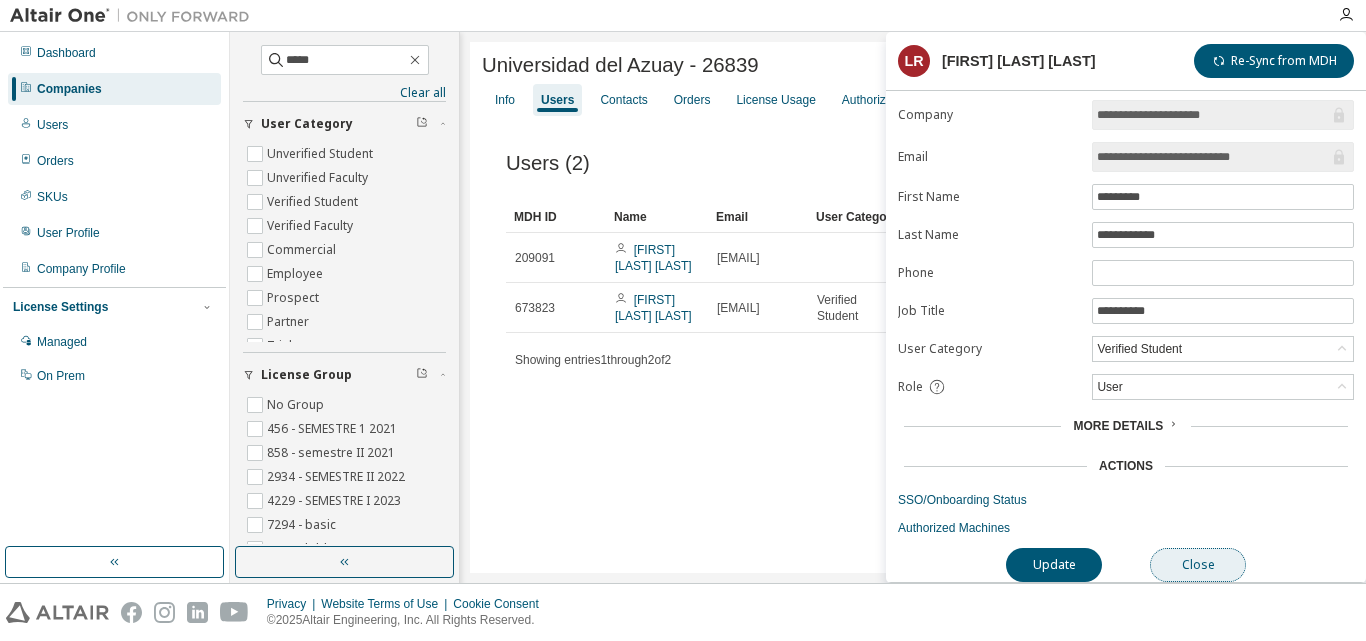 click on "Close" at bounding box center (1198, 565) 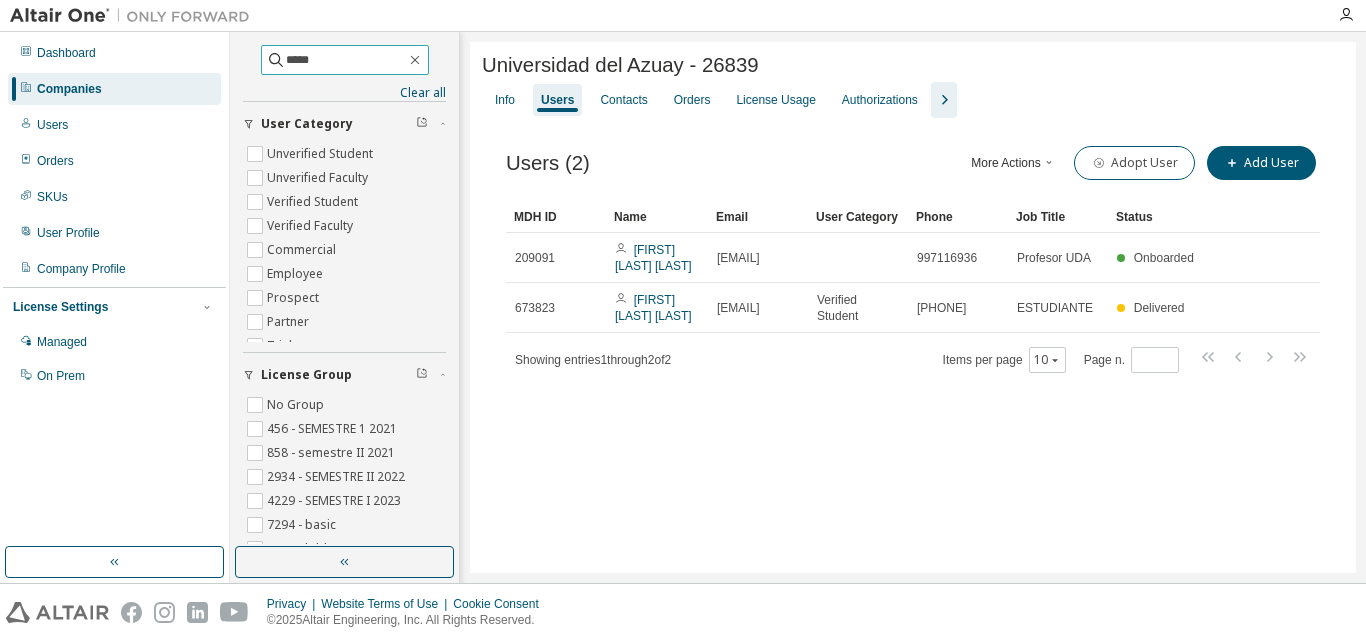 drag, startPoint x: 309, startPoint y: 64, endPoint x: 222, endPoint y: 59, distance: 87.14356 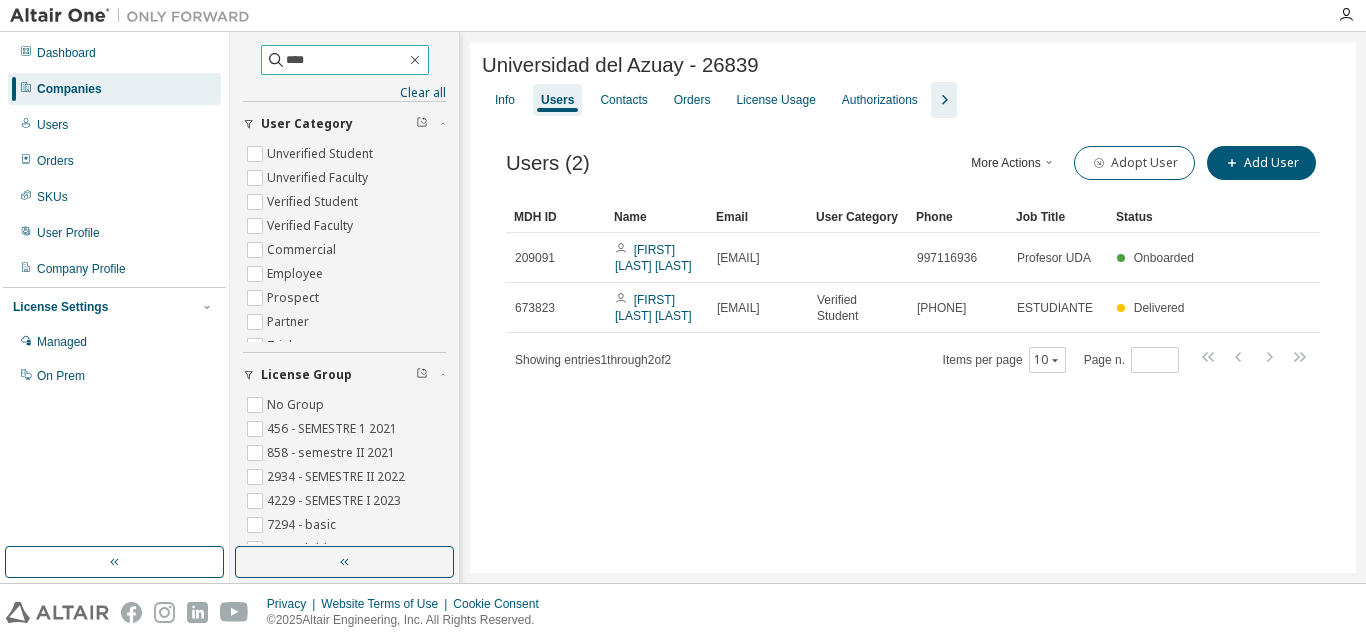 type on "****" 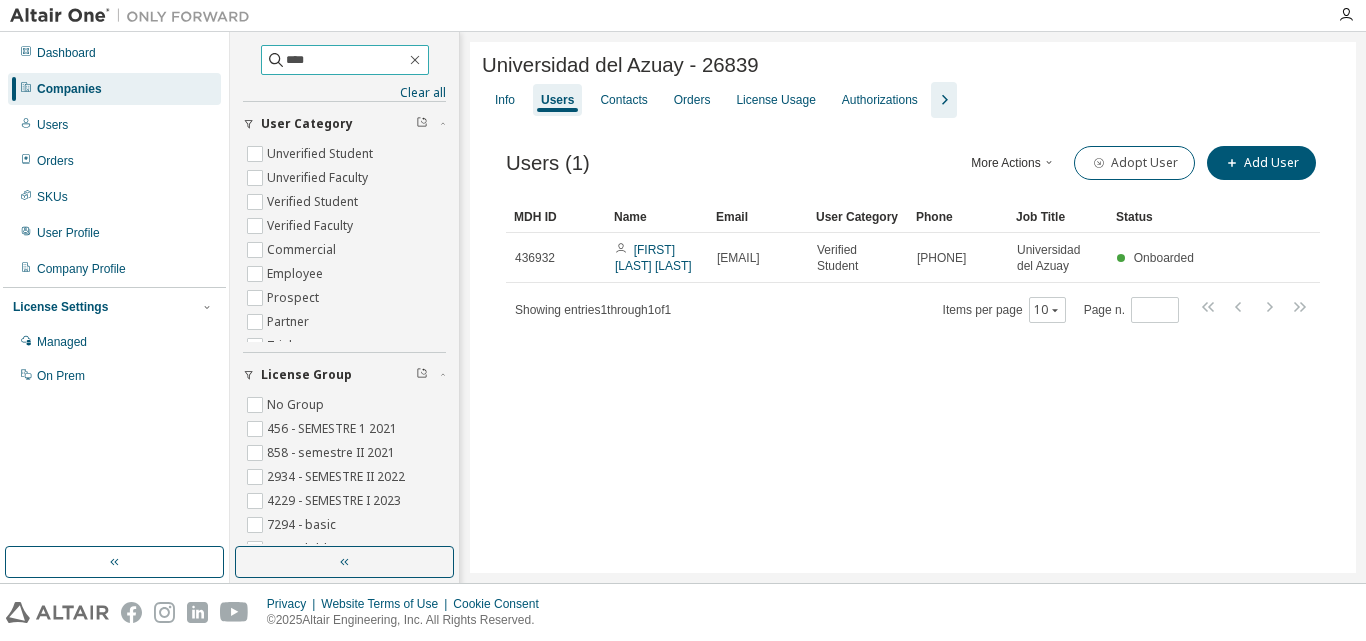 drag, startPoint x: 352, startPoint y: 66, endPoint x: 258, endPoint y: 61, distance: 94.13288 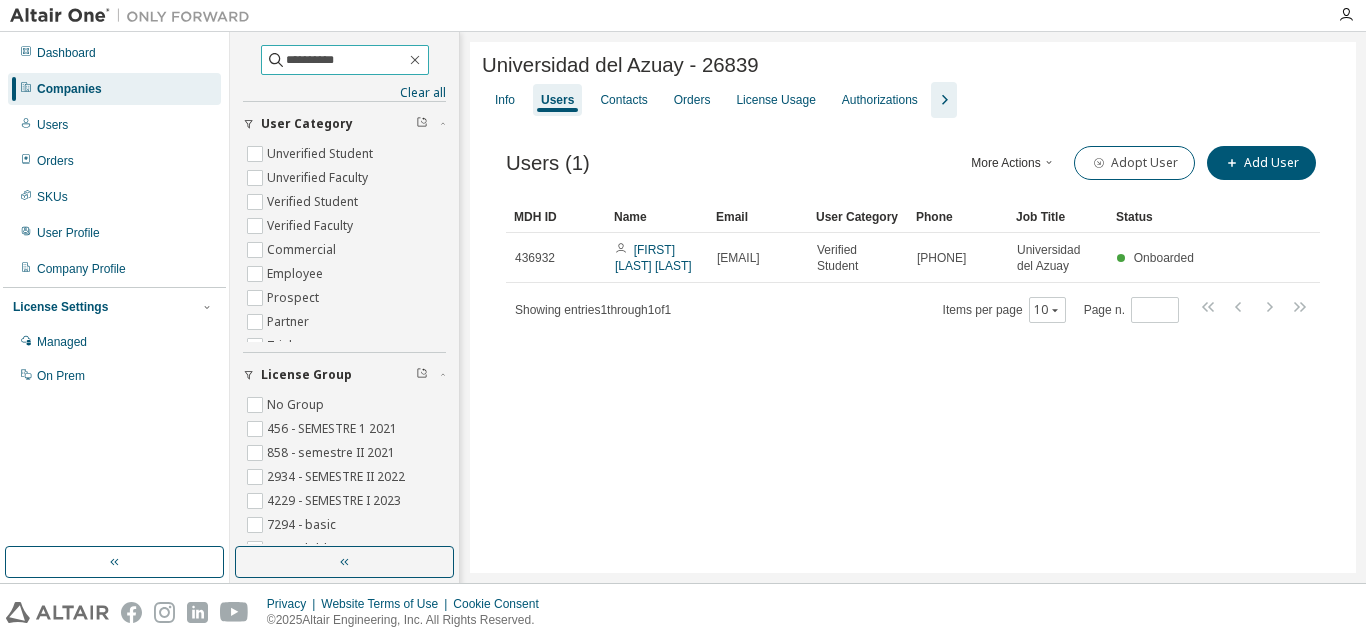 type on "**********" 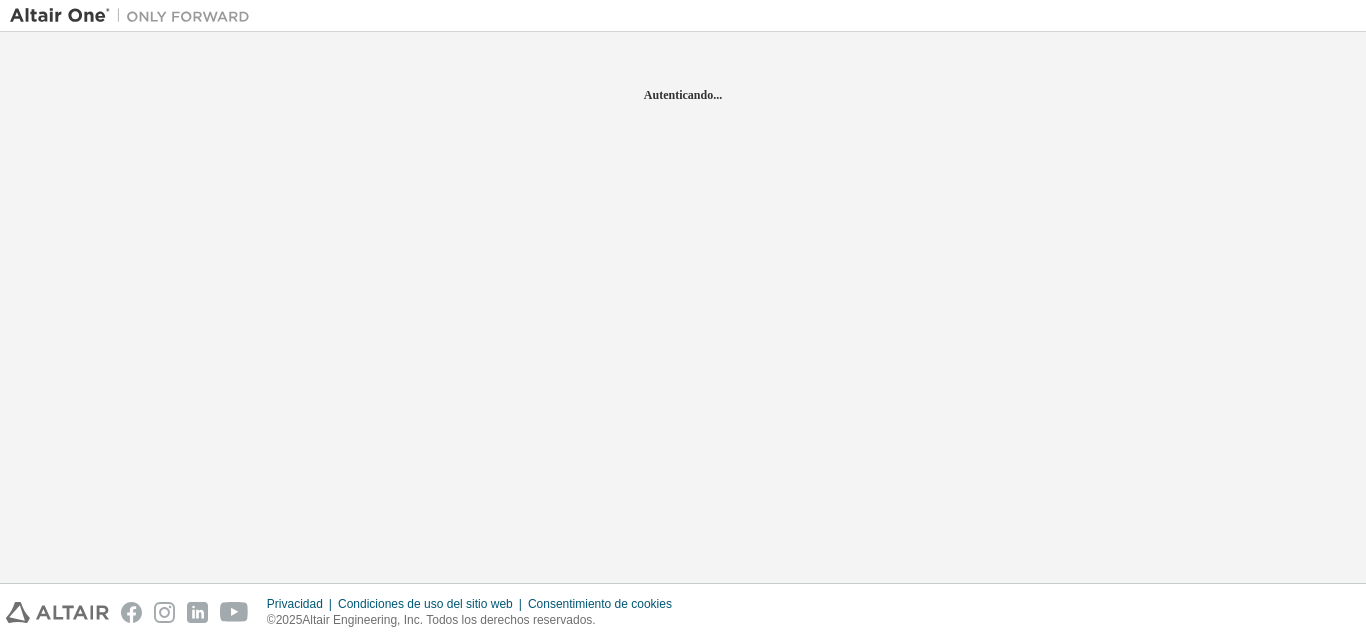 scroll, scrollTop: 0, scrollLeft: 0, axis: both 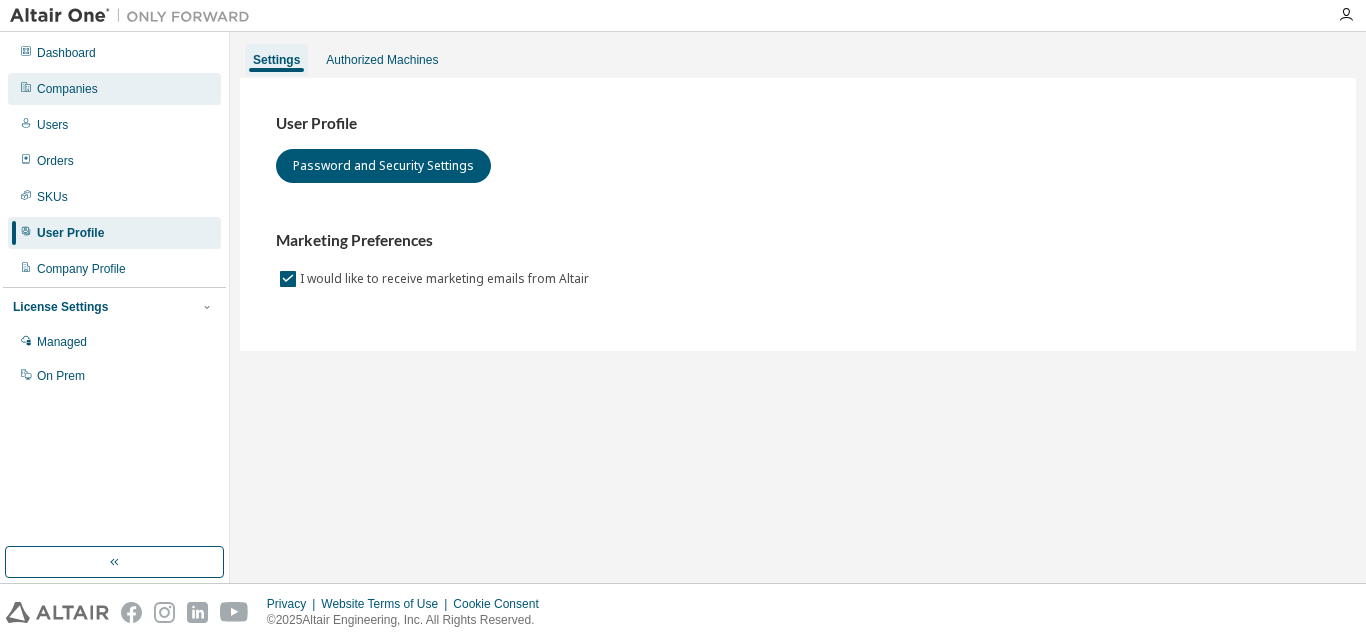 click on "Companies" at bounding box center [67, 89] 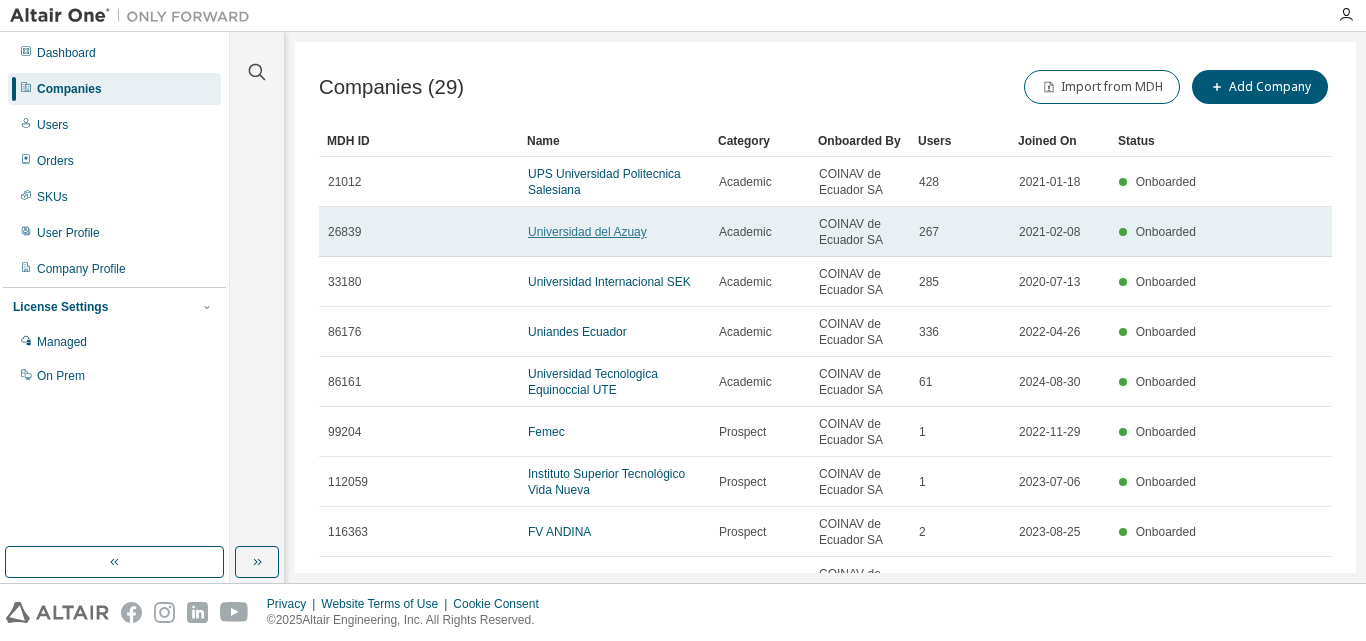 click on "Universidad del Azuay" at bounding box center [587, 232] 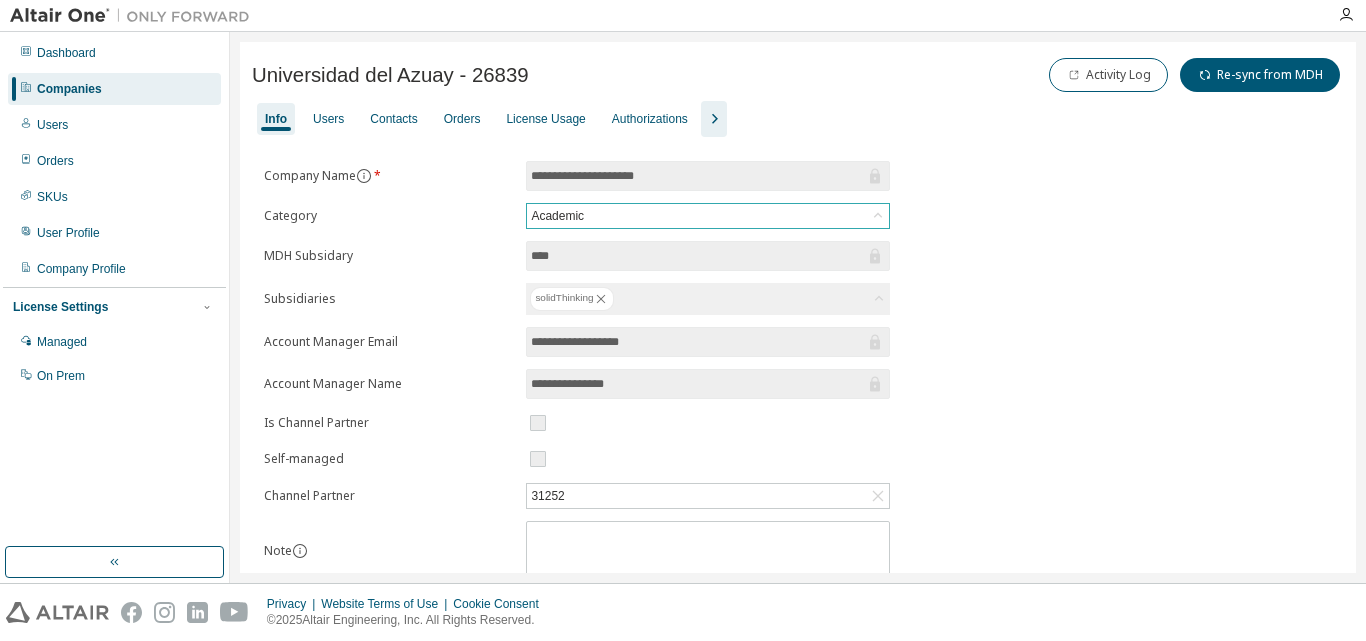 click on "Academic" at bounding box center [708, 216] 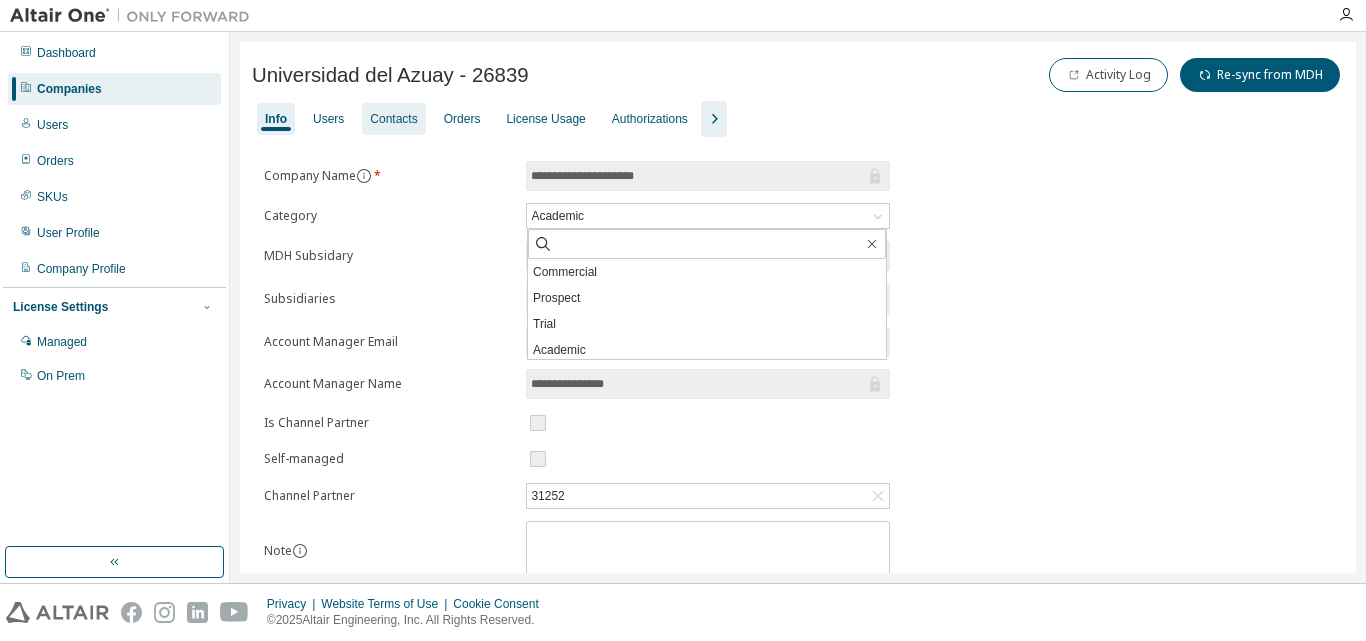 click on "Contacts" at bounding box center (393, 119) 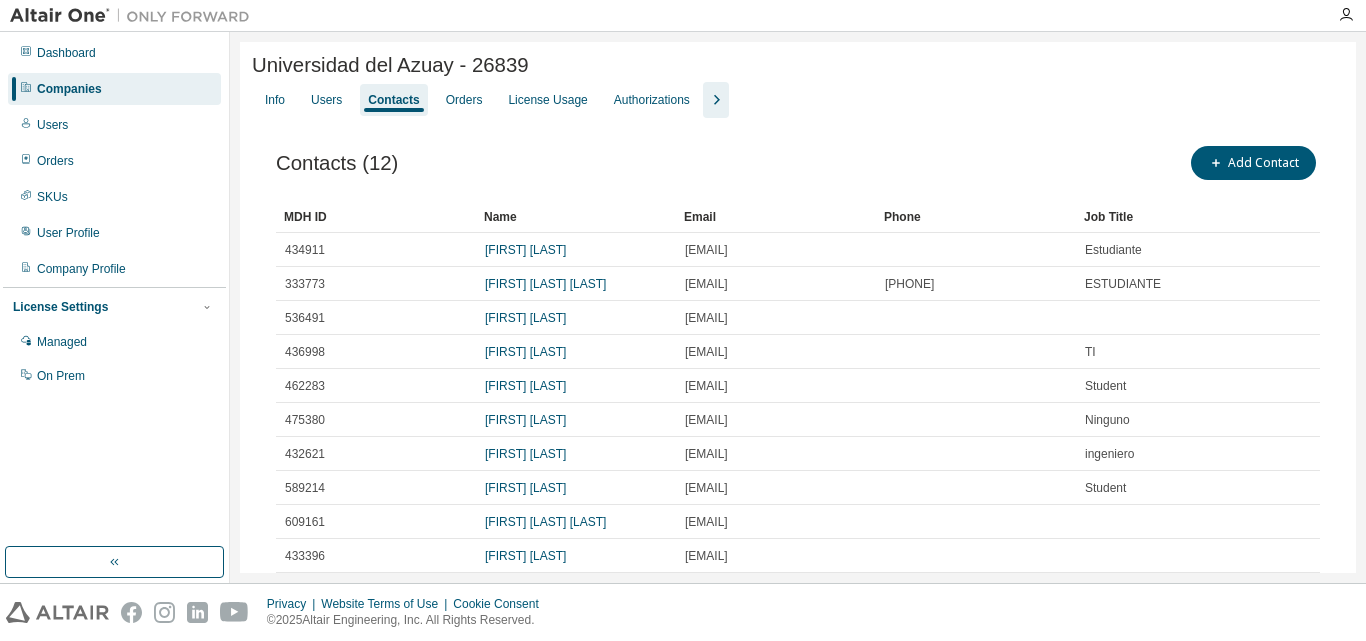 click on "Contacts (12) Add Contact" at bounding box center [798, 163] 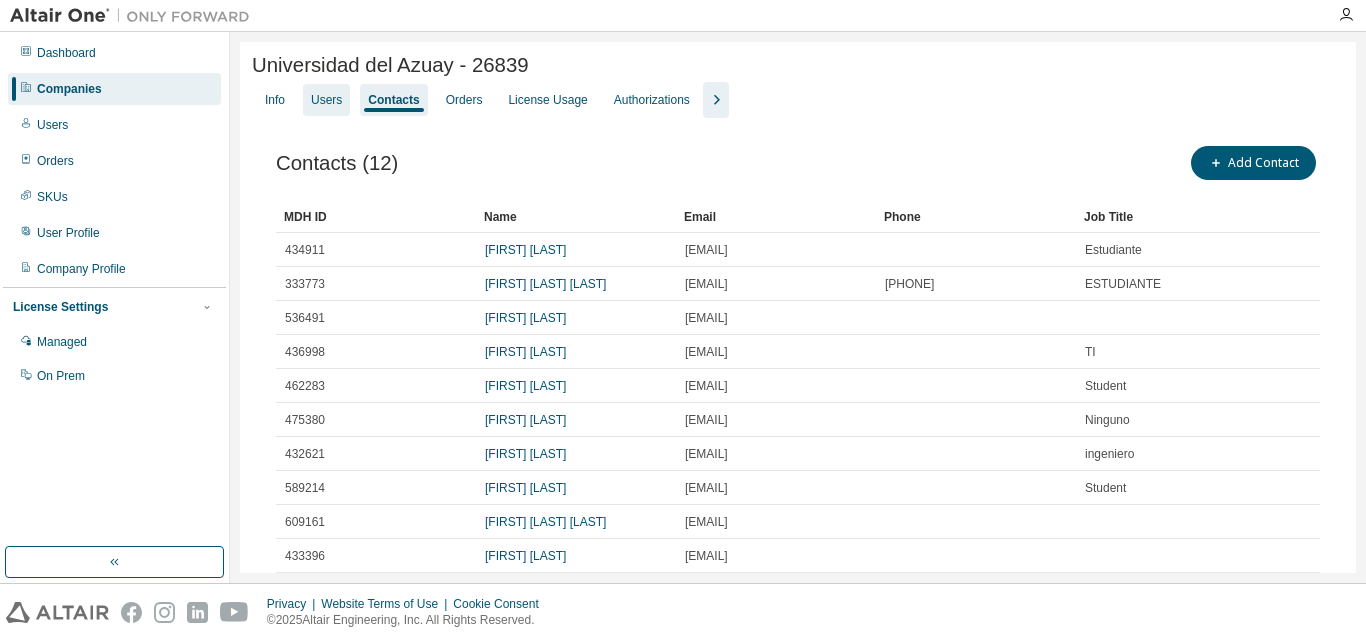 click on "Users" at bounding box center (326, 100) 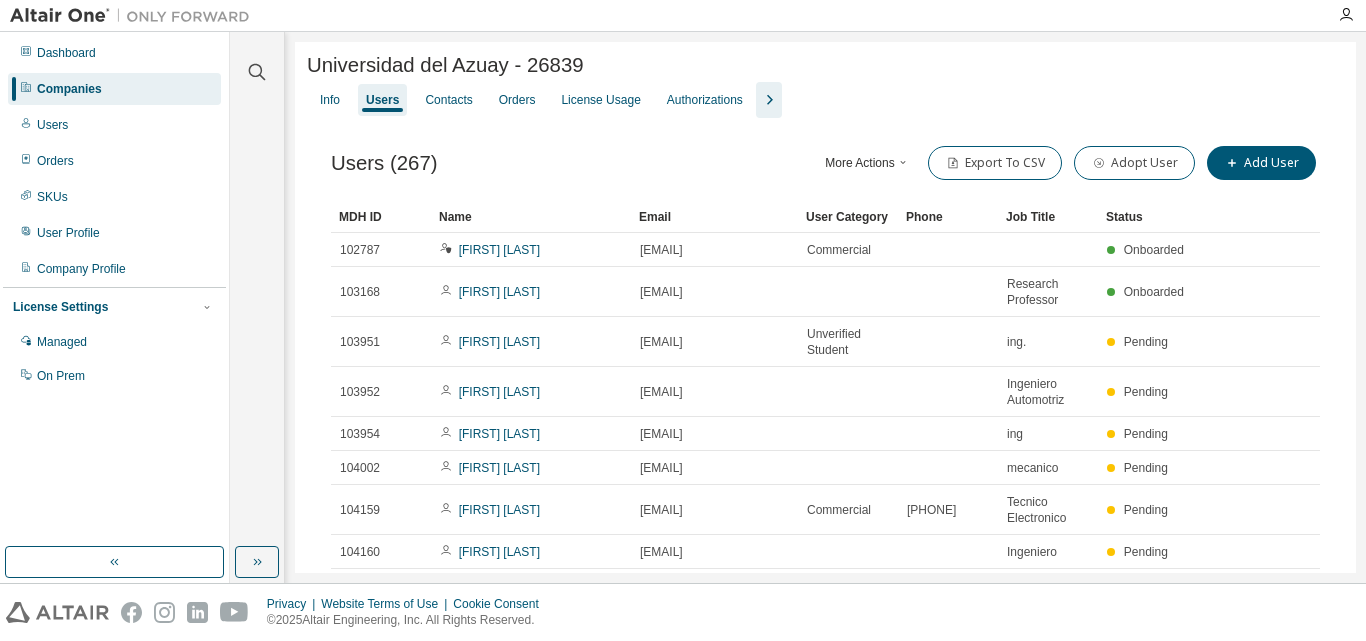 click on "Users (267) More Actions Import From CSV Export To CSV Adopt User Add User" at bounding box center [825, 163] 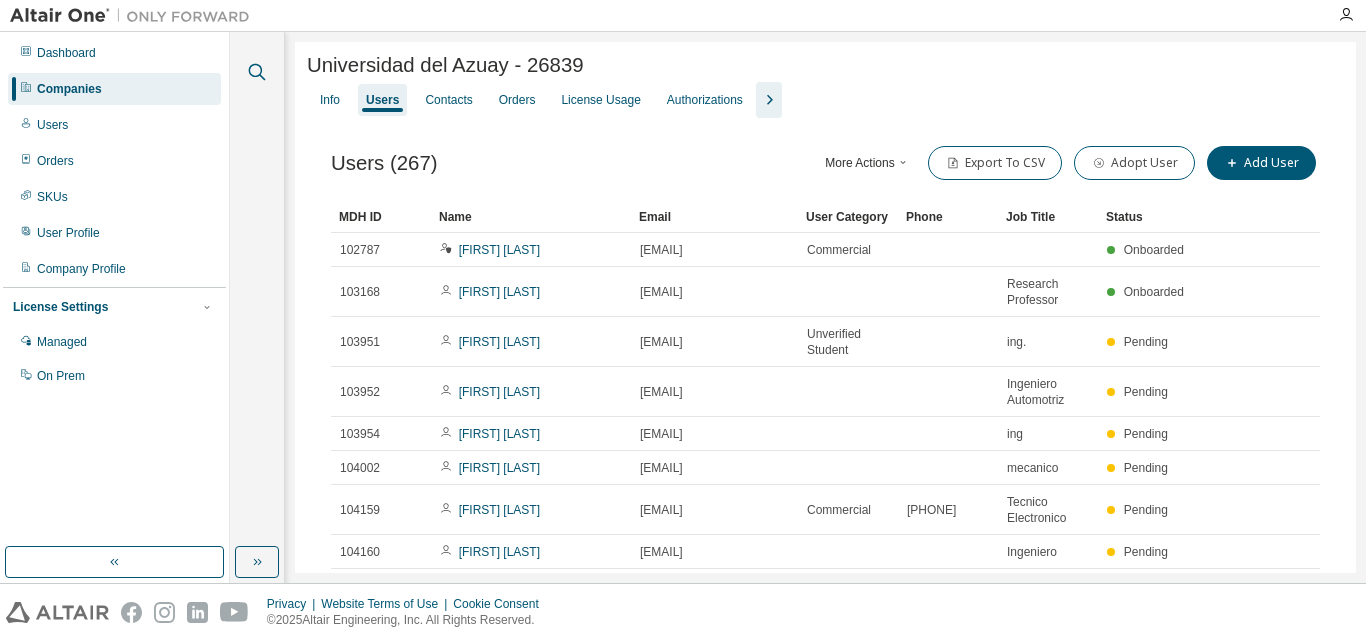 click 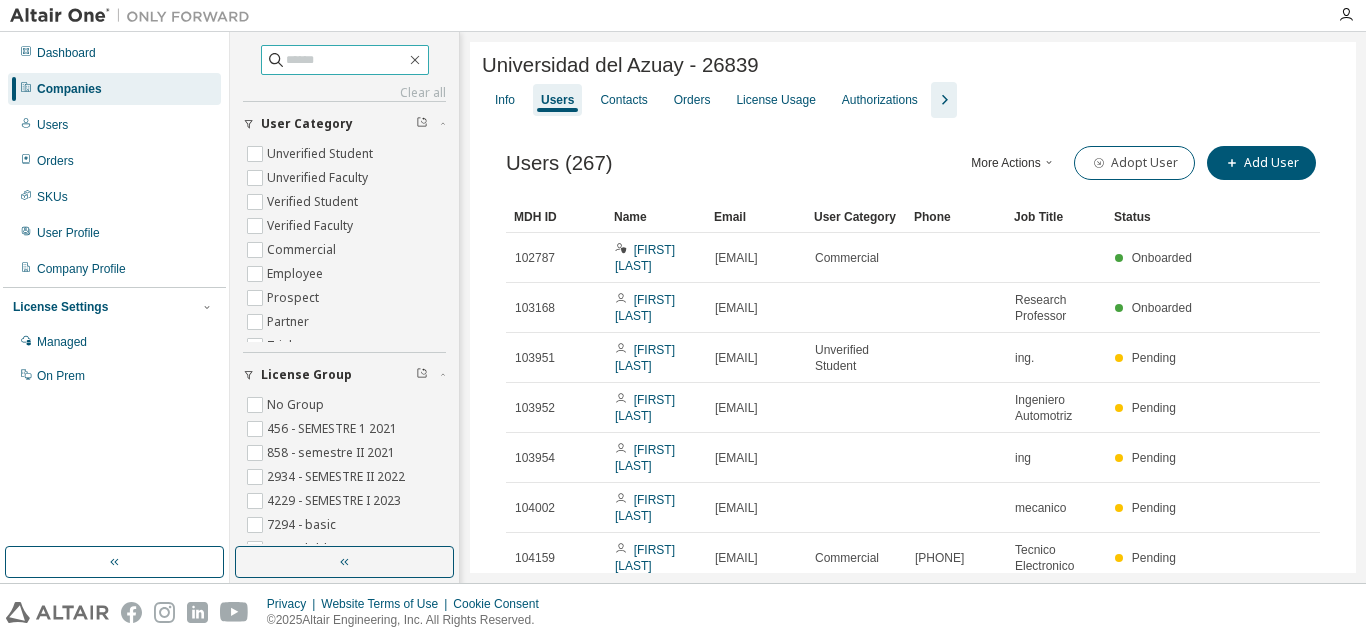 click at bounding box center (346, 60) 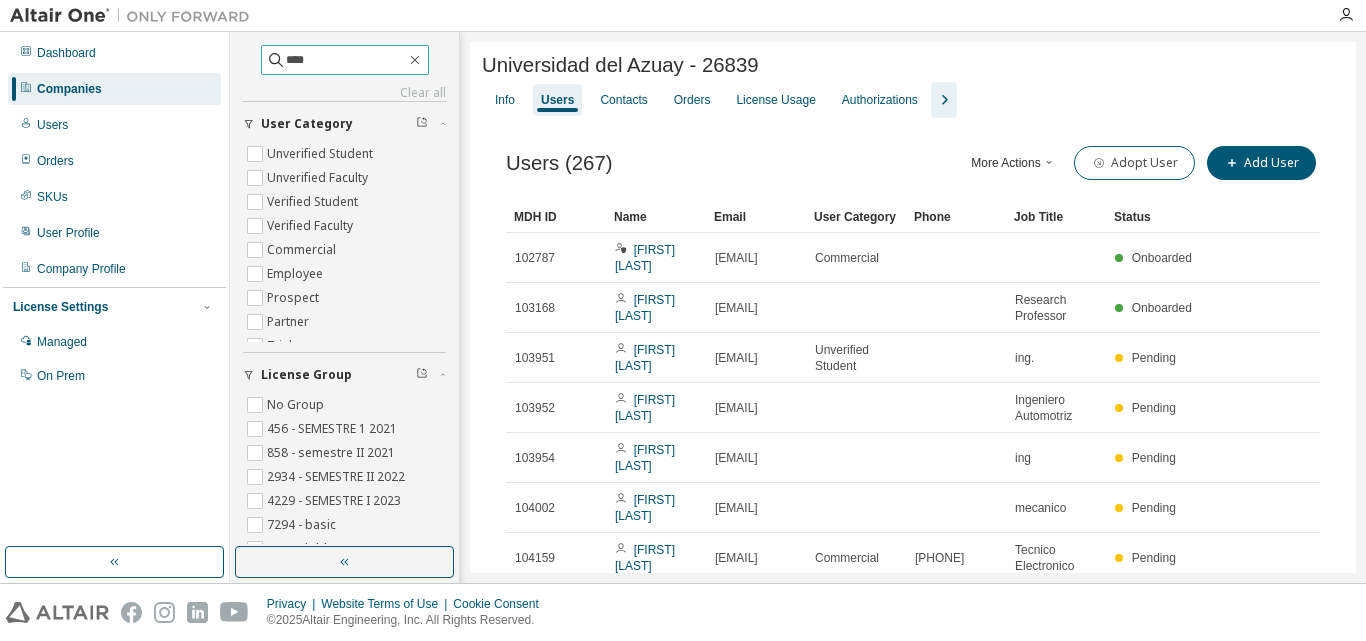 type on "****" 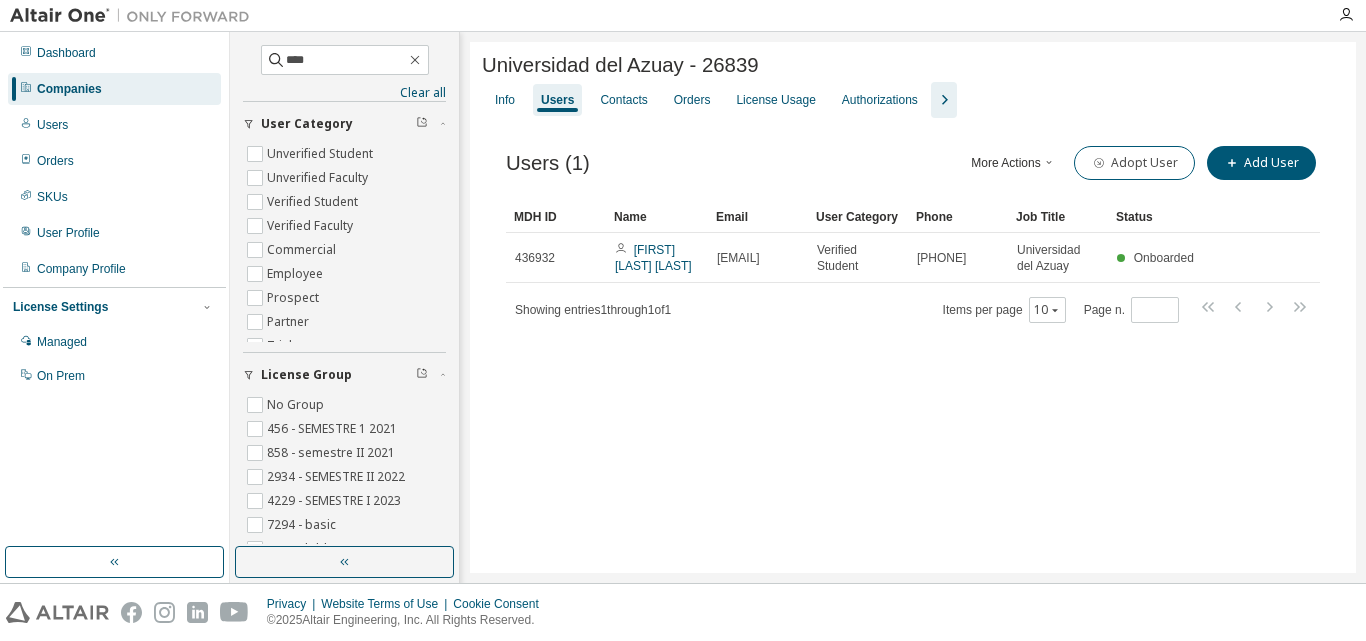 click on "Universidad del Azuay - 26839 Clear Load Save Save As Field Operator Value Select filter Select operand Add criteria Search Info Users Contacts Orders License Usage Authorizations Users (1) More Actions Import From CSV Export To CSV Adopt User Add User Clear Load Save Save As Field Operator Value Select filter Select operand Add criteria Search MDH ID Name Email User Category Phone Job Title Status 436932    [FIRST] [LAST] [EMAIL] Verified Student [PHONE] Universidad del Azuay Onboarded Showing entries  1  through  1  of  1 Items per page 10 Page n. *" at bounding box center (913, 307) 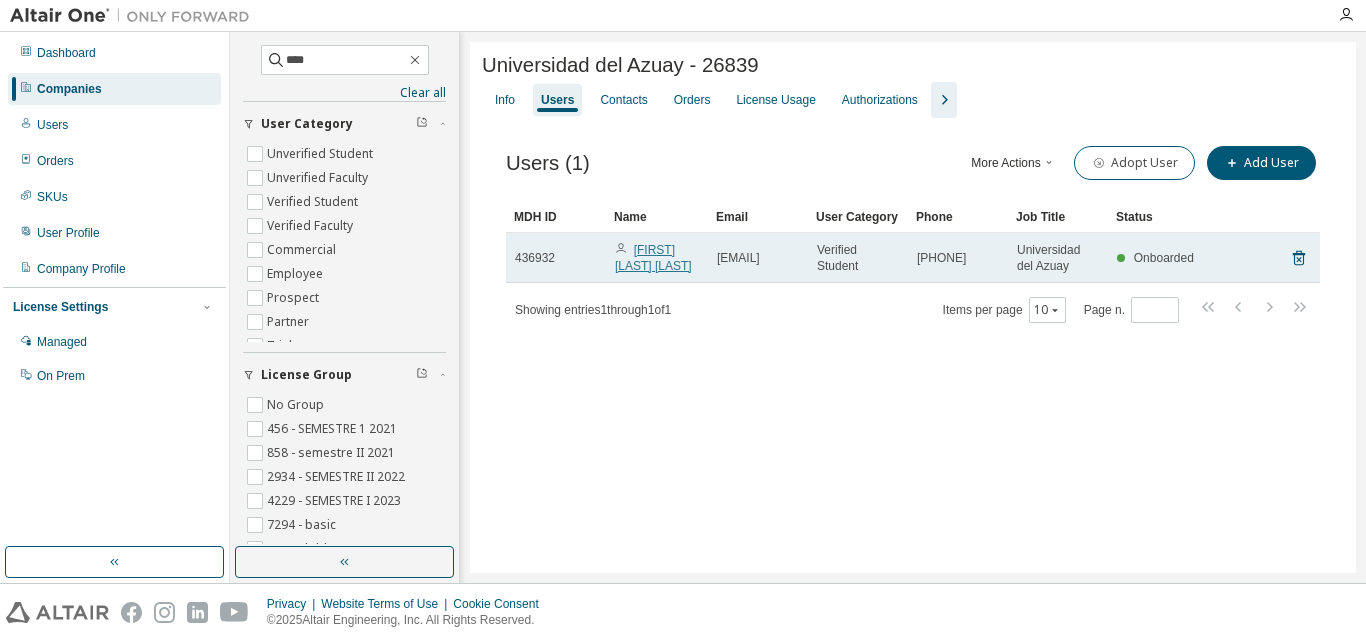 click on "[FIRST] [LAST] [LAST]" at bounding box center [653, 258] 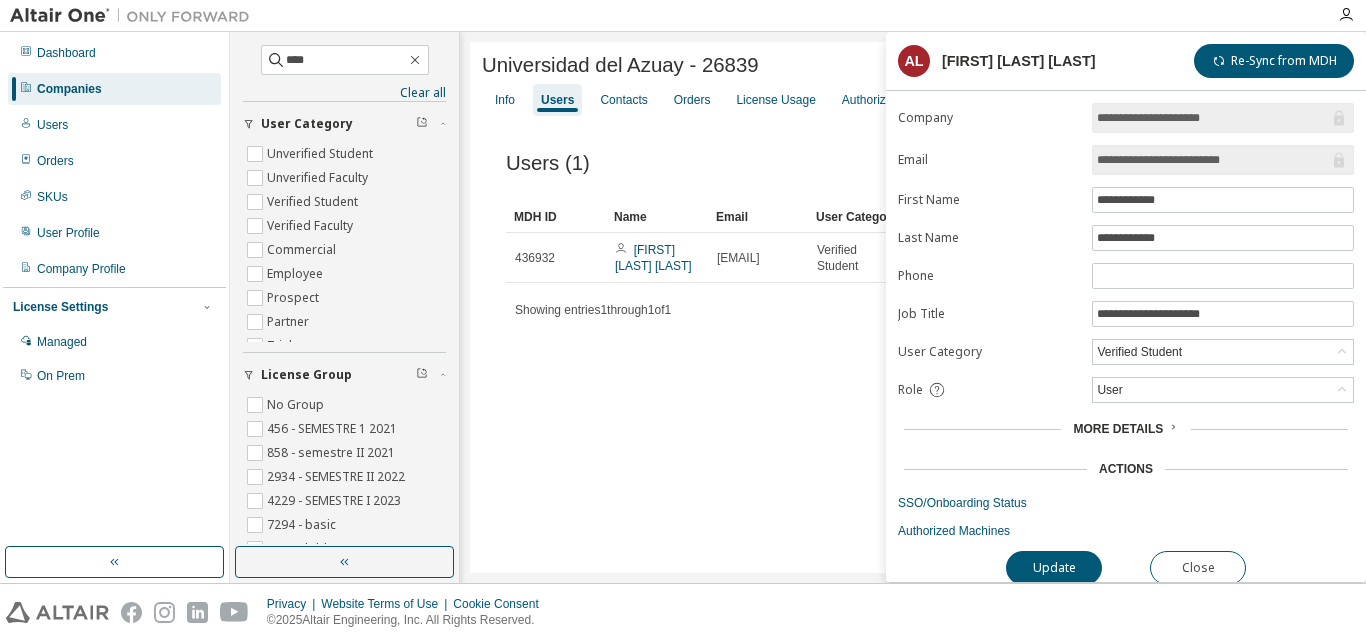 scroll, scrollTop: 13, scrollLeft: 0, axis: vertical 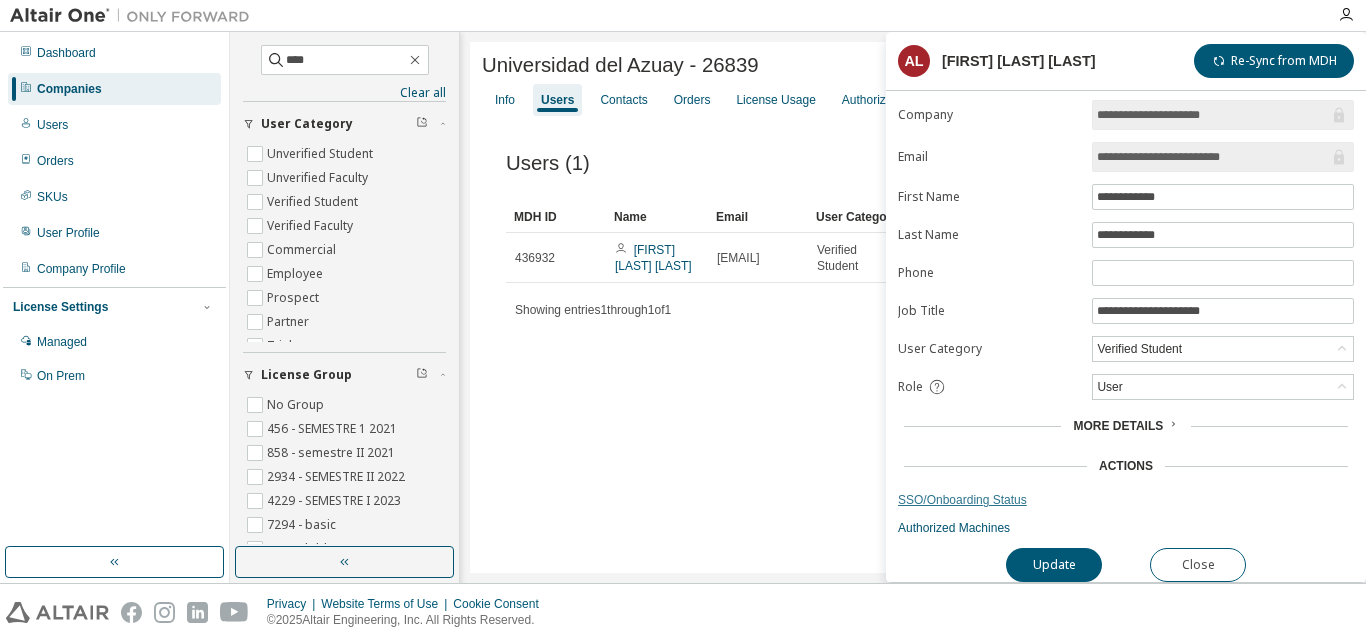 click on "SSO/Onboarding Status" at bounding box center (1126, 500) 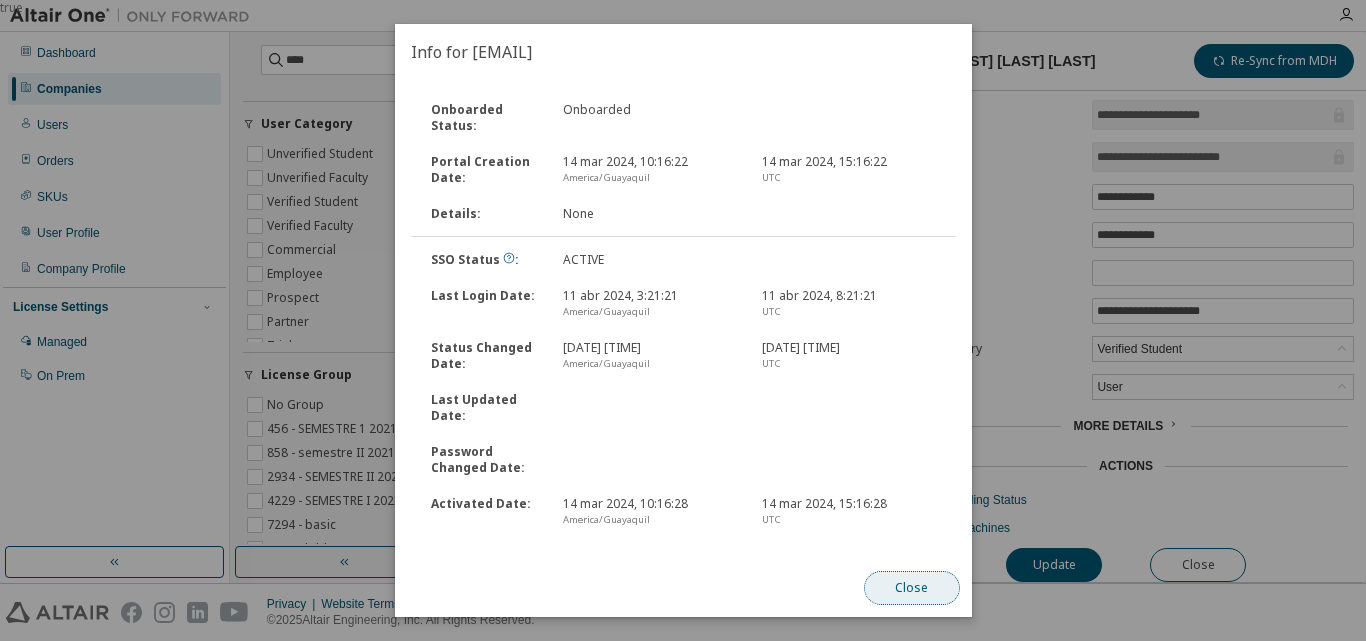 click on "Close" at bounding box center (911, 588) 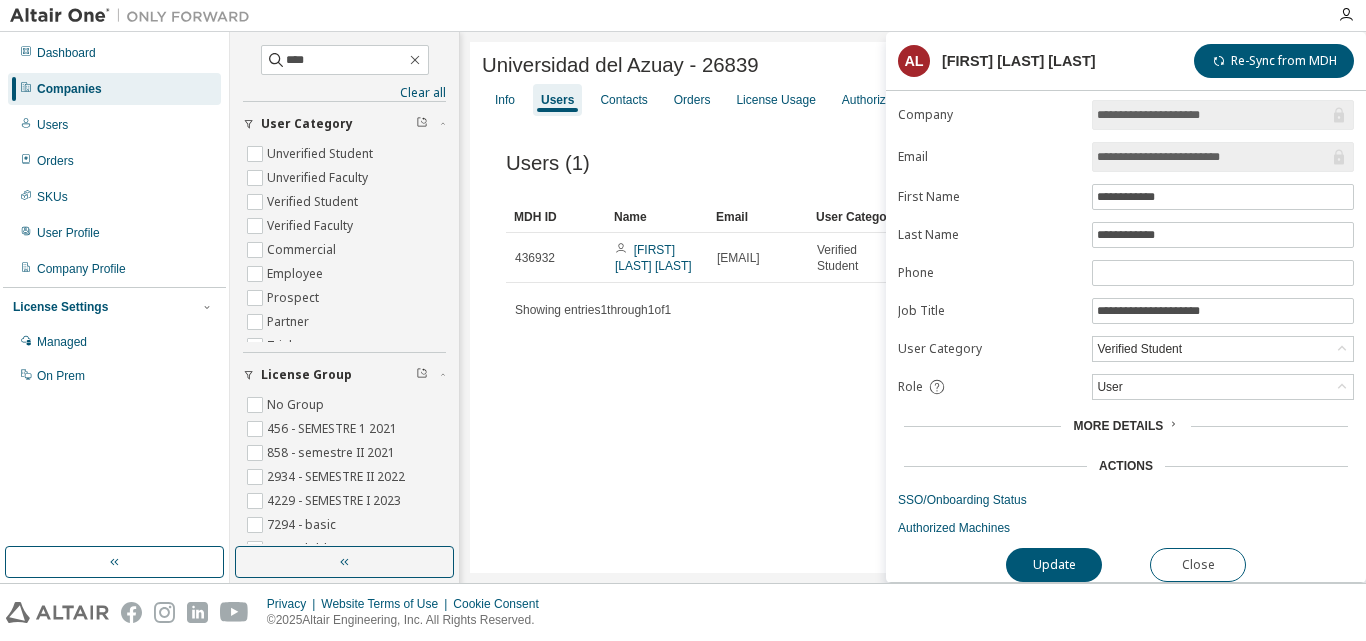 click on "Privacy Website Terms of Use Cookie Consent ©  2025  Altair Engineering, Inc. All Rights Reserved." at bounding box center [683, 612] 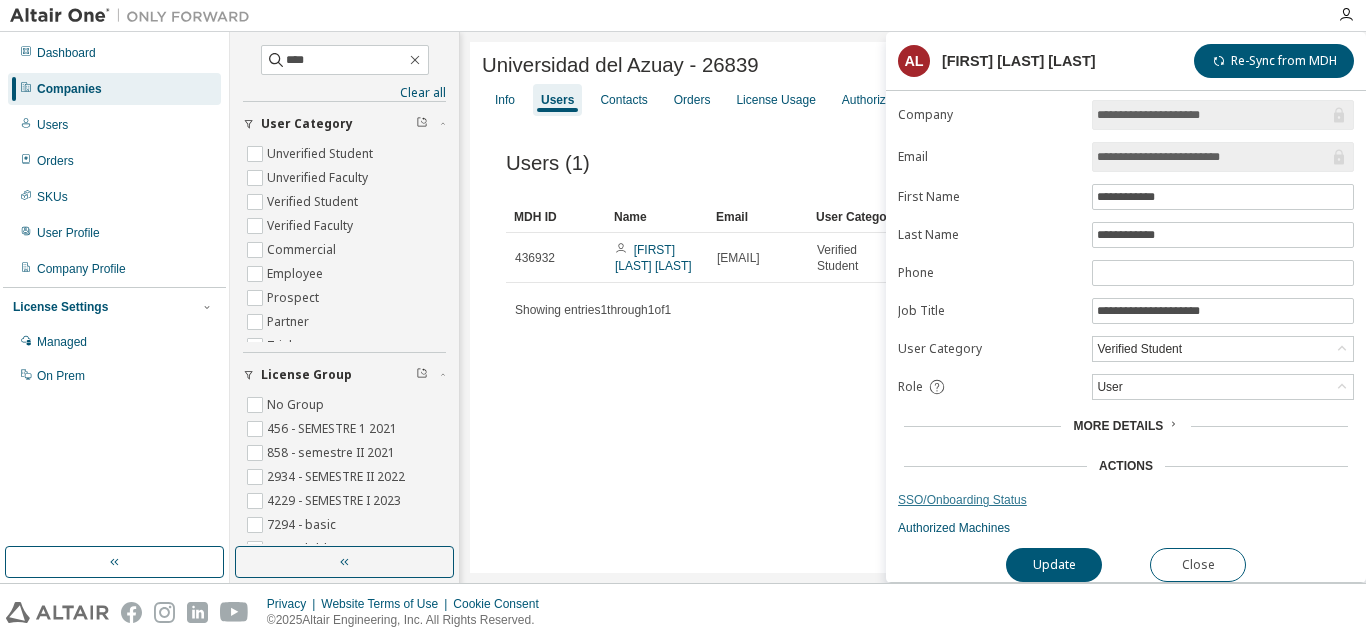 click on "SSO/Onboarding Status" at bounding box center [1126, 500] 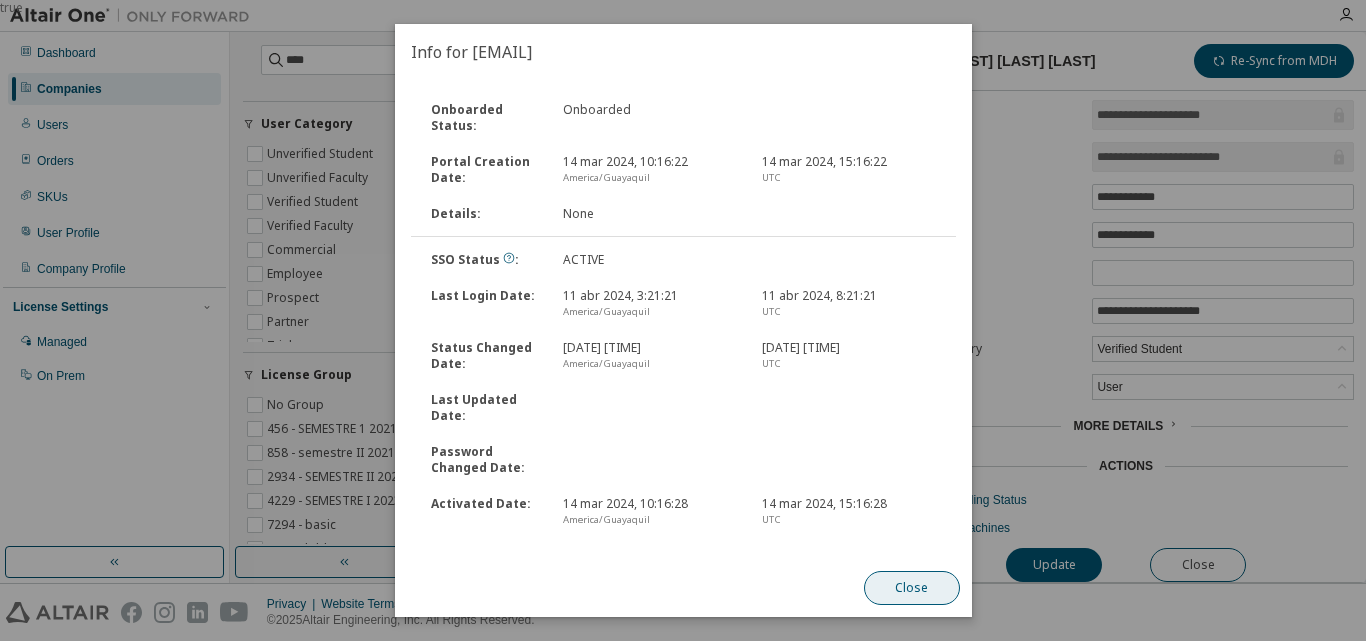 click on "Close" at bounding box center [911, 588] 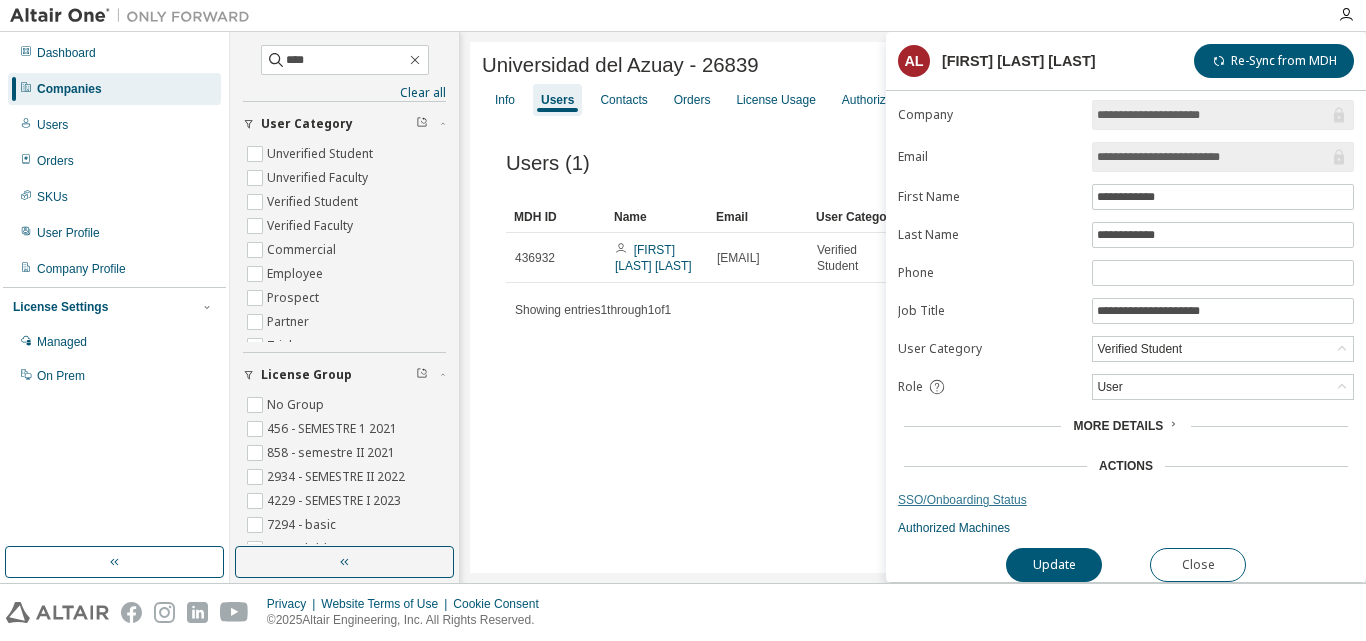 click on "SSO/Onboarding Status" at bounding box center [1126, 500] 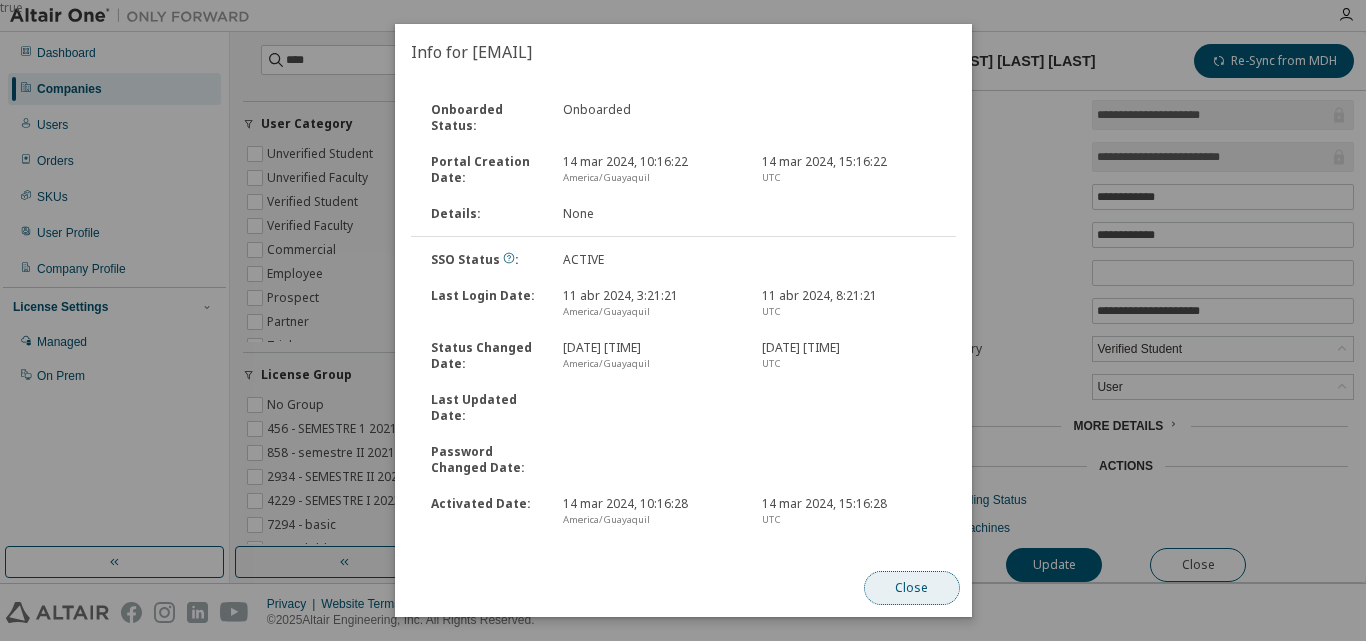 click on "Close" at bounding box center [911, 588] 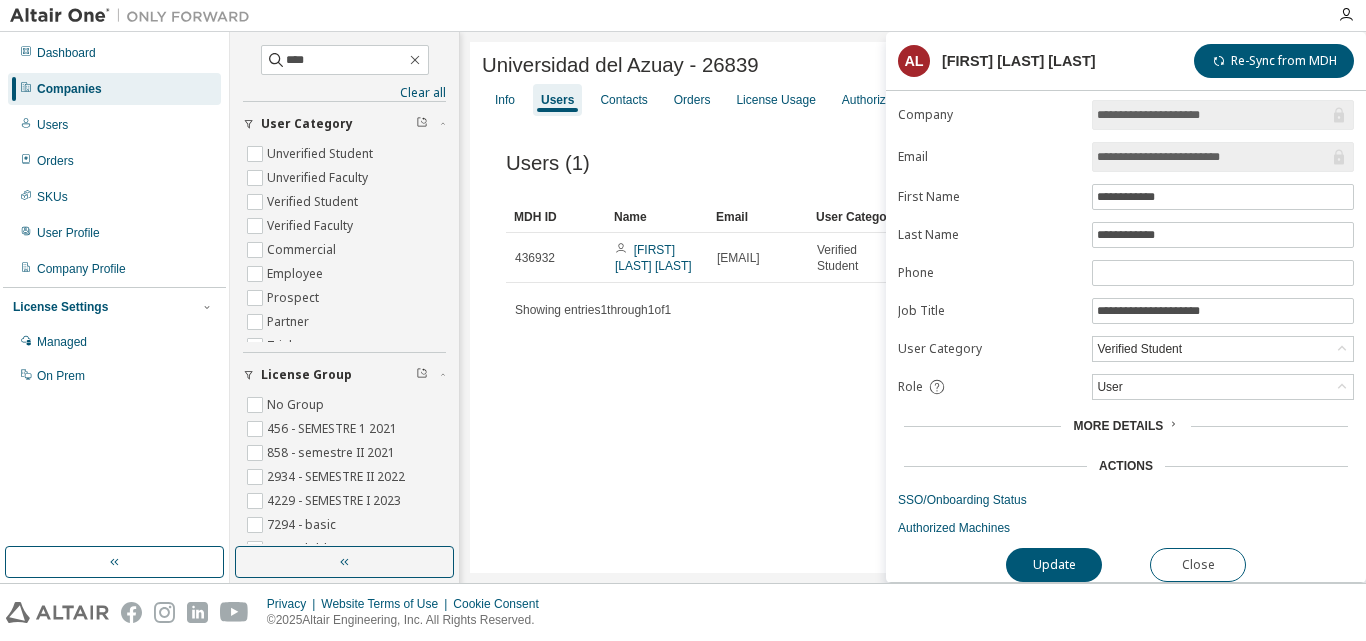 scroll, scrollTop: 40, scrollLeft: 0, axis: vertical 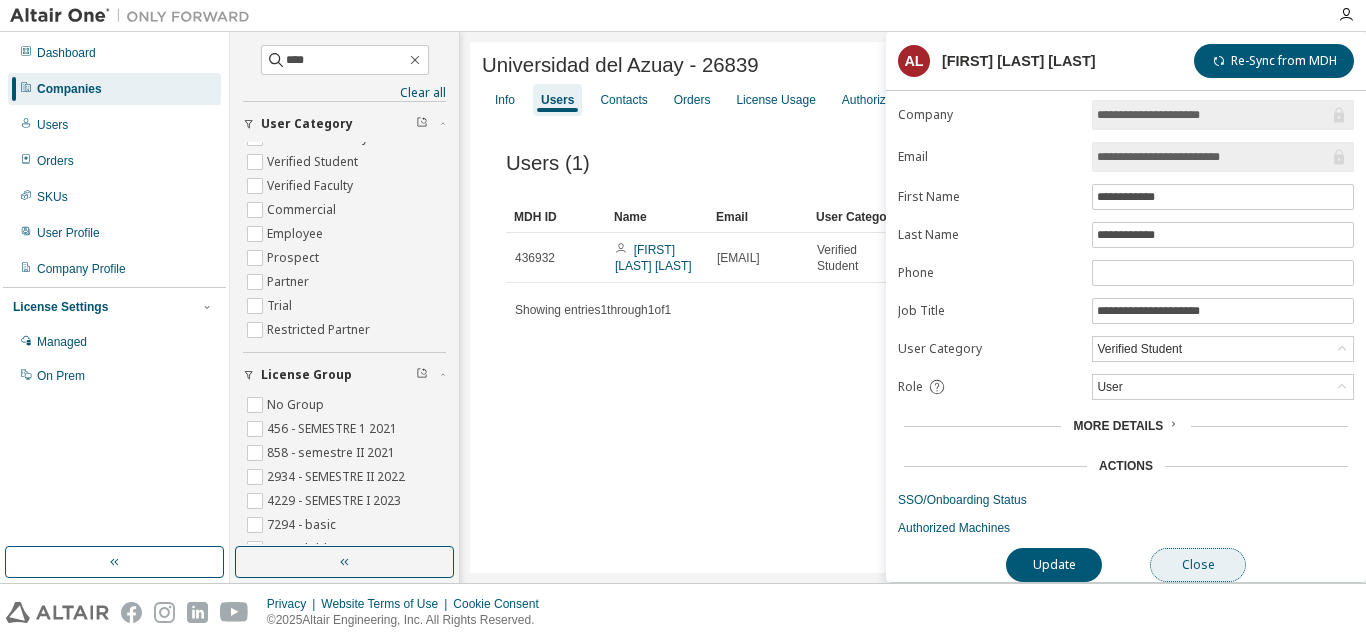 click on "Close" at bounding box center (1198, 565) 